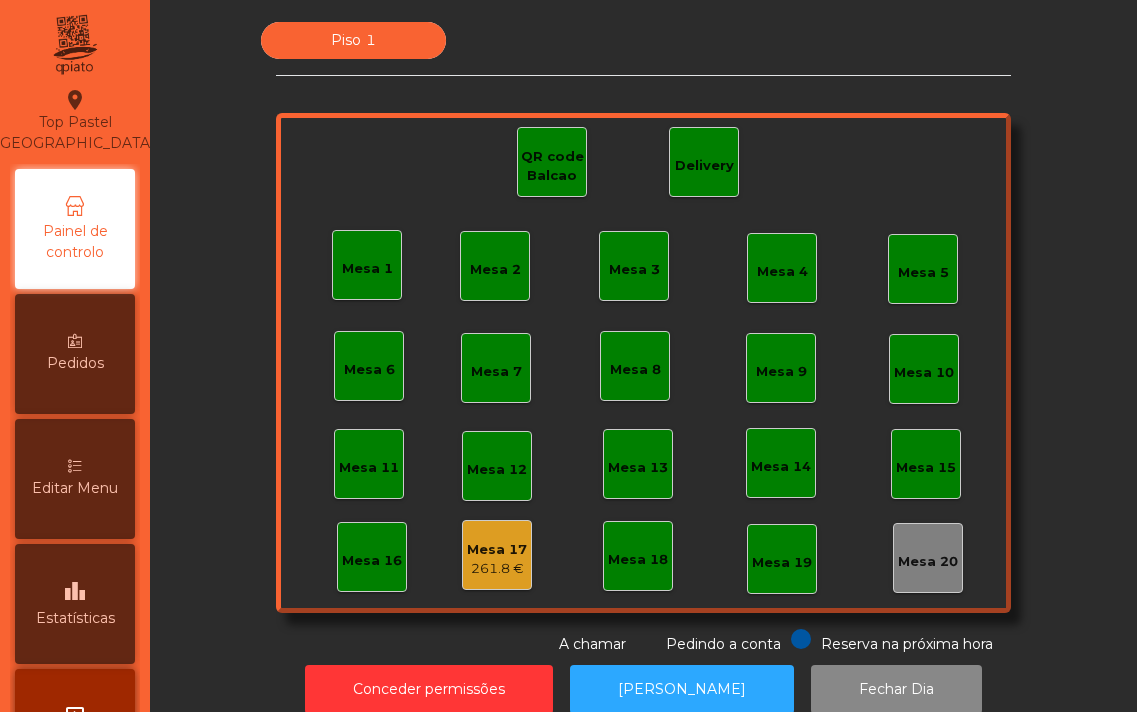 scroll, scrollTop: 0, scrollLeft: 0, axis: both 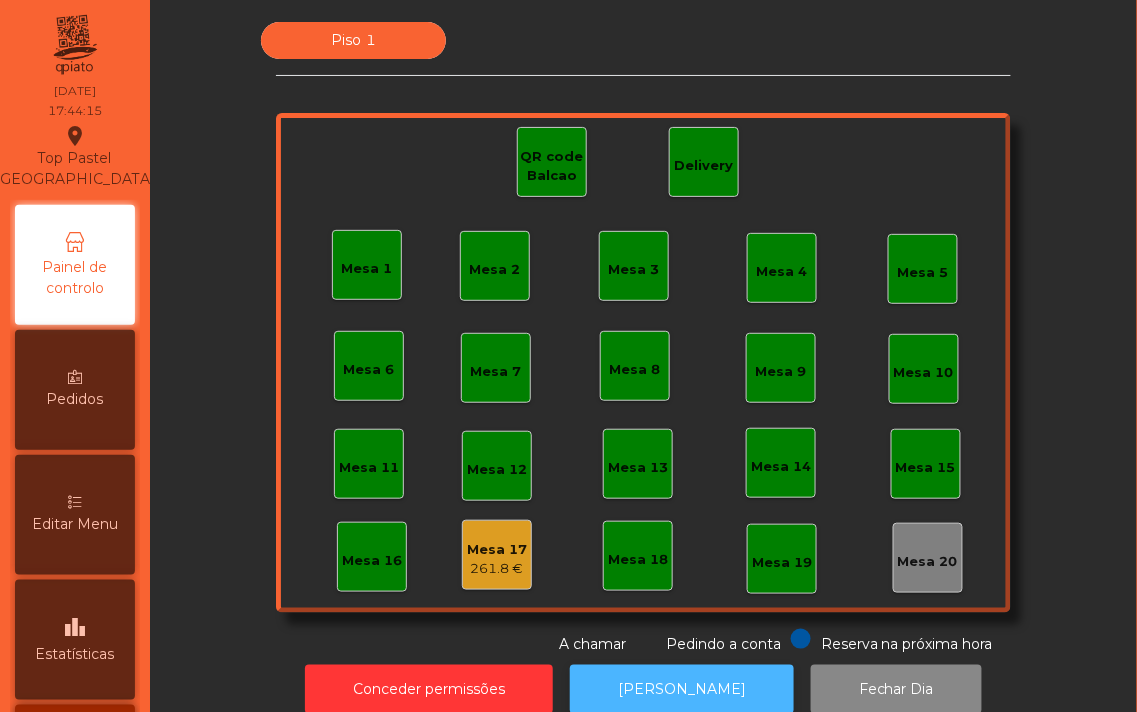click on "[PERSON_NAME]" 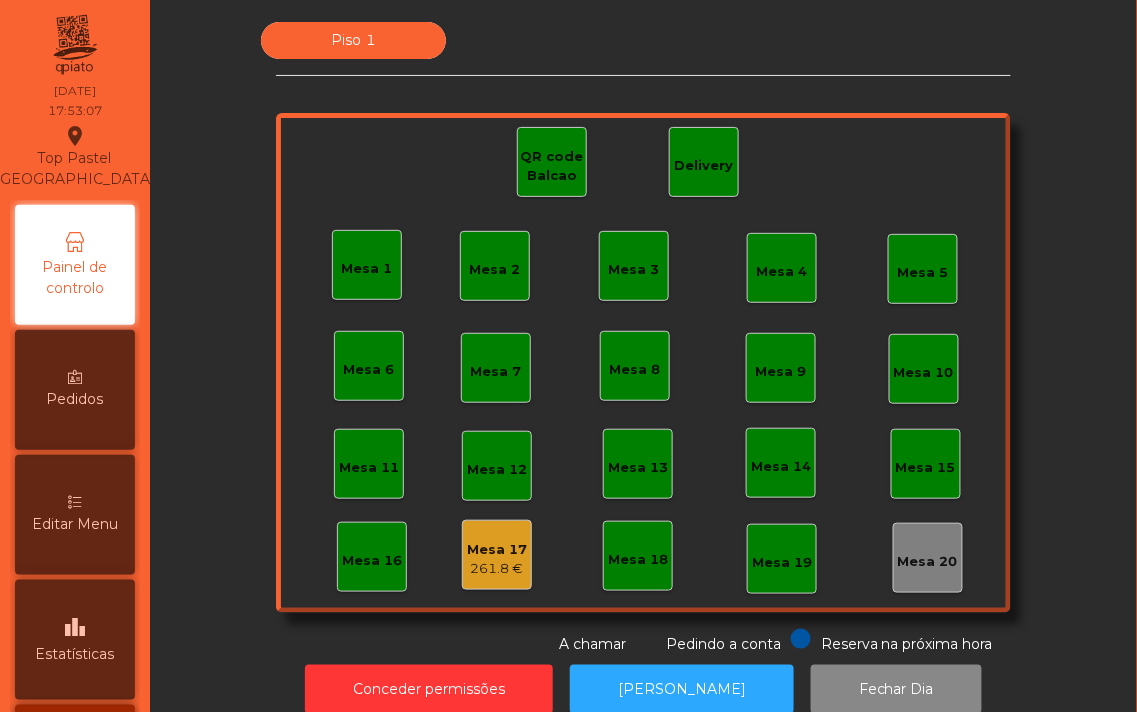 click on "Mesa 19" 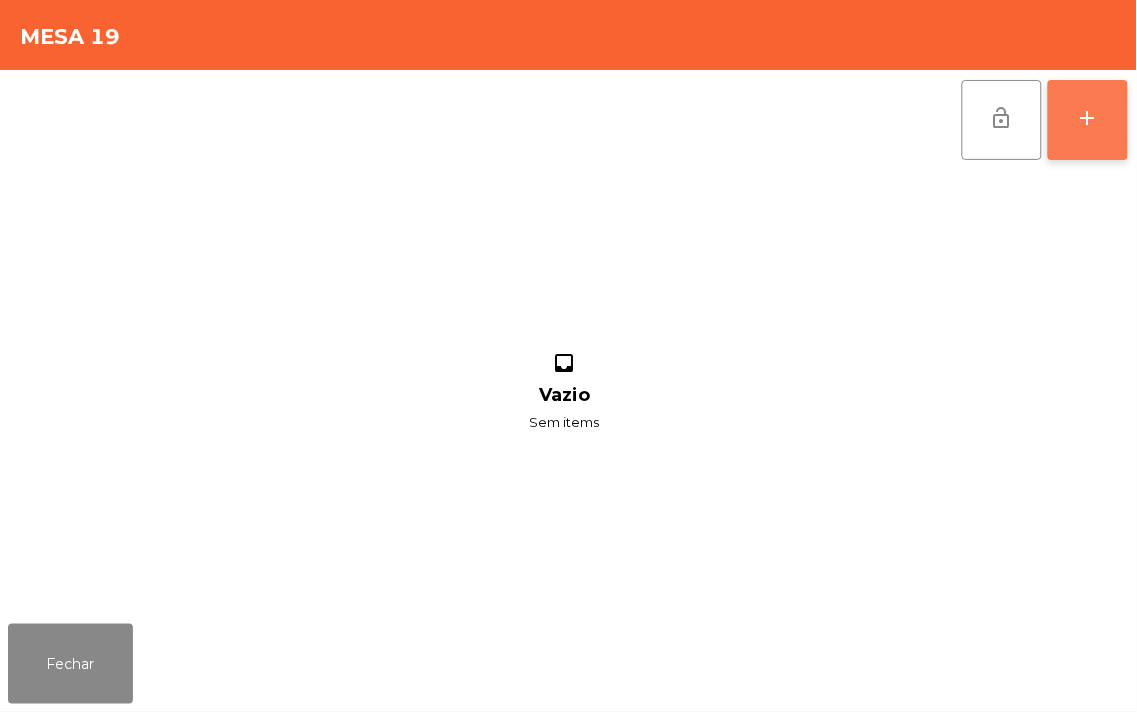 click on "add" 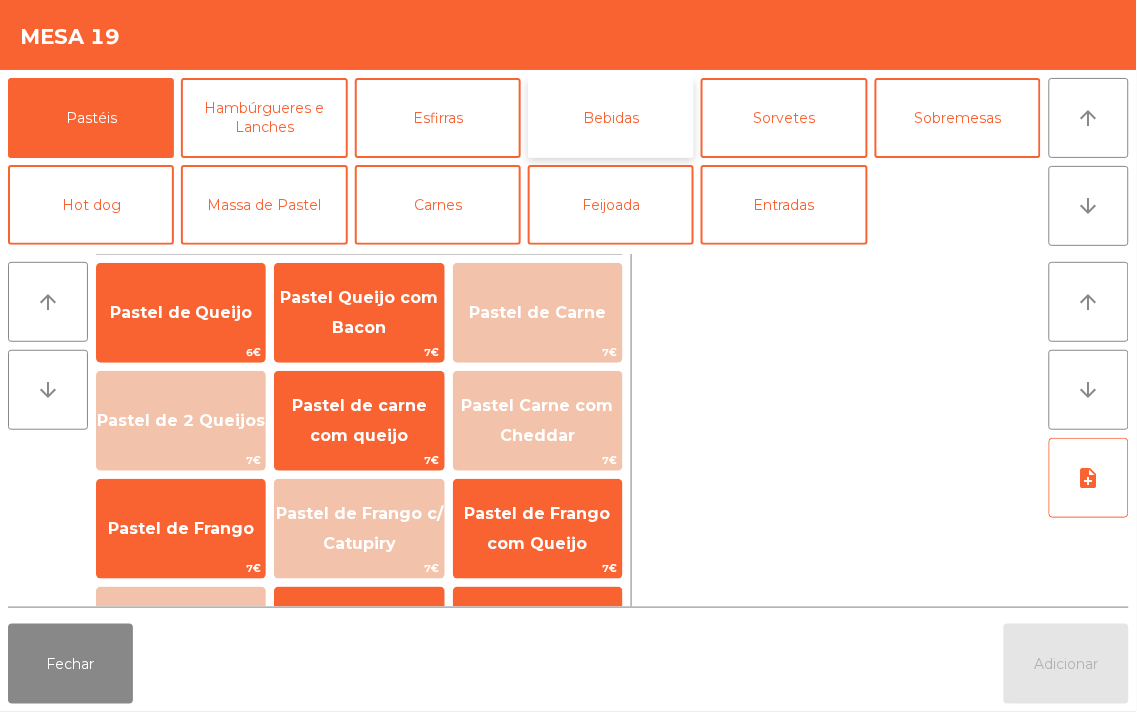 click on "Bebidas" 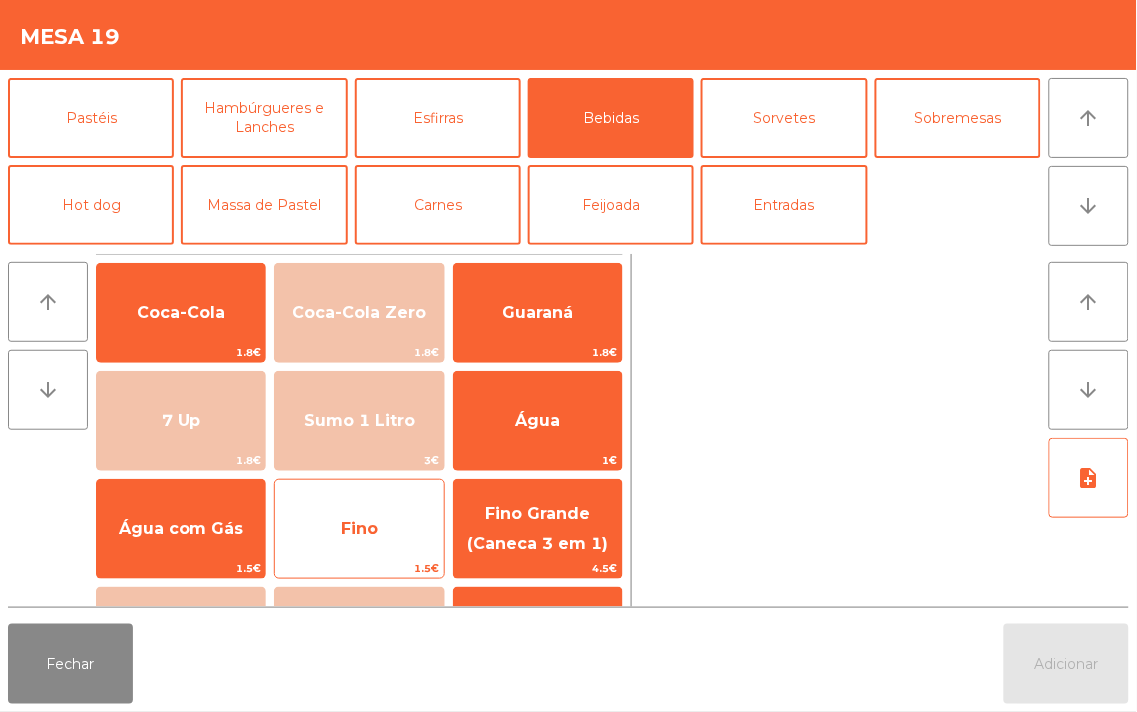 click on "Fino" 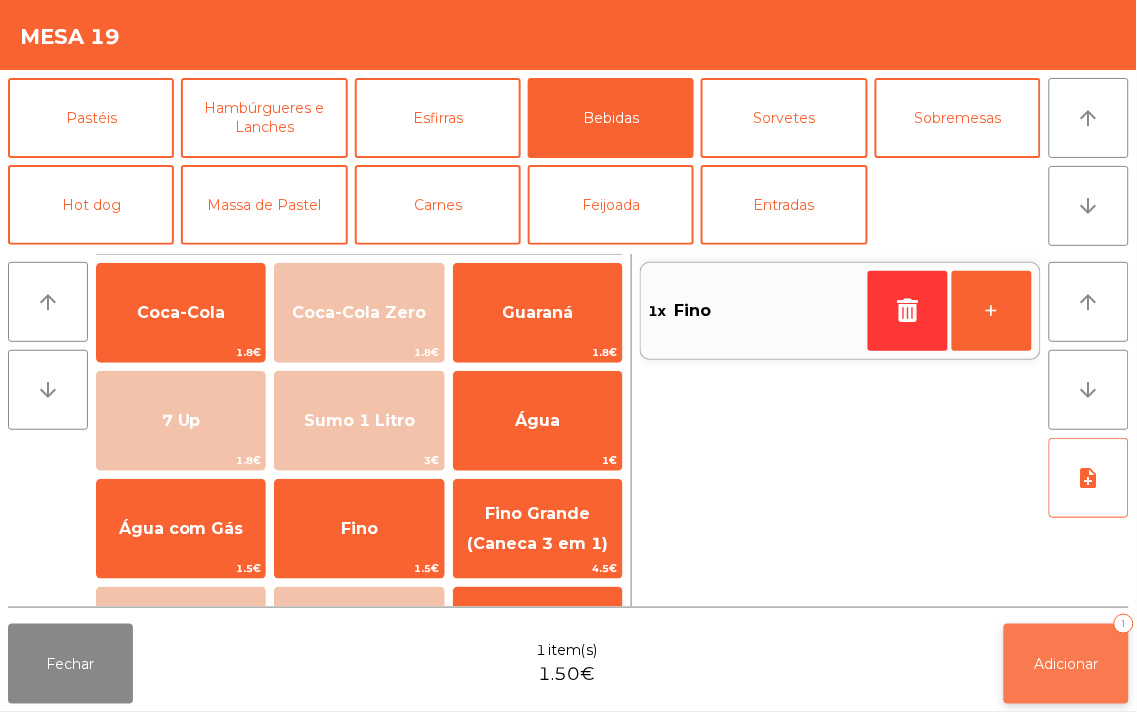 click on "Adicionar   1" 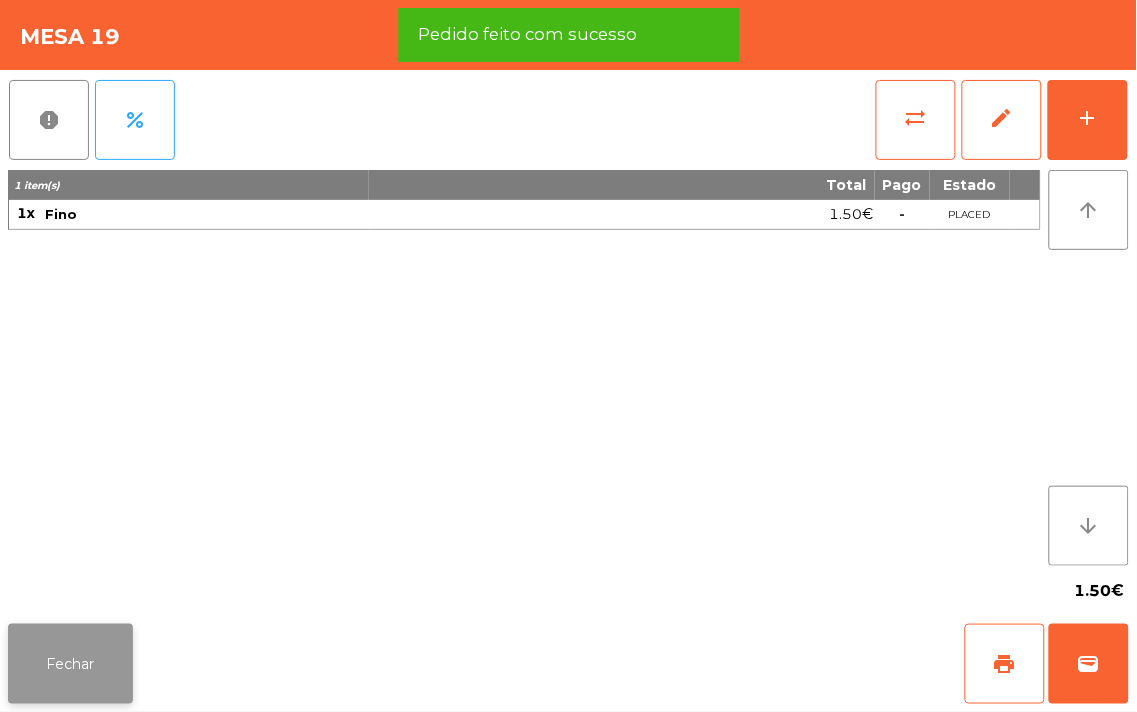 click on "Fechar" 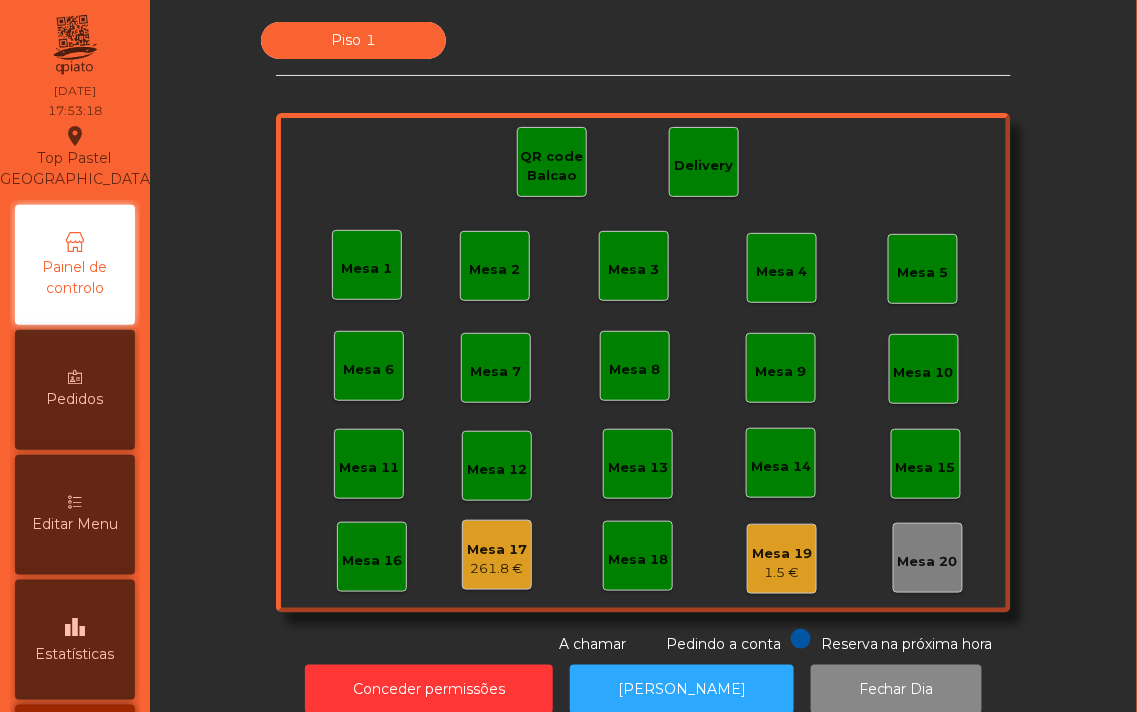 click on "QR code Balcao" 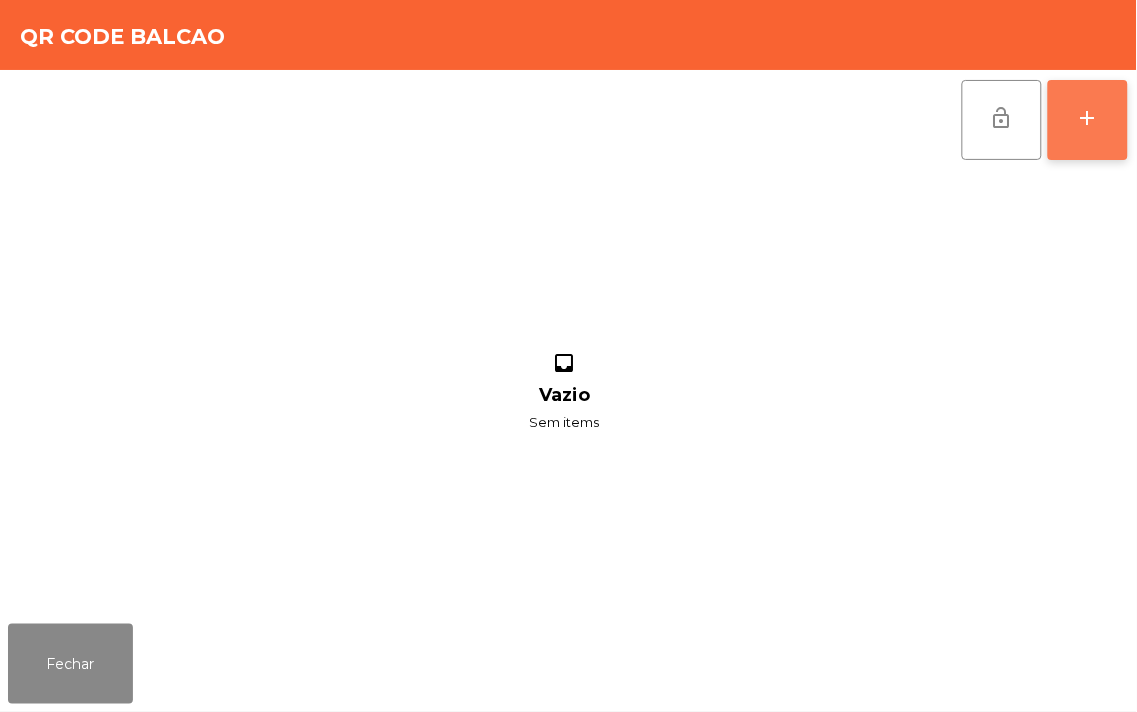 click on "add" 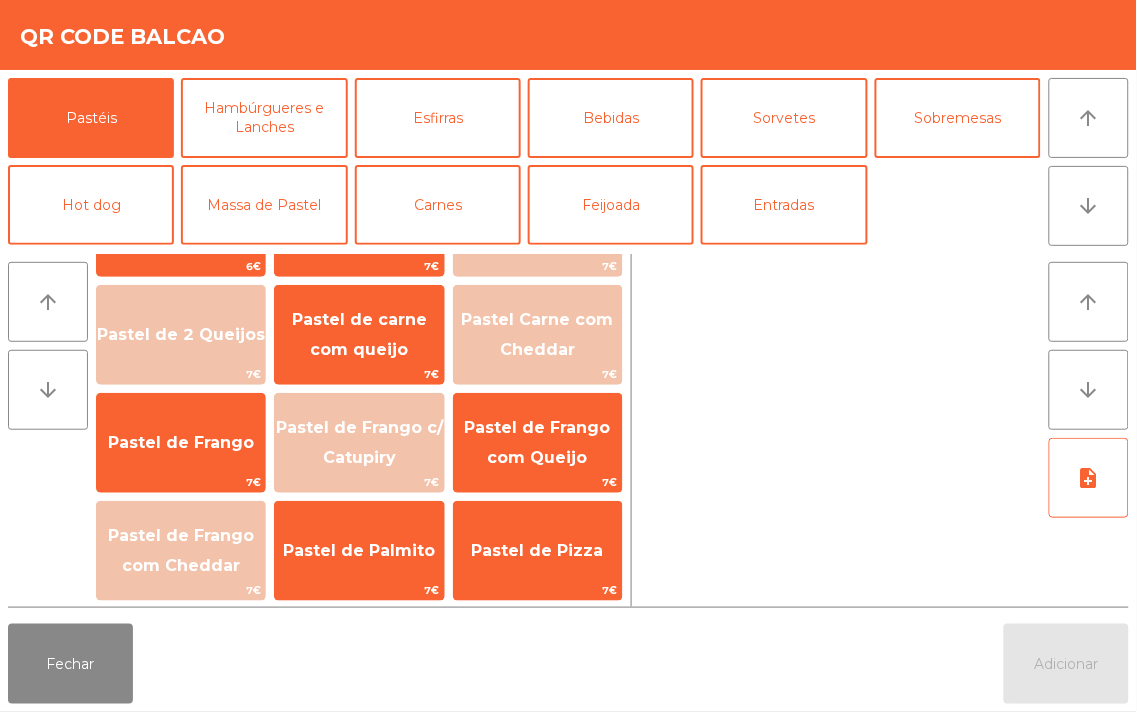 scroll, scrollTop: 85, scrollLeft: 0, axis: vertical 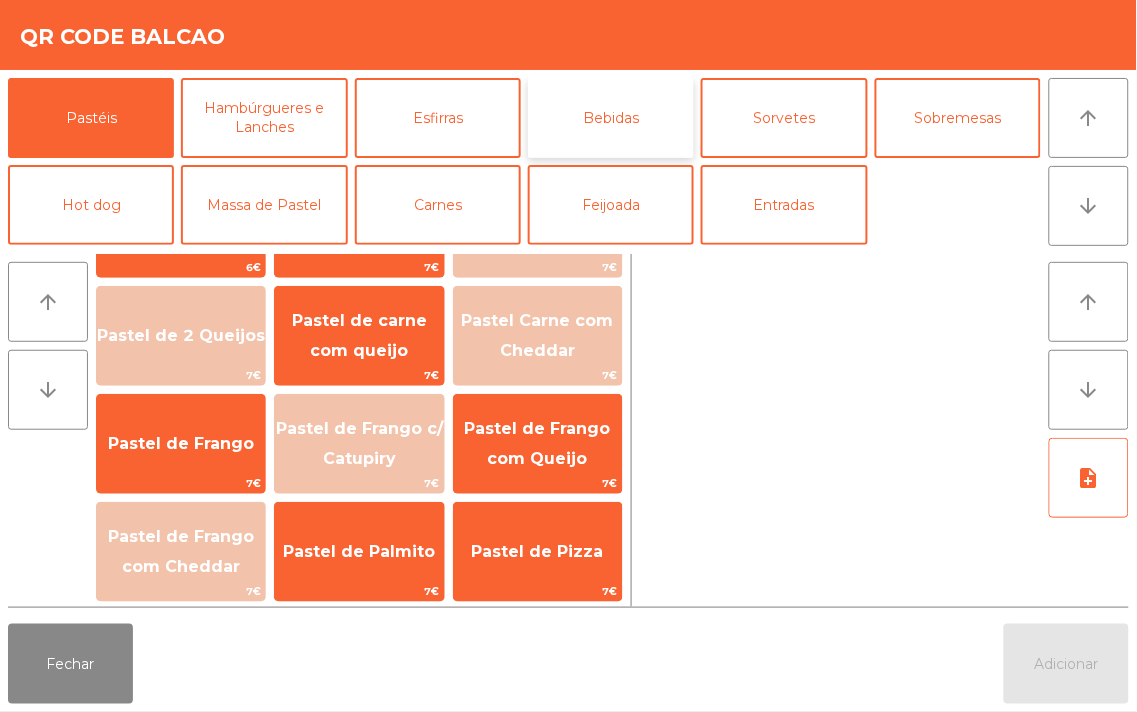 click on "Bebidas" 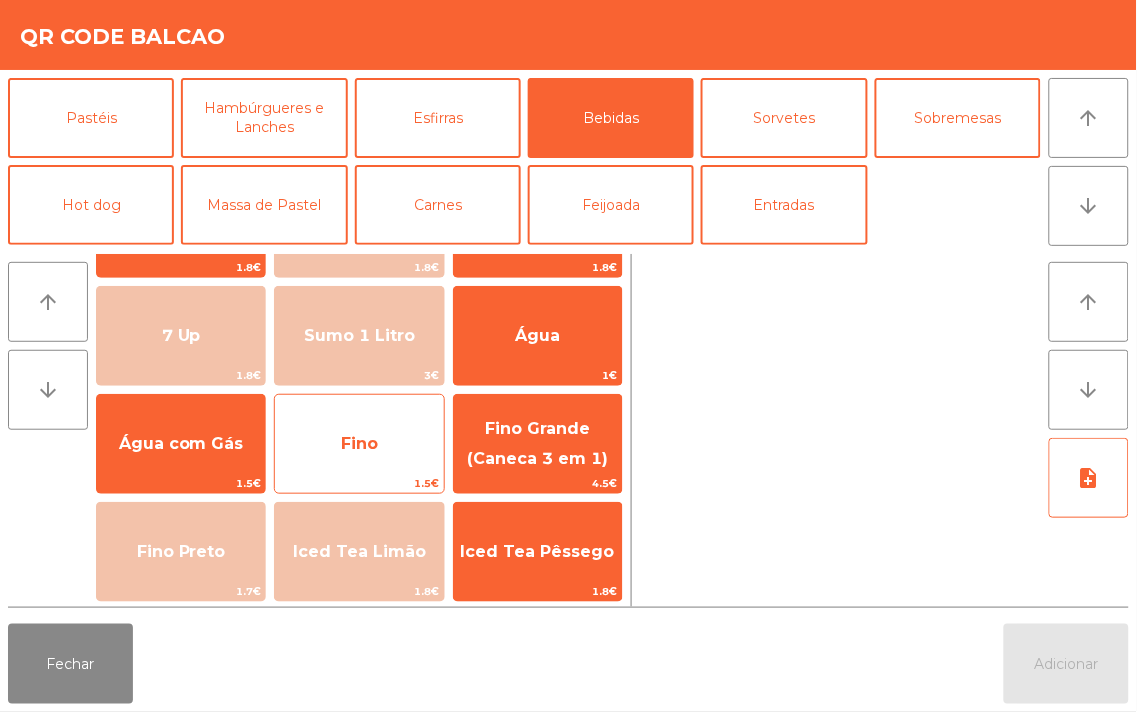 click on "Fino" 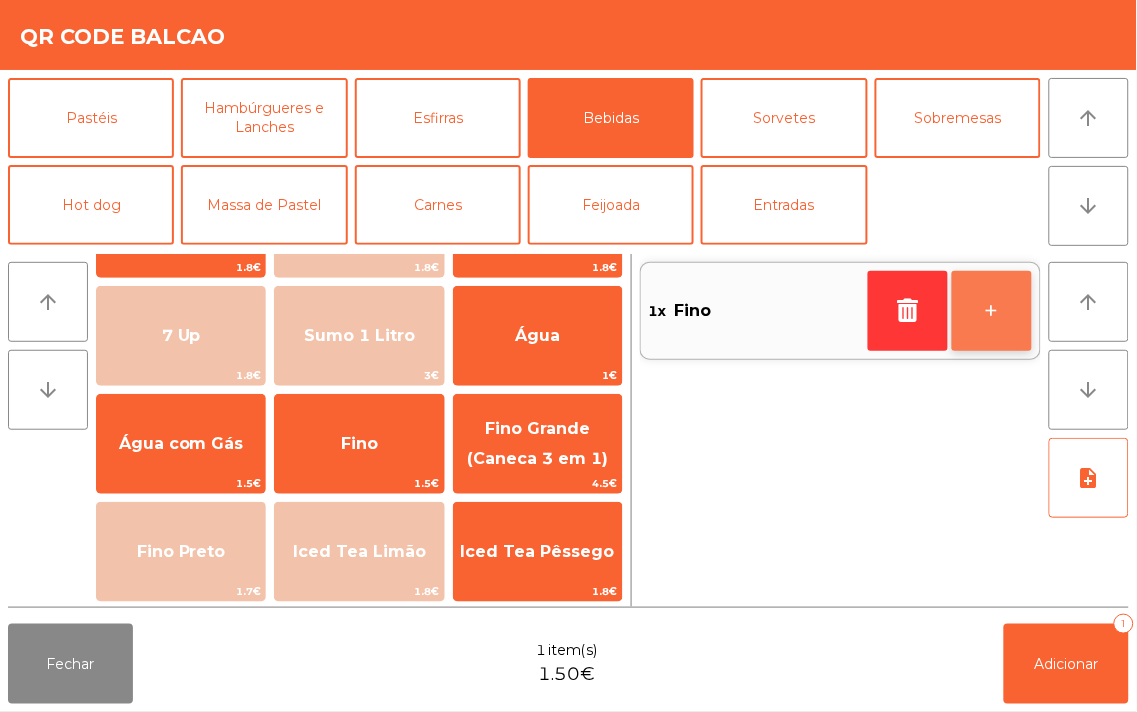 click on "+" 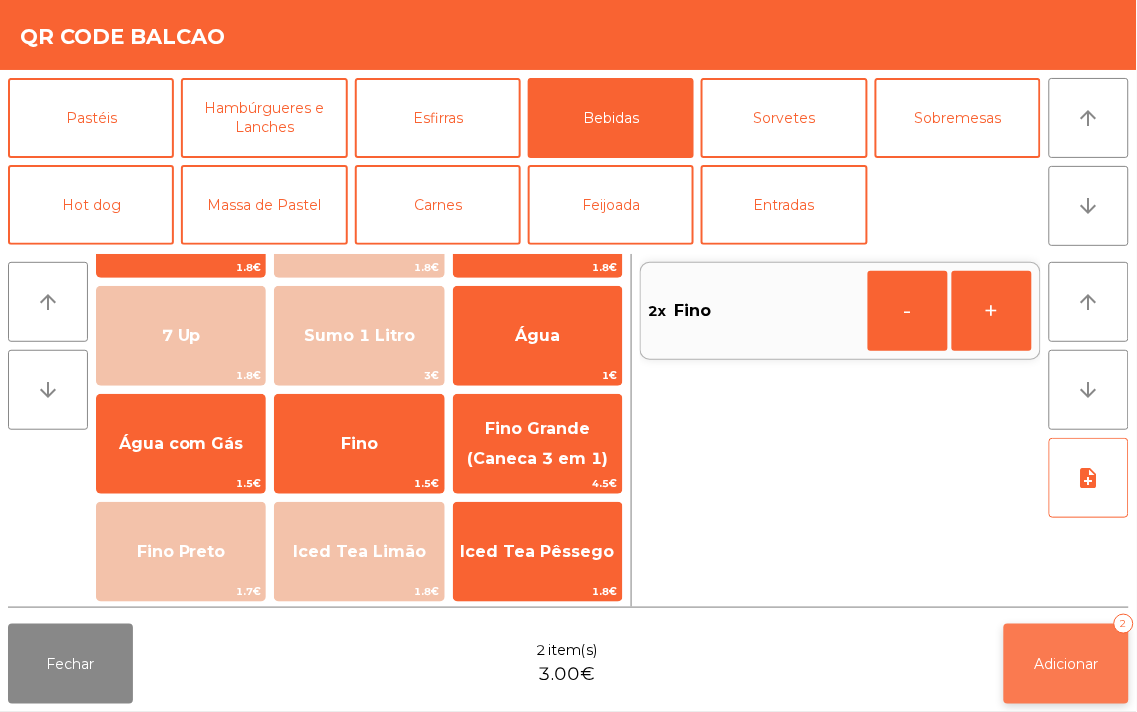 click on "Adicionar" 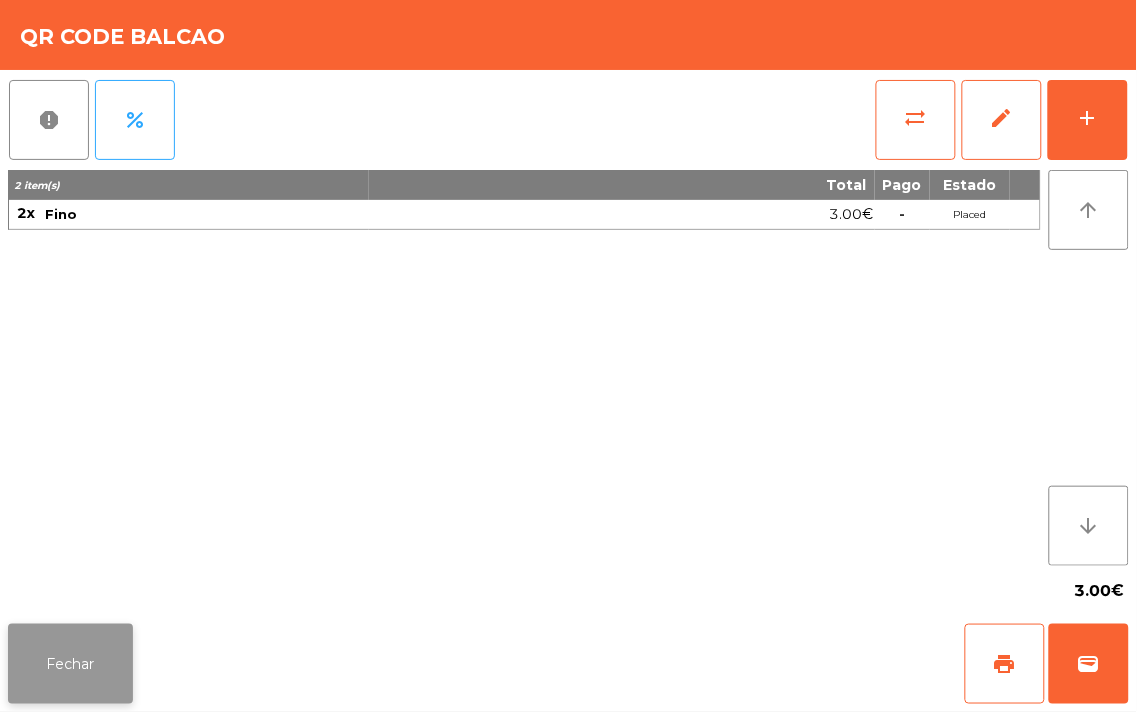 click on "Fechar" 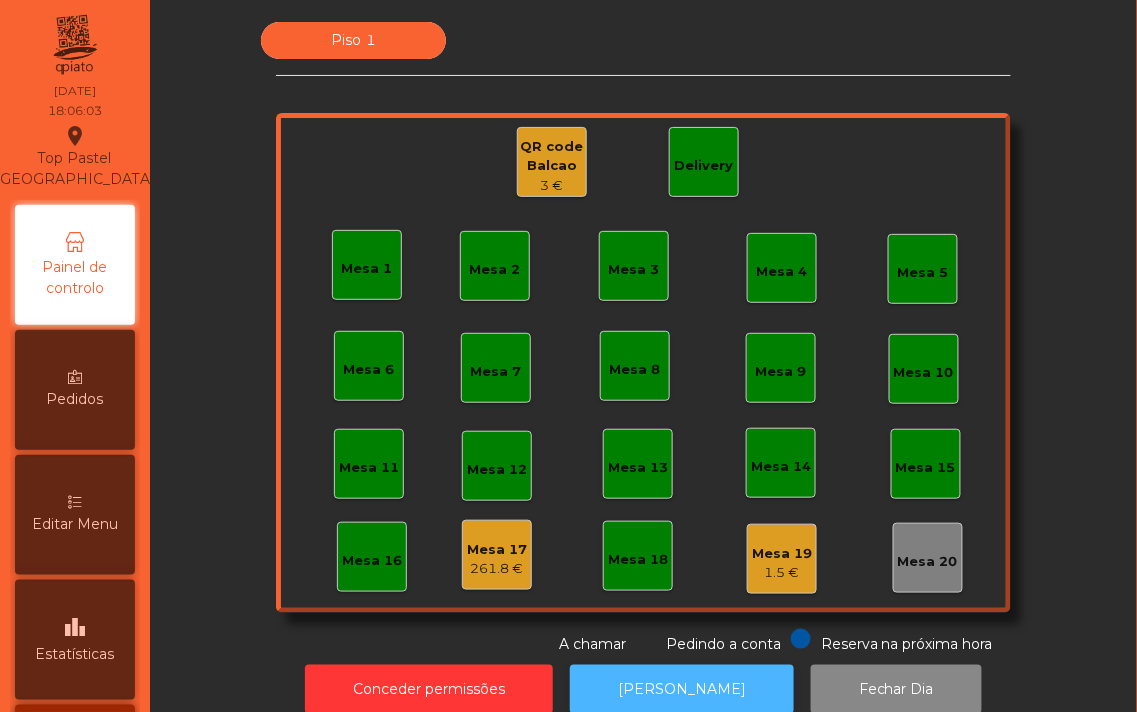click on "[PERSON_NAME]" 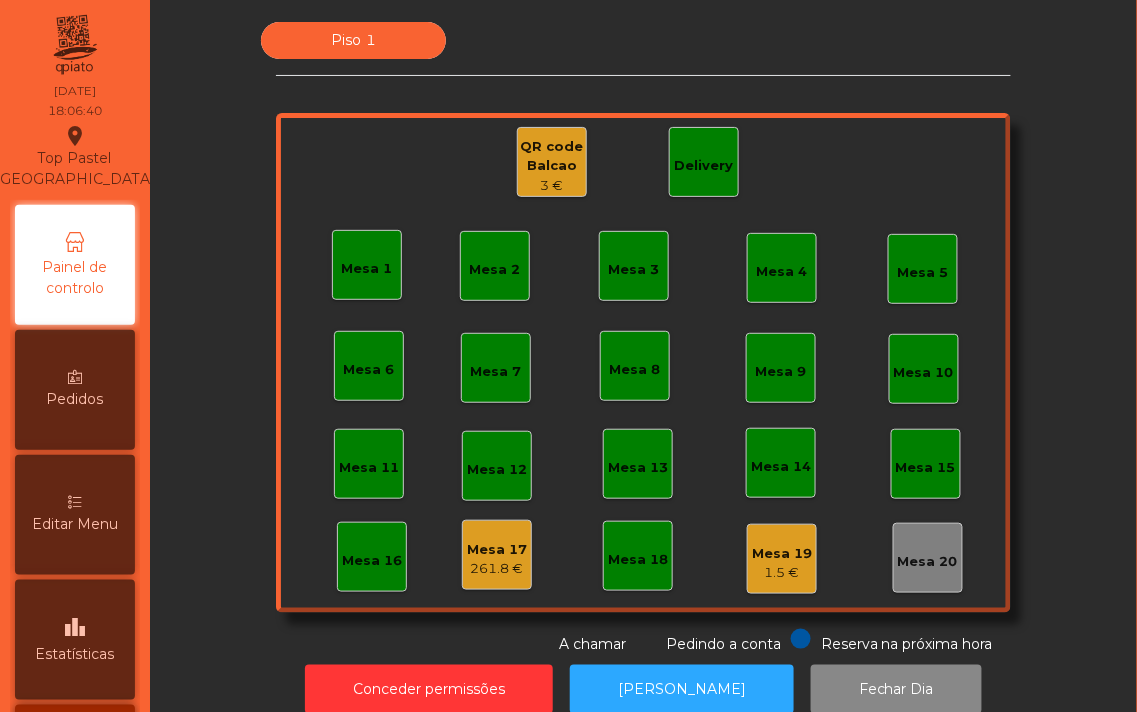 click on "Pedindo a conta" 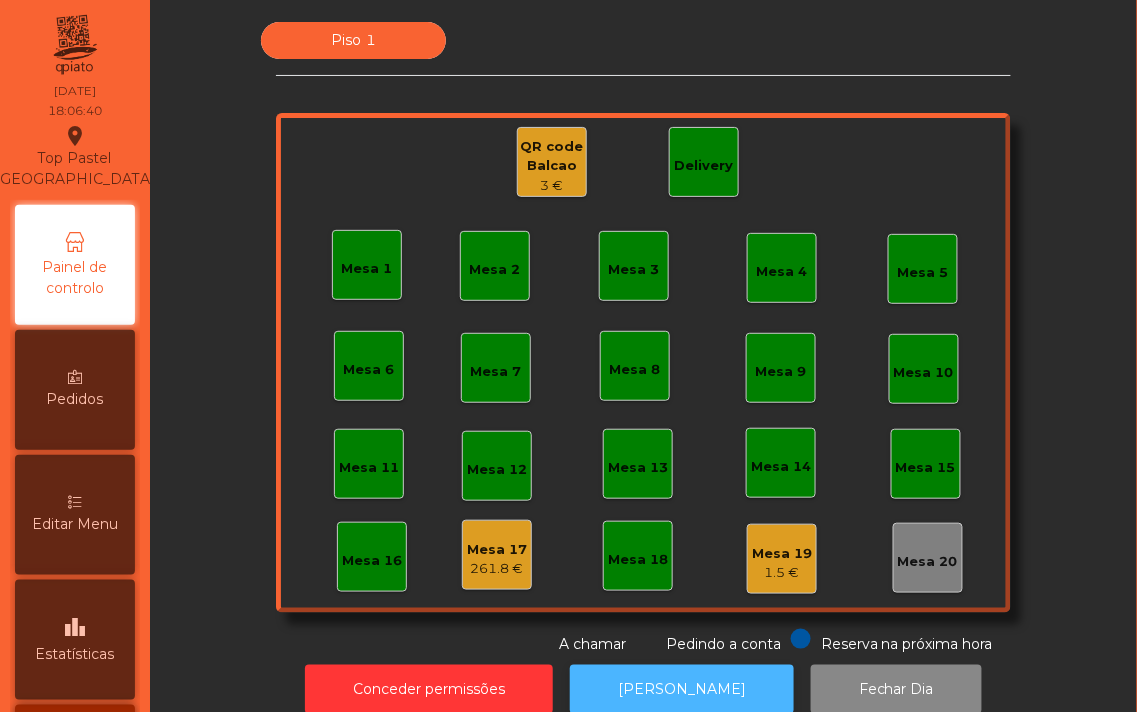 click on "[PERSON_NAME]" 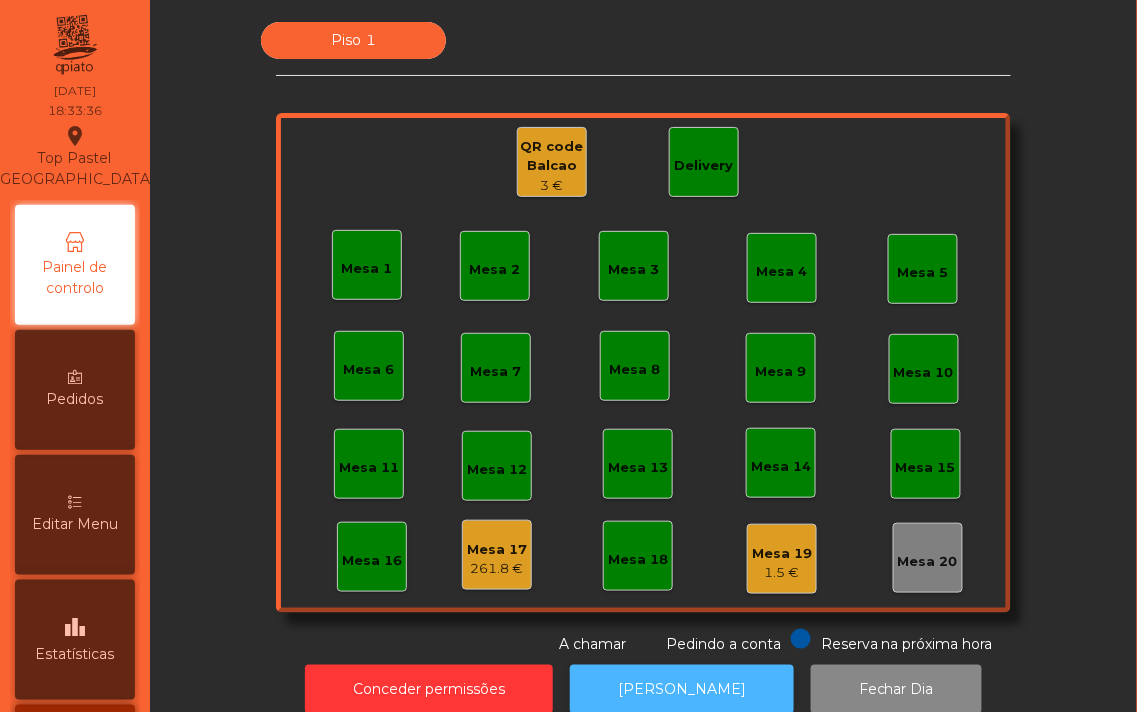 click on "[PERSON_NAME]" 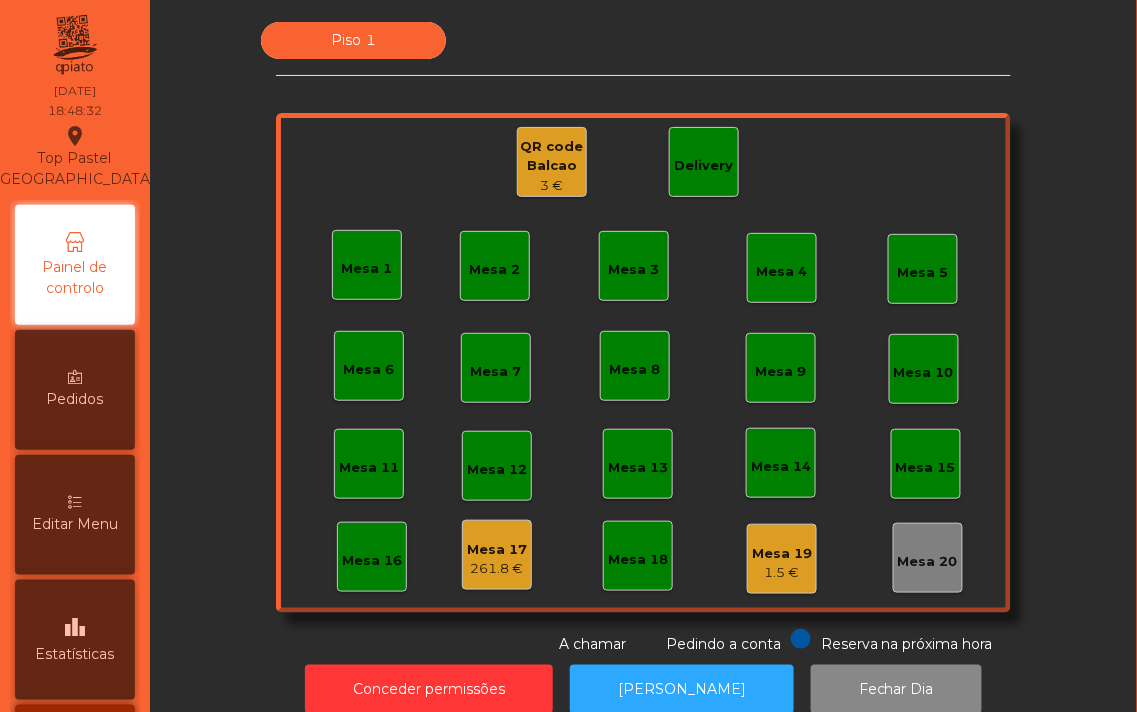 click on "QR code Balcao" 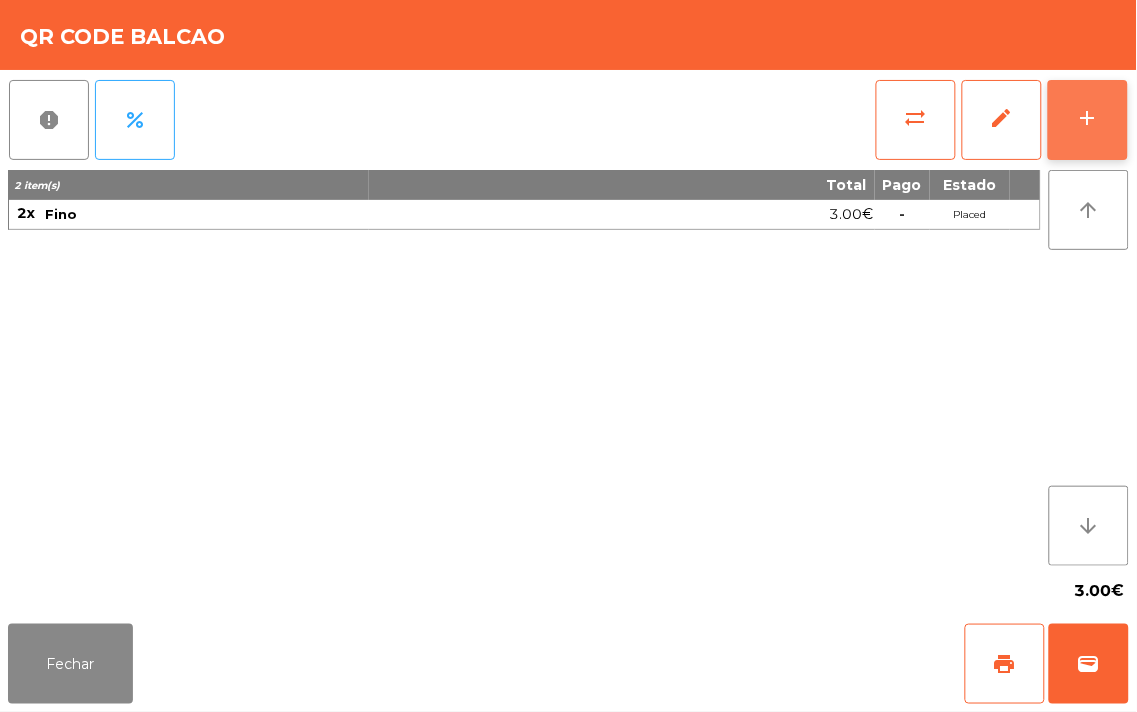 click on "add" 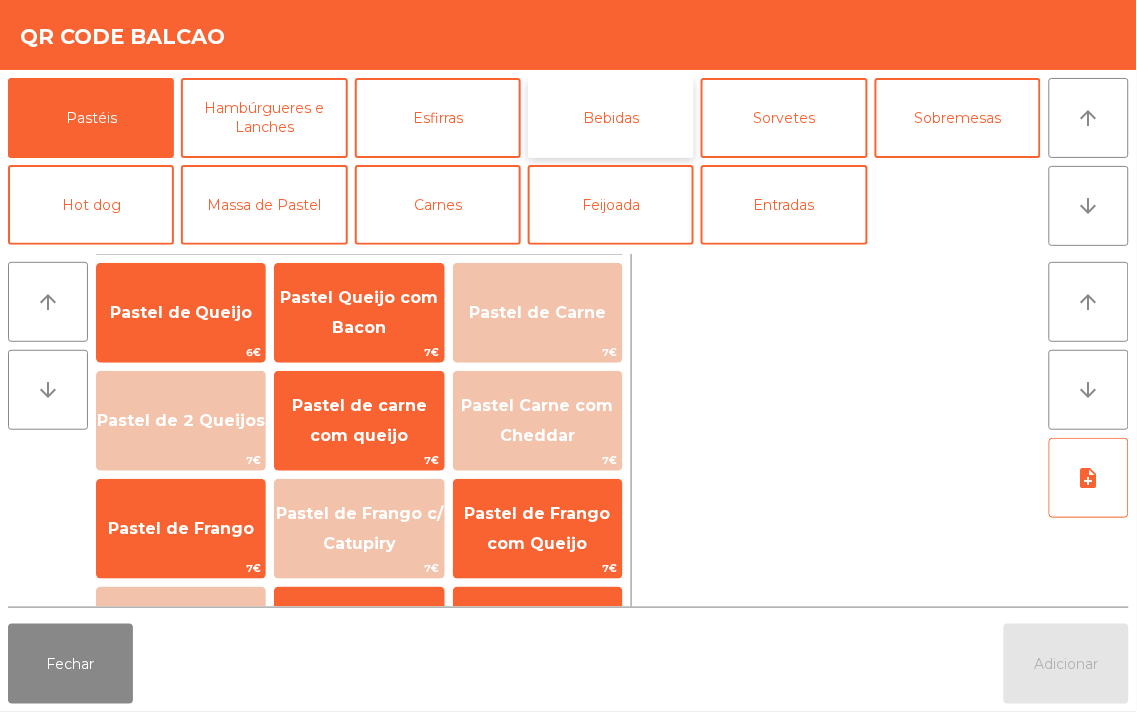 click on "Bebidas" 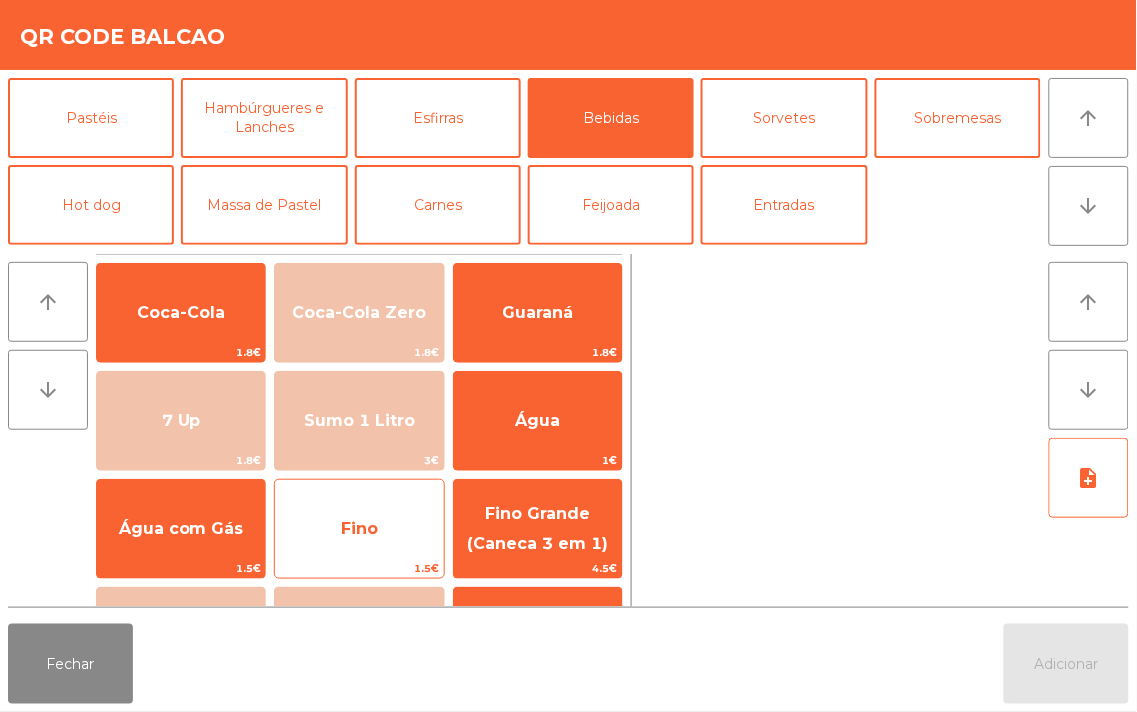 click on "Fino" 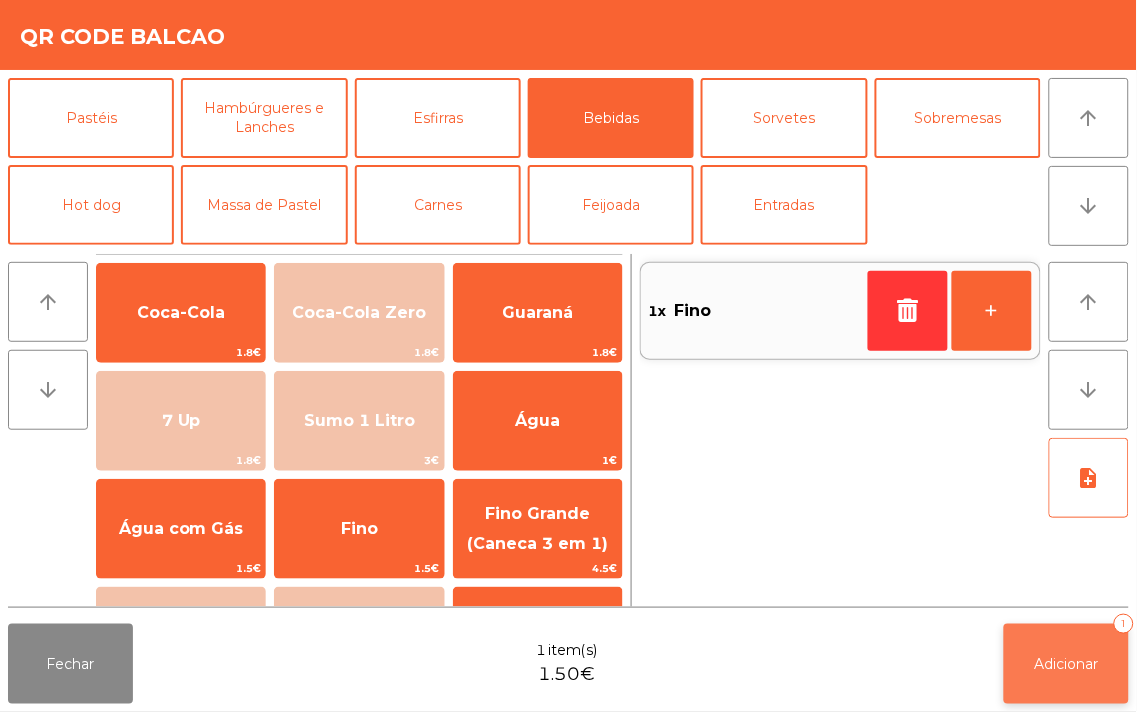 click on "Adicionar" 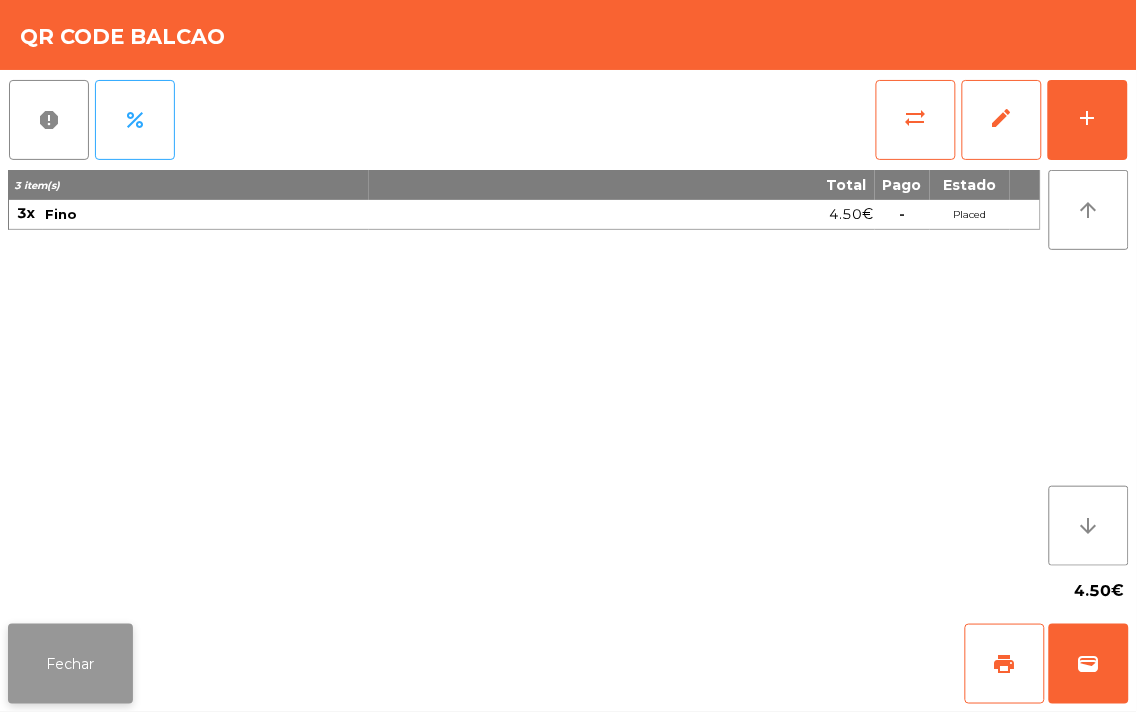 click on "Fechar" 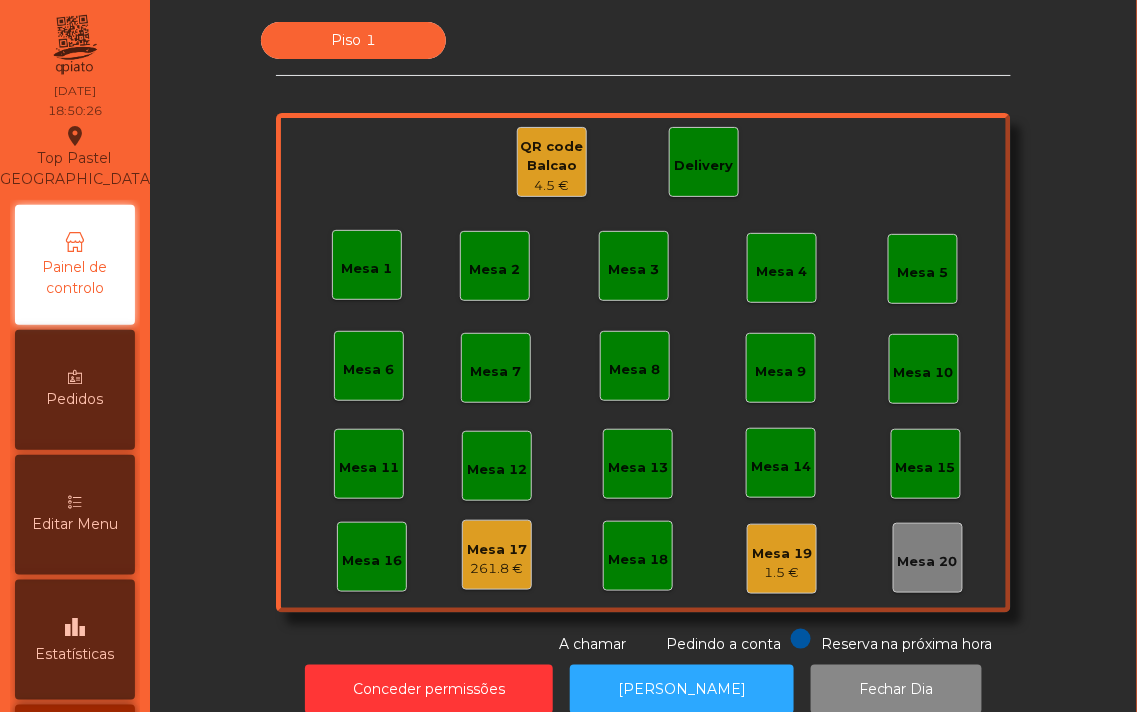 click on "Delivery" 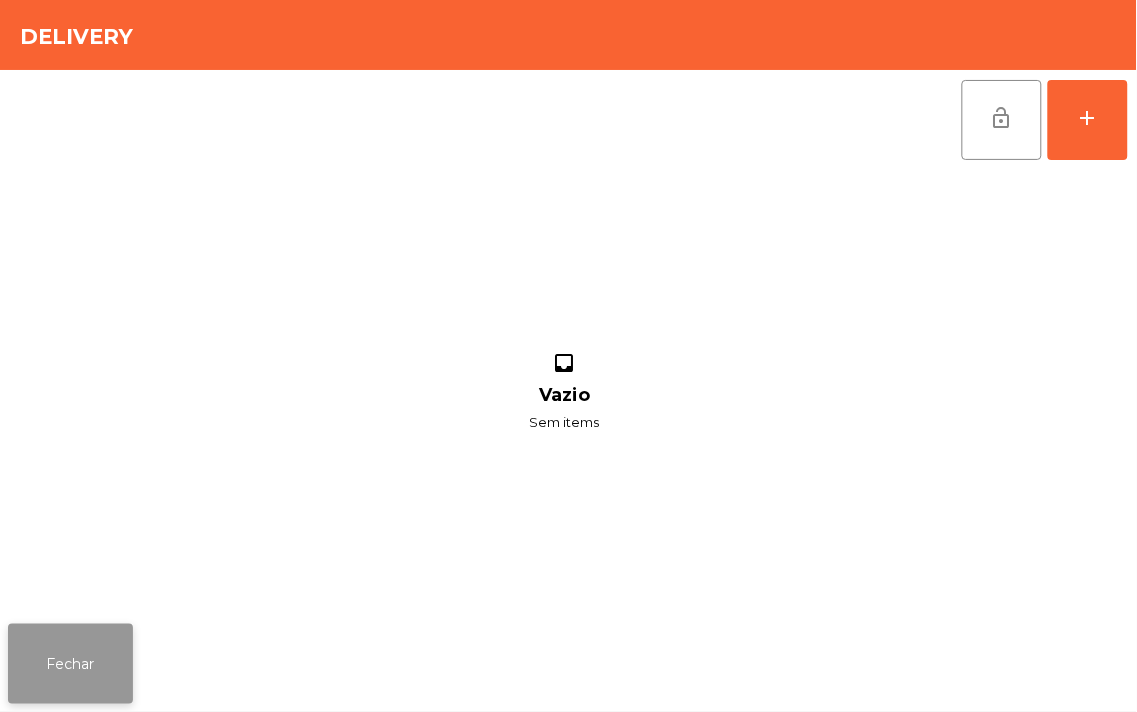 click on "Fechar" 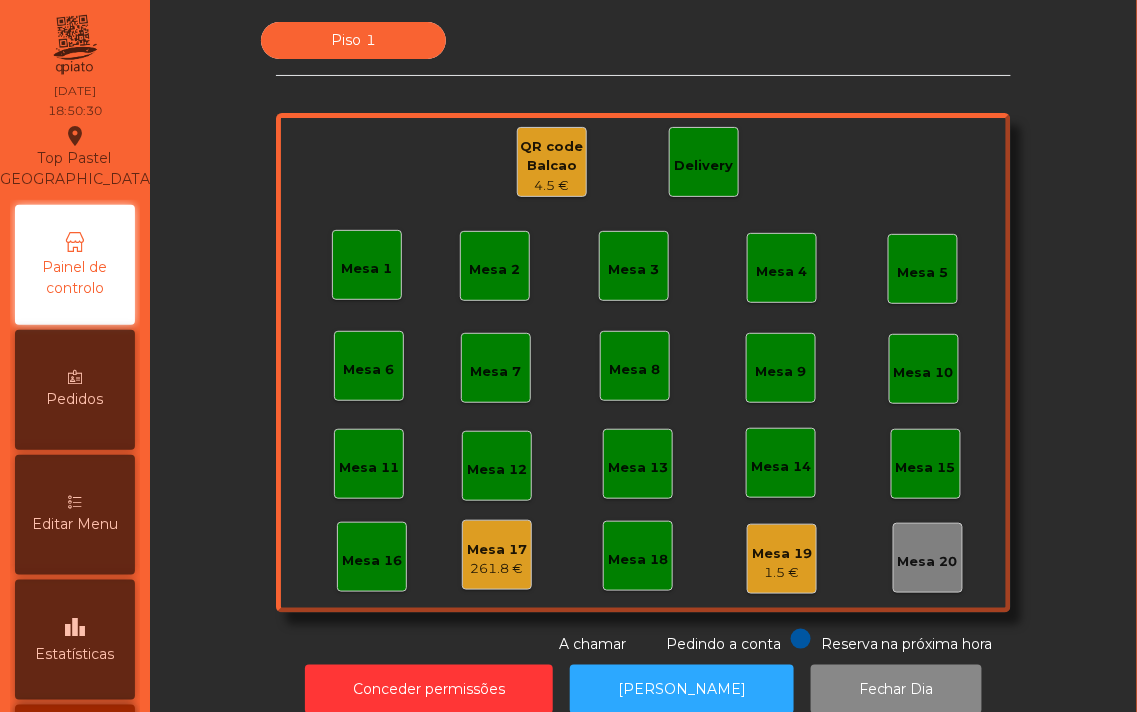 click on "leaderboard  Estatísticas" at bounding box center [75, 640] 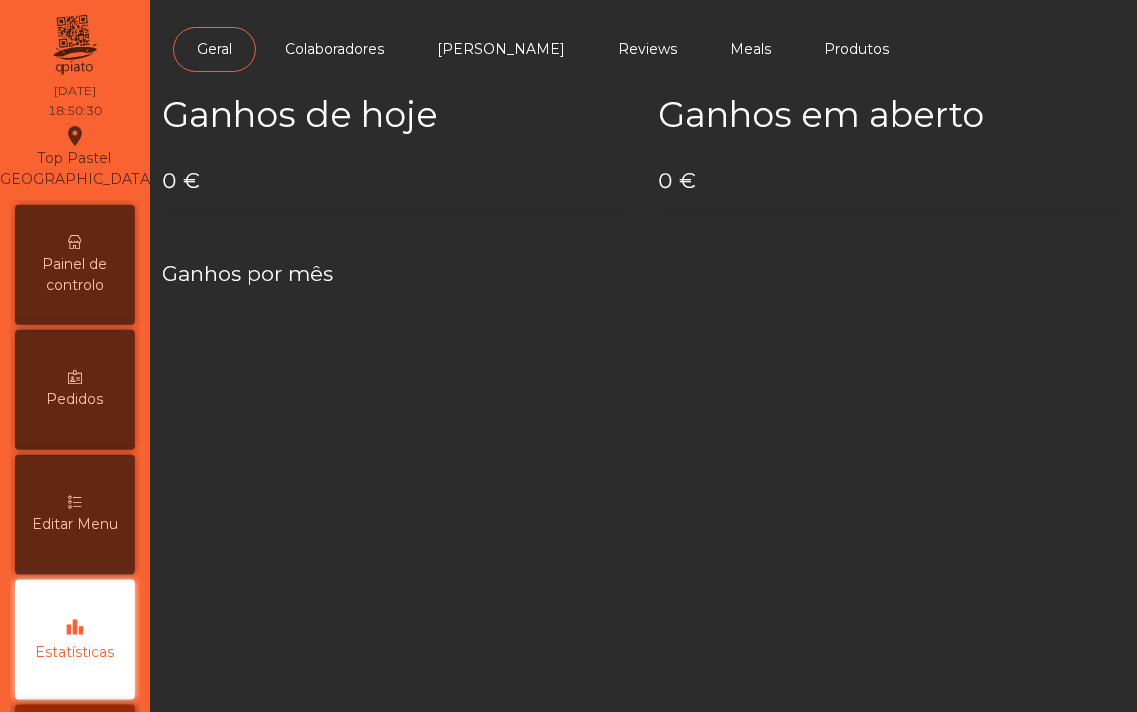 scroll, scrollTop: 127, scrollLeft: 0, axis: vertical 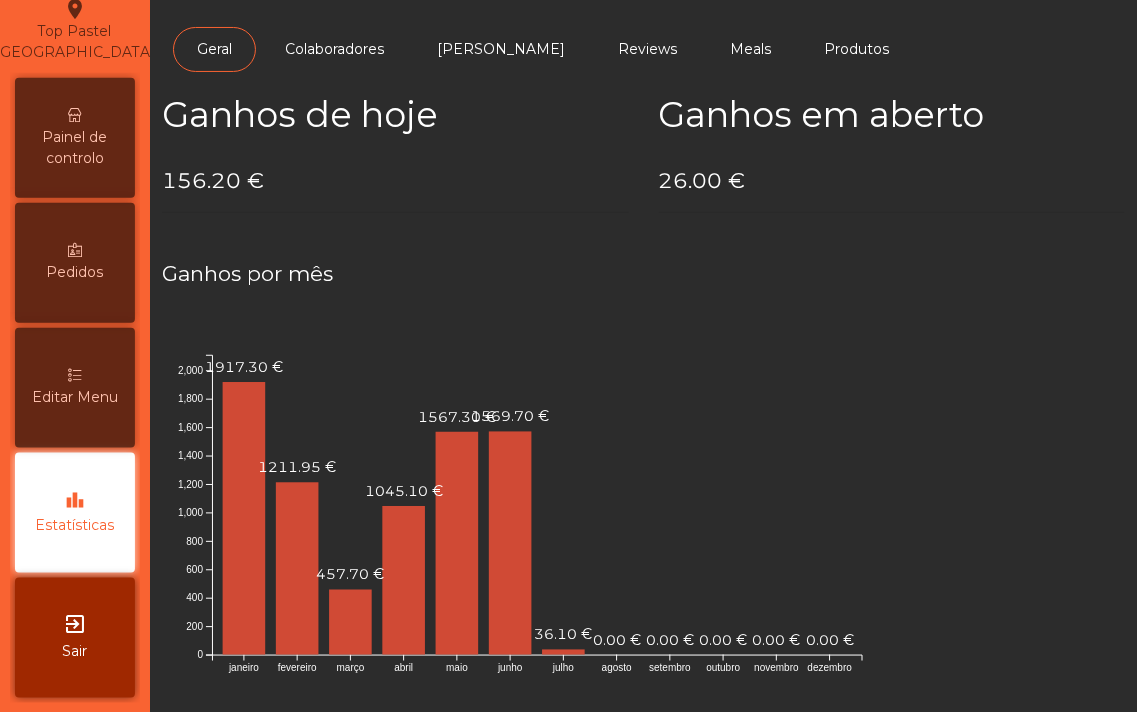 click on "Editar Menu" at bounding box center [75, 397] 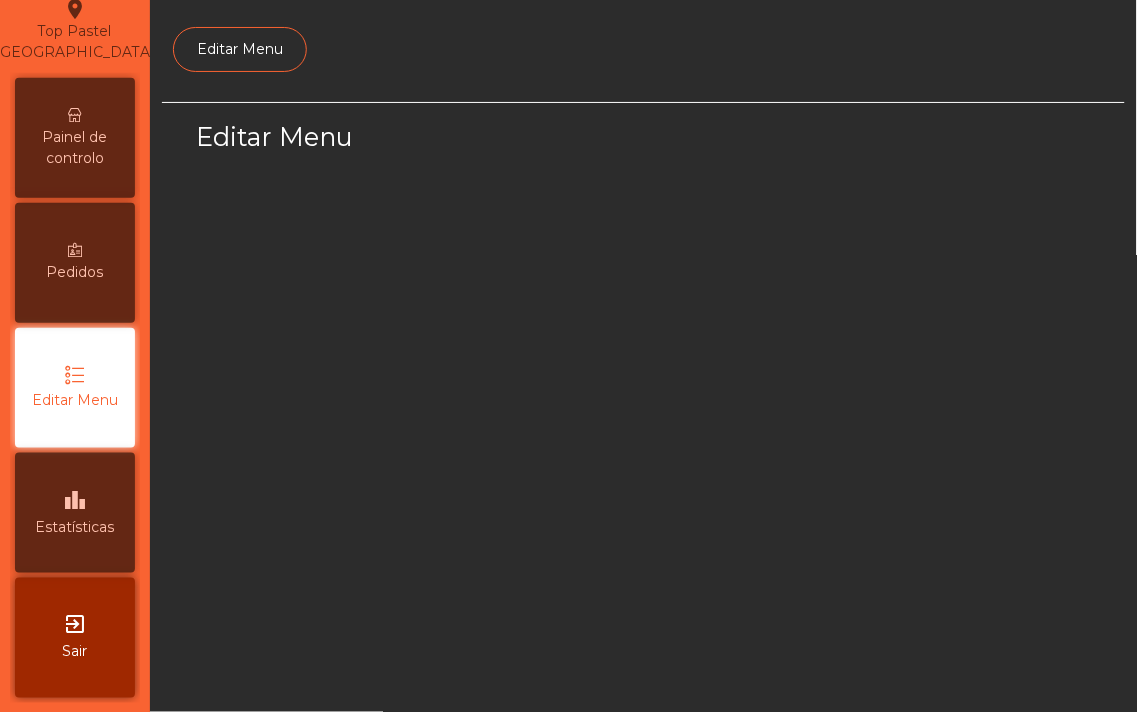 select on "*" 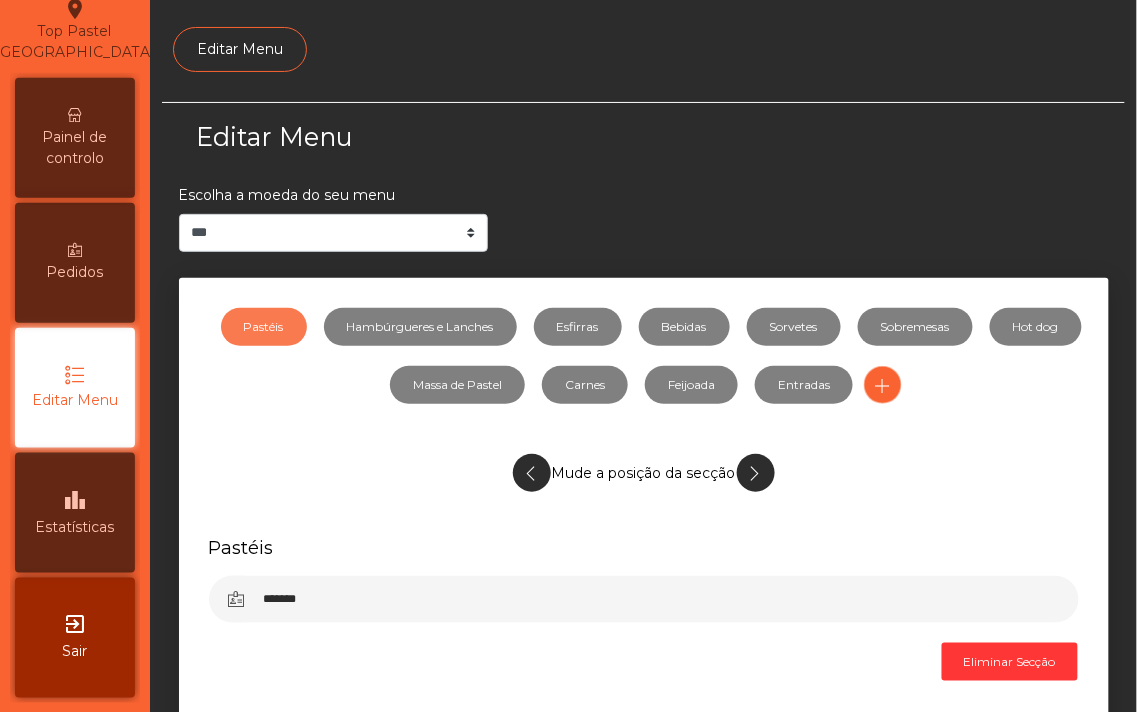 click on "Pedidos" at bounding box center [75, 272] 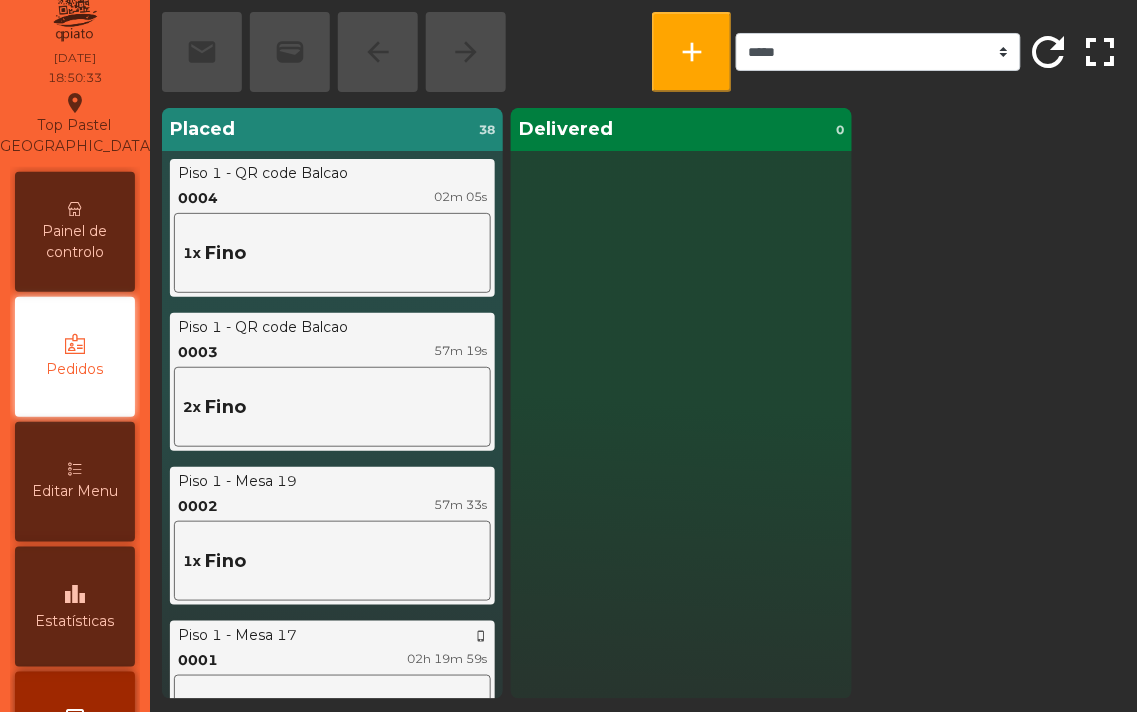 scroll, scrollTop: 127, scrollLeft: 0, axis: vertical 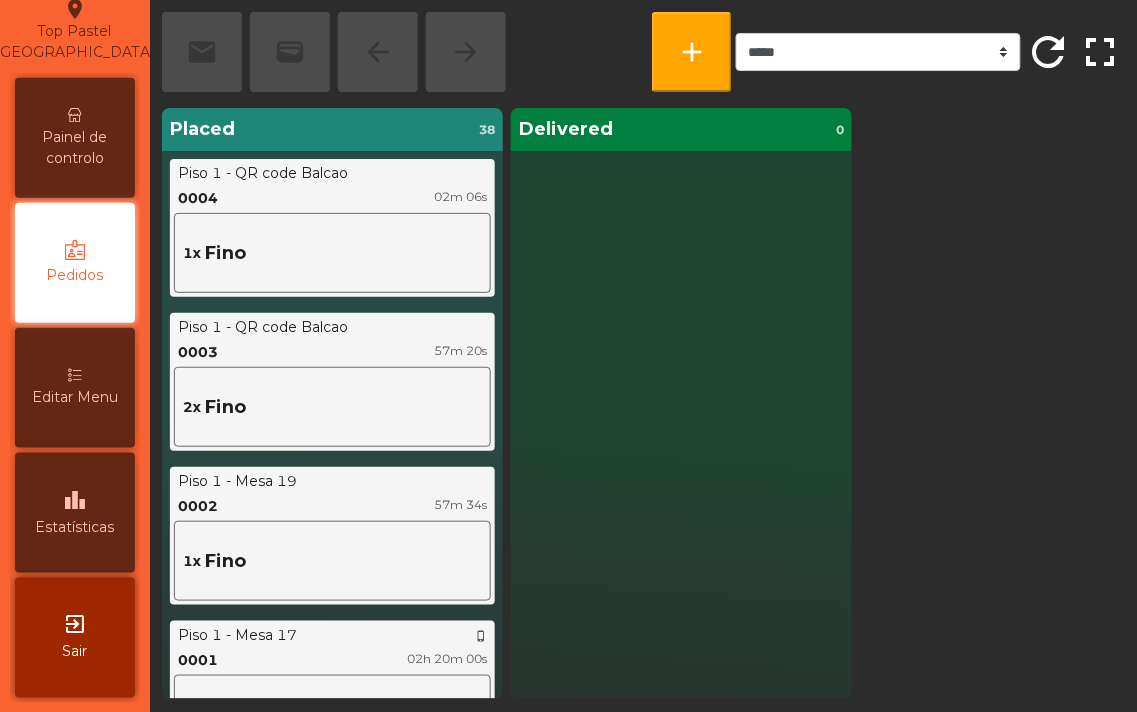 click on "leaderboard  Estatísticas" at bounding box center [75, 513] 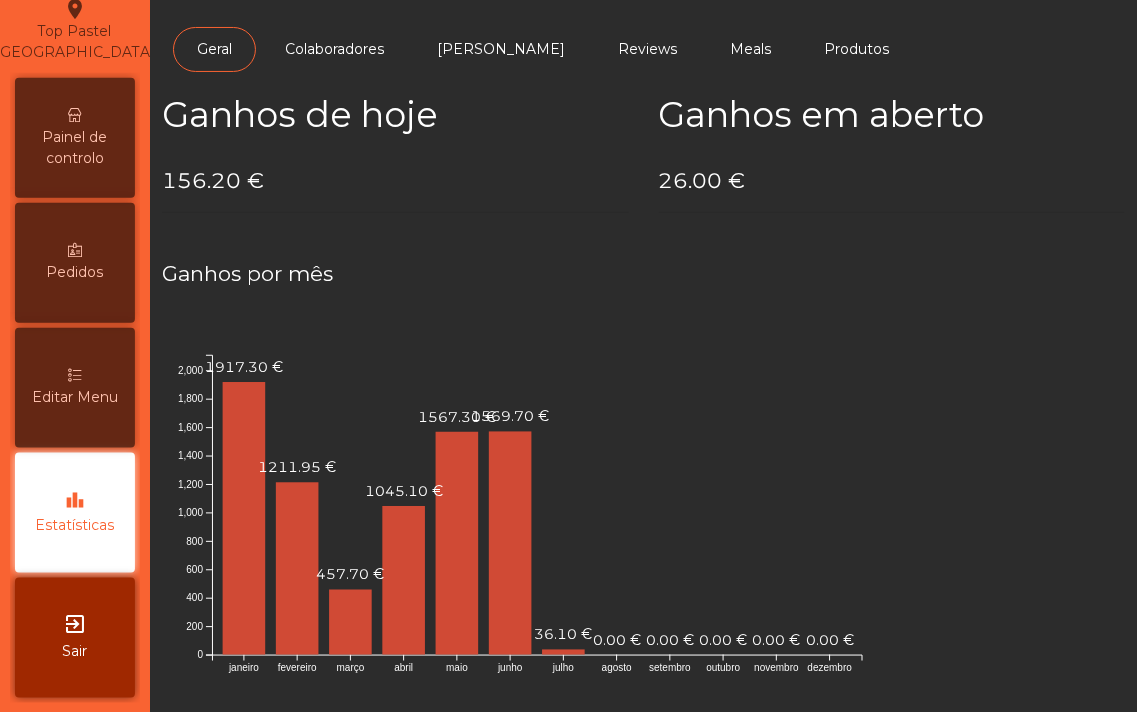 click on "Editar Menu" at bounding box center (75, 388) 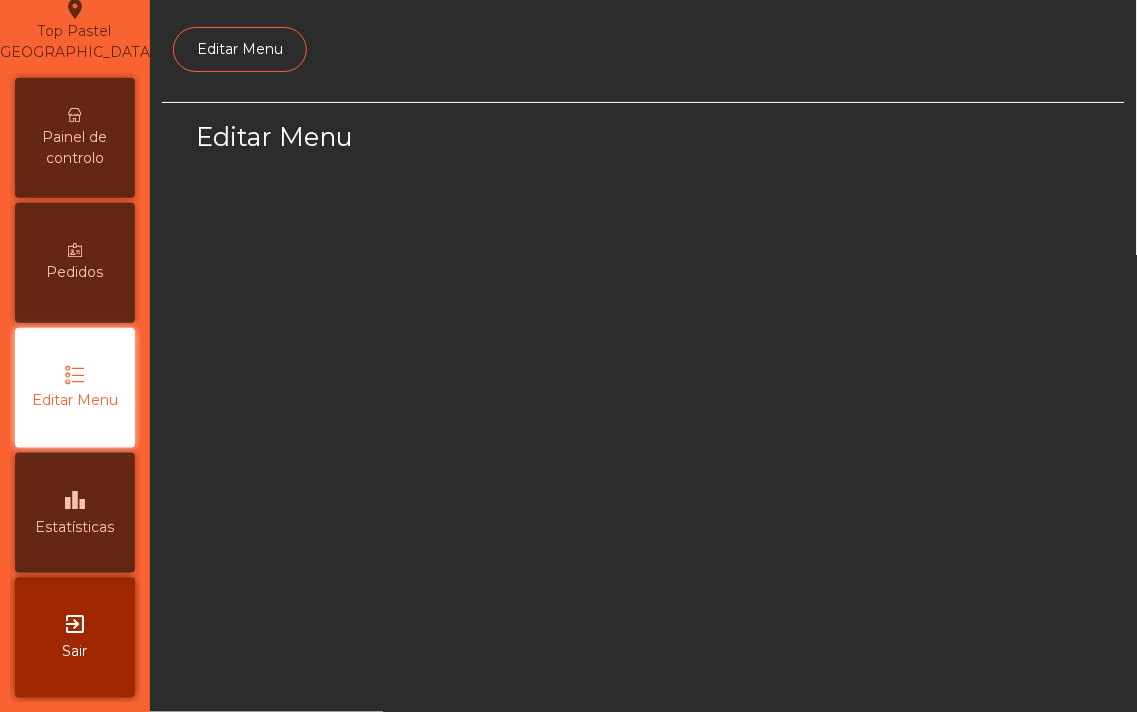 select on "*" 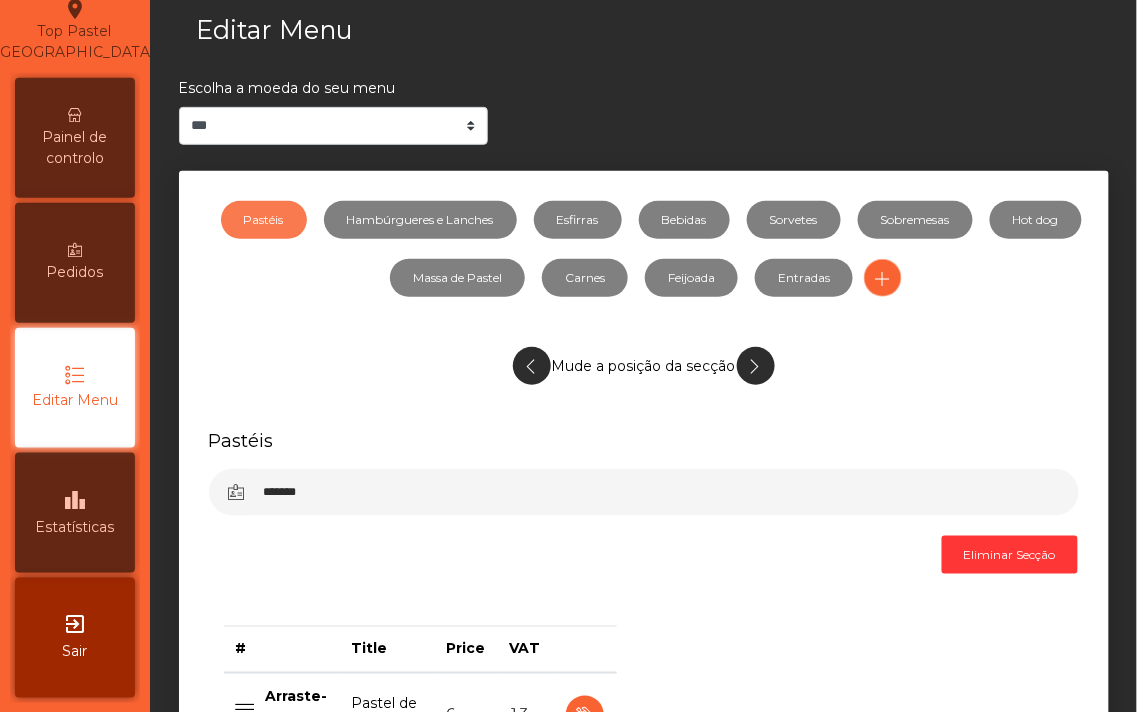 scroll, scrollTop: 108, scrollLeft: 0, axis: vertical 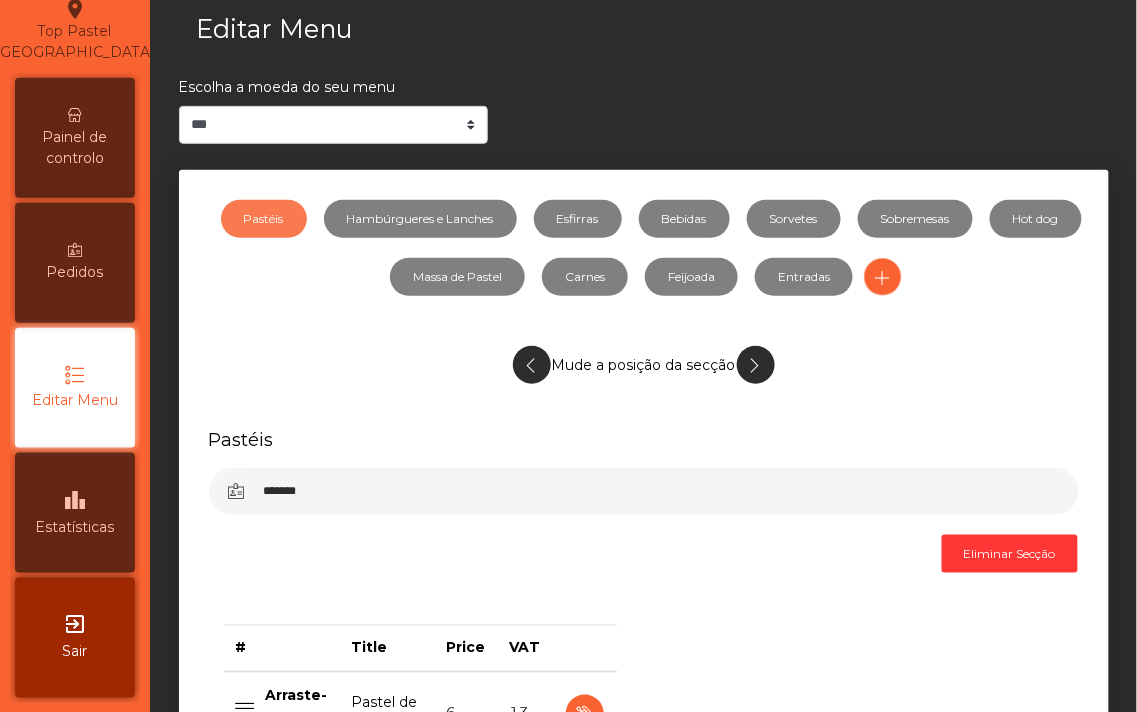 click on "Pedidos" at bounding box center (75, 263) 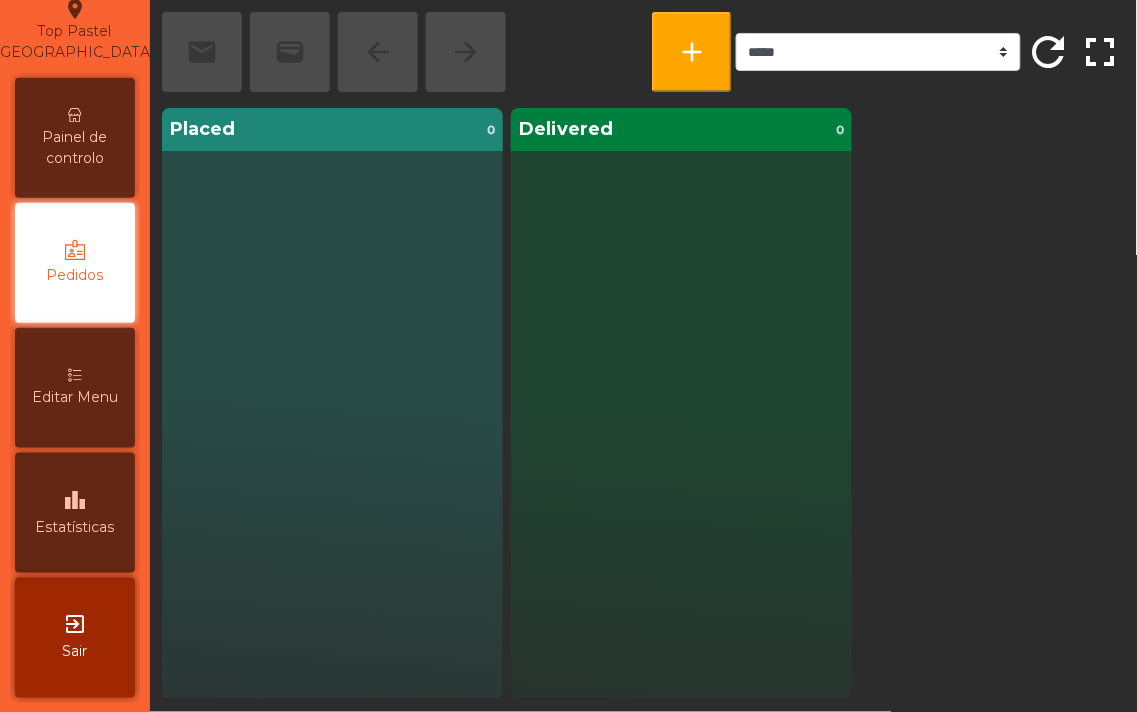scroll, scrollTop: 33, scrollLeft: 0, axis: vertical 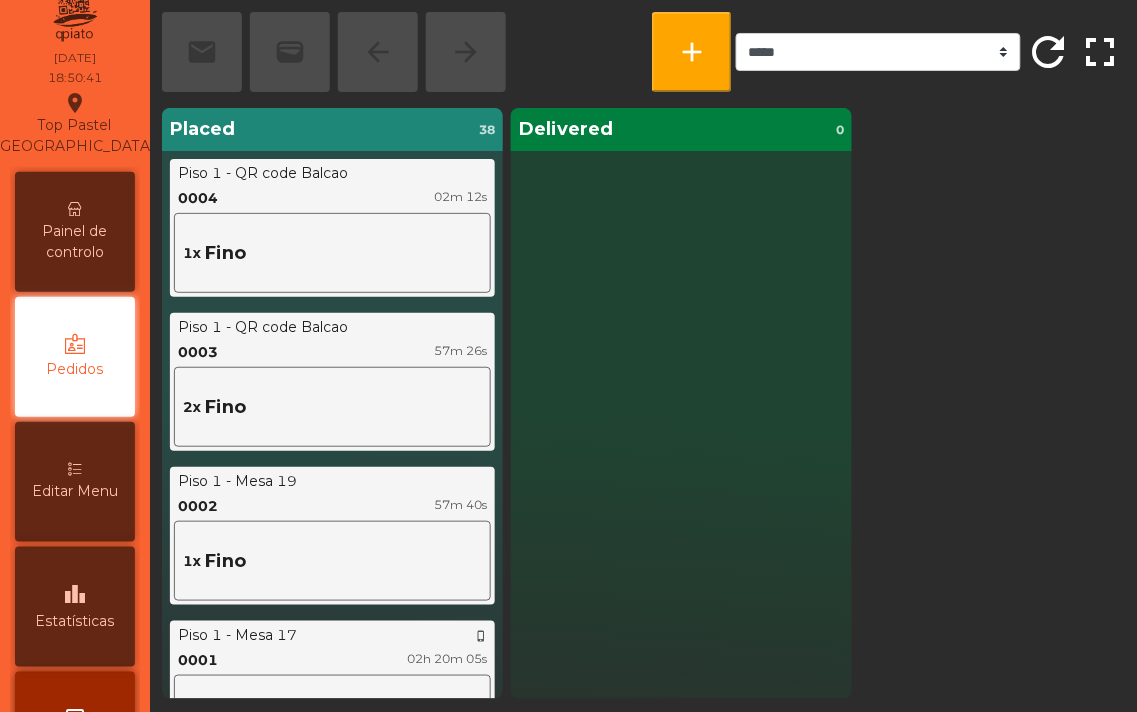 click on "Painel de controlo" at bounding box center (75, 242) 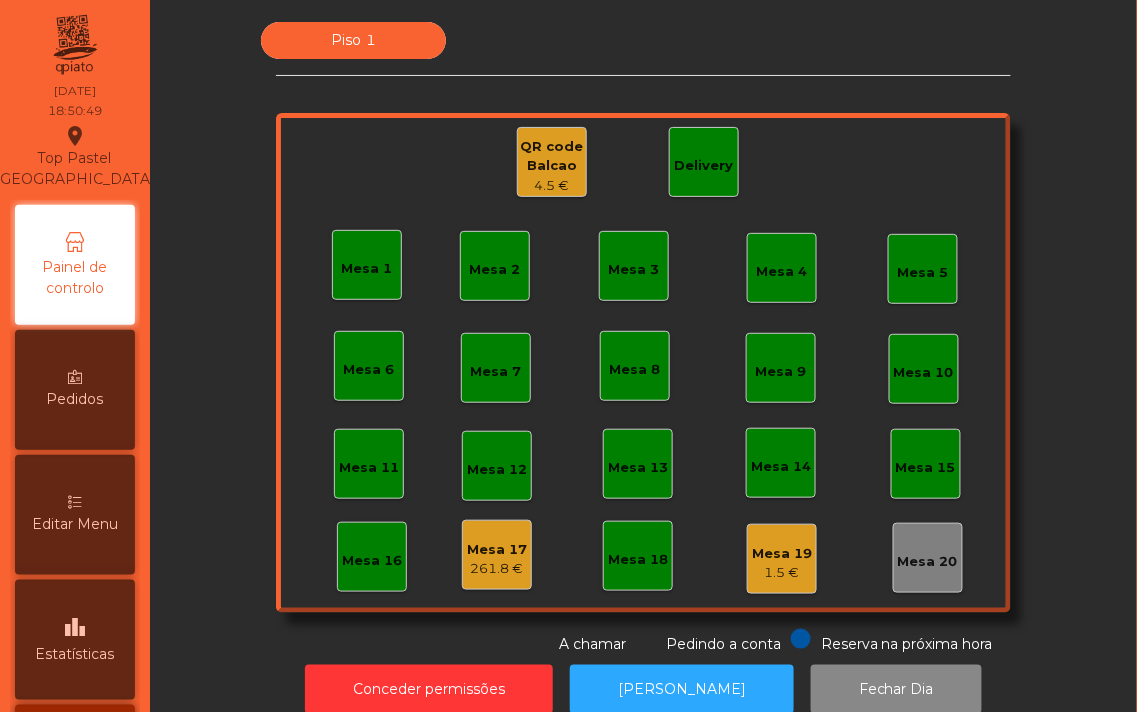 click on "Editar Menu" at bounding box center [75, 515] 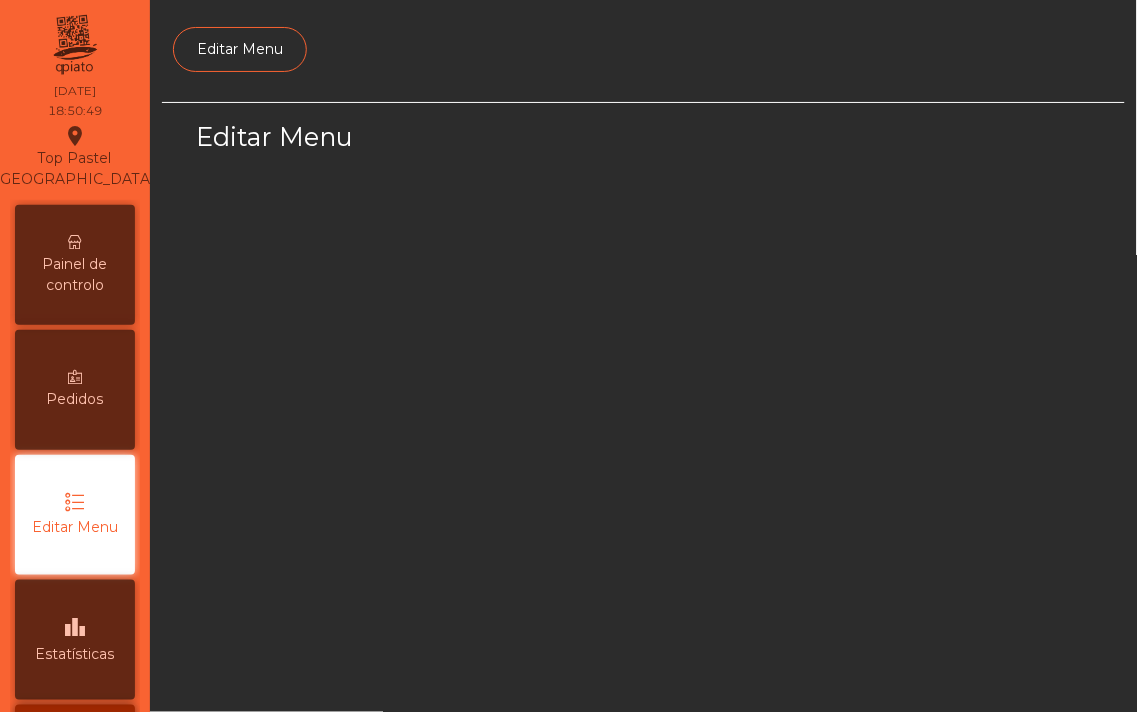 scroll, scrollTop: 127, scrollLeft: 0, axis: vertical 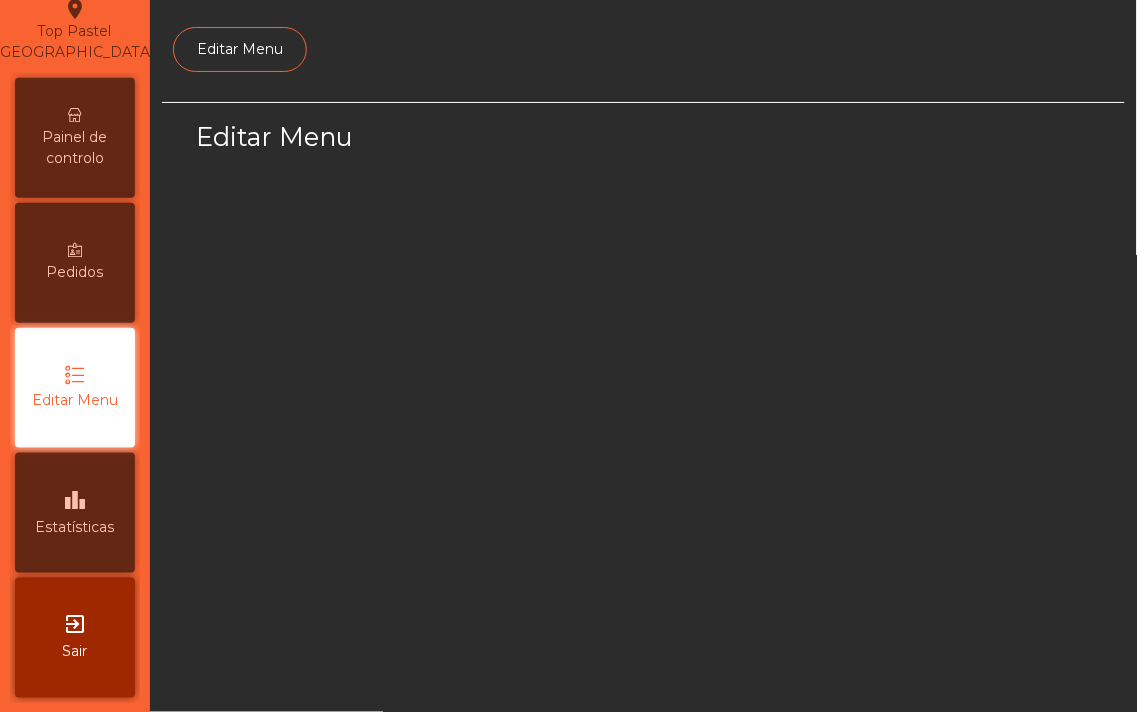 select on "*" 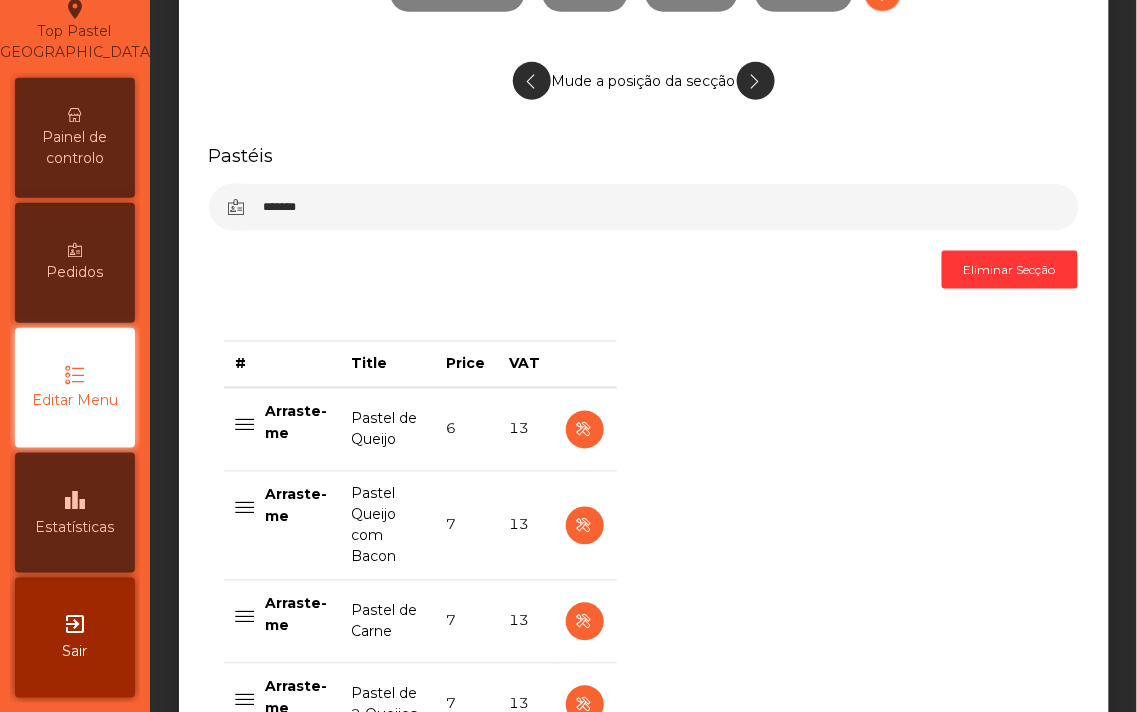 scroll, scrollTop: 395, scrollLeft: 0, axis: vertical 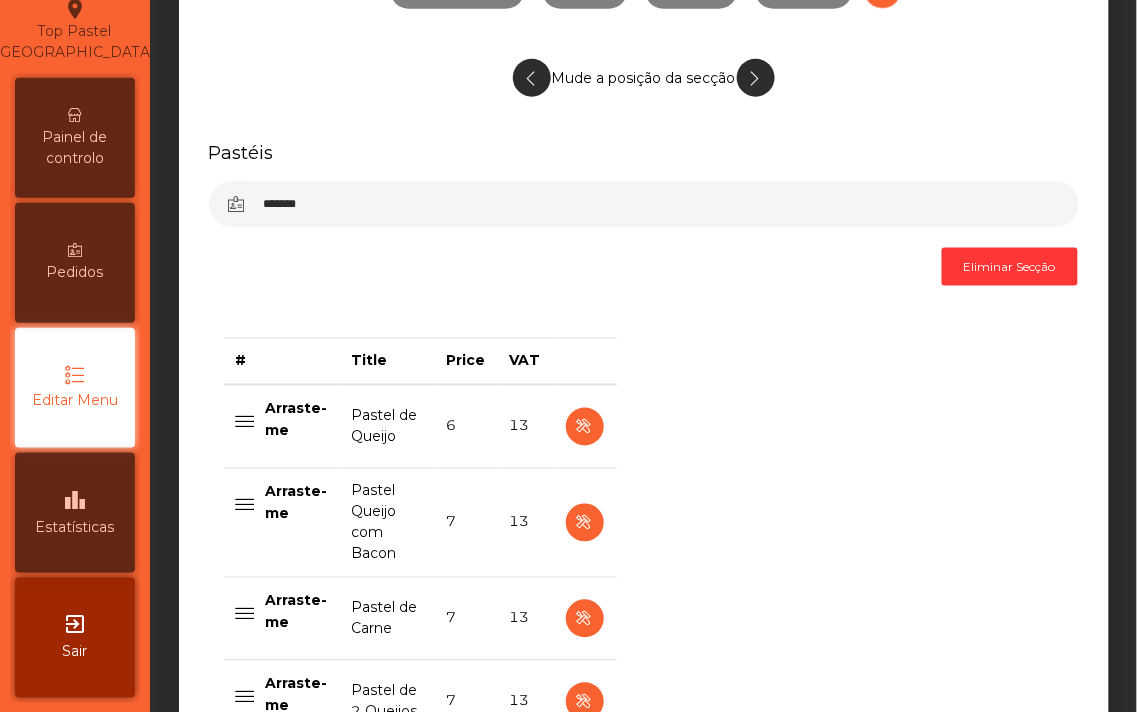 click on "Pedidos" at bounding box center (75, 263) 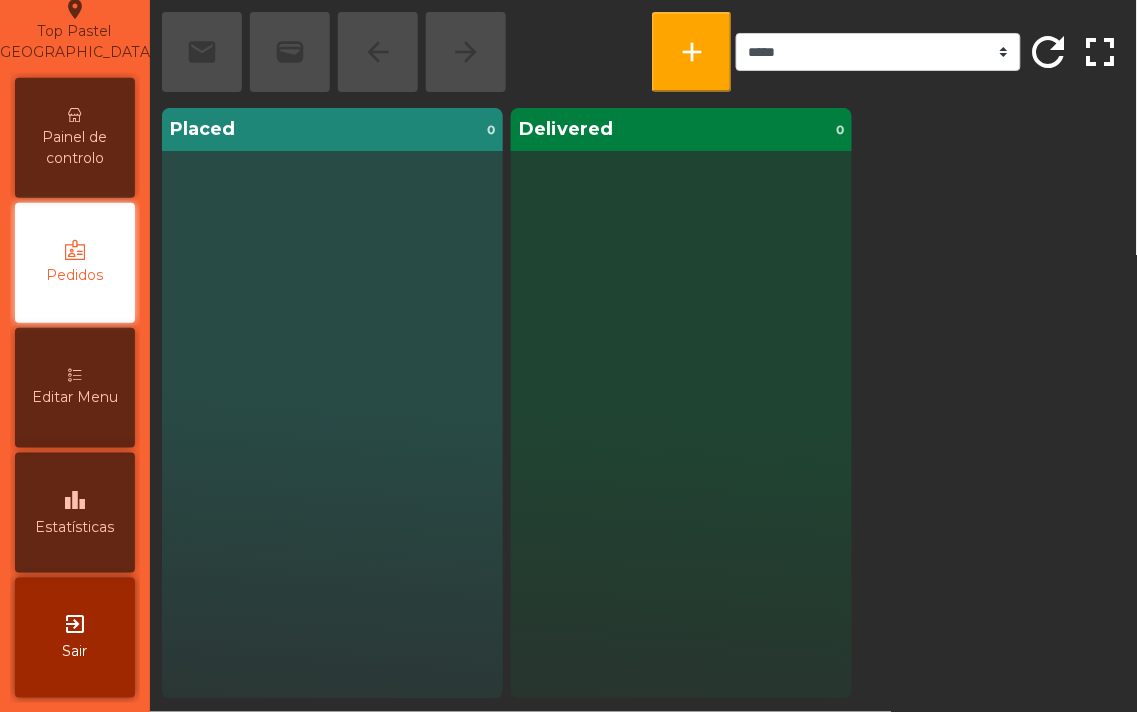 scroll, scrollTop: 33, scrollLeft: 0, axis: vertical 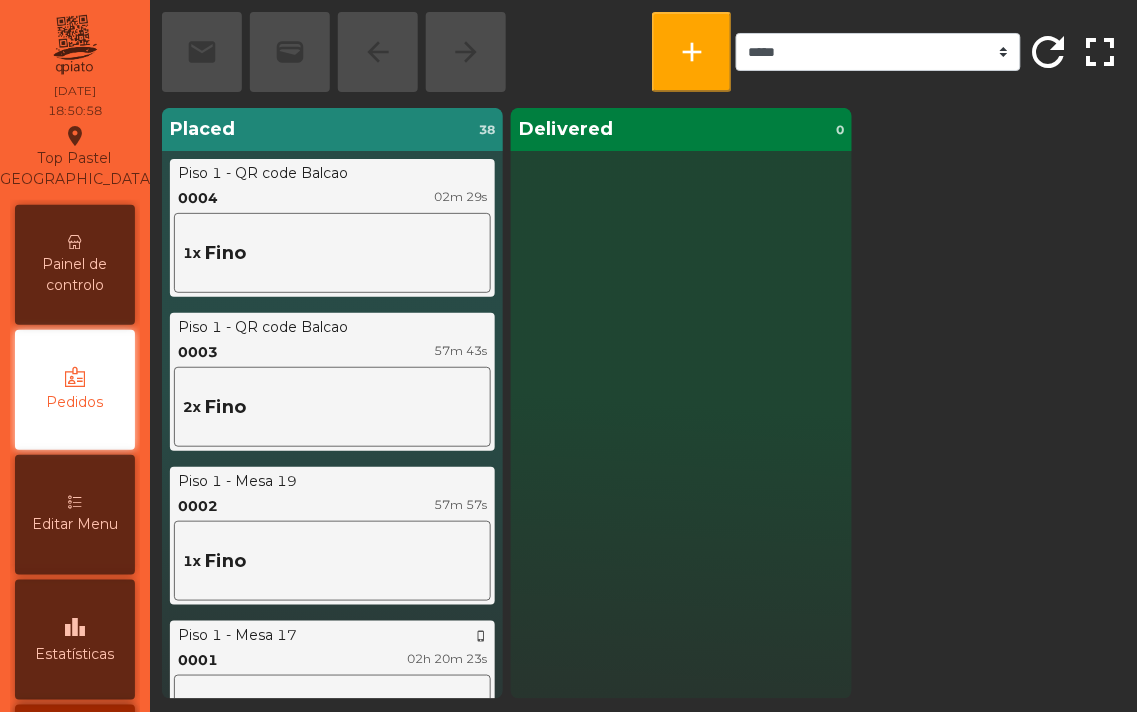 click on "Editar Menu" at bounding box center [75, 524] 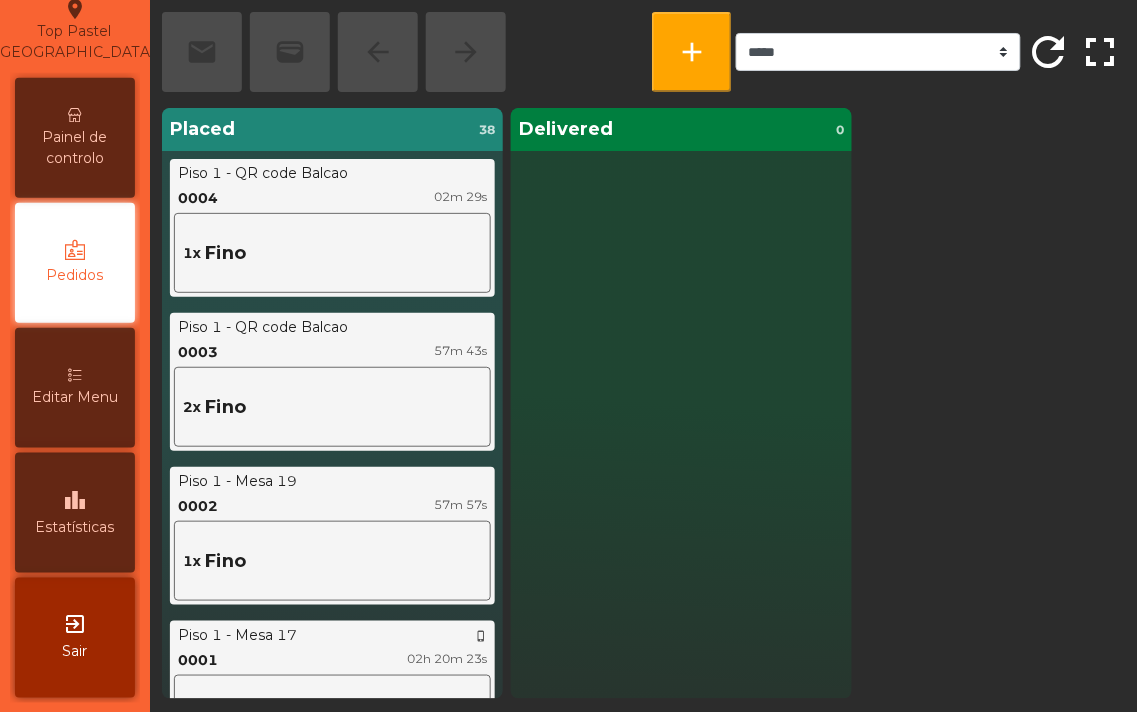 select on "*" 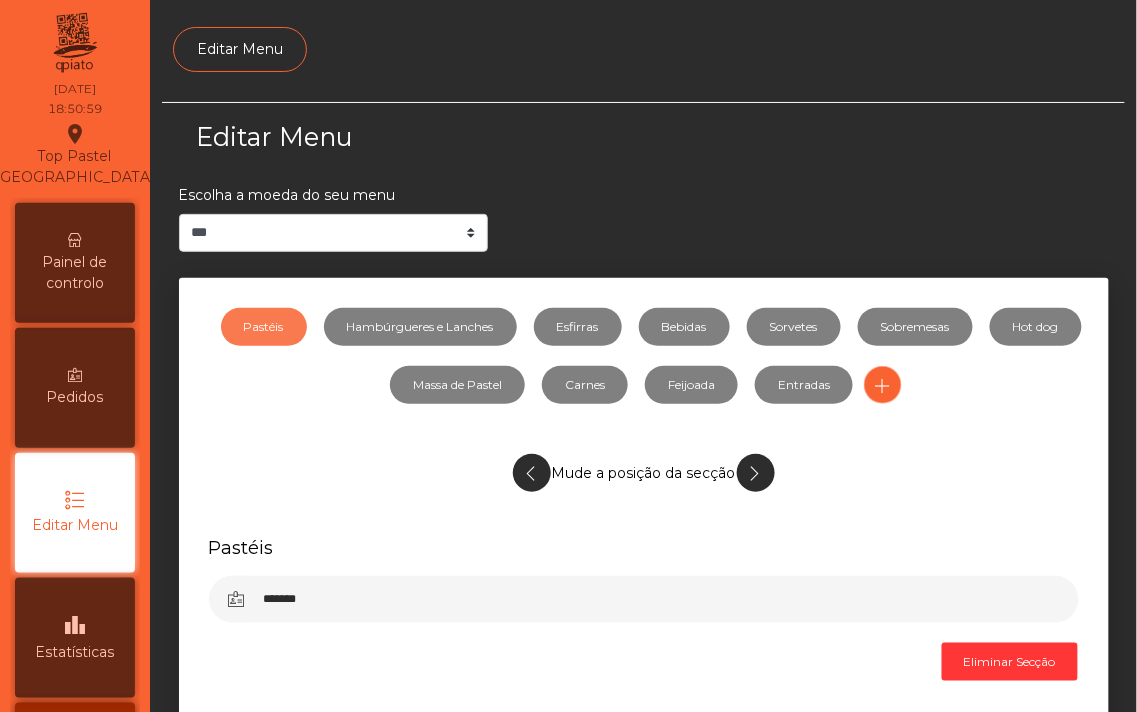 scroll, scrollTop: 0, scrollLeft: 0, axis: both 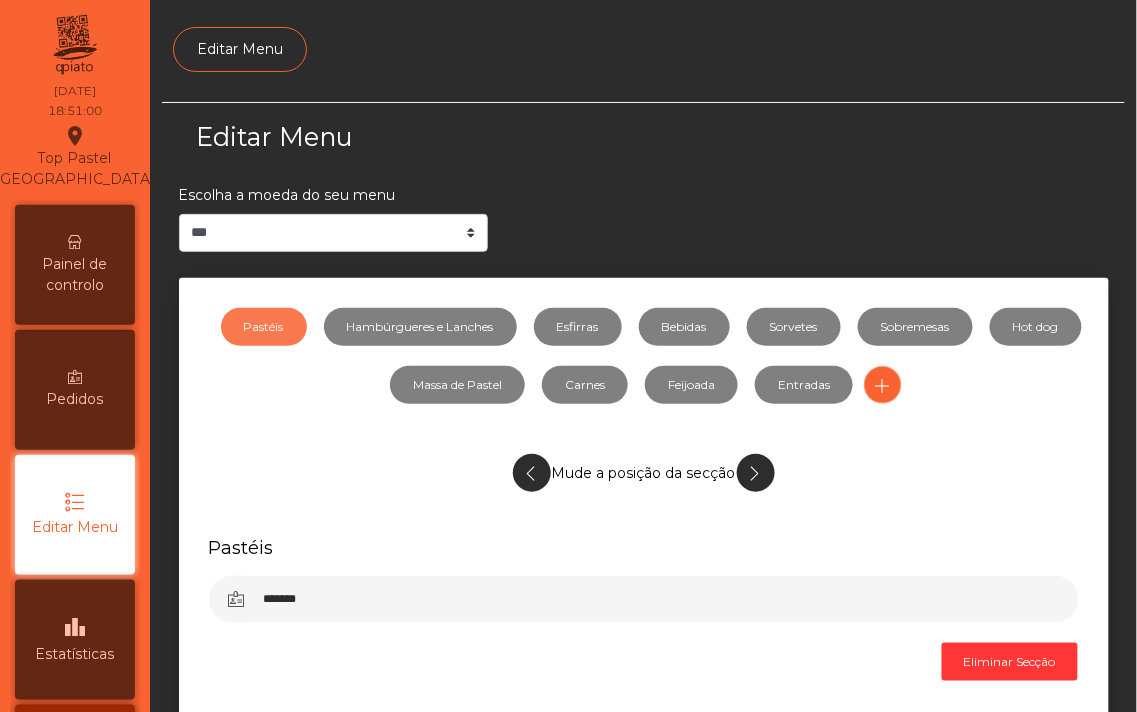 click on "Pedidos" at bounding box center (75, 399) 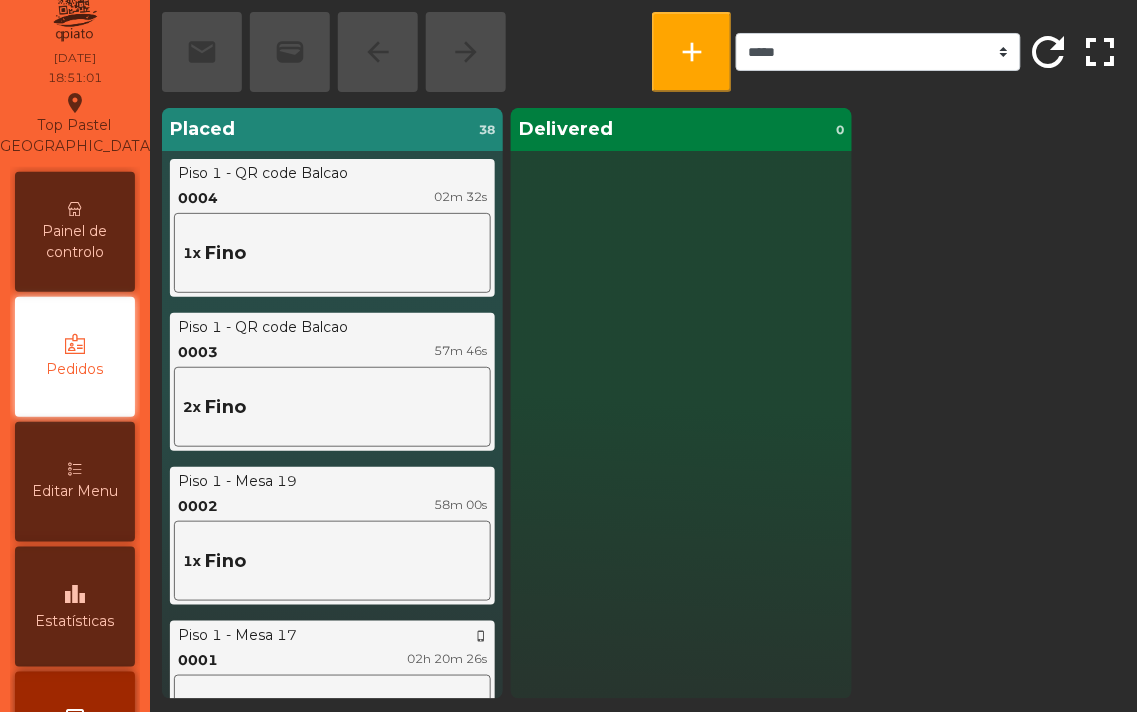 click on "Painel de controlo" at bounding box center (75, 242) 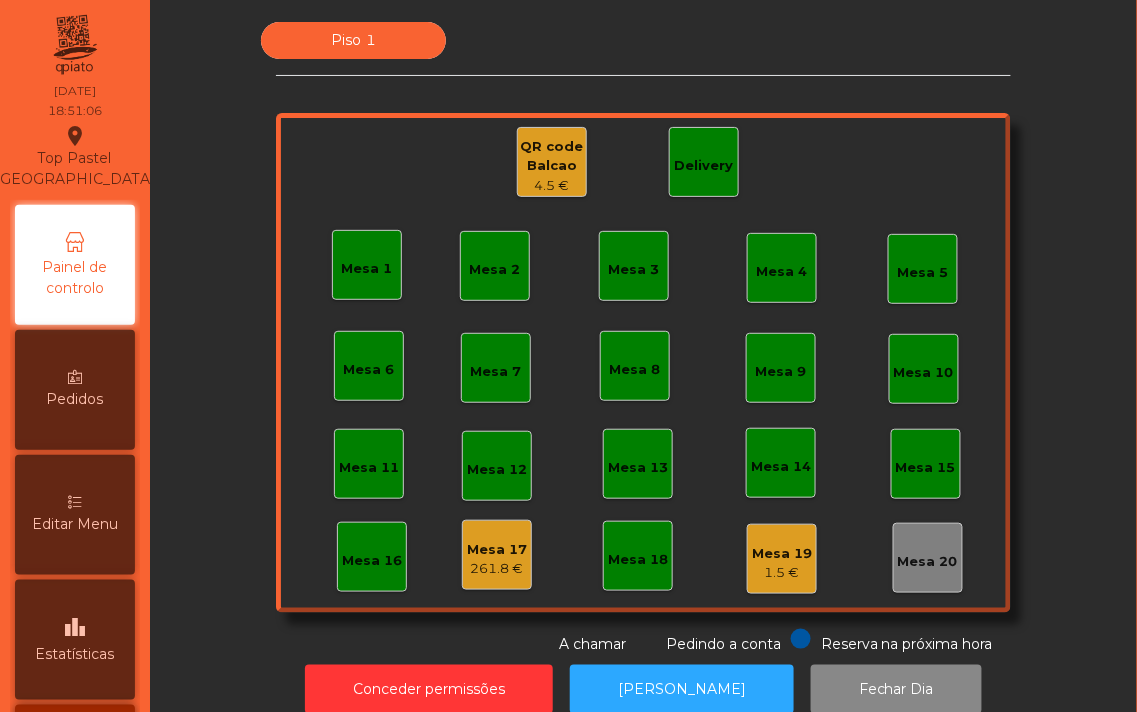 click on "1.5 €" 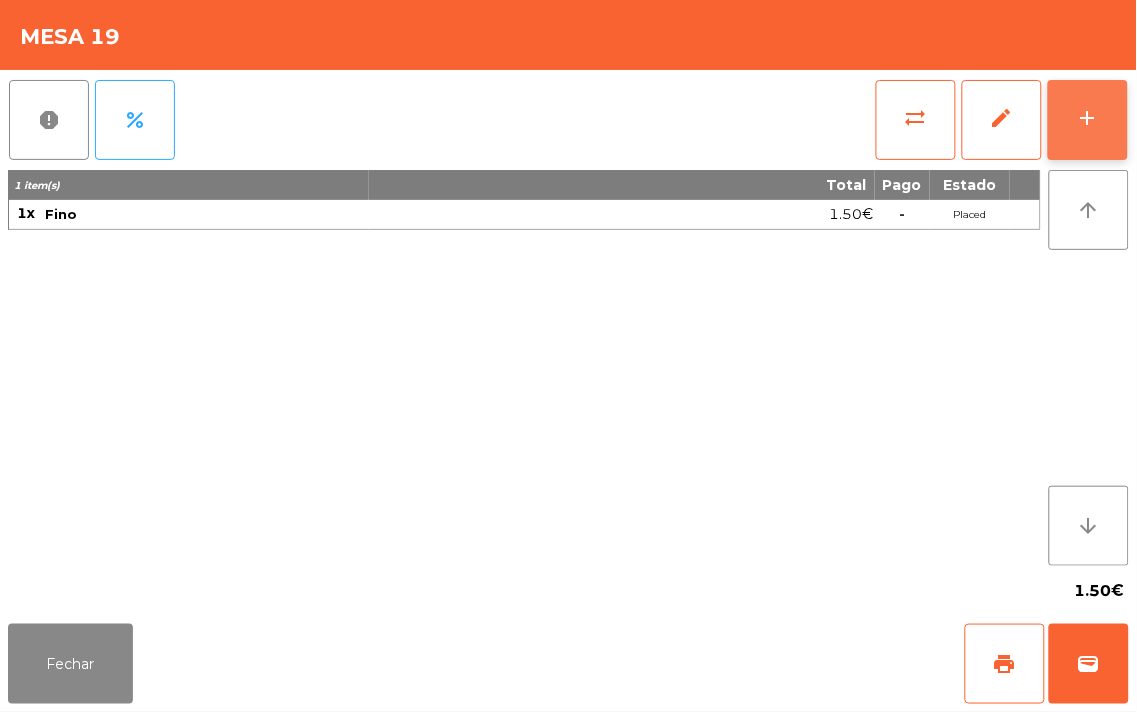 click on "add" 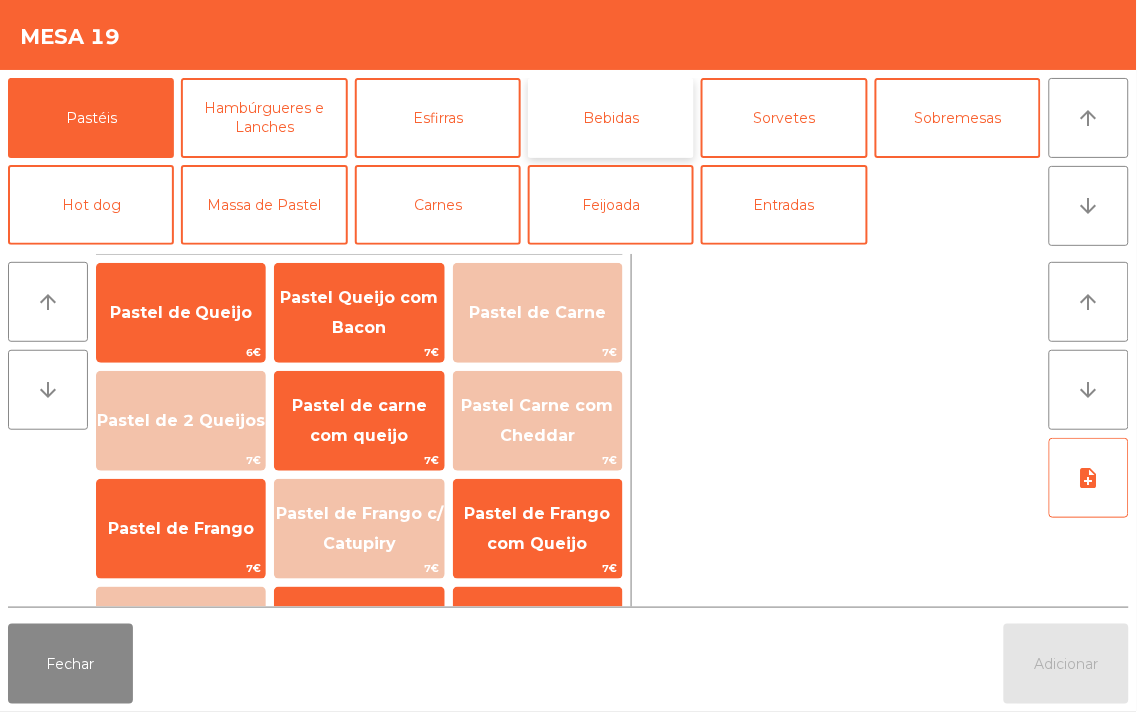 click on "Bebidas" 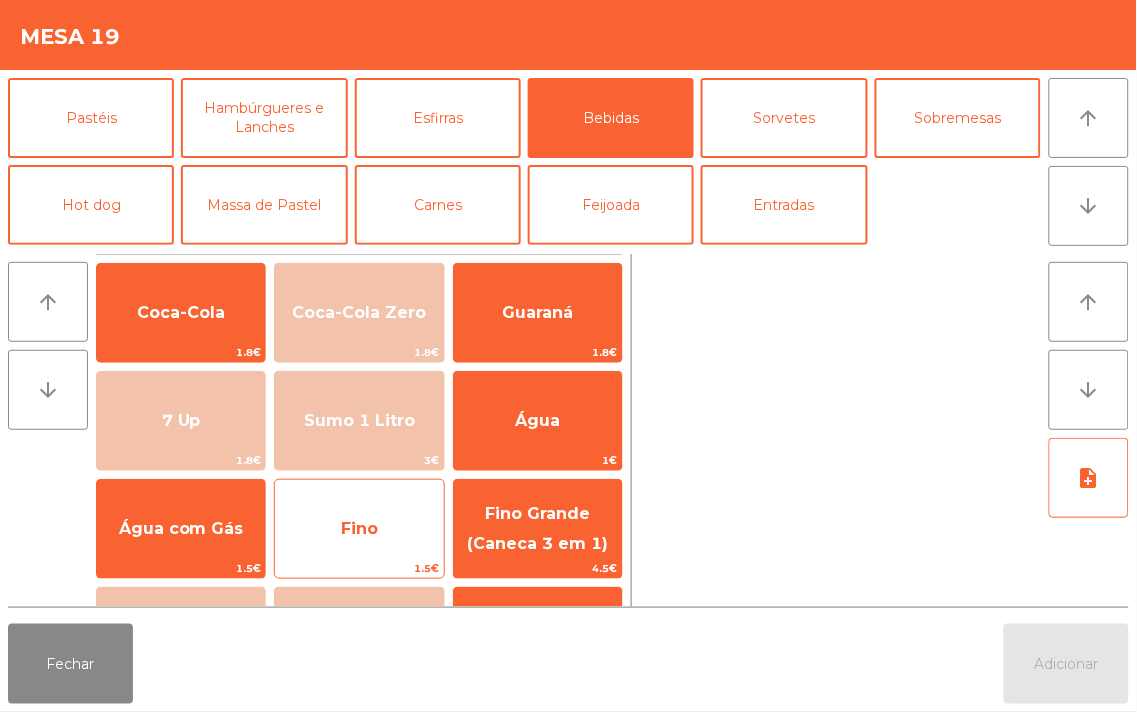 click on "Fino" 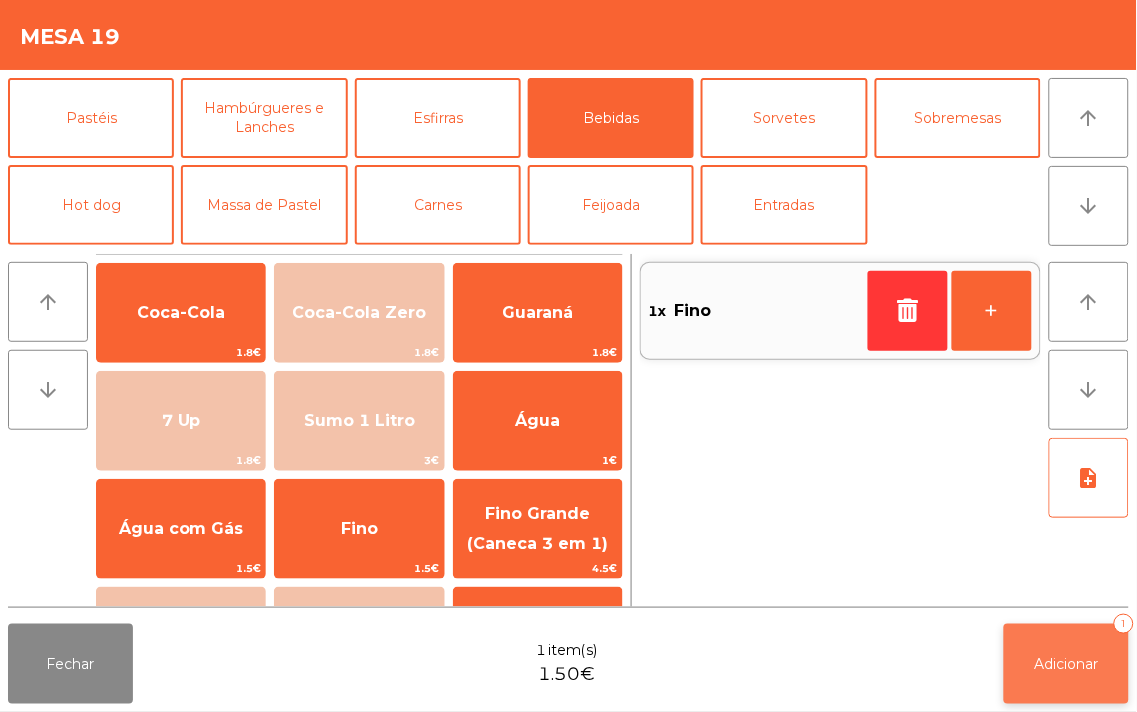 click on "Adicionar   1" 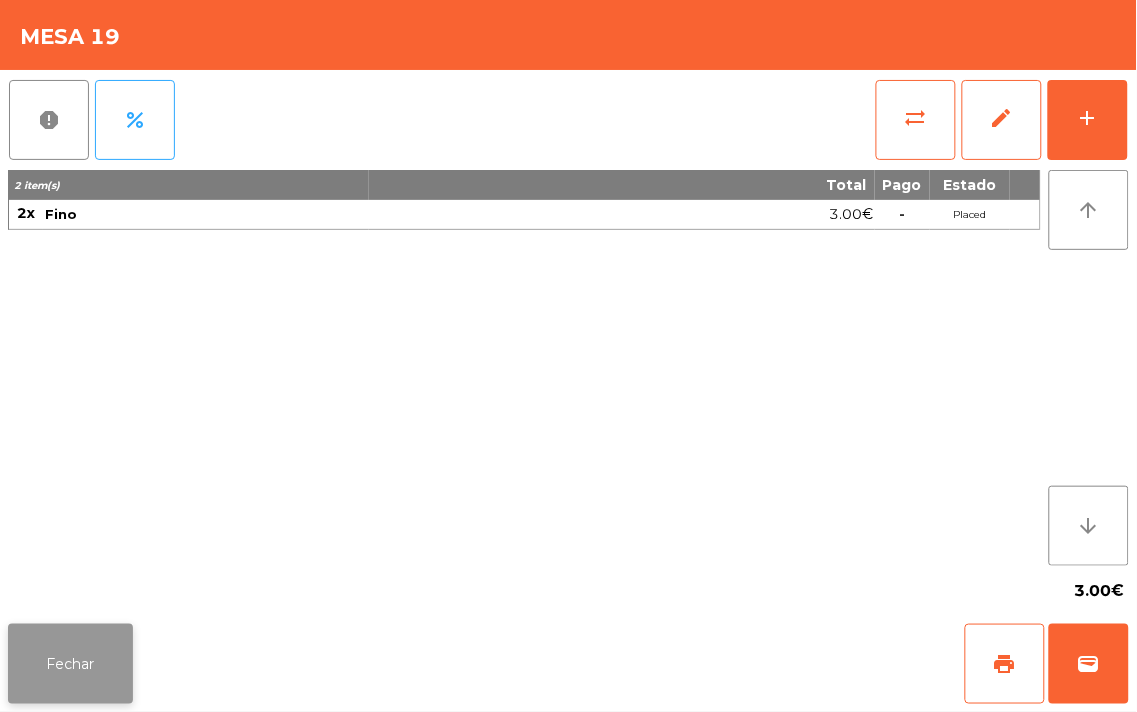 click on "Fechar" 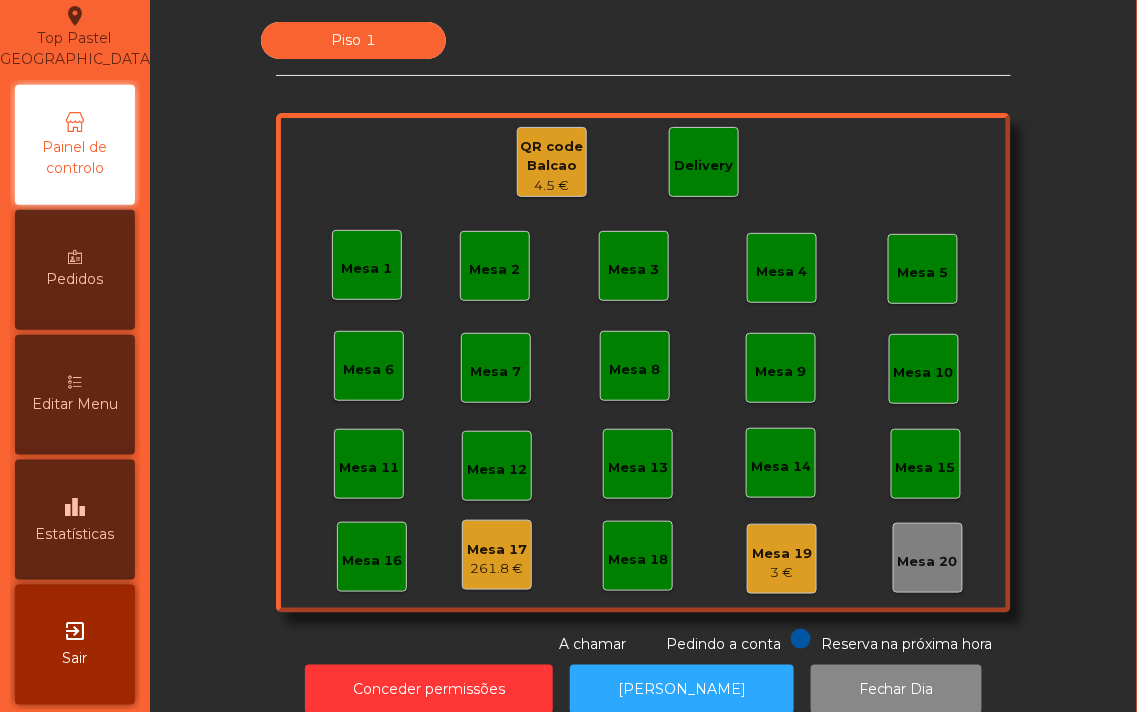 click on "Editar Menu" at bounding box center [75, 404] 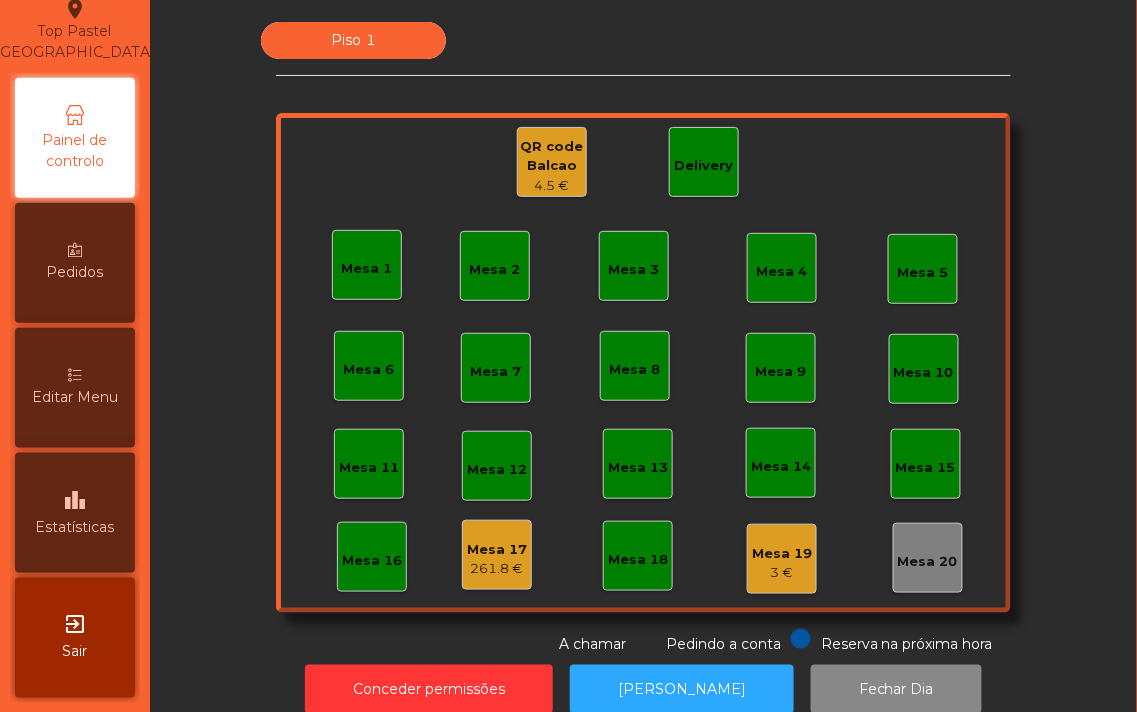 select on "*" 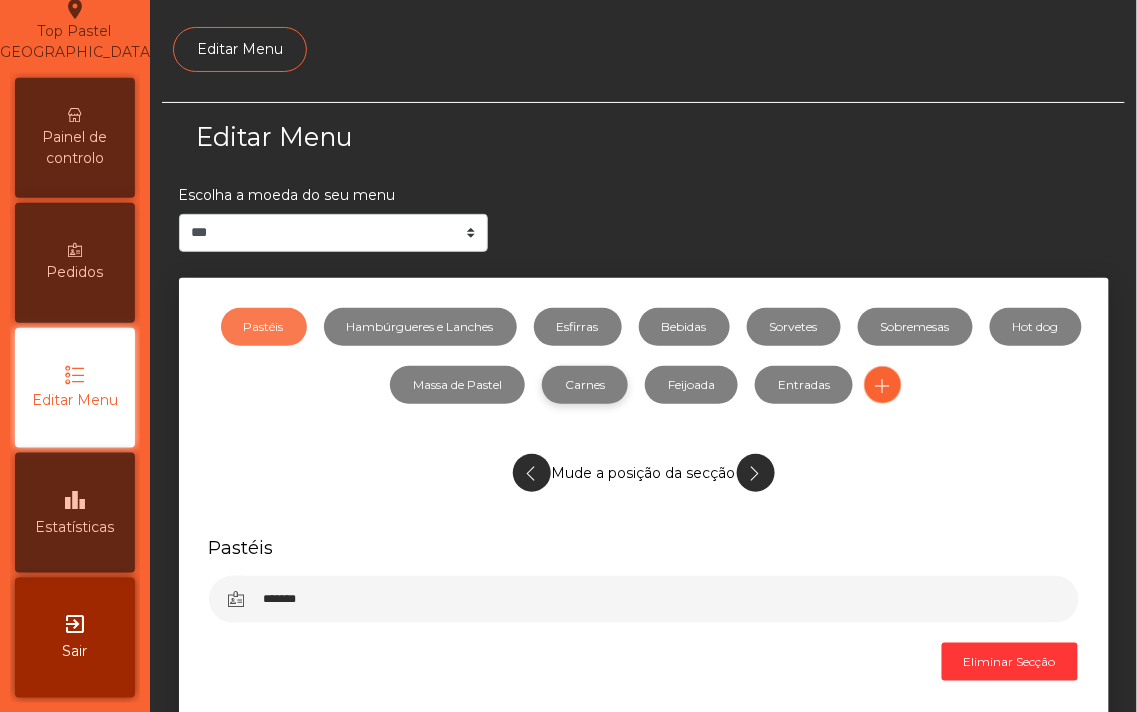 click on "Carnes" at bounding box center (585, 385) 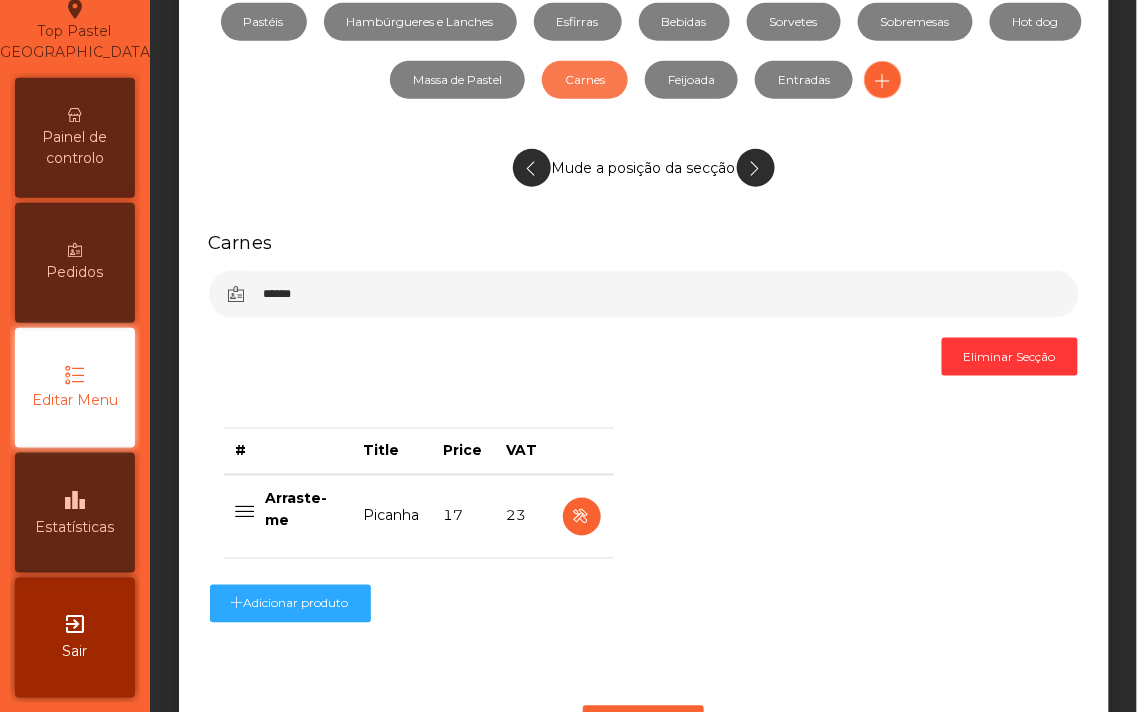 scroll, scrollTop: 337, scrollLeft: 0, axis: vertical 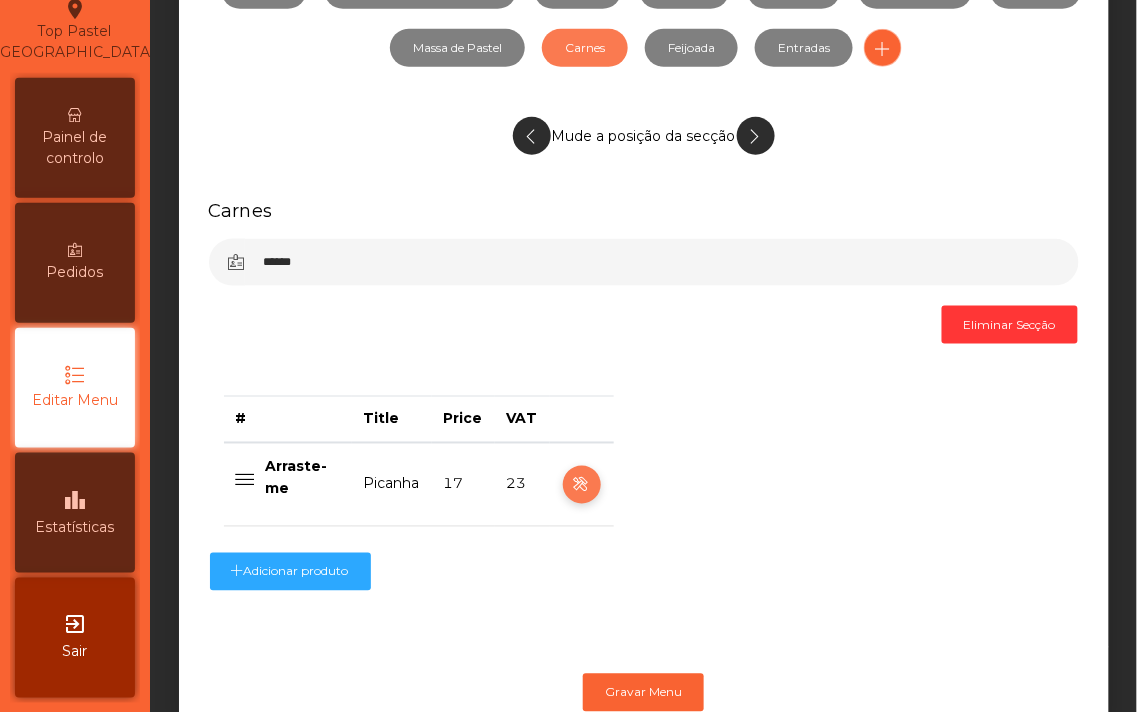 click at bounding box center [581, 485] 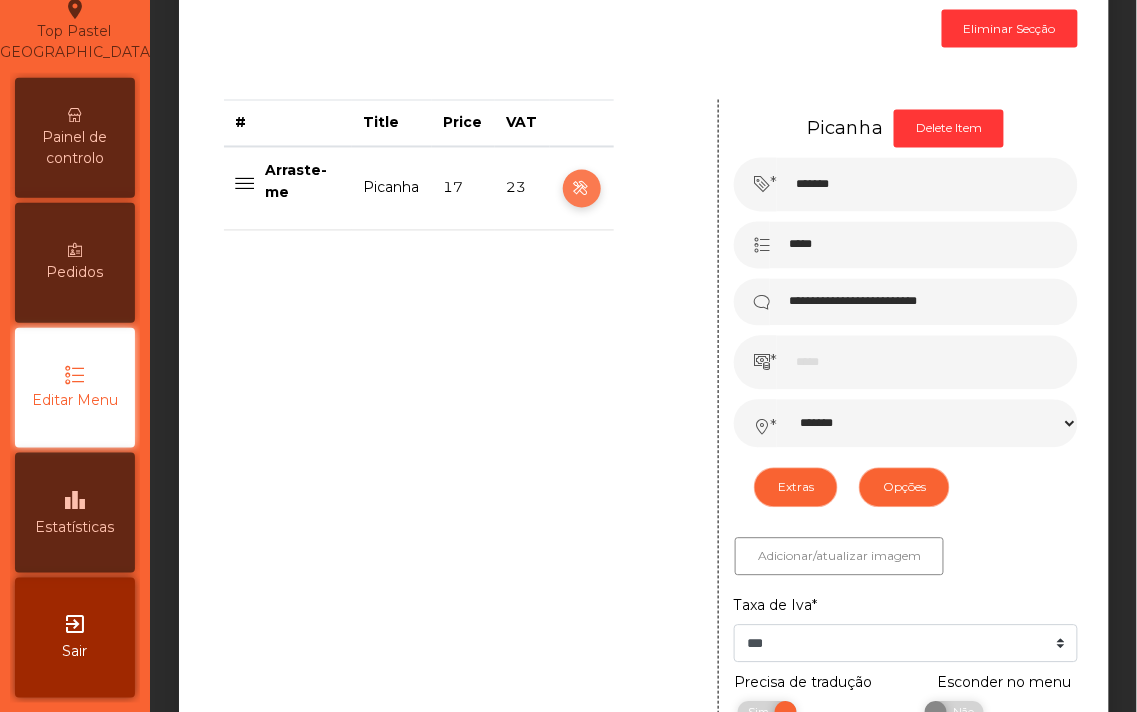 scroll, scrollTop: 637, scrollLeft: 0, axis: vertical 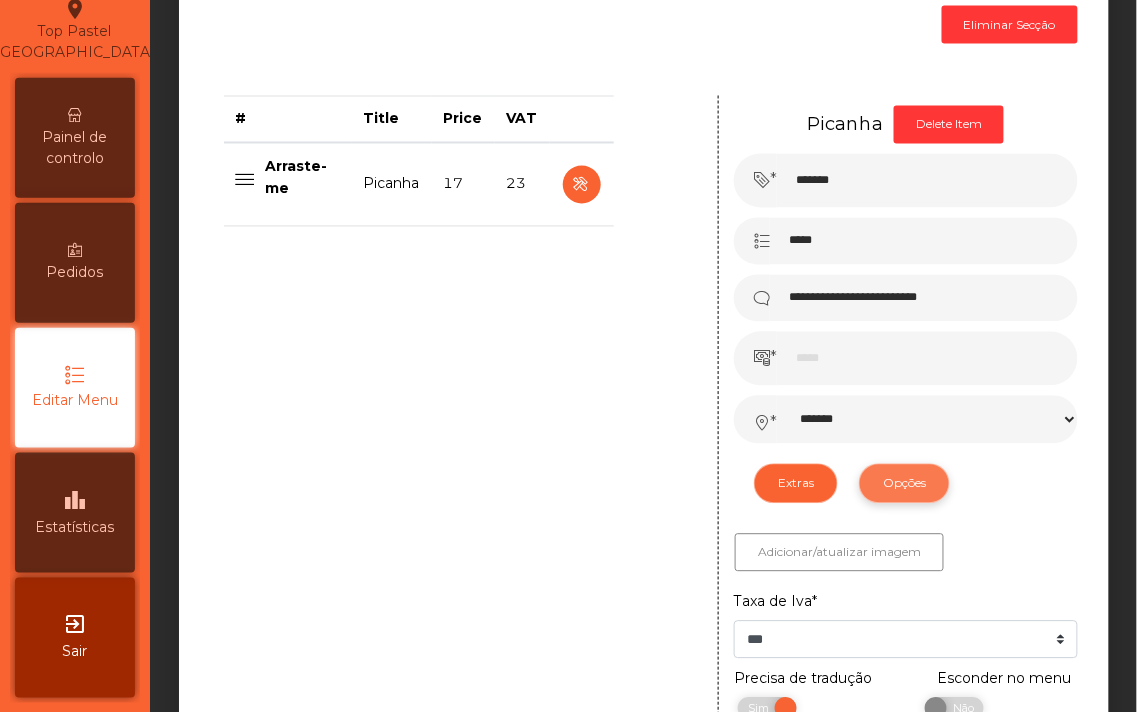 click on "Opções" at bounding box center [904, 484] 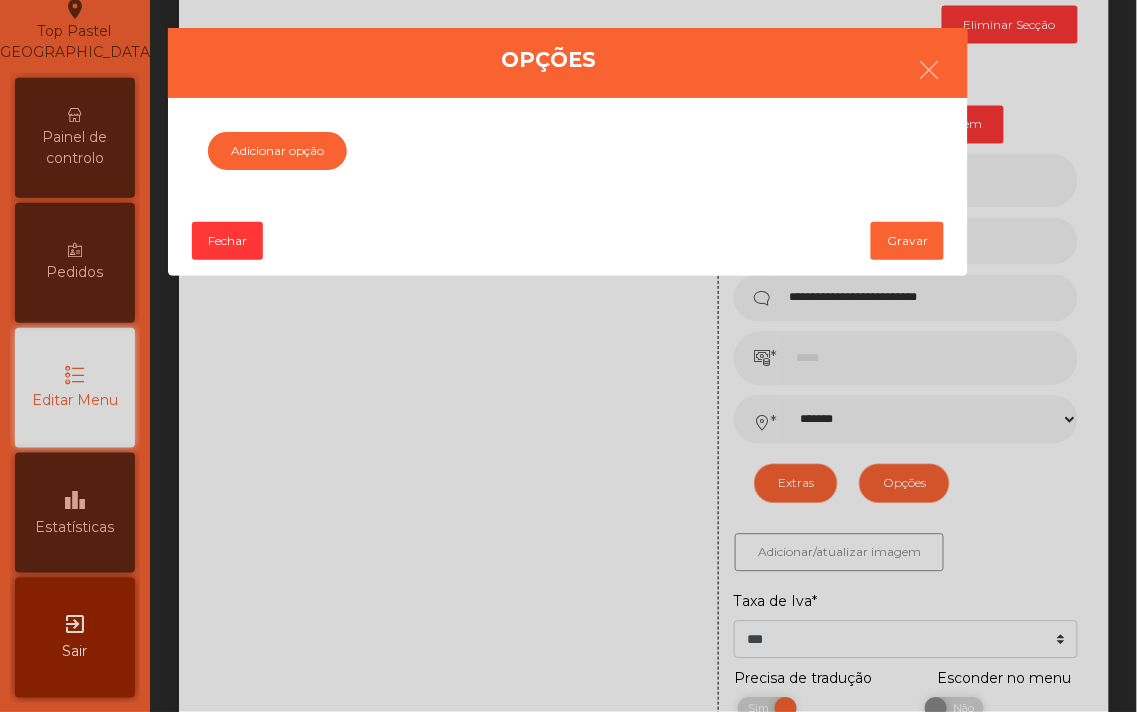 click on "Opções   Adicionar opção   Fechar   Gravar" 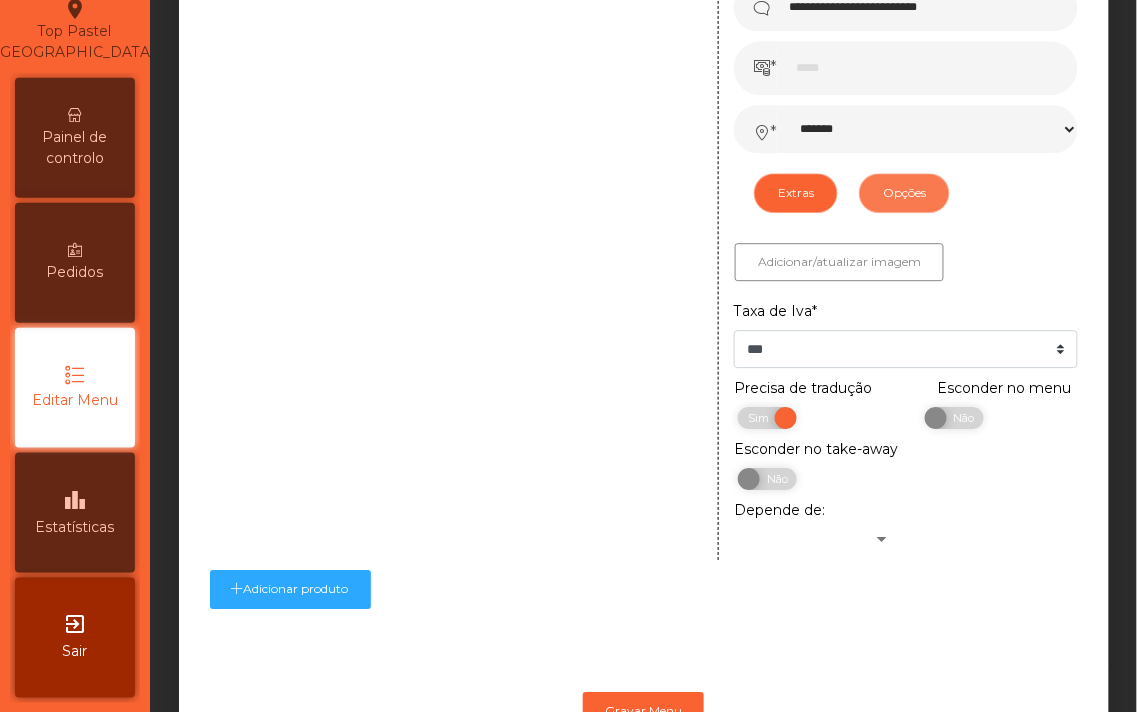 scroll, scrollTop: 978, scrollLeft: 0, axis: vertical 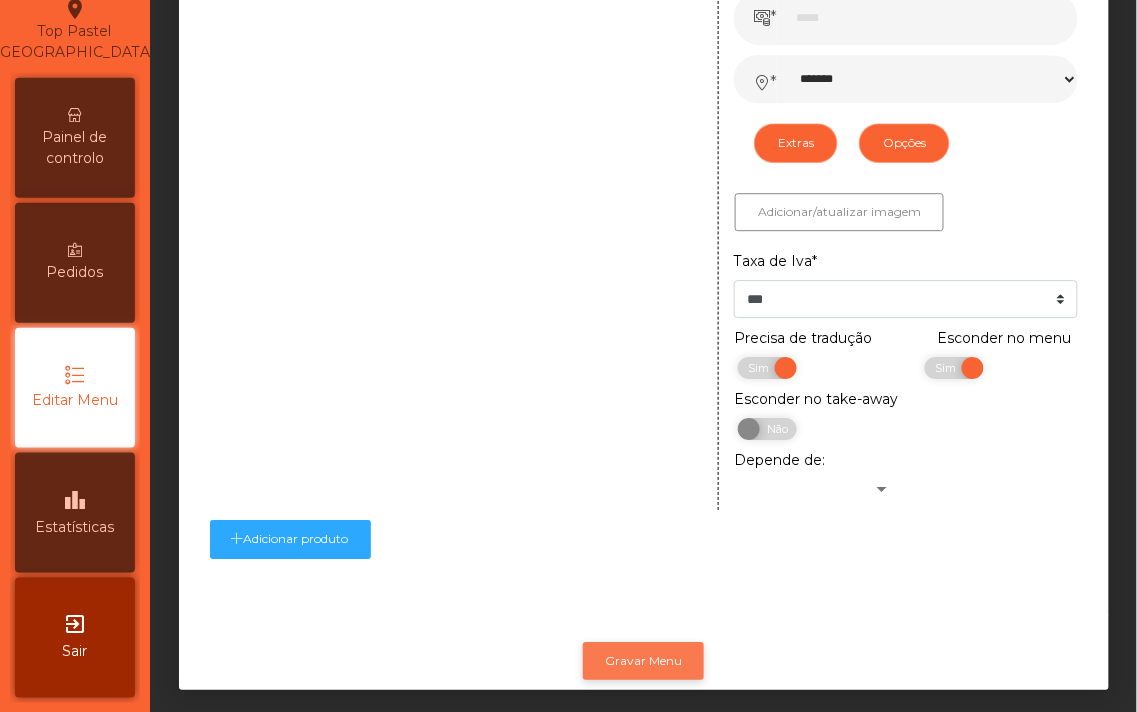 click on "Gravar Menu" at bounding box center [643, 661] 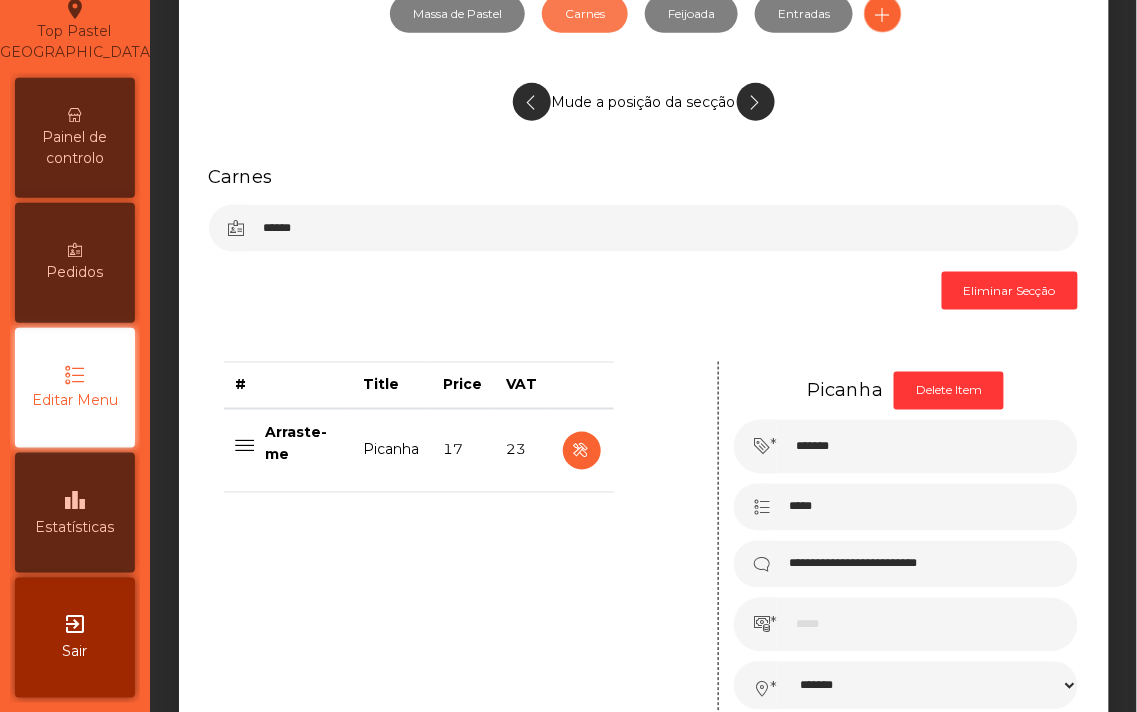 click on "**********" at bounding box center [644, 624] 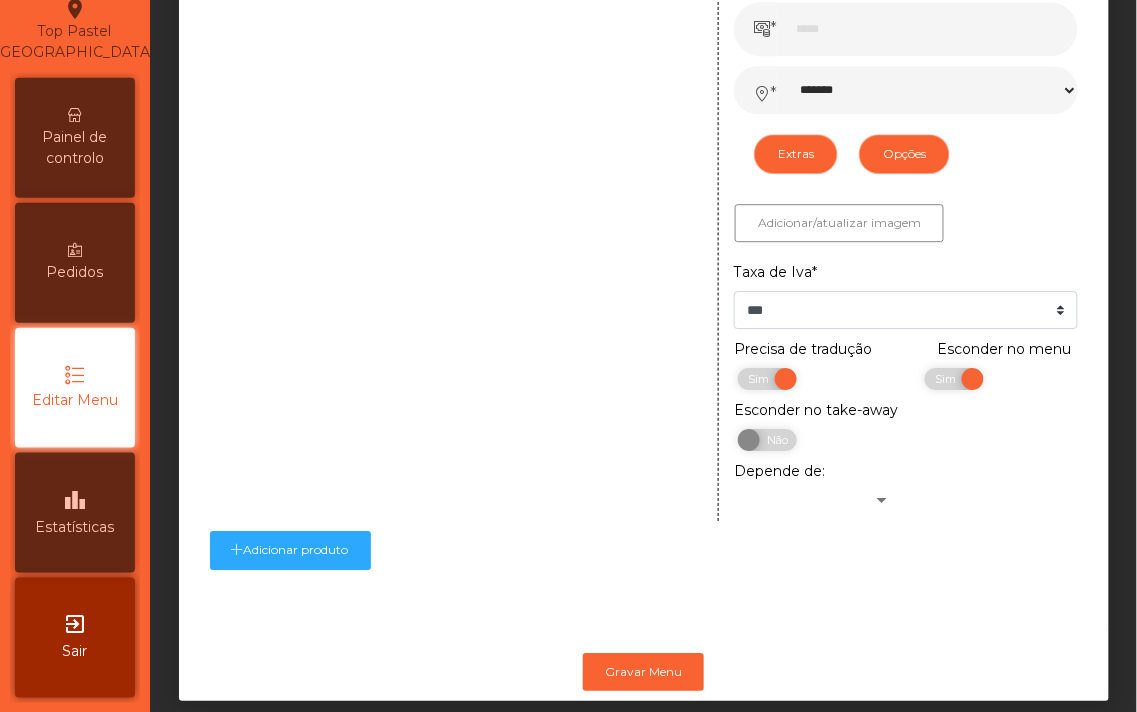 scroll, scrollTop: 964, scrollLeft: 0, axis: vertical 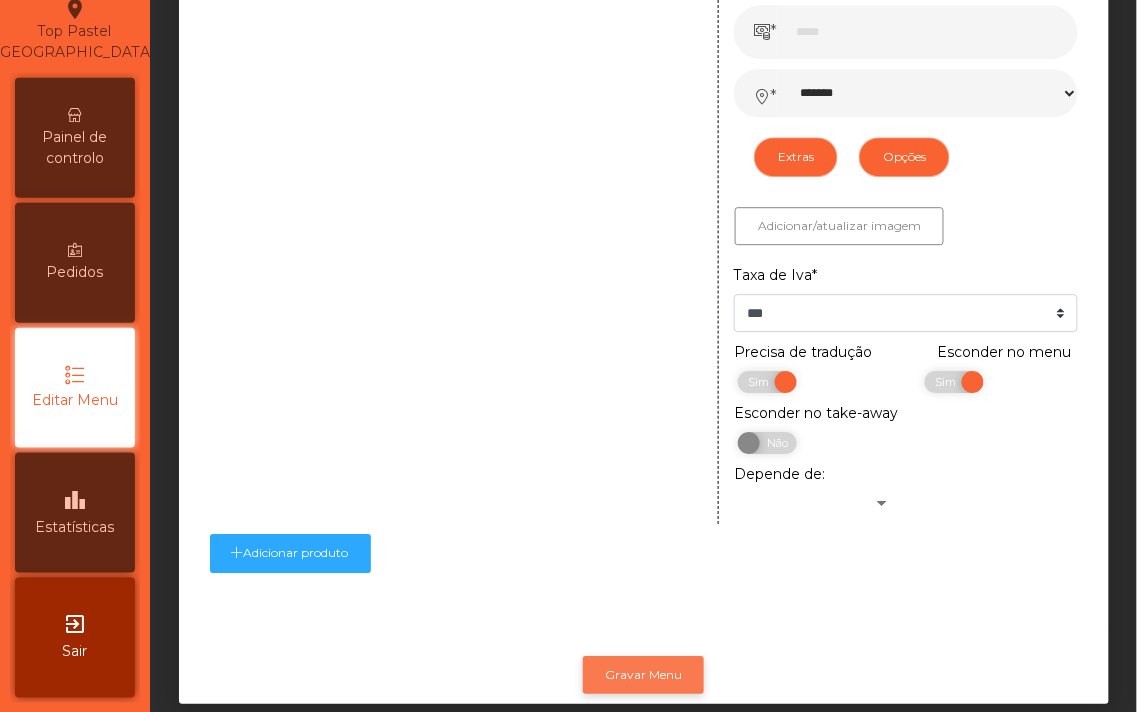 click on "Gravar Menu" at bounding box center [643, 675] 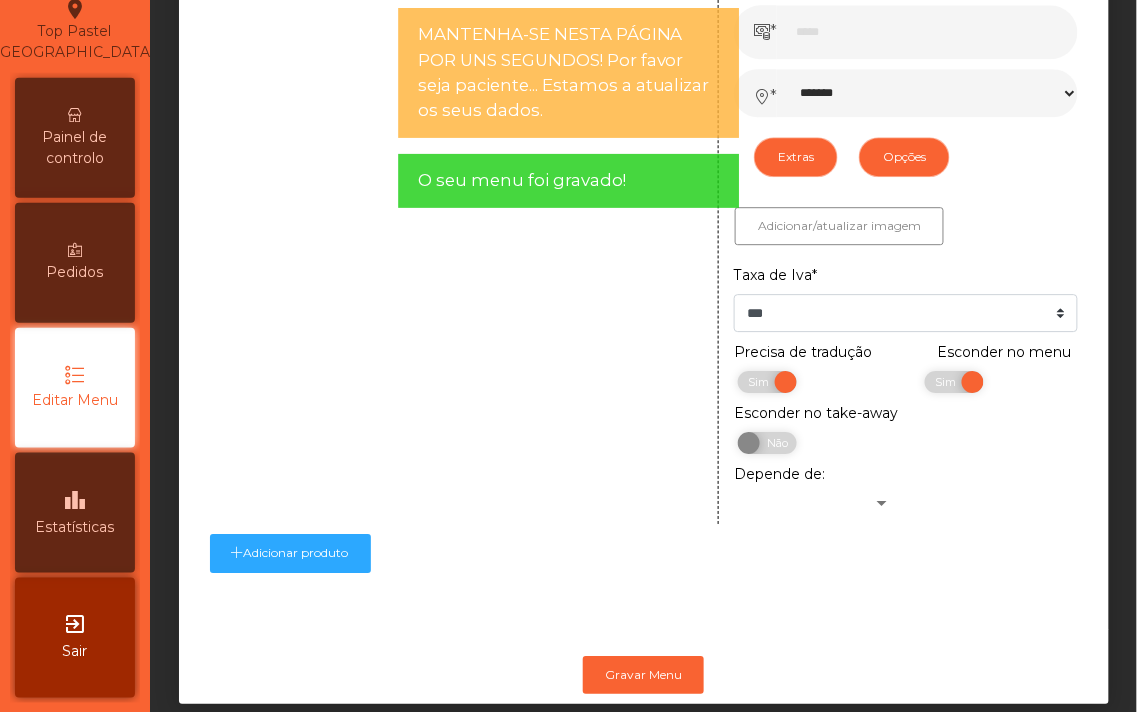 click on "Painel de controlo" at bounding box center (75, 148) 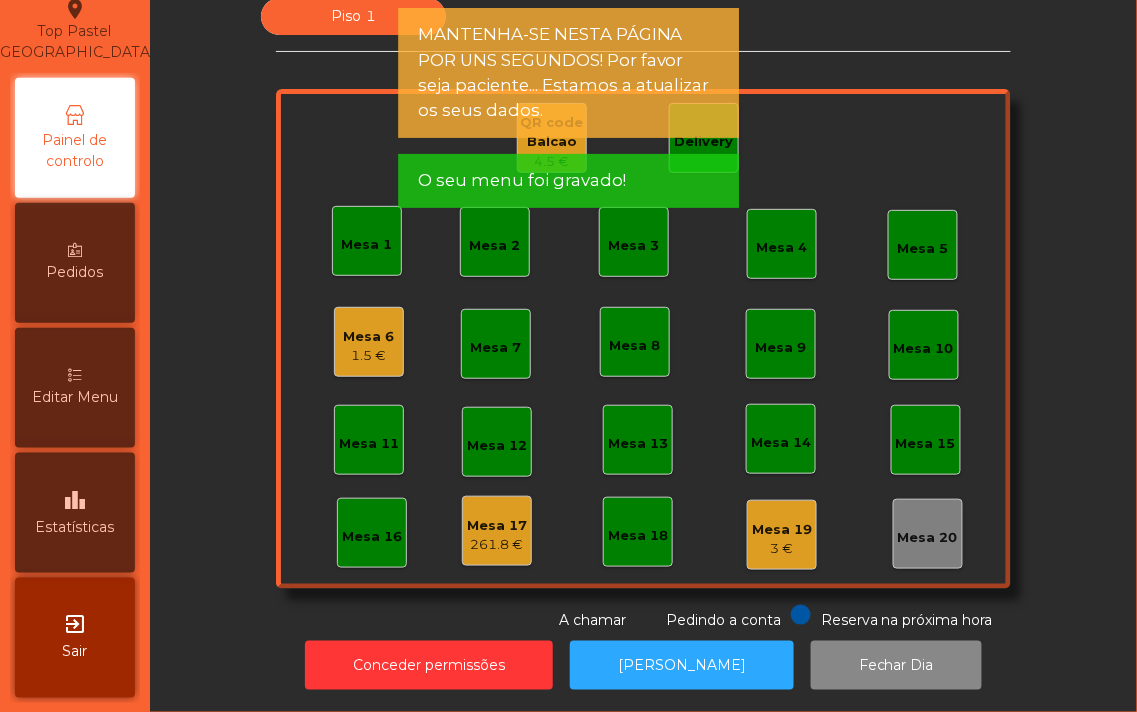 scroll, scrollTop: 0, scrollLeft: 0, axis: both 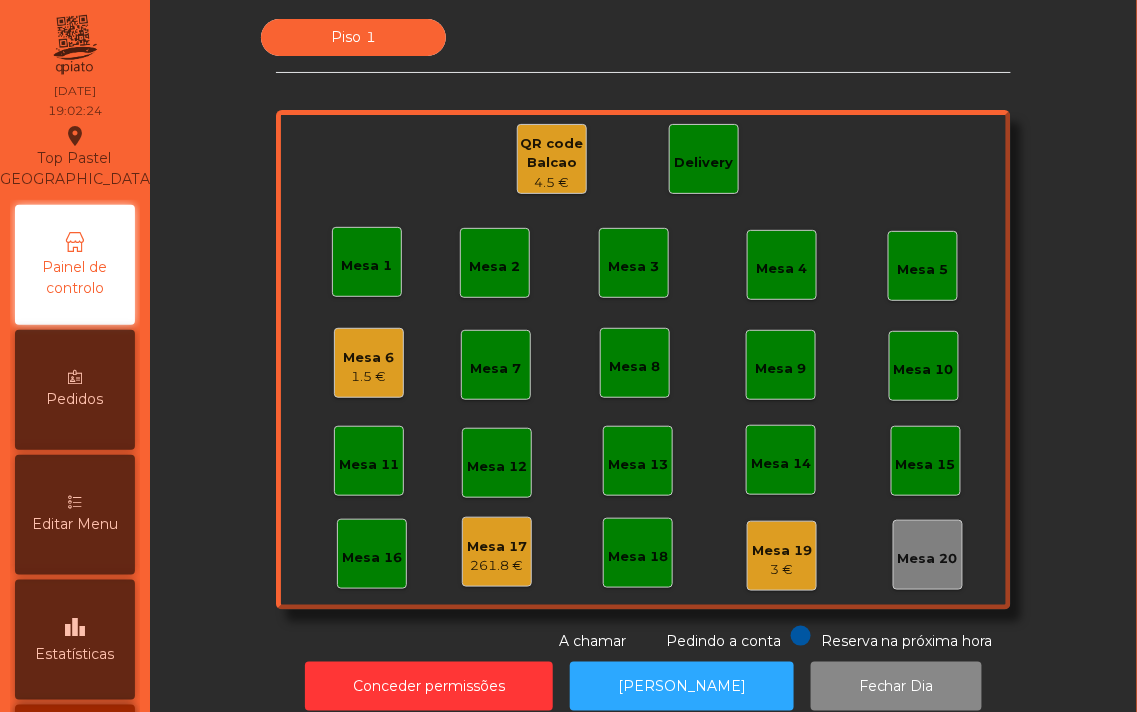 click on "4.5 €" 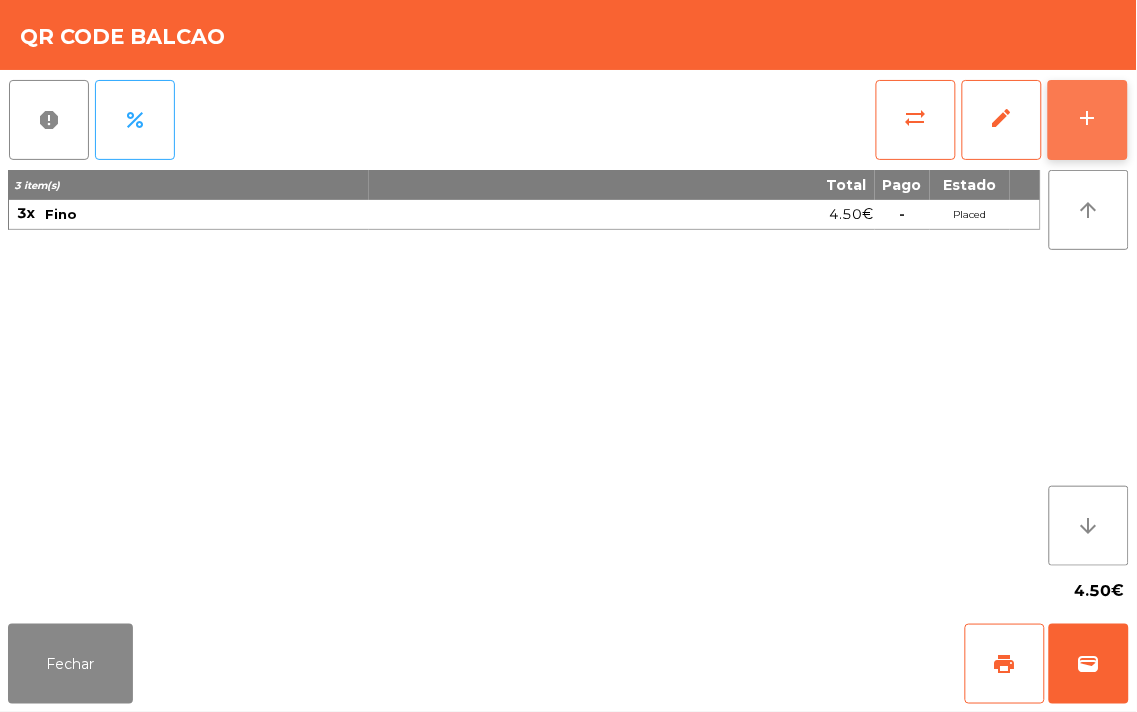 click on "add" 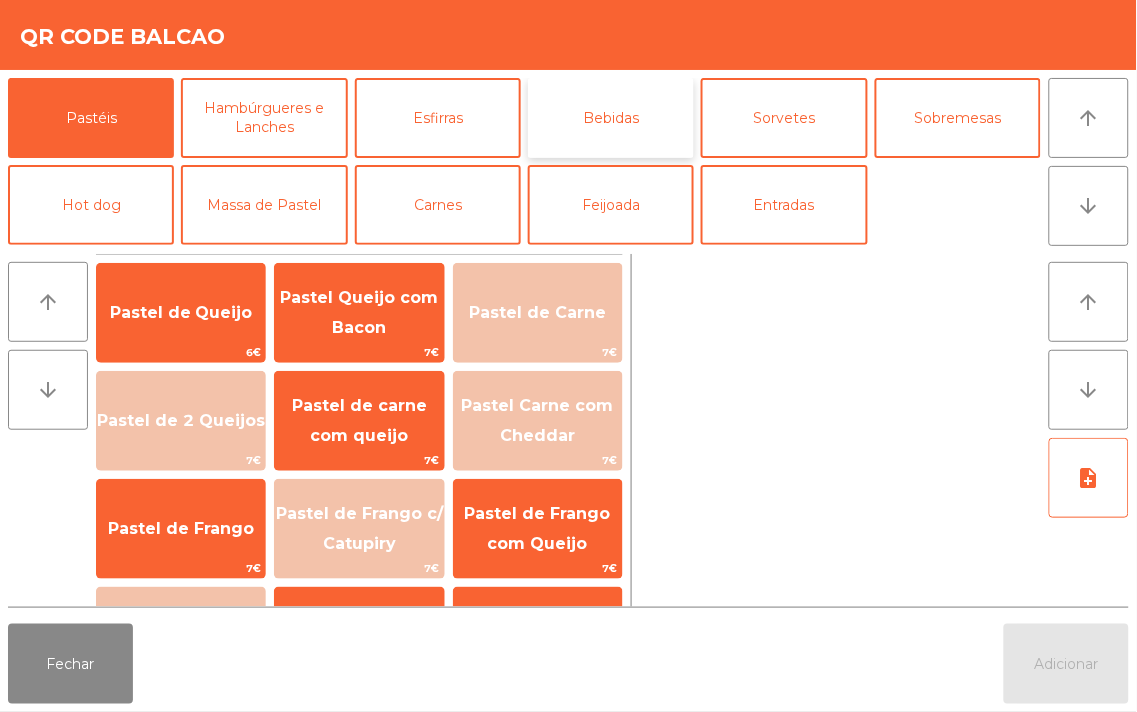click on "Bebidas" 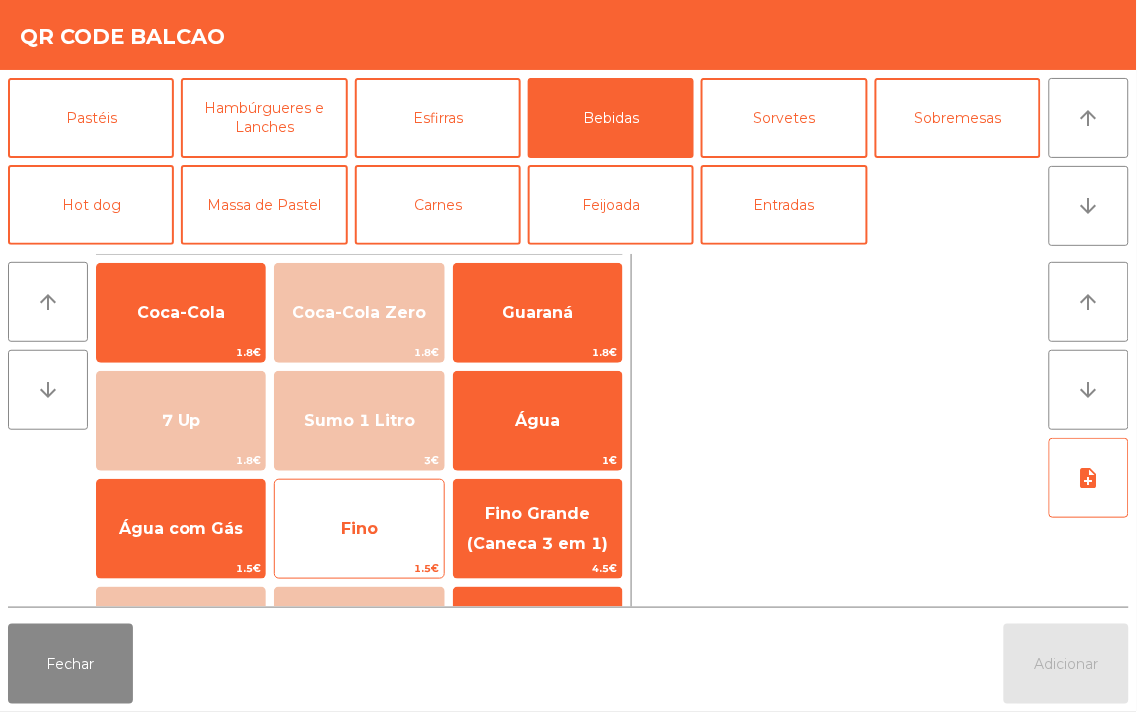 click on "Fino" 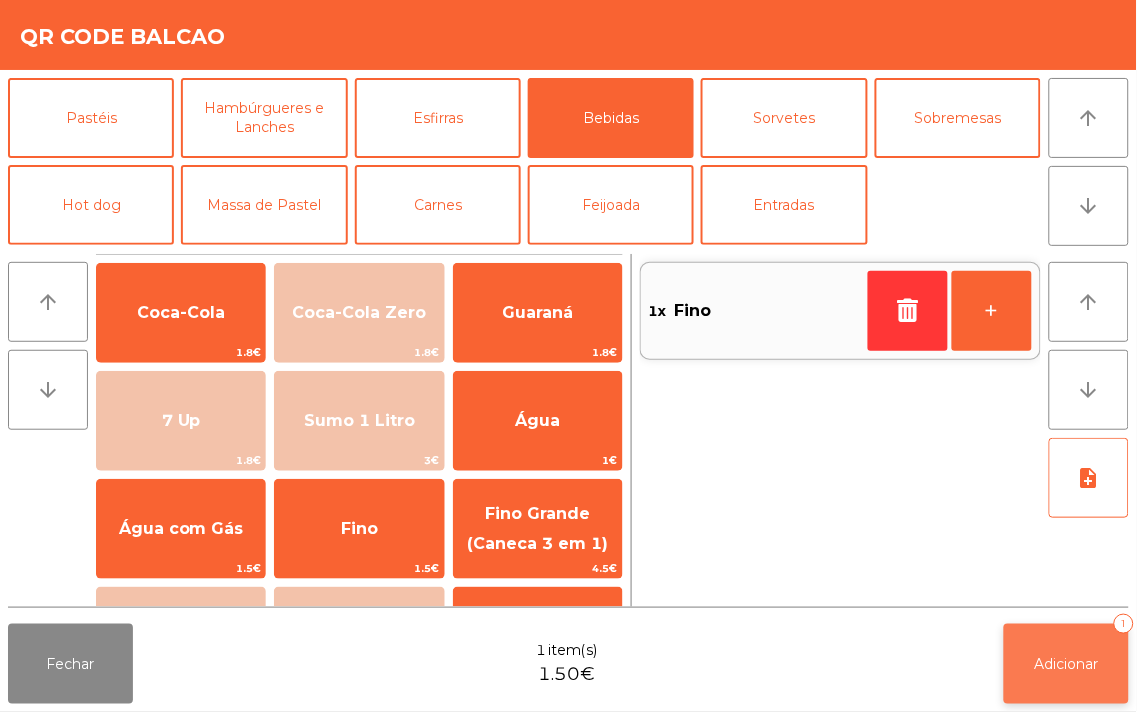 click on "Adicionar   1" 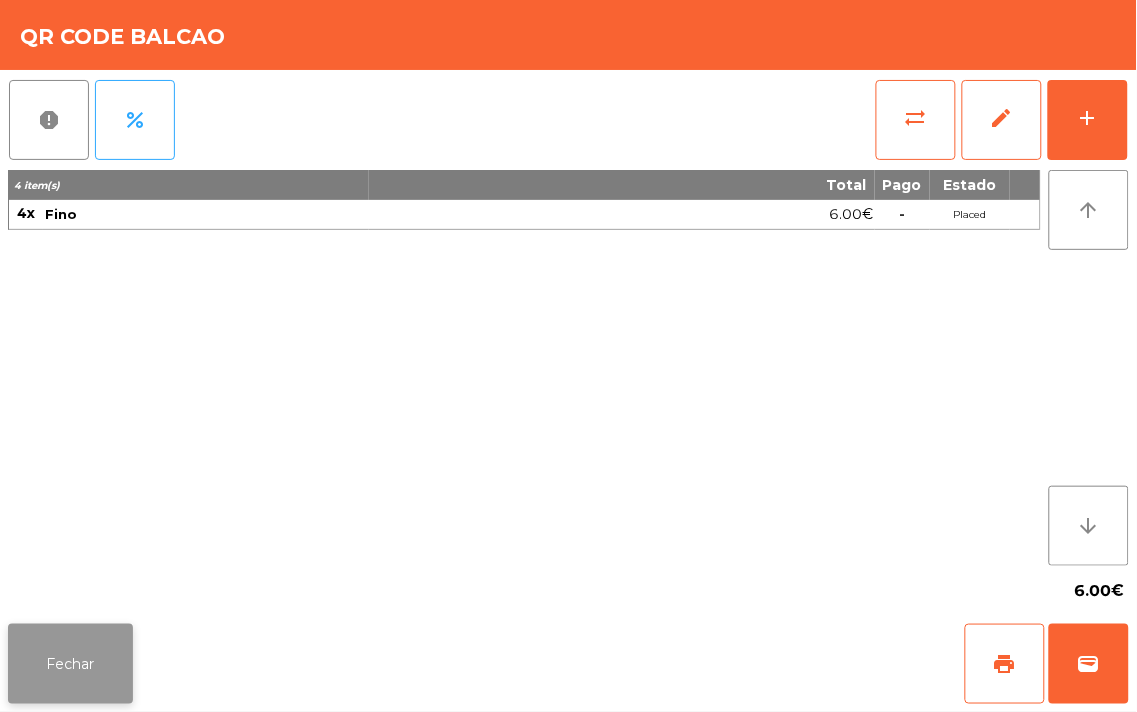 click on "Fechar" 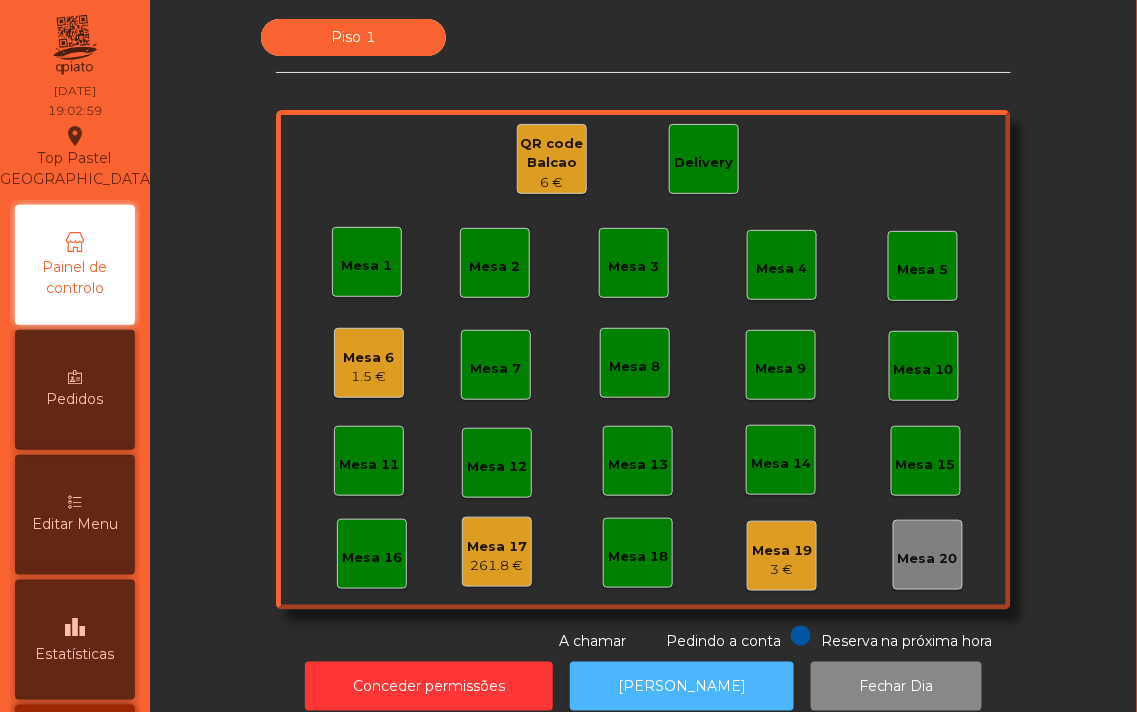 click on "[PERSON_NAME]" 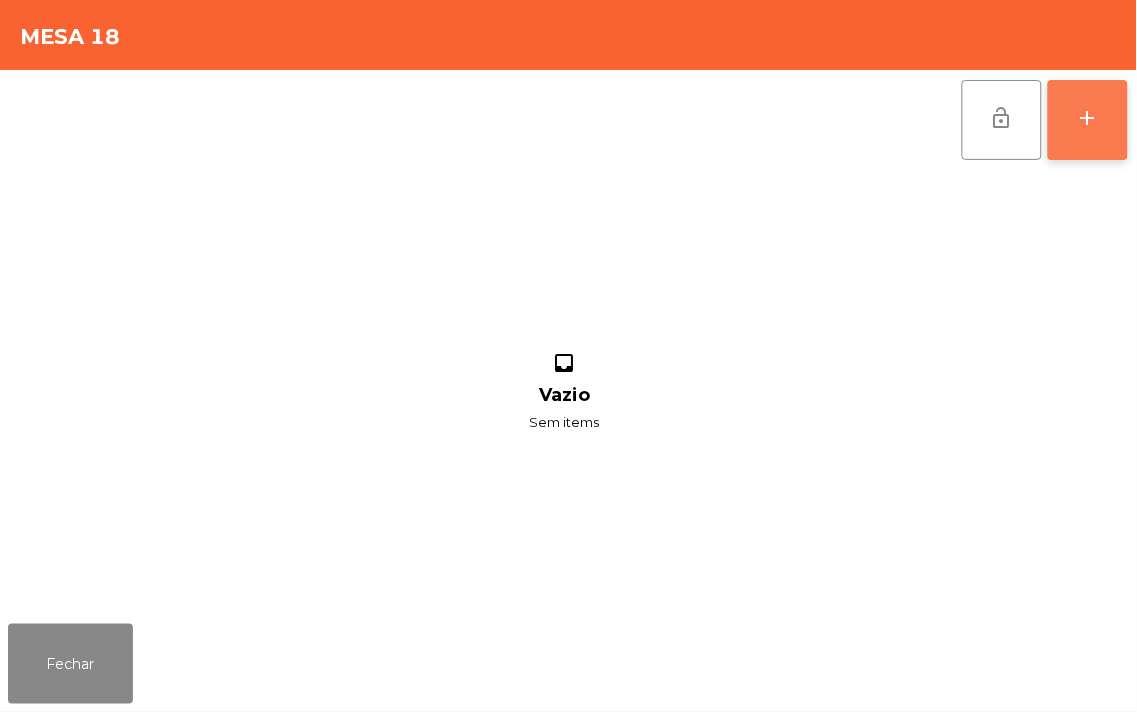 click on "add" 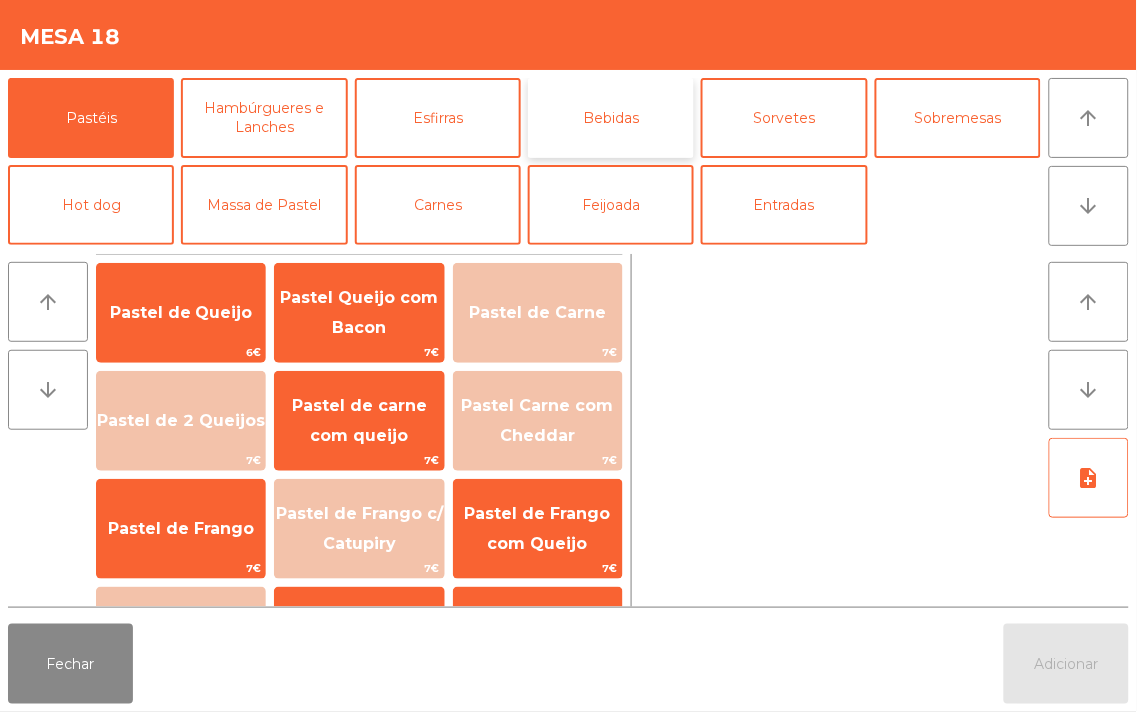 click on "Bebidas" 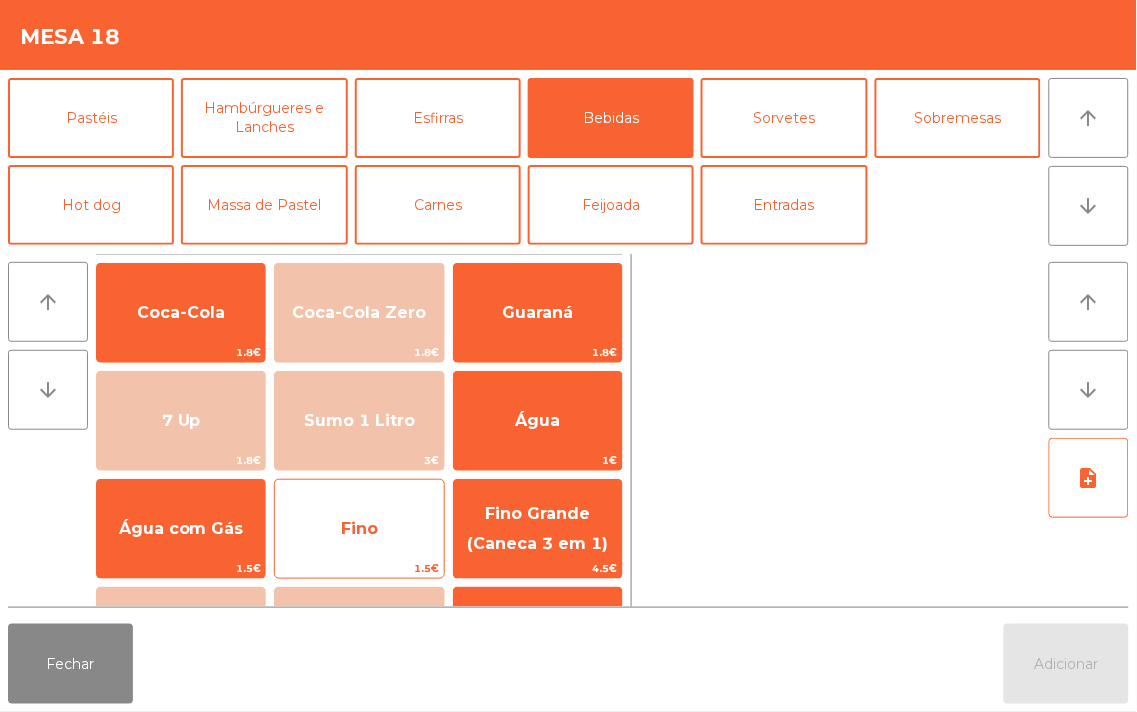 click on "Fino" 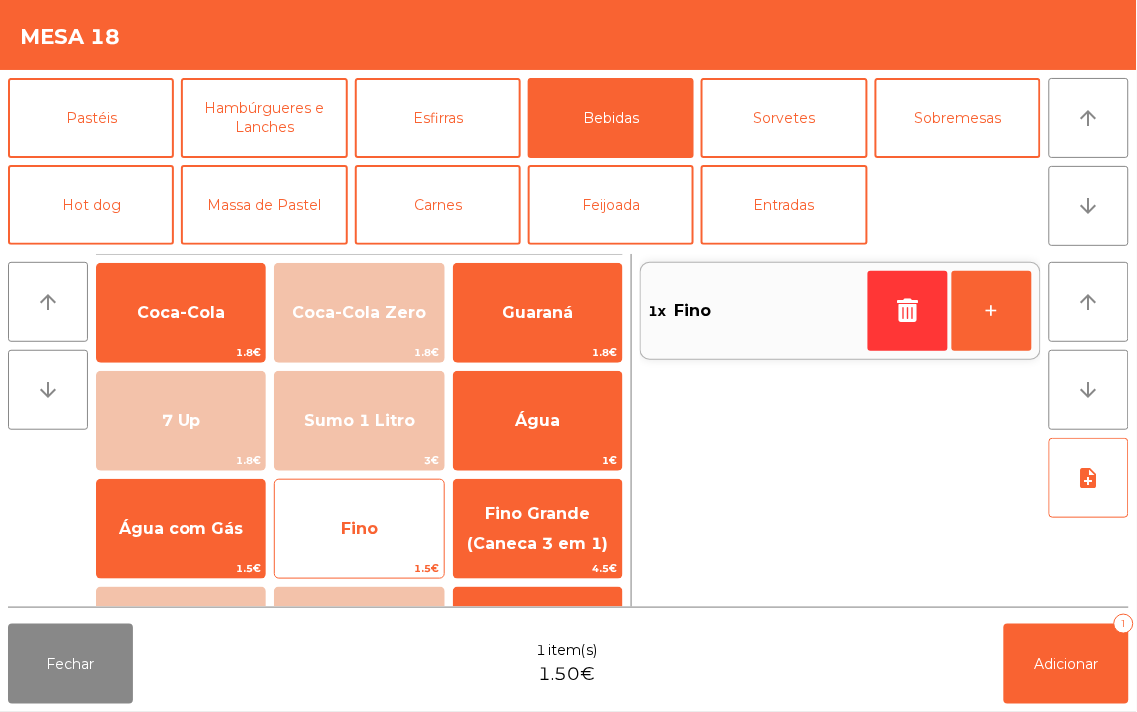 click on "Fino" 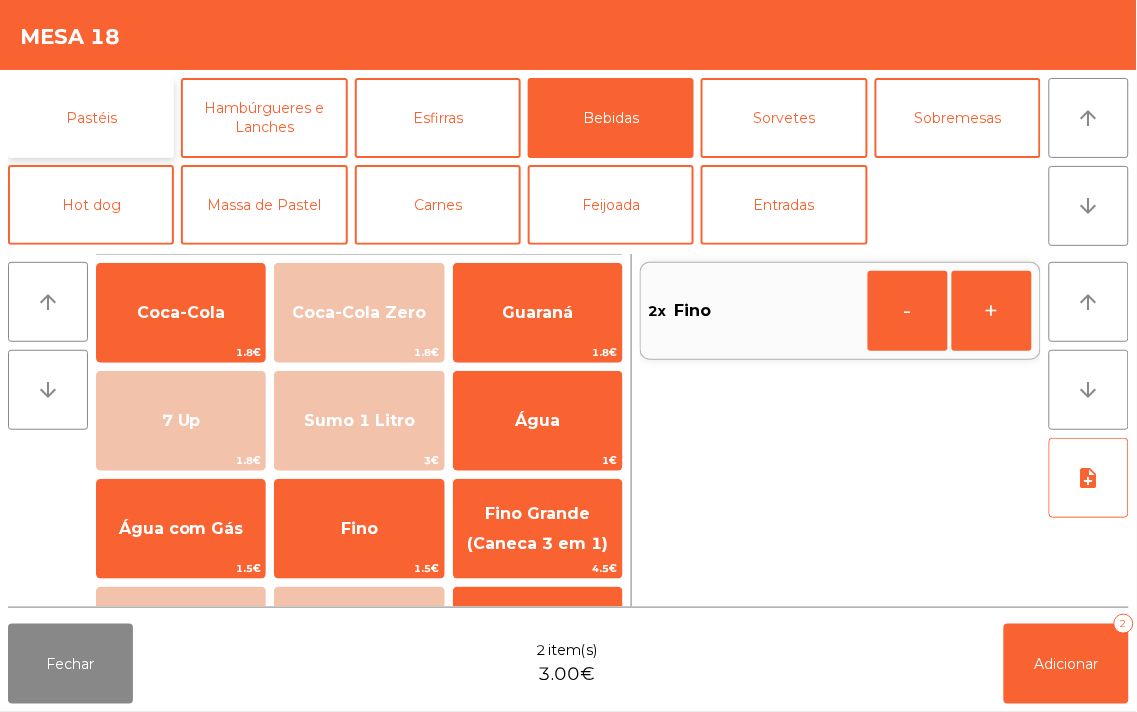 click on "Pastéis" 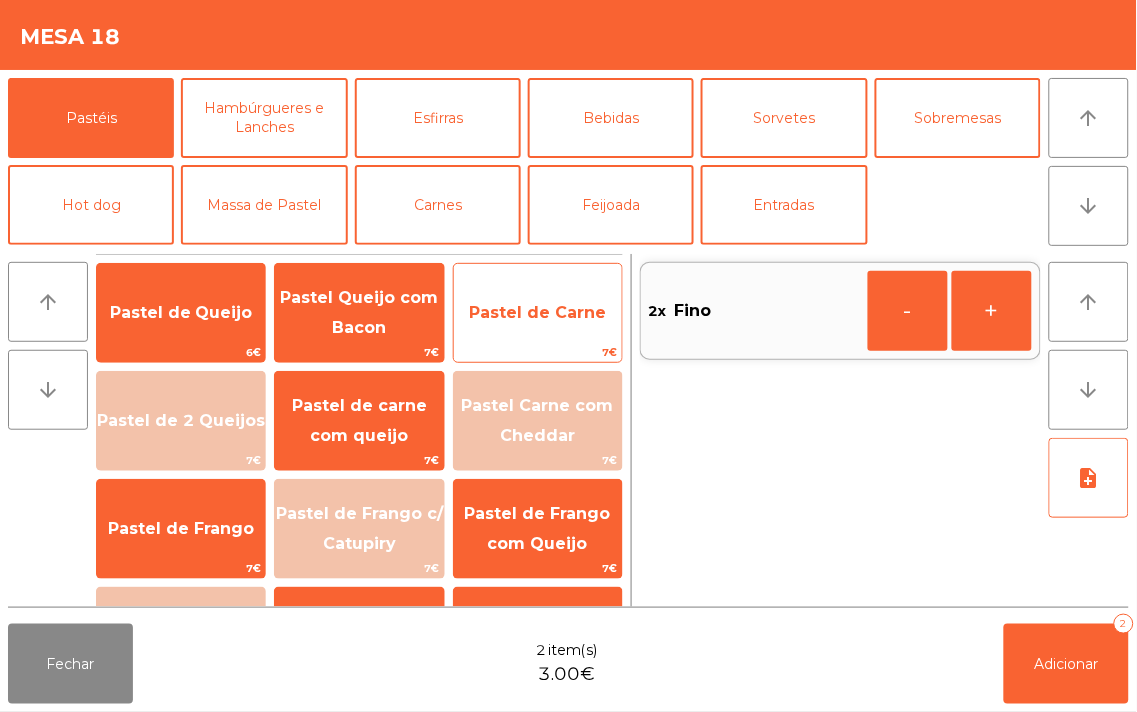 click on "Pastel de Carne" 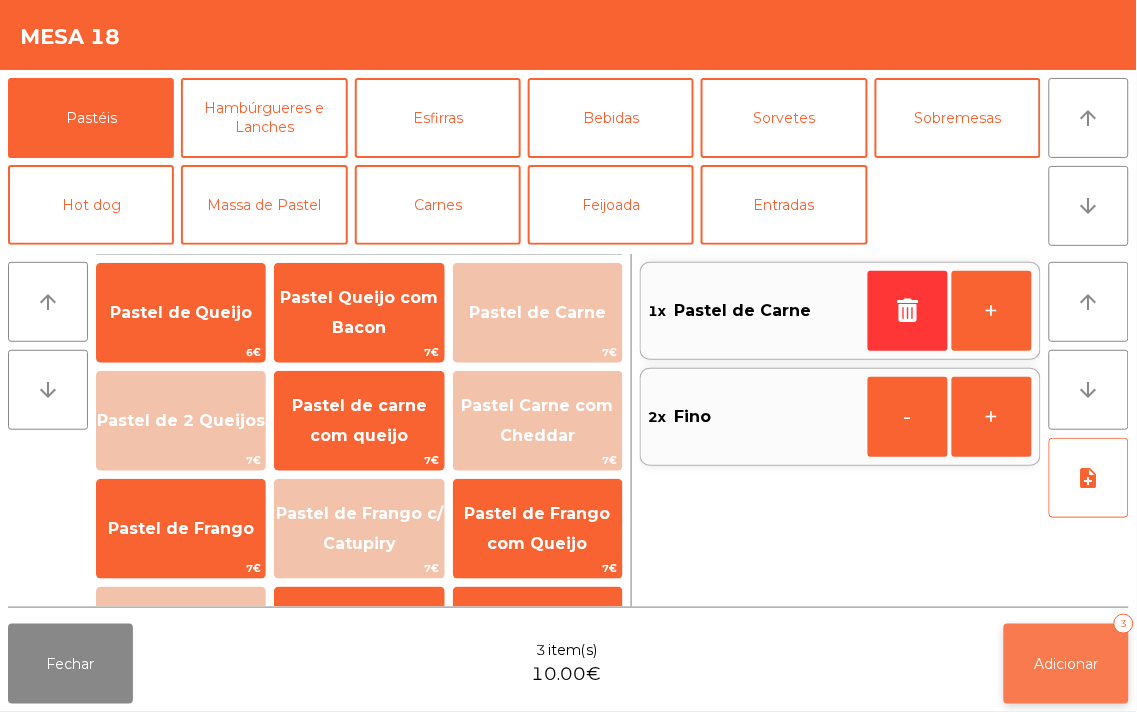 click on "Adicionar" 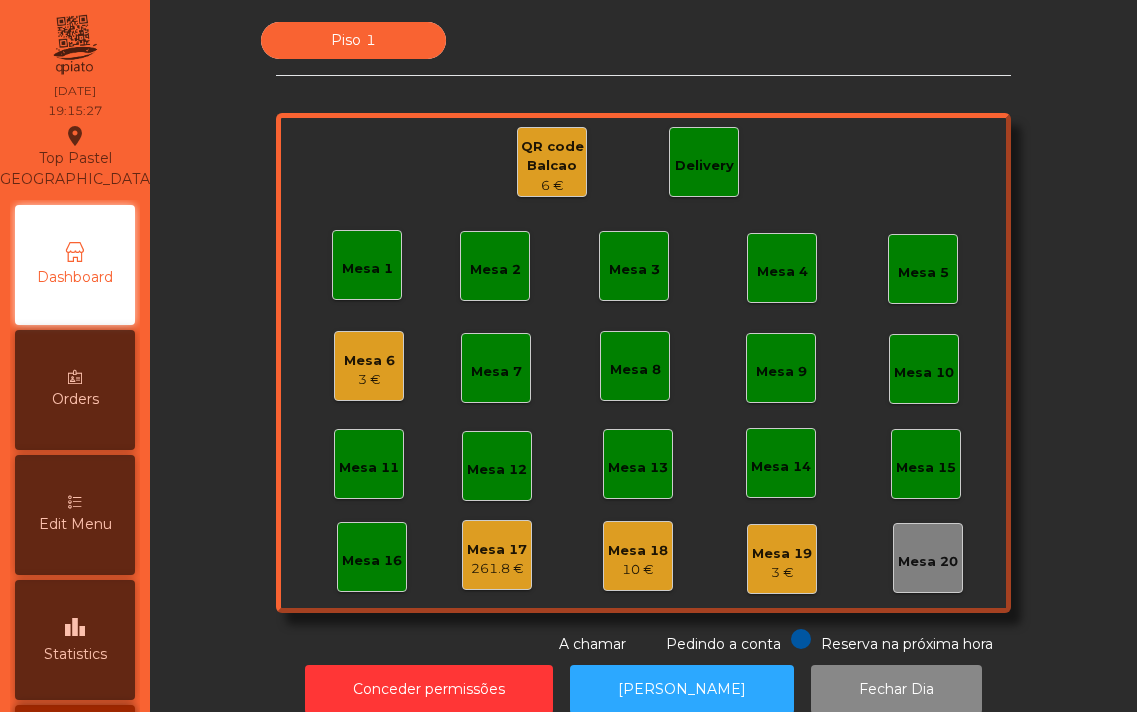 scroll, scrollTop: 0, scrollLeft: 0, axis: both 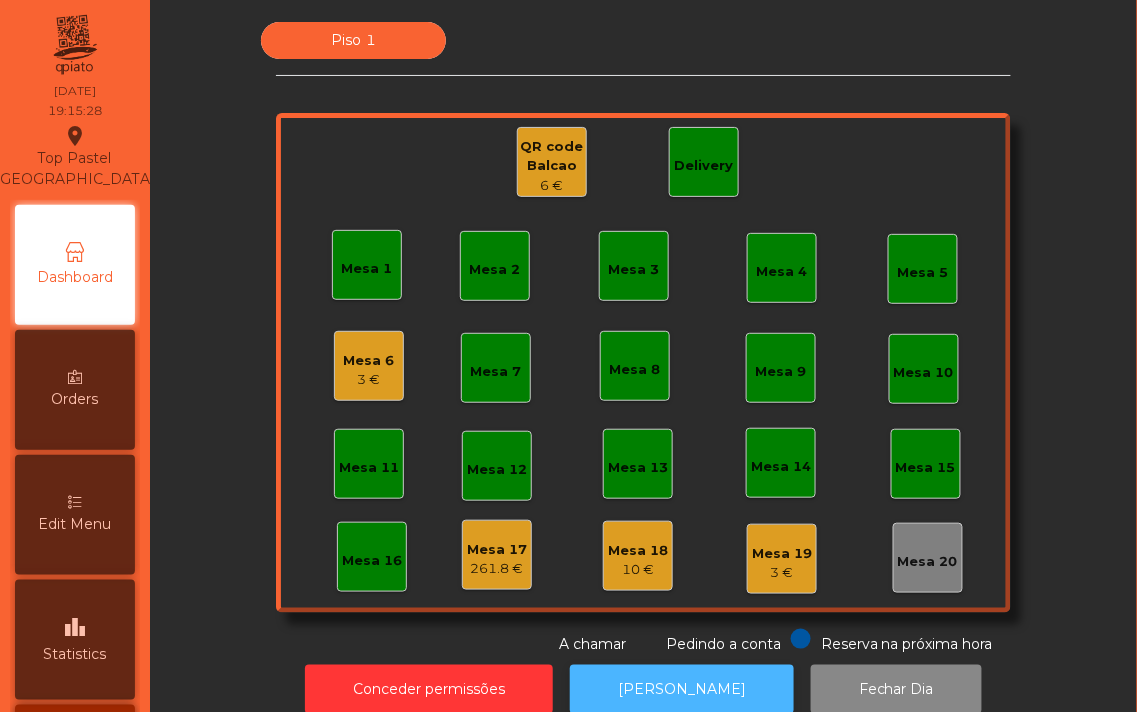 click on "[PERSON_NAME]" 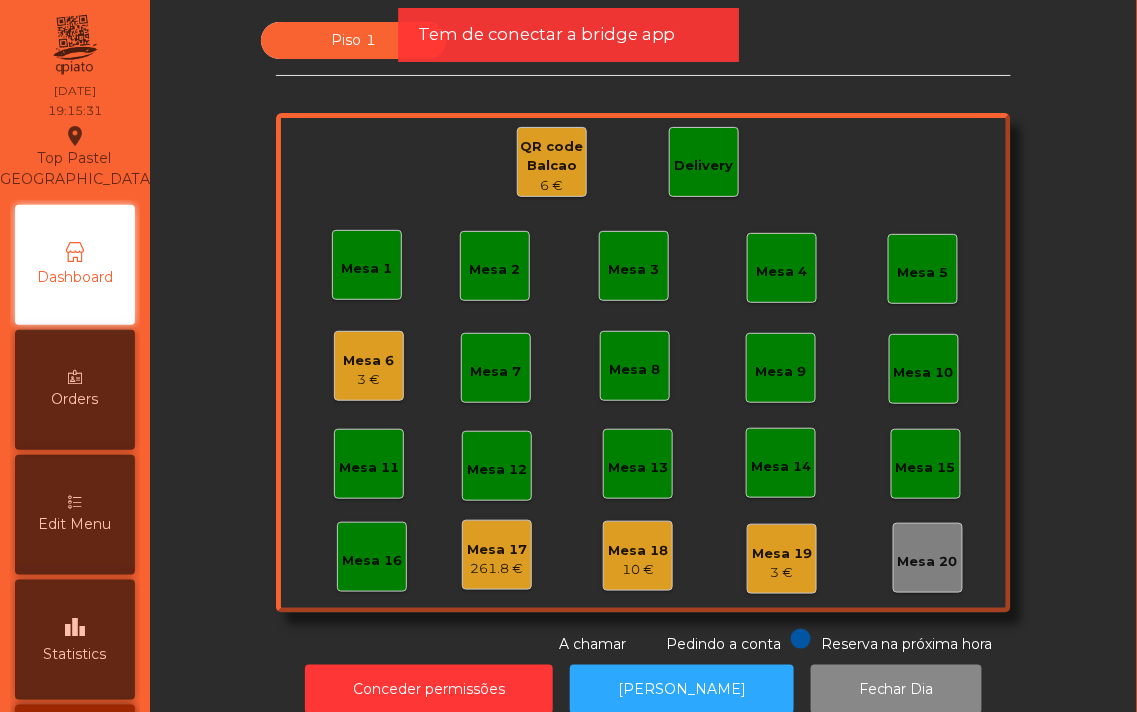 click on "10 €" 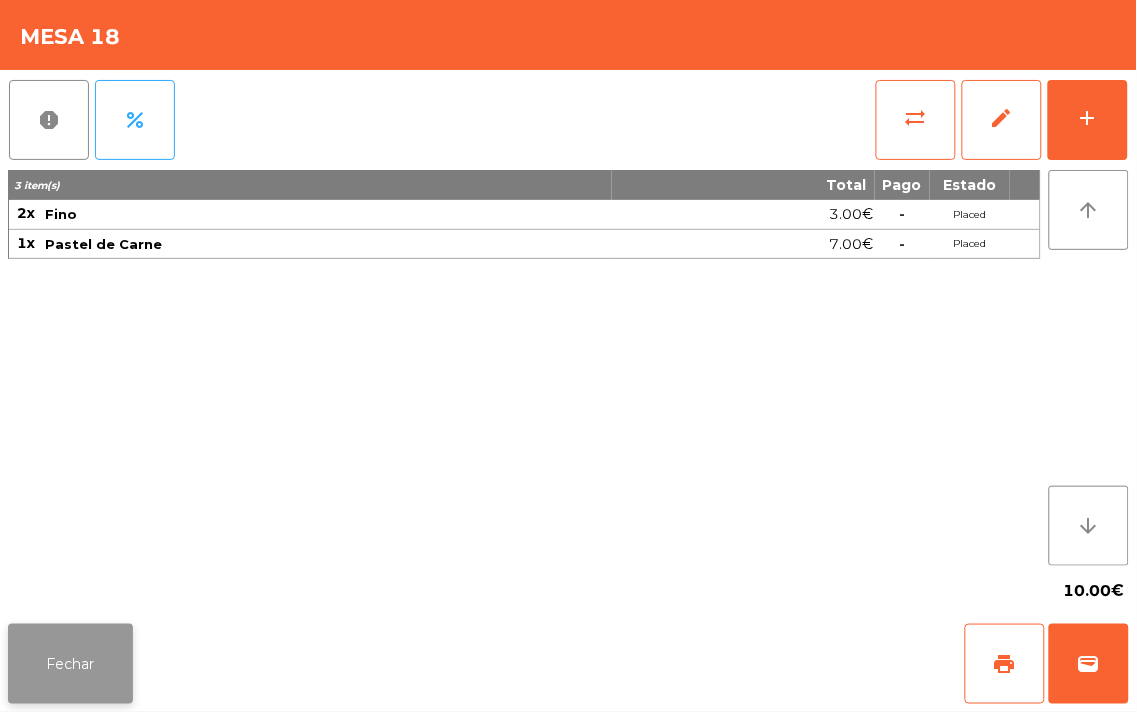 click on "Fechar" 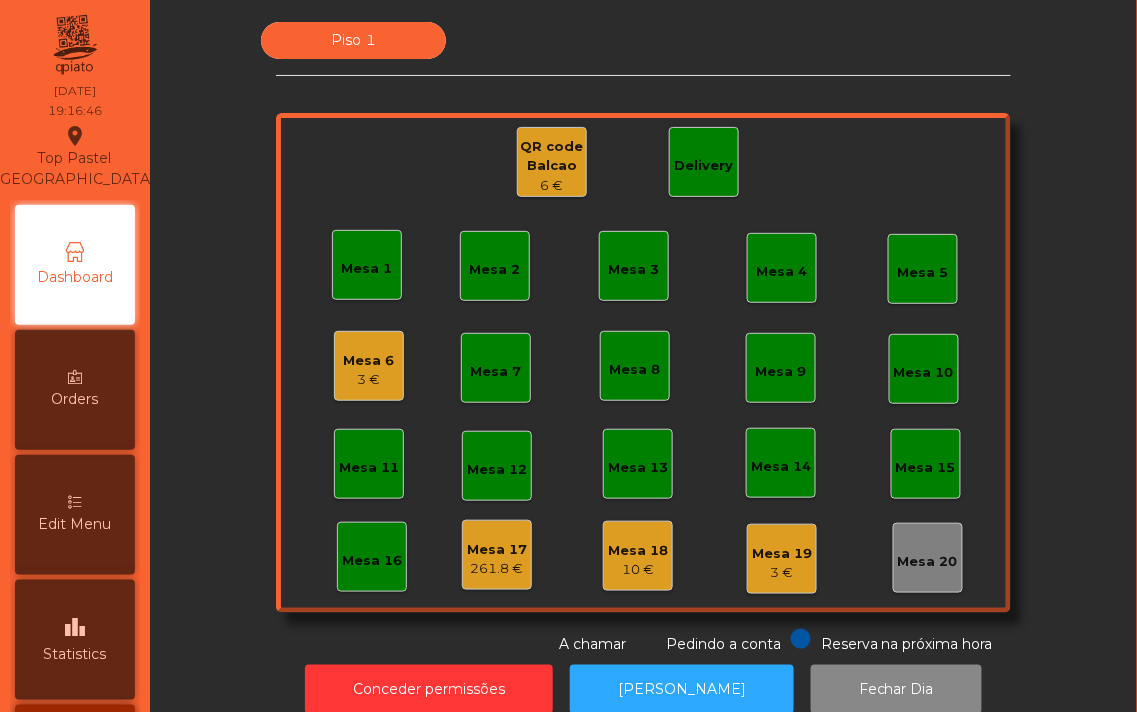 click on "3 €" 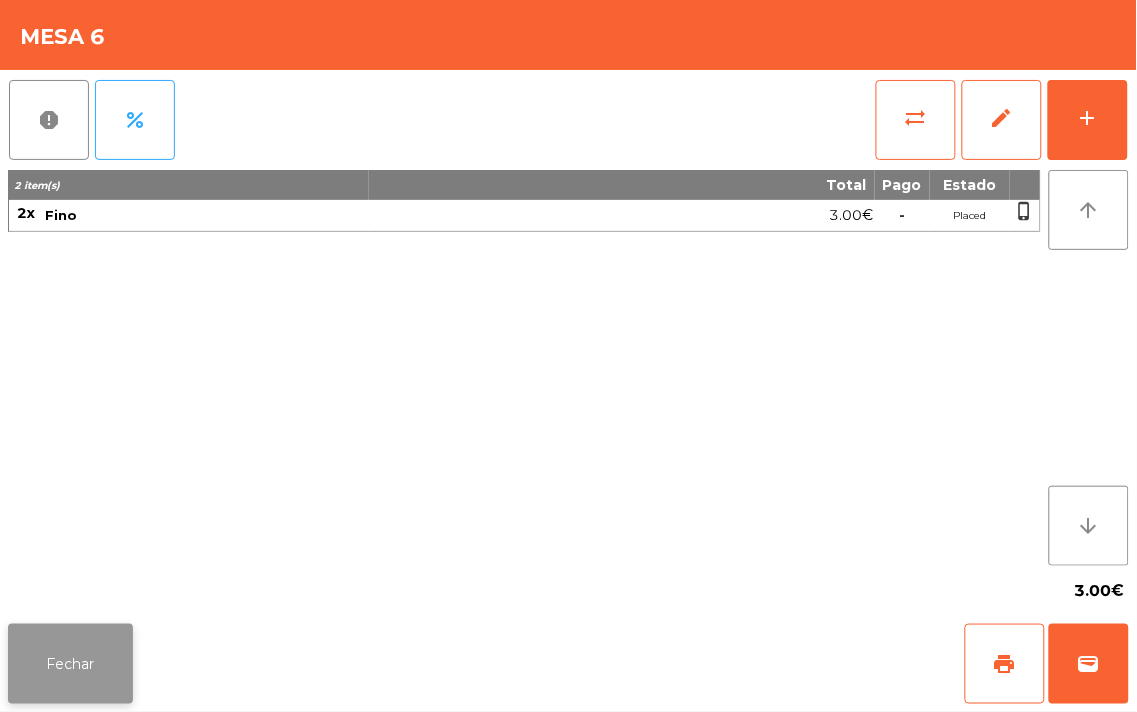 click on "Fechar" 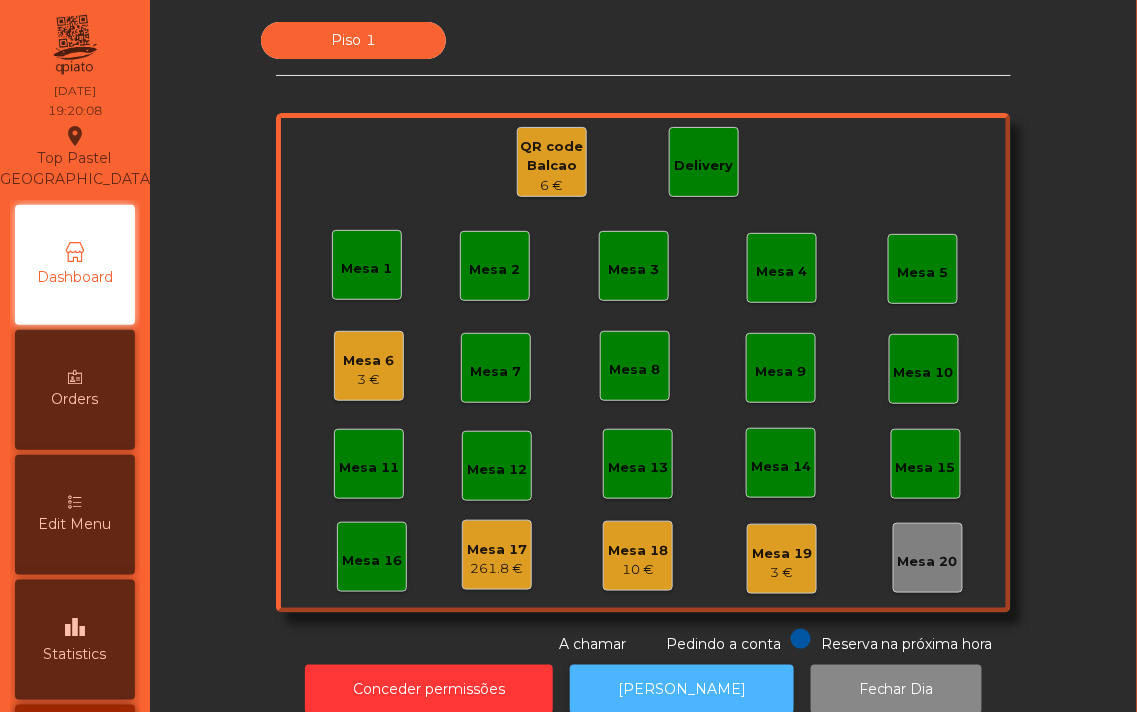 click on "[PERSON_NAME]" 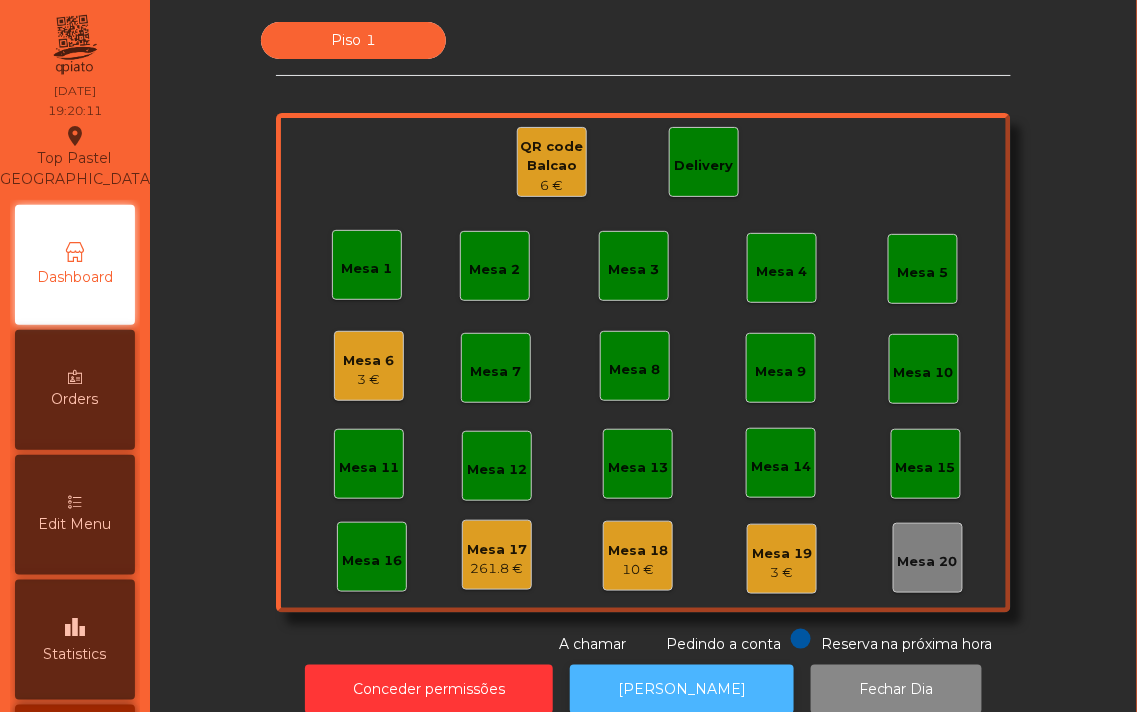 click on "[PERSON_NAME]" 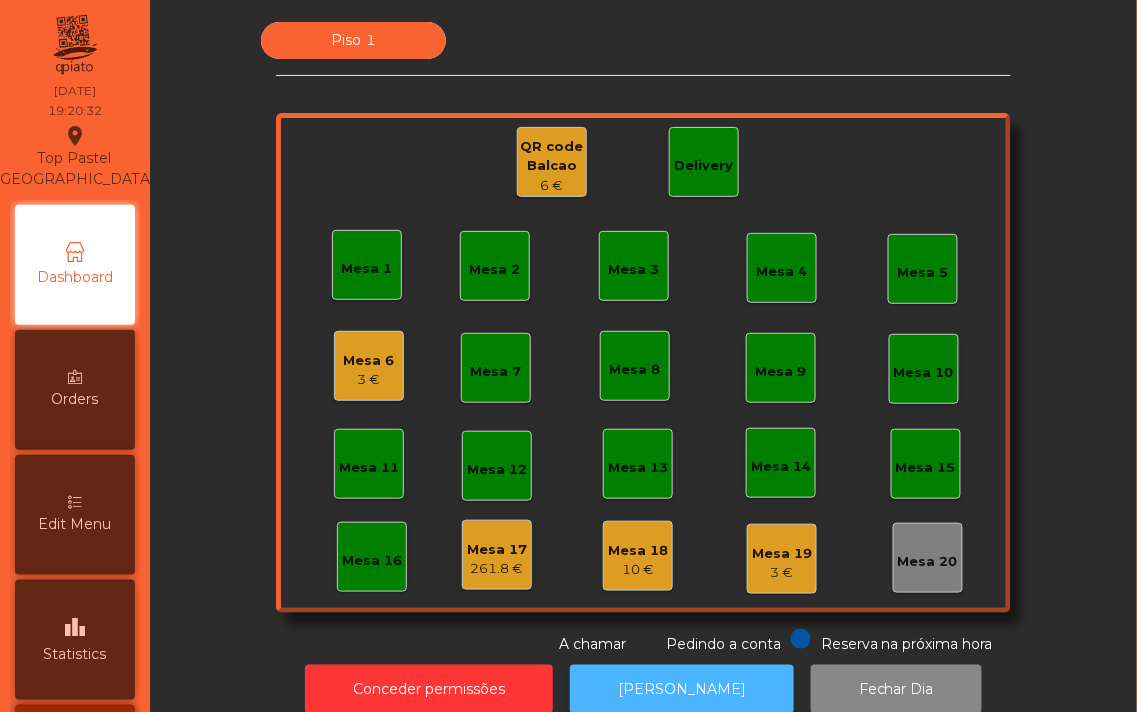 click on "[PERSON_NAME]" 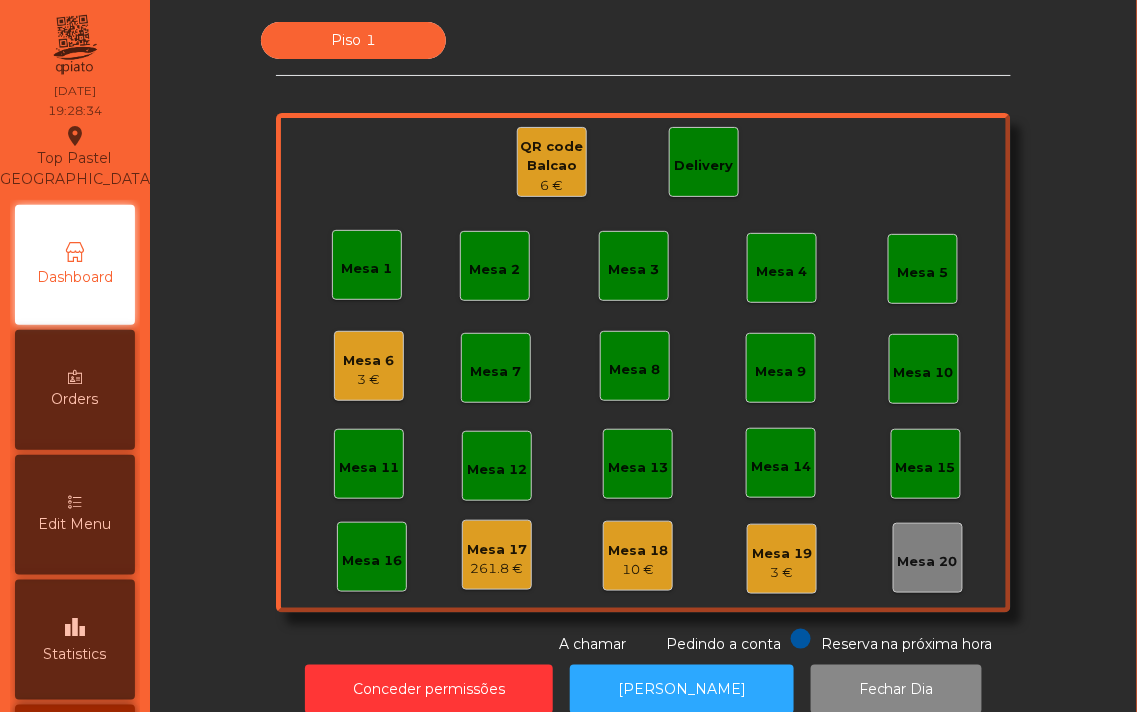 click on "Mesa 18" 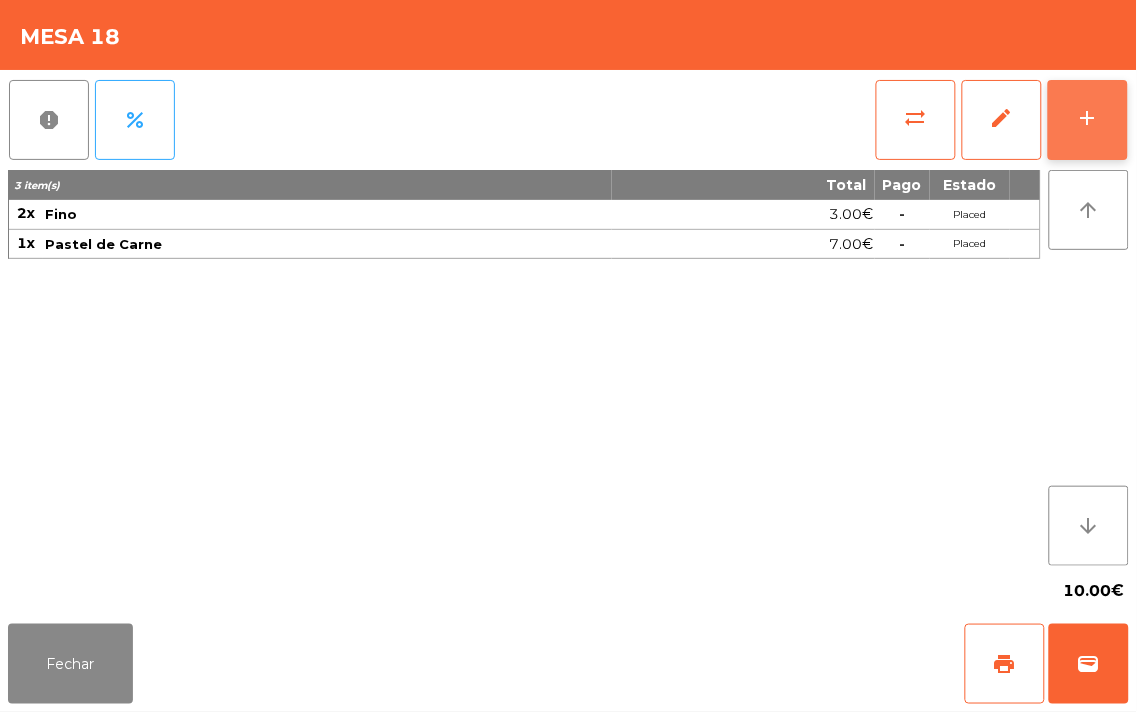 click on "add" 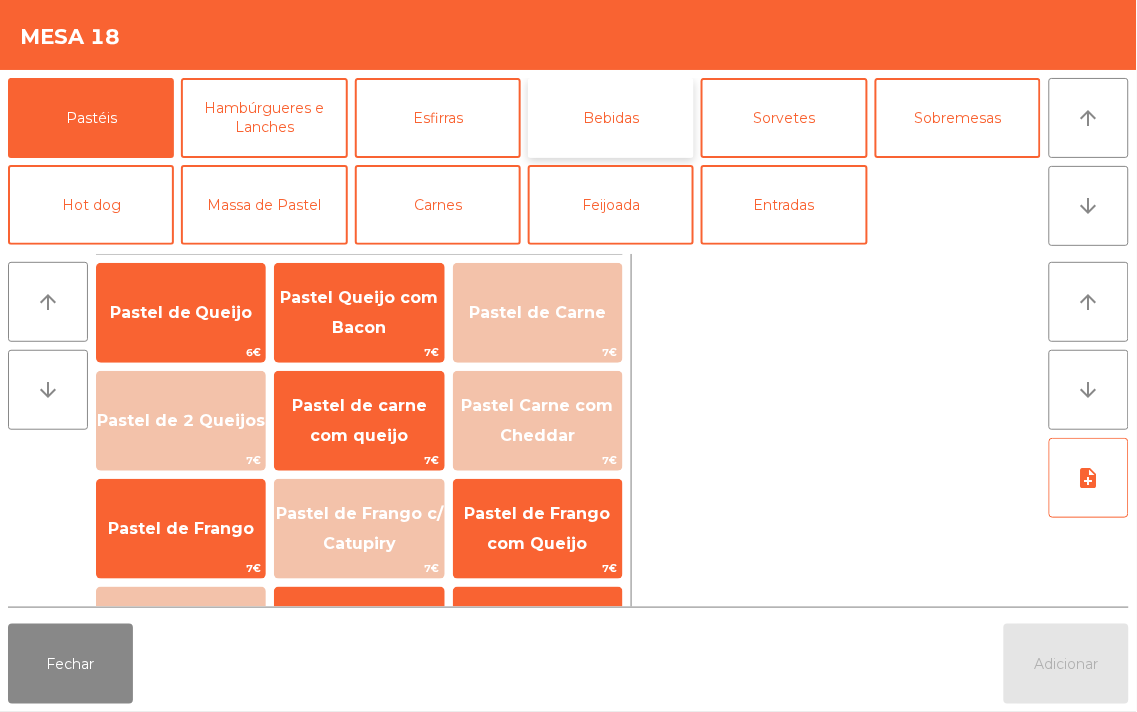 click on "Bebidas" 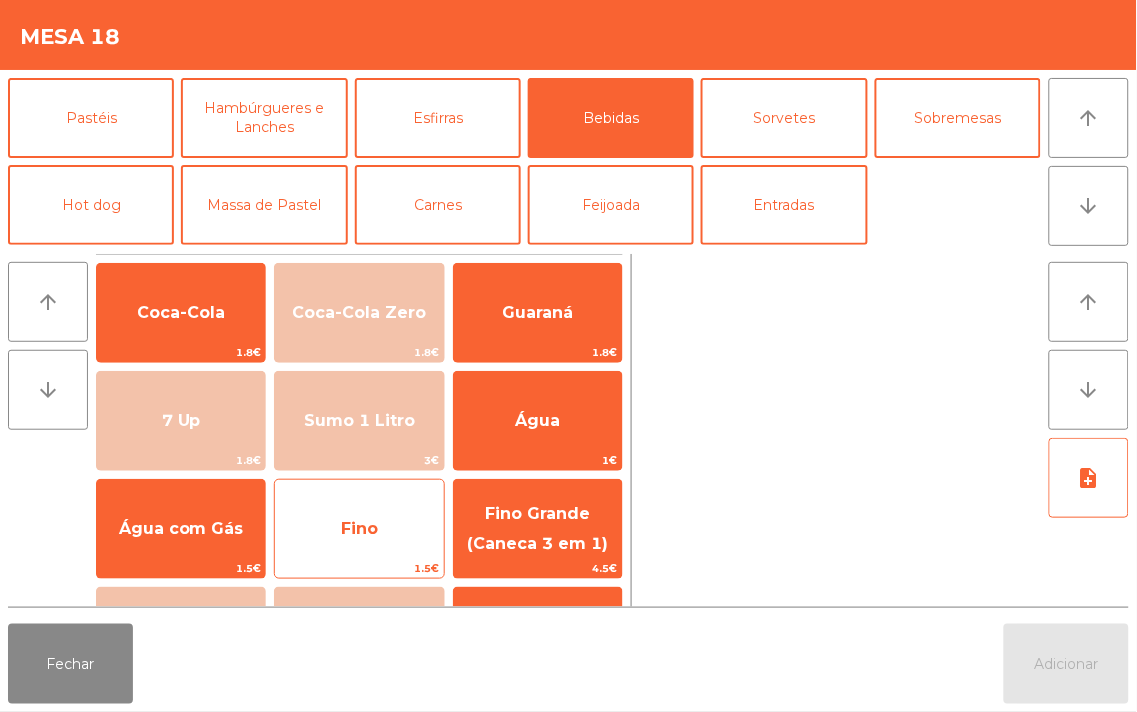click on "Fino" 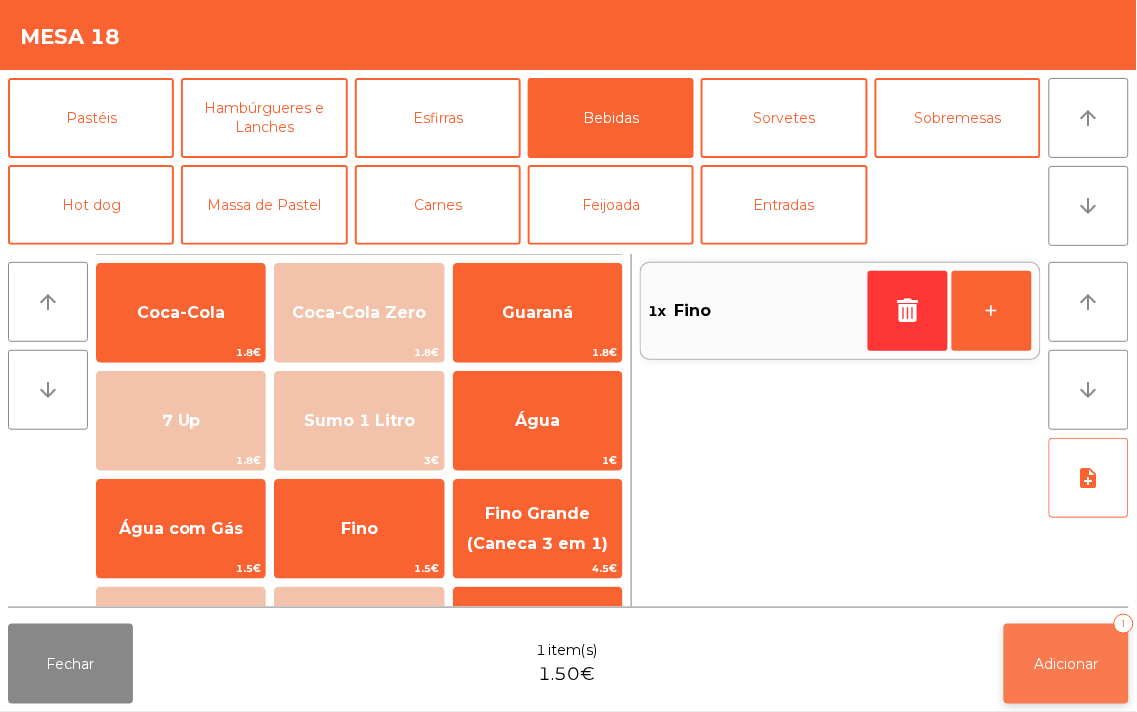 click on "Adicionar" 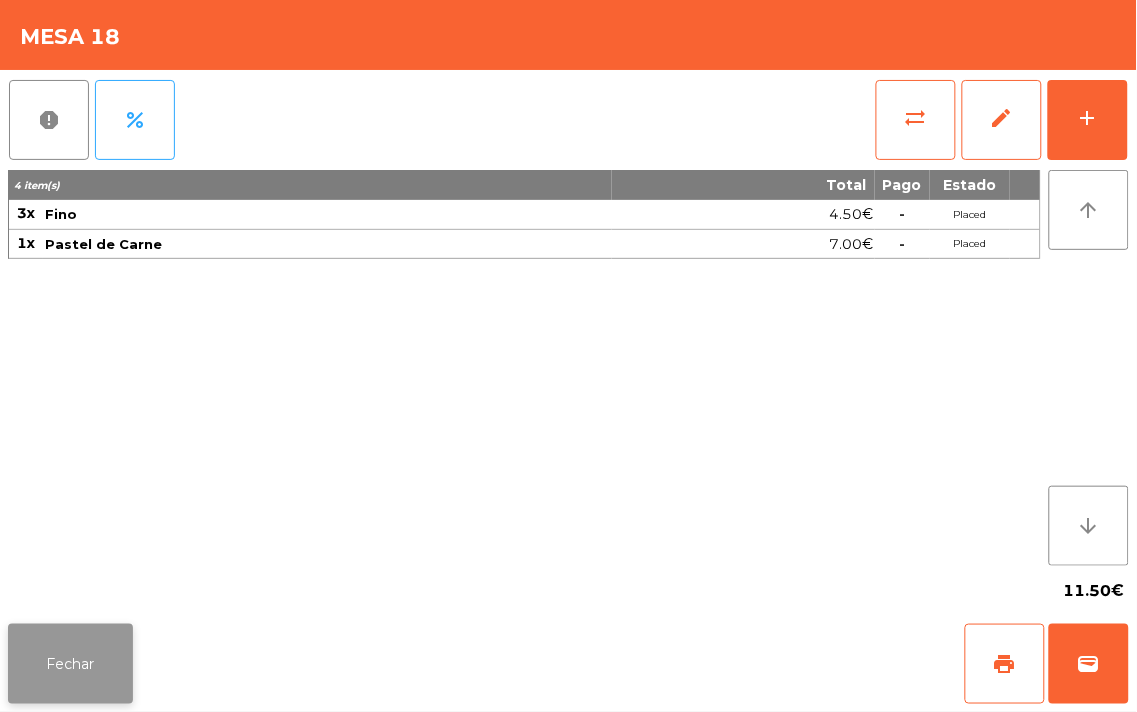 click on "Fechar" 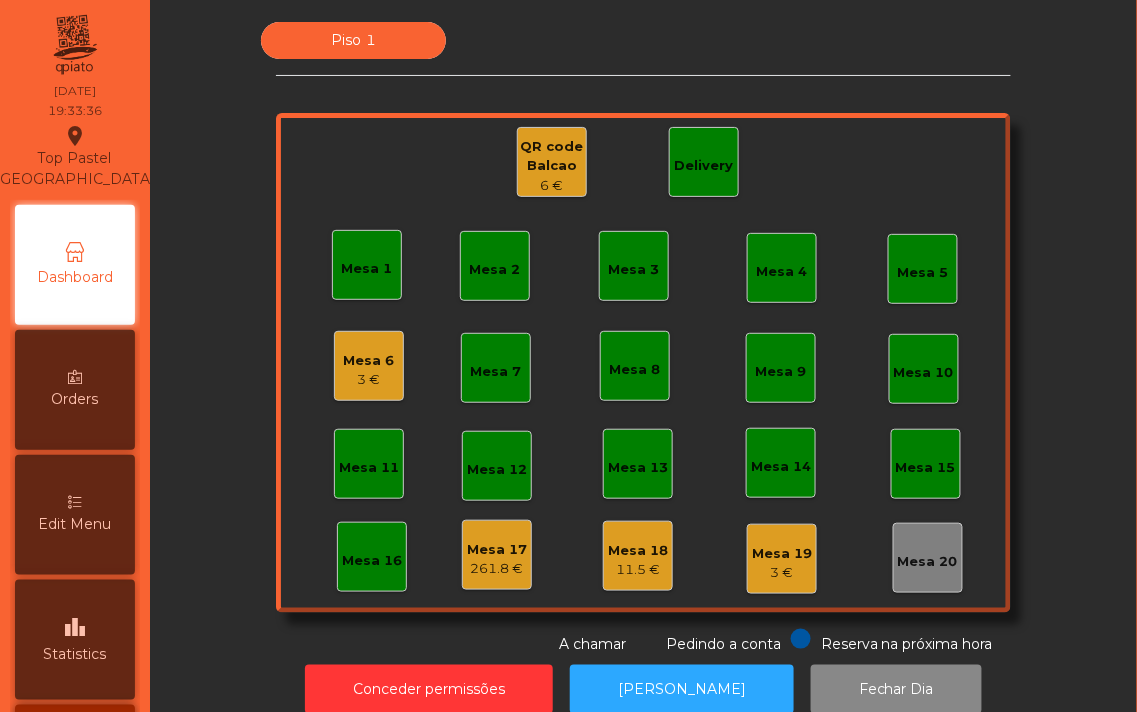 click on "11.5 €" 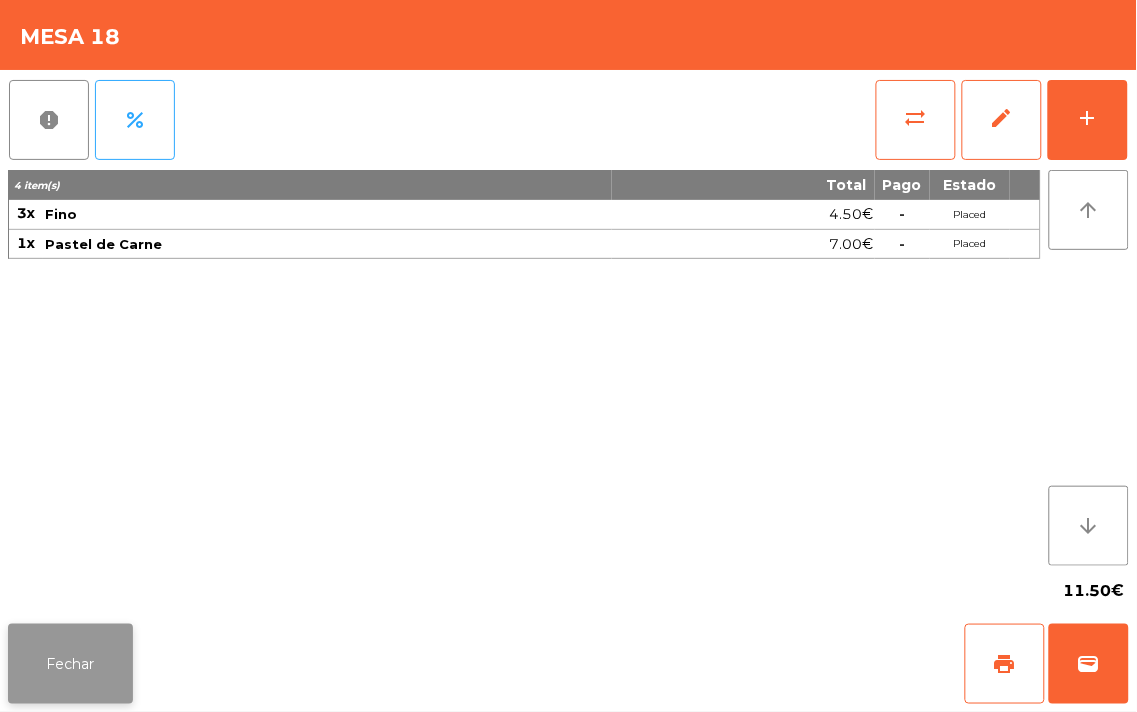 click on "Fechar" 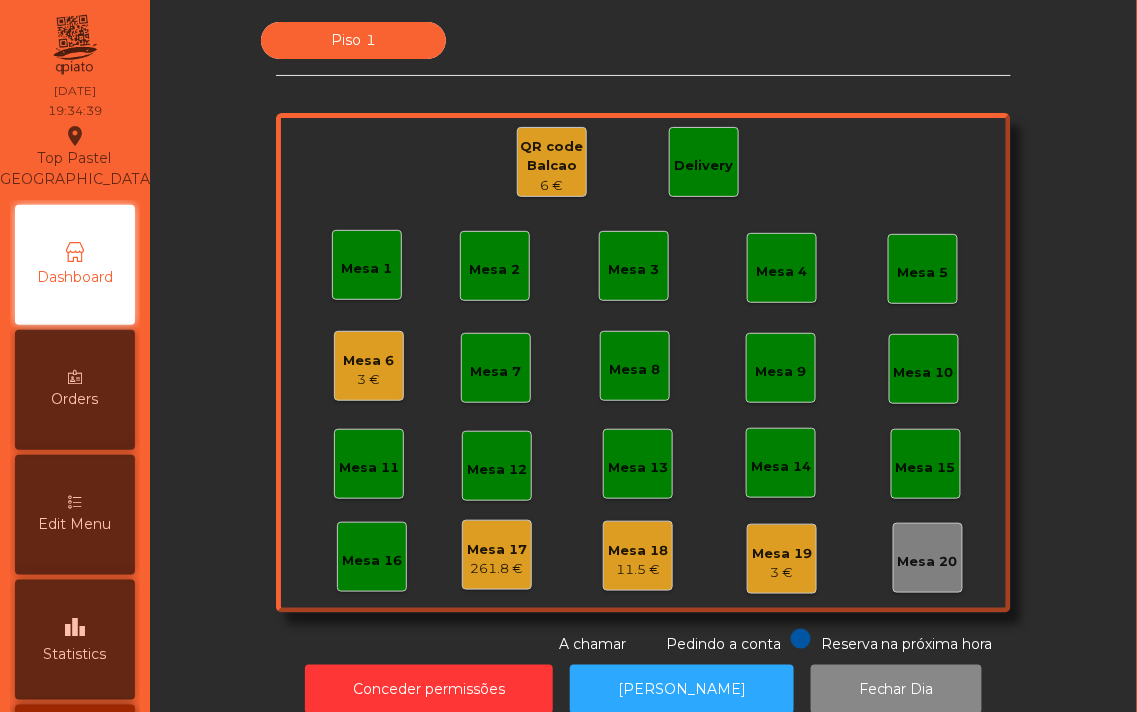 click on "6 €" 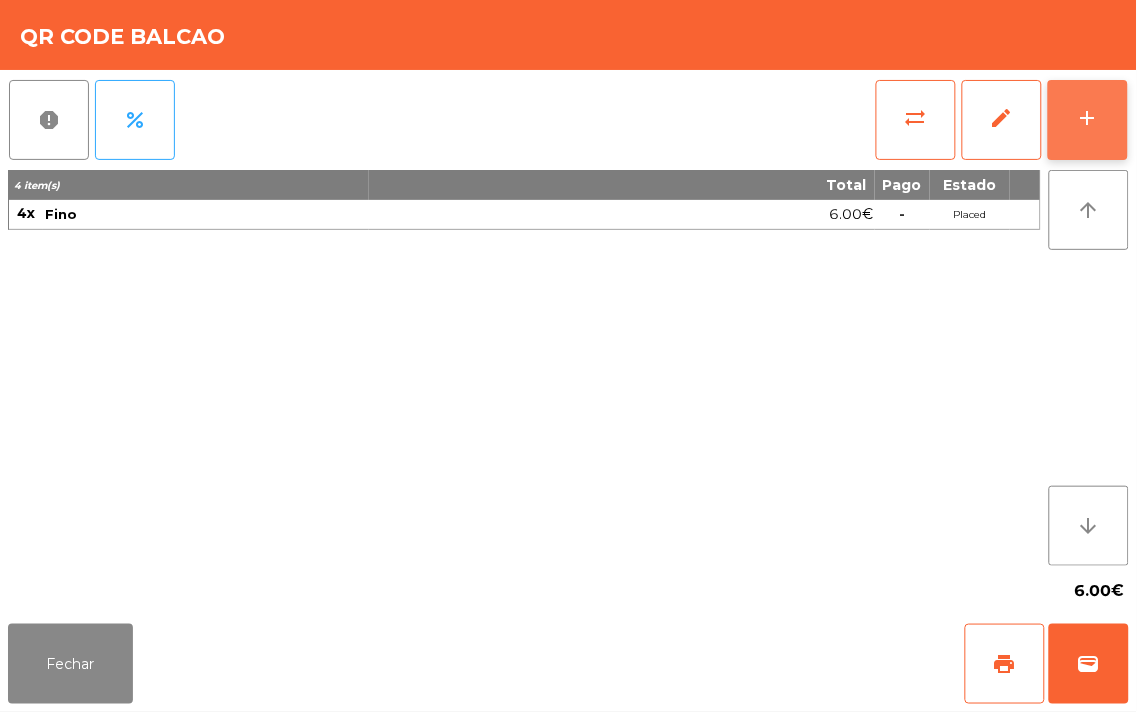 click on "add" 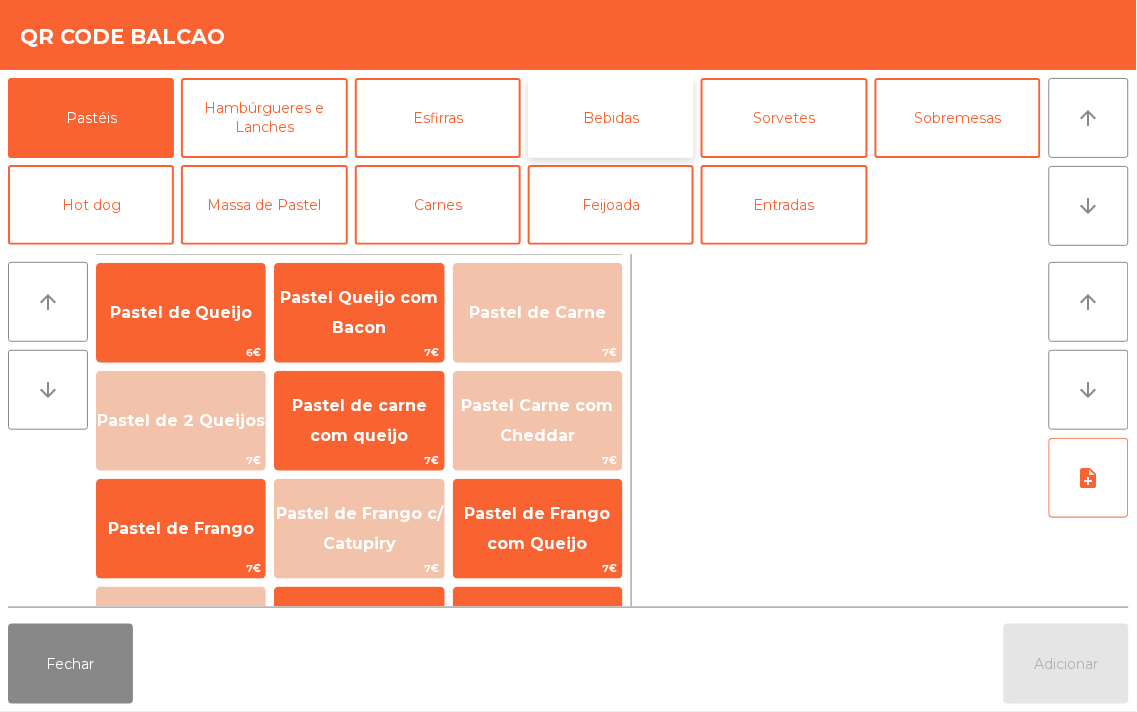 click on "Bebidas" 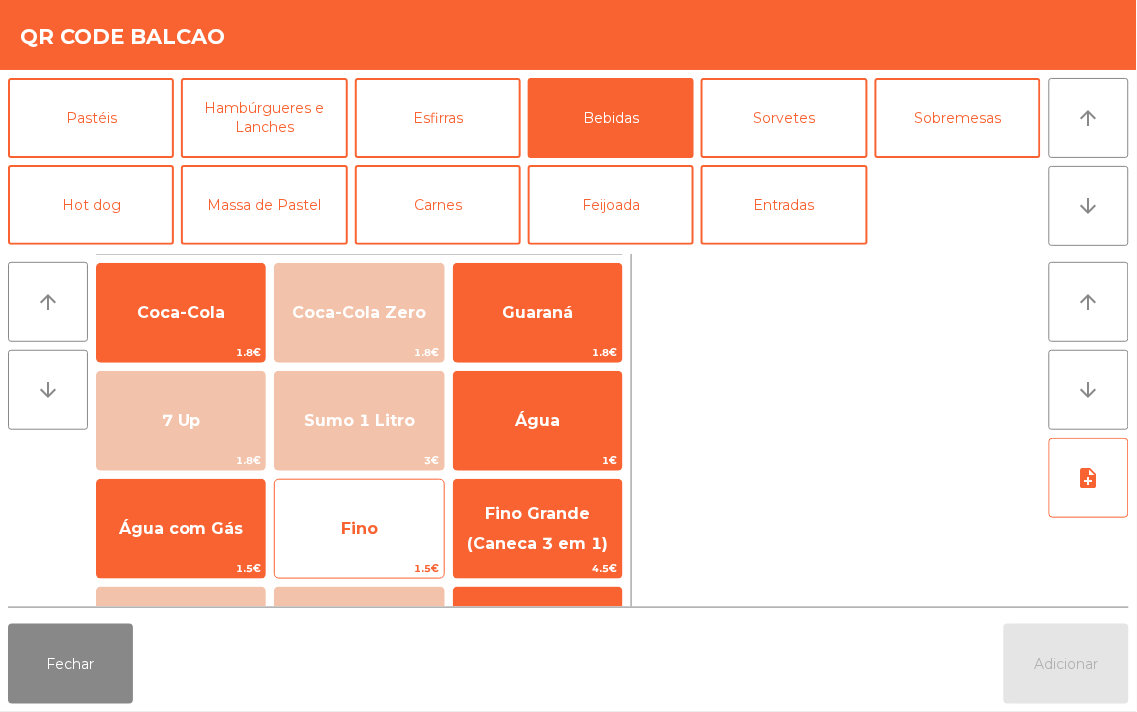 click on "Fino" 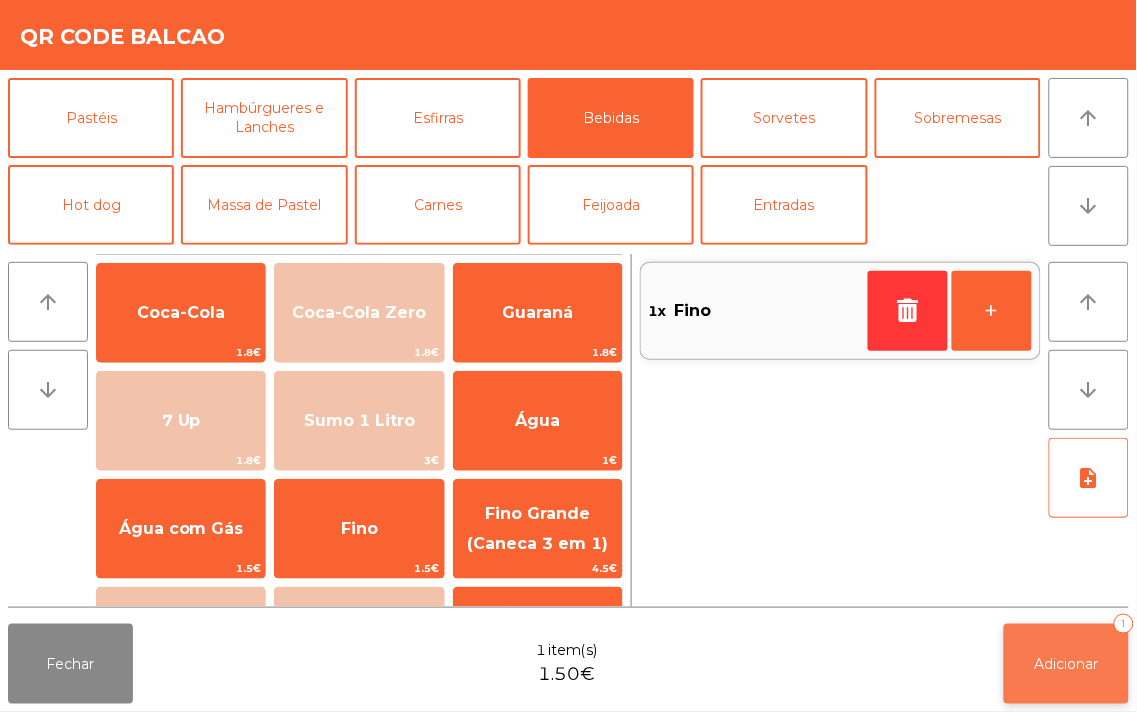 click on "Adicionar   1" 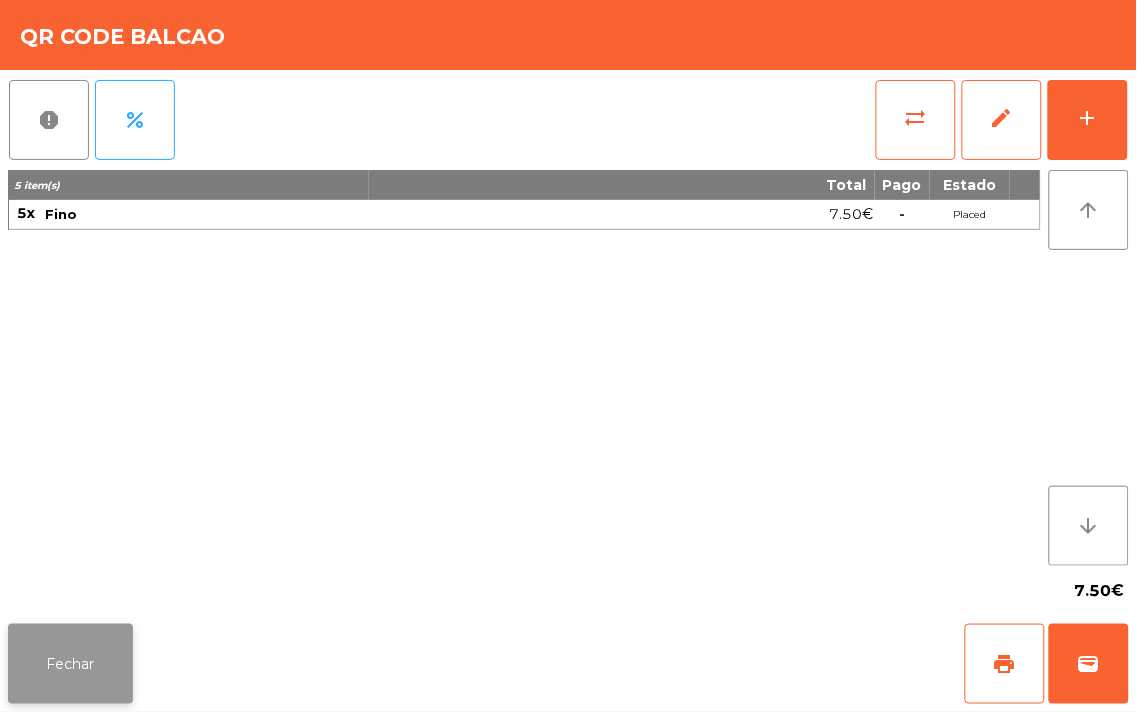 click on "Fechar" 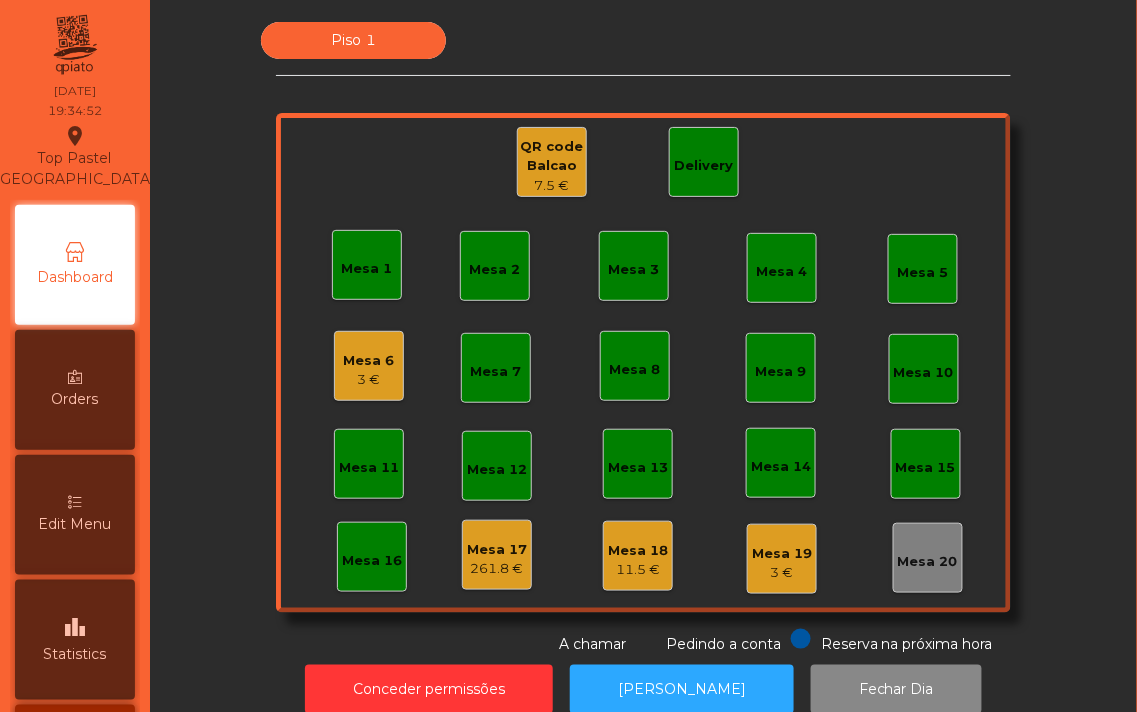 click on "Mesa 6" 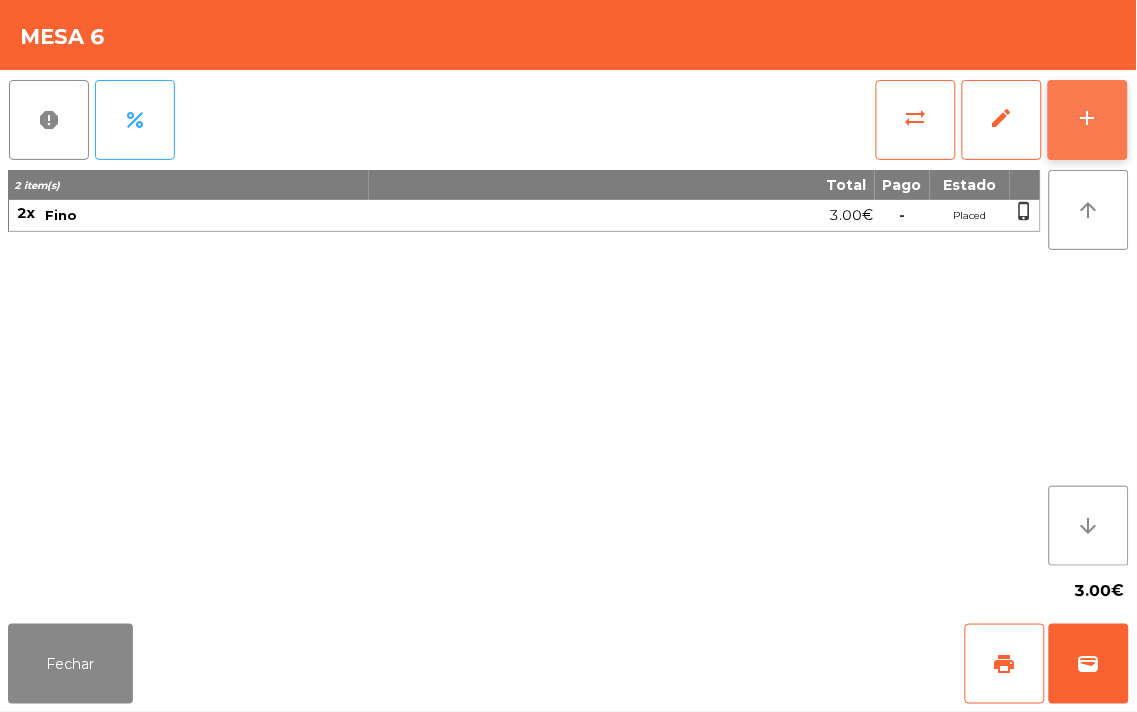 click on "add" 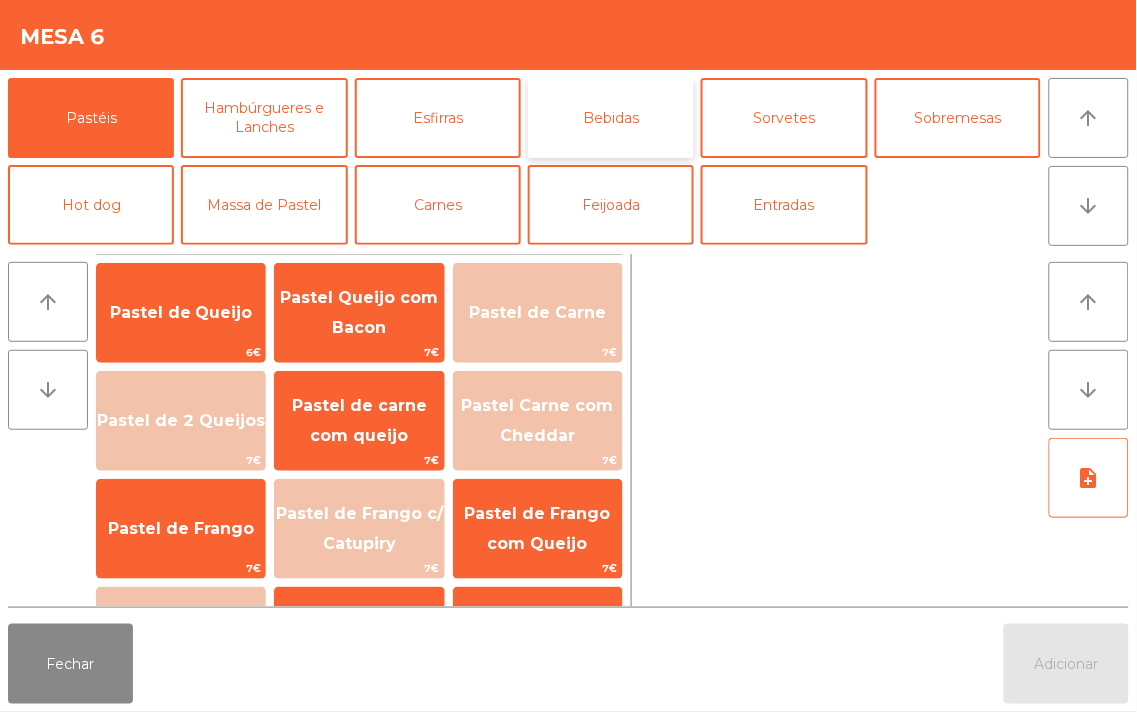 click on "Bebidas" 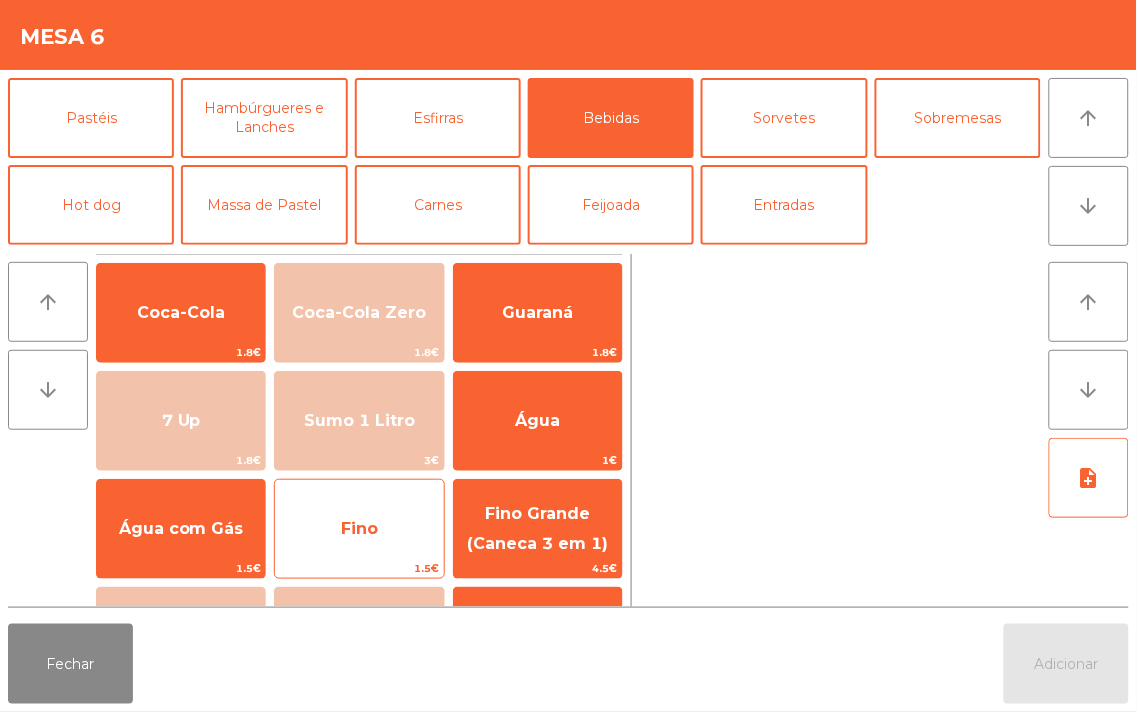 click on "Fino" 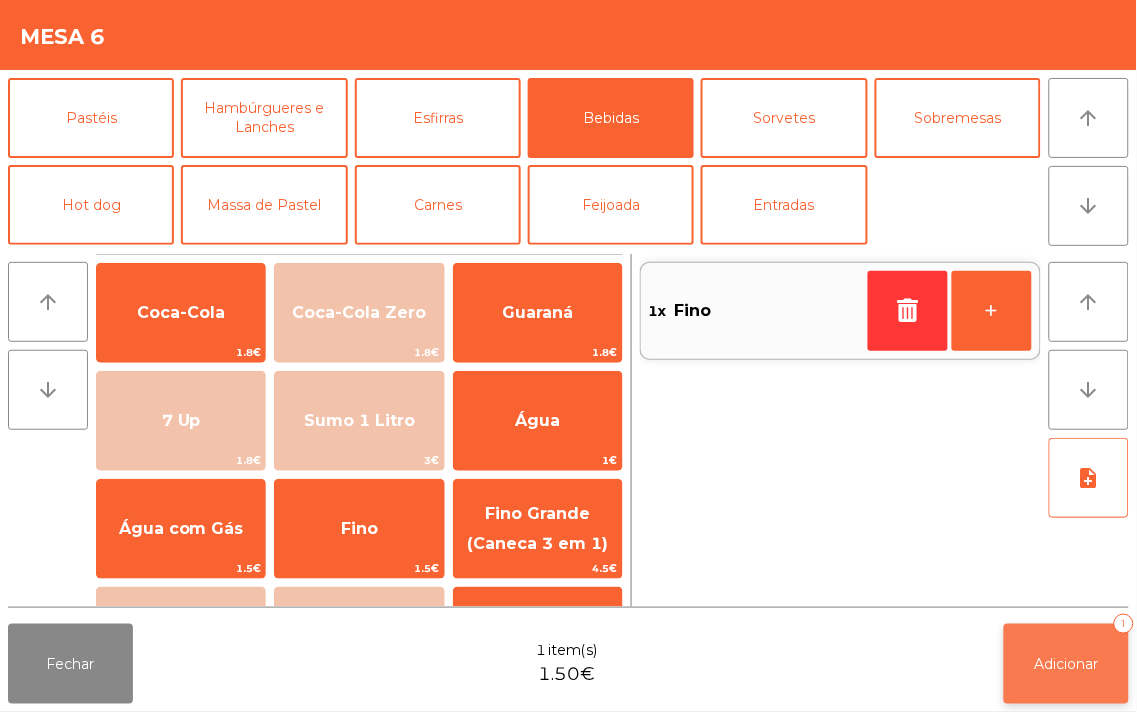 click on "Adicionar   1" 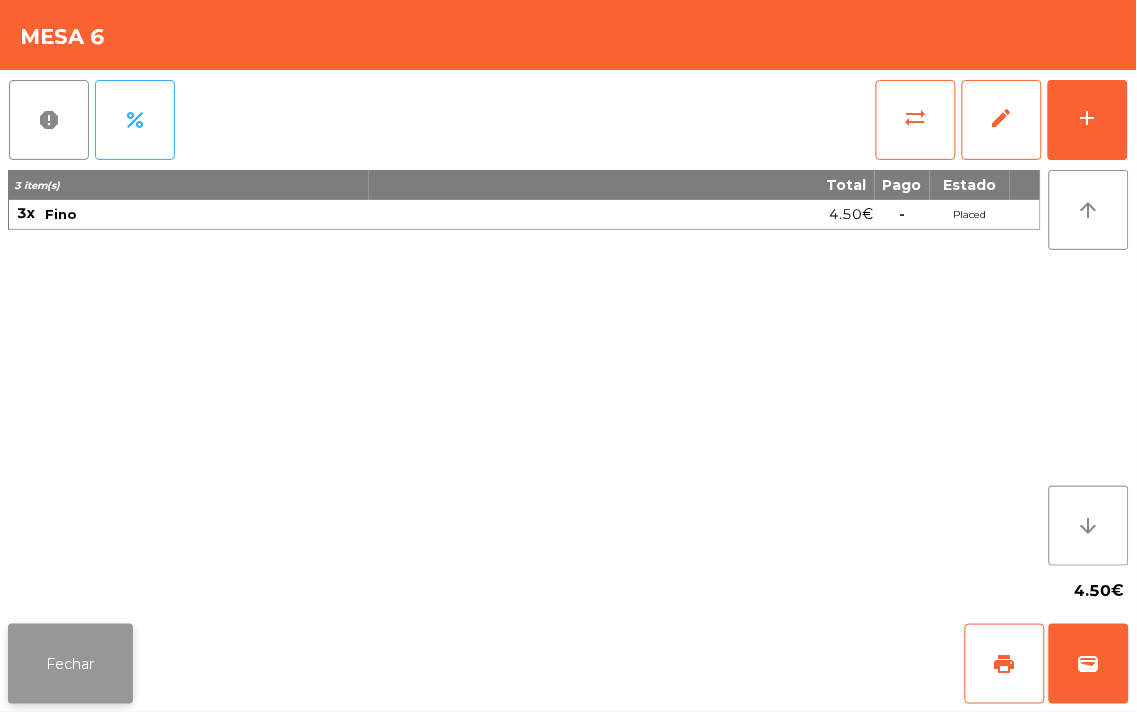 click on "Fechar" 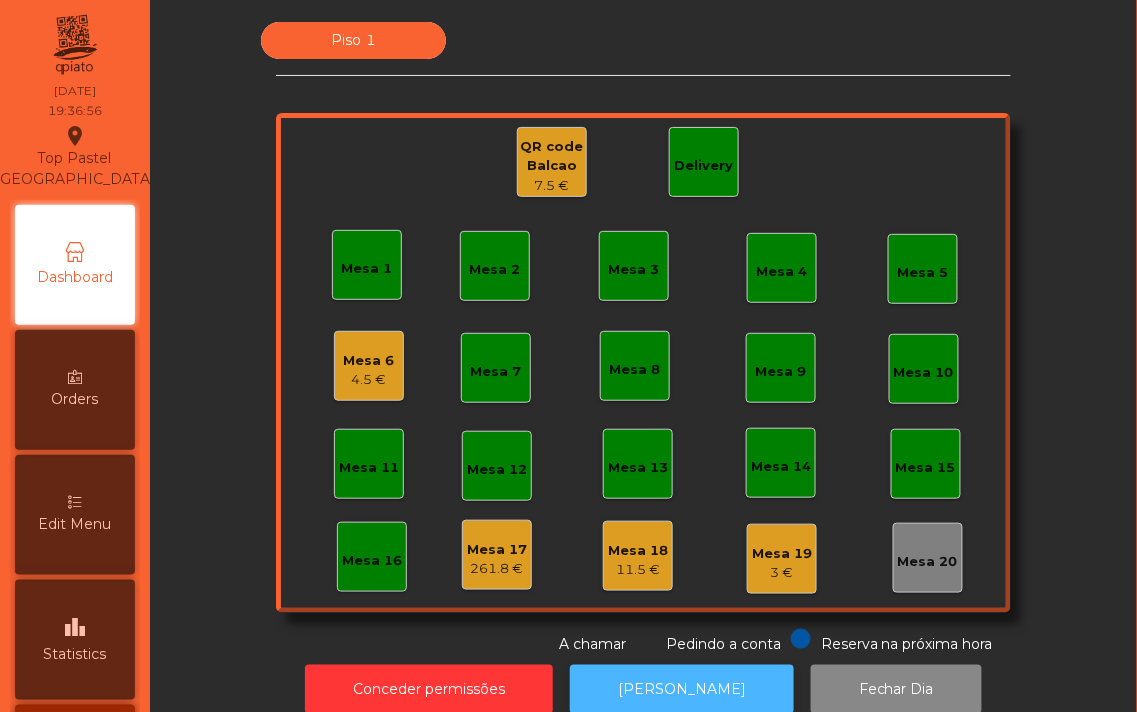click on "[PERSON_NAME]" 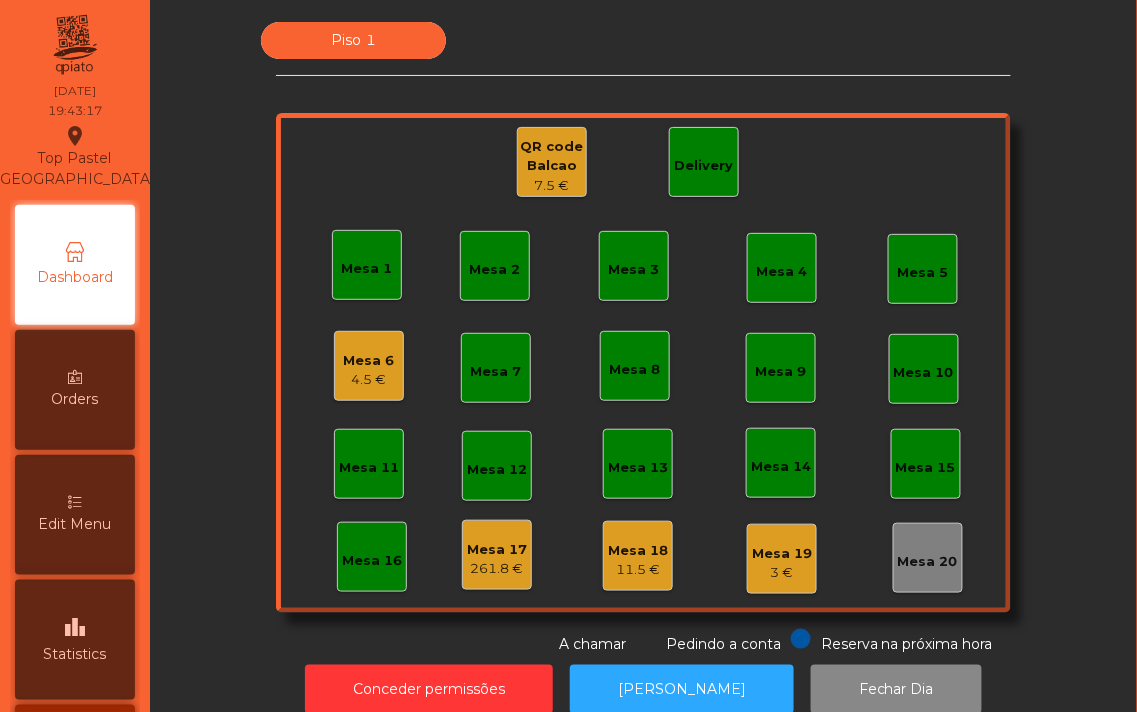 click on "Mesa 18" 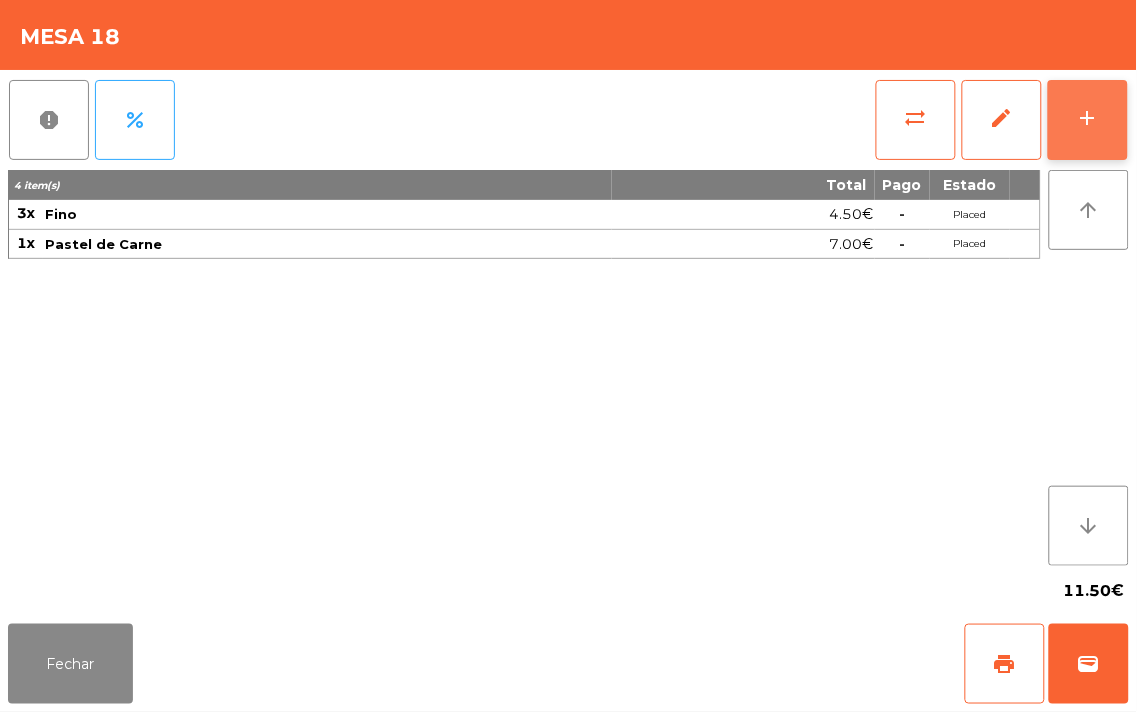 click on "add" 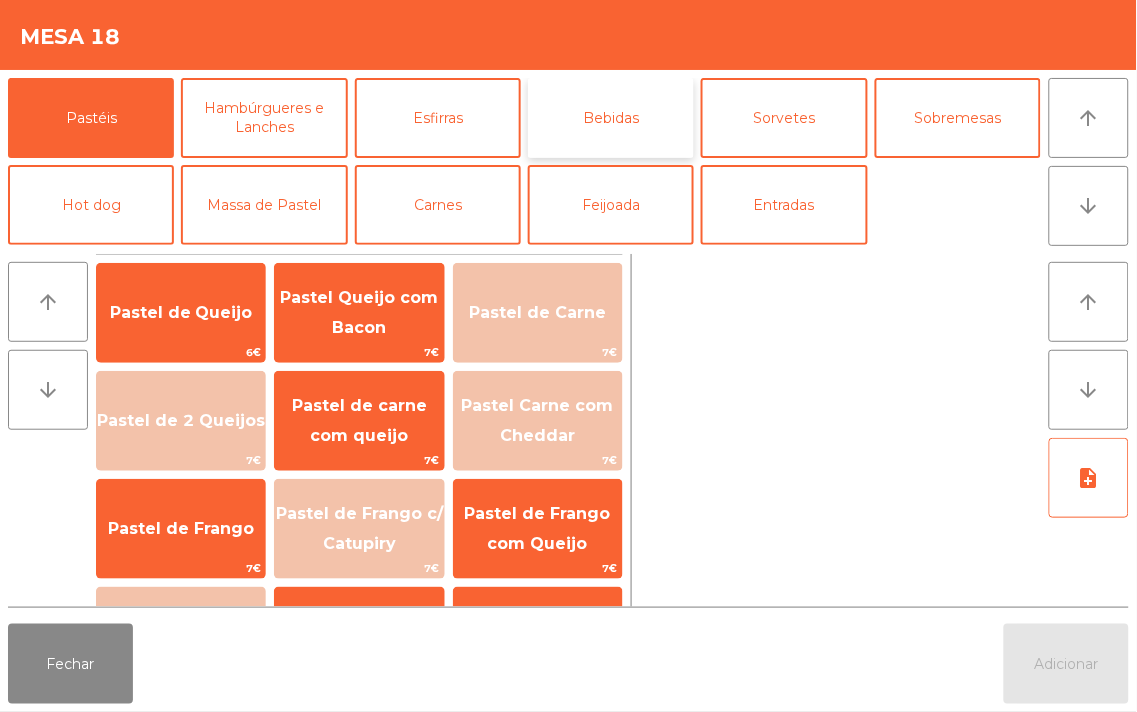 click on "Bebidas" 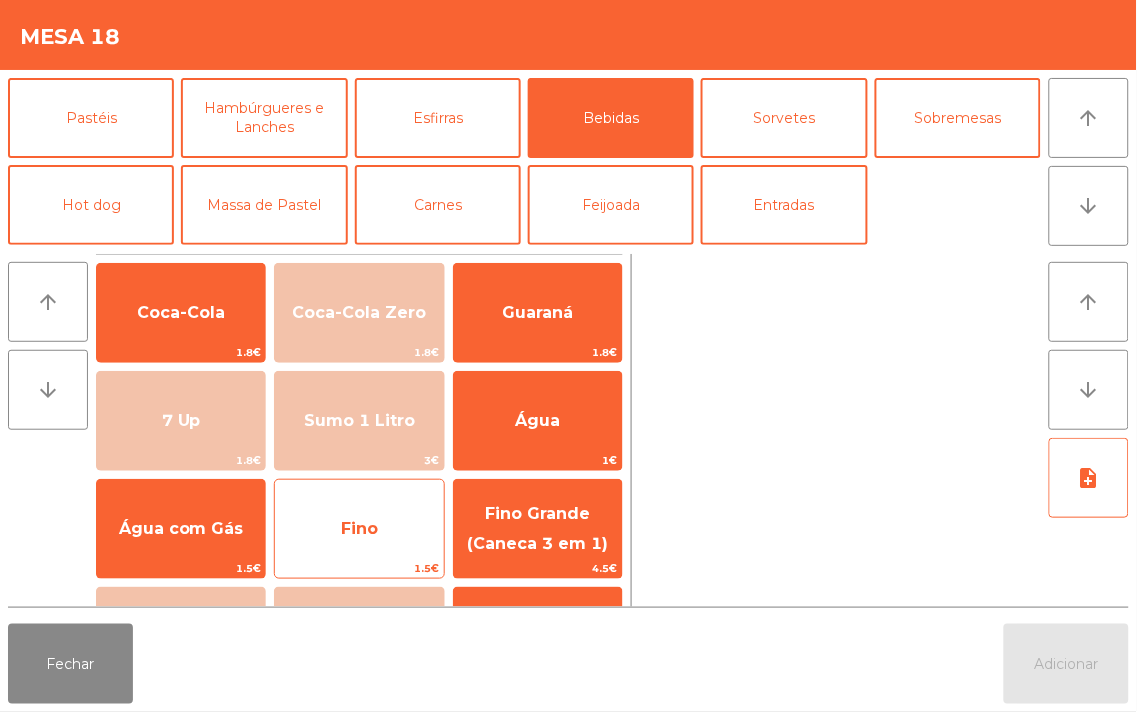 click on "Fino" 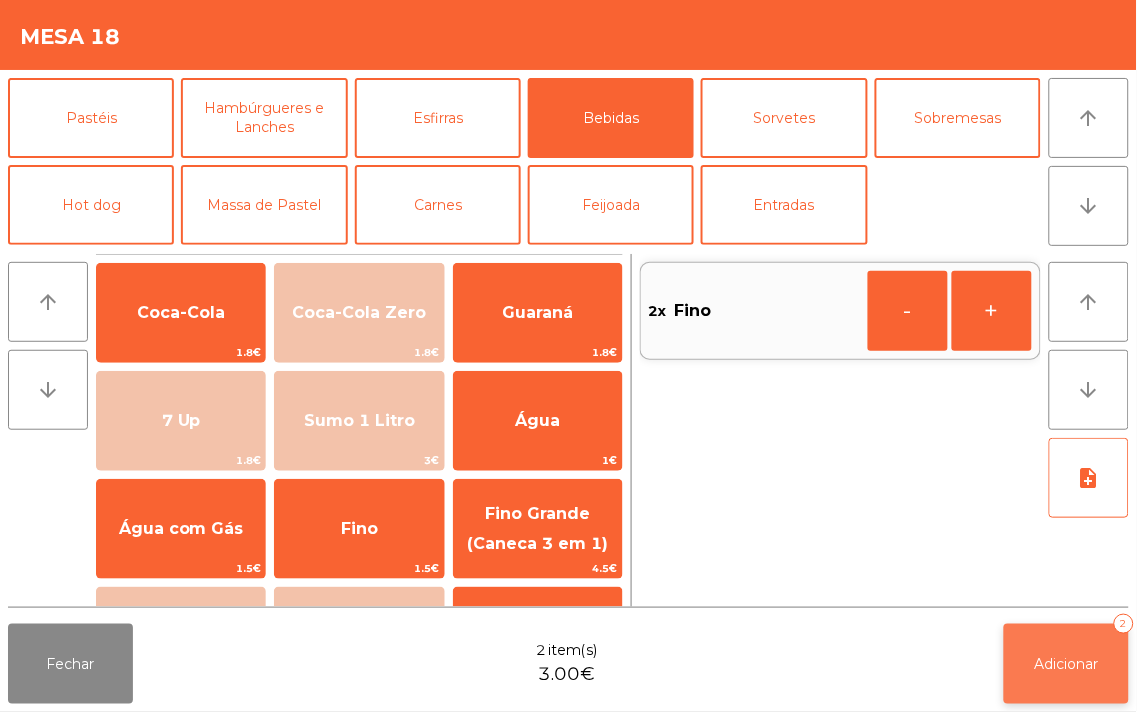 click on "Adicionar   2" 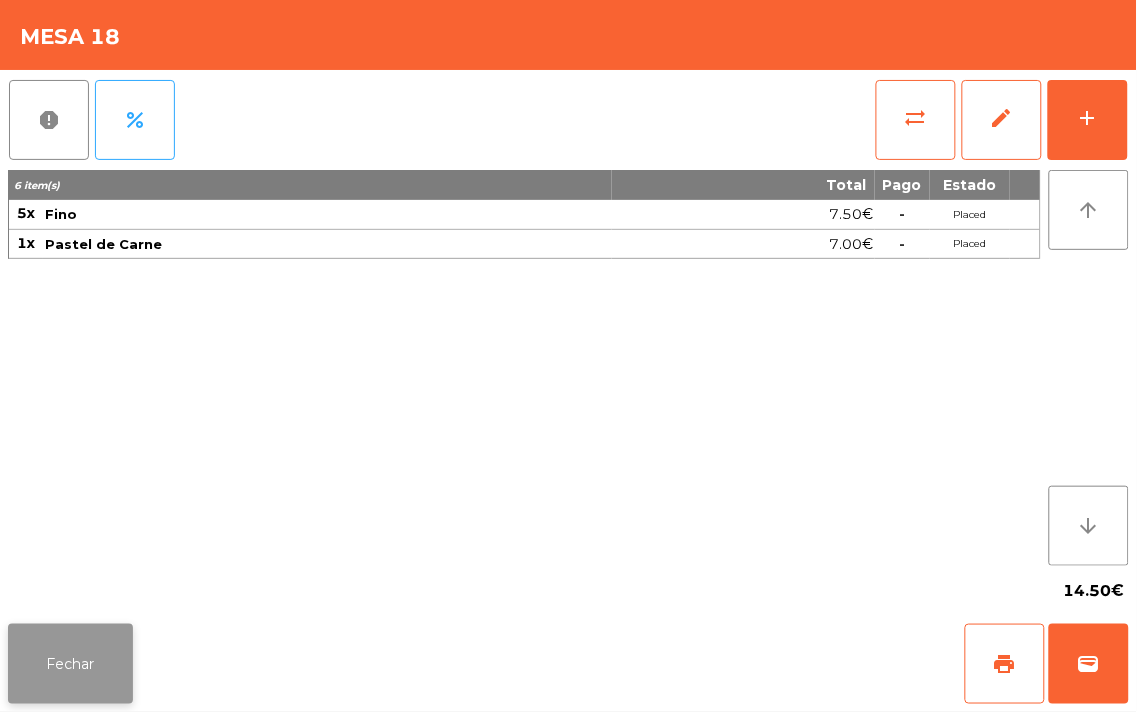 click on "Fechar" 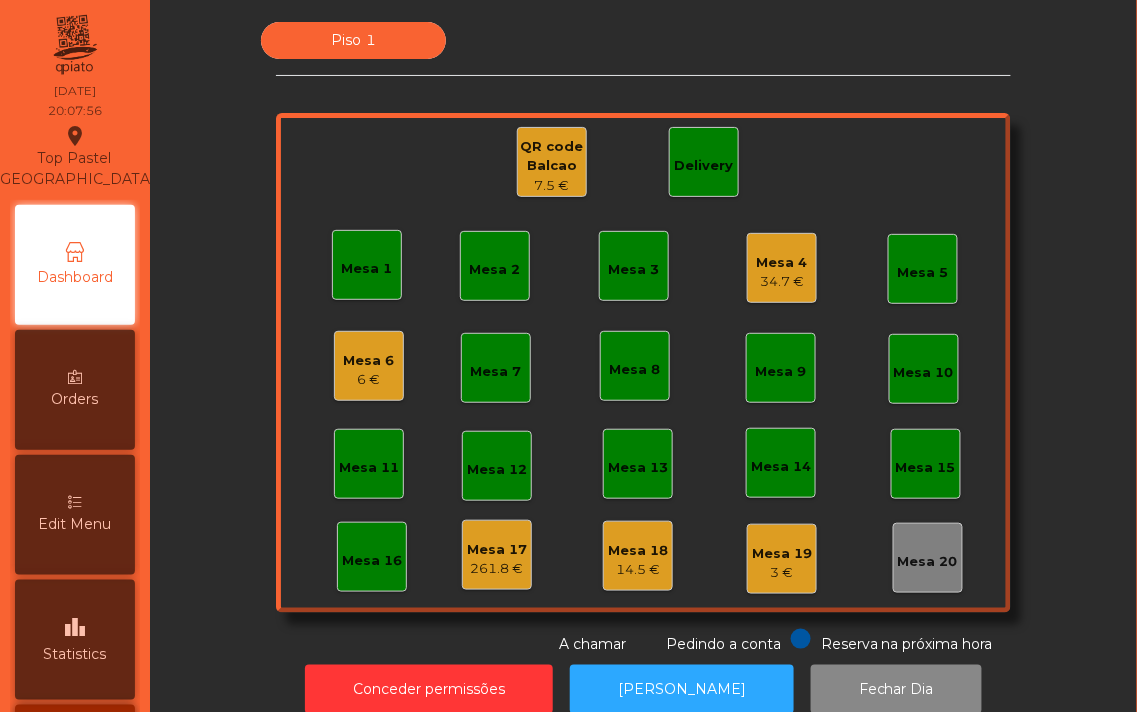 click on "14.5 €" 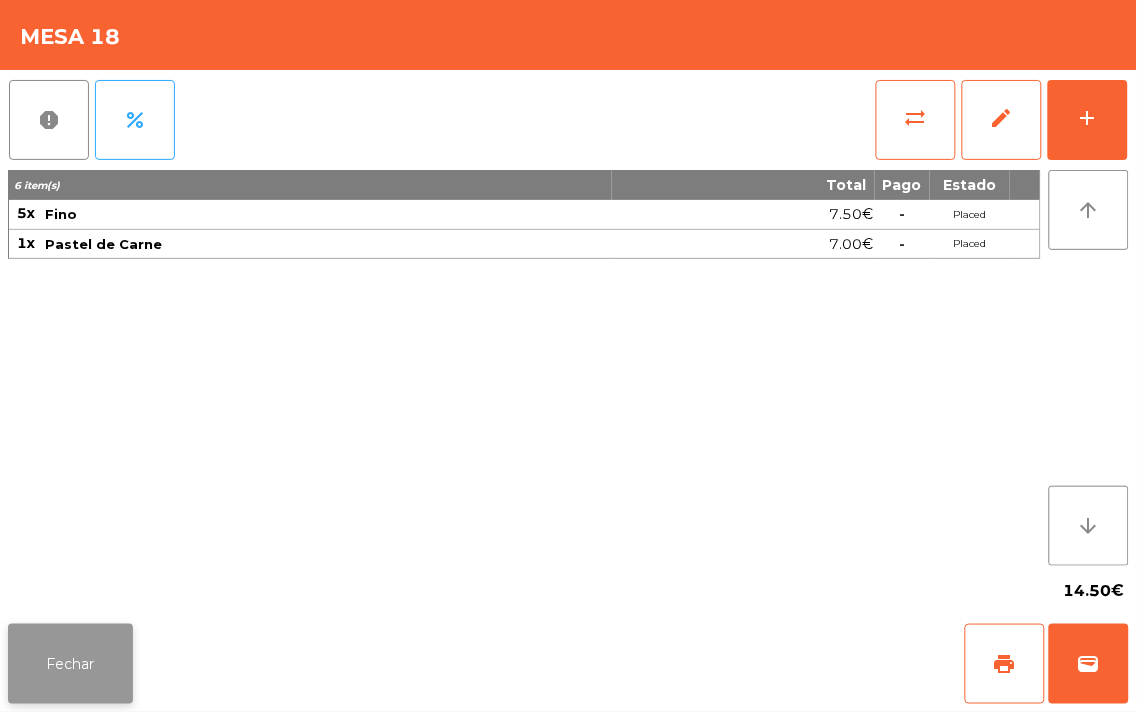 click on "Fechar" 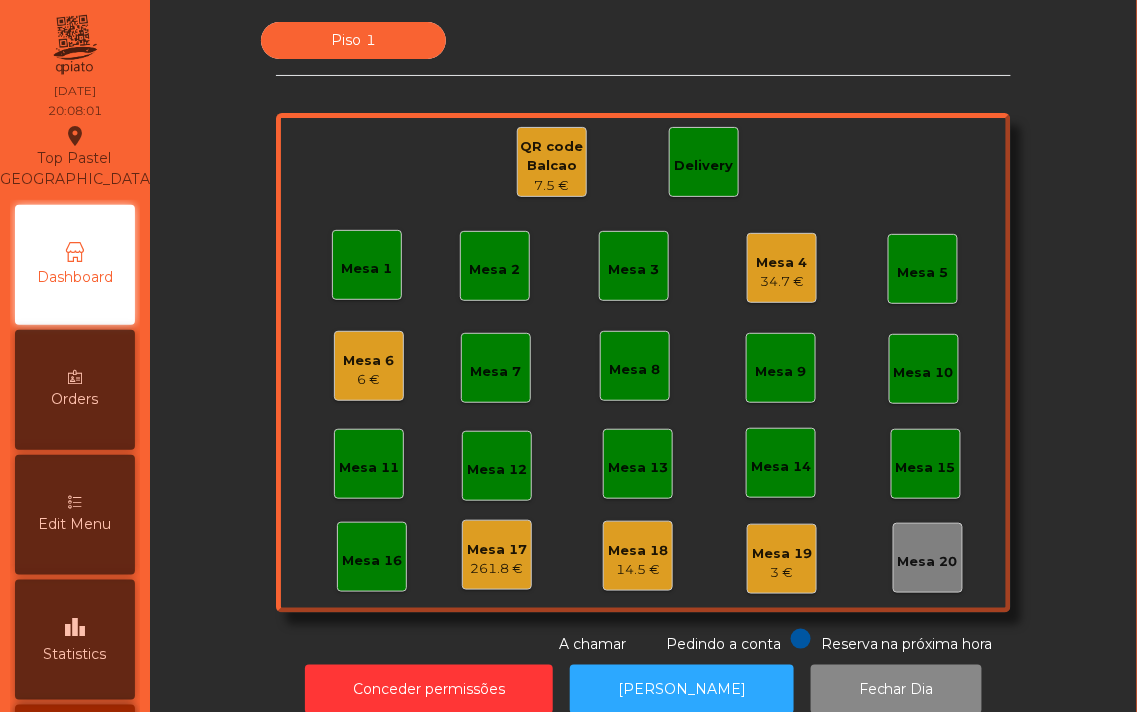 click on "Mesa 18" 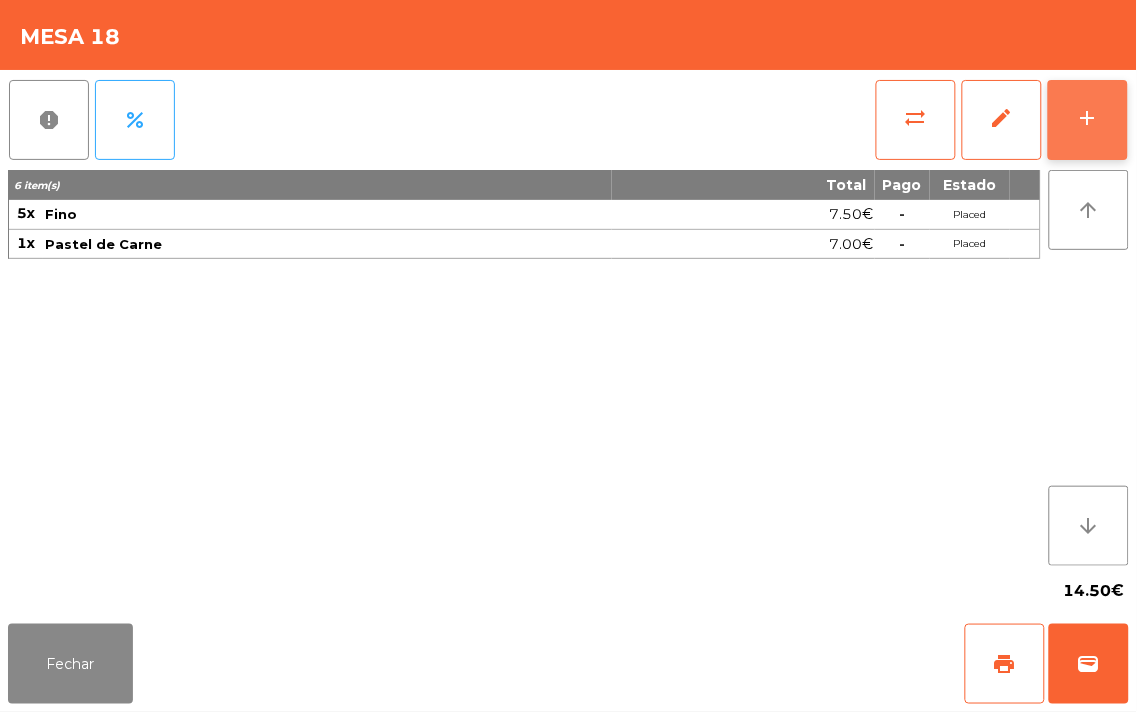 click on "add" 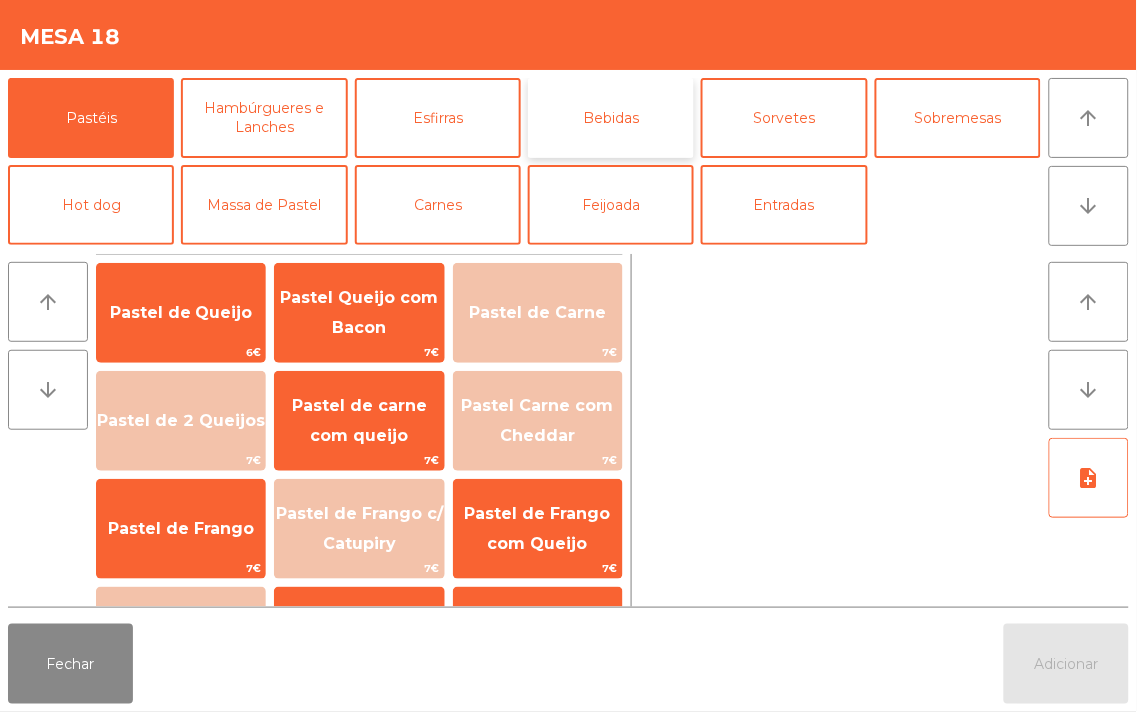 click on "Bebidas" 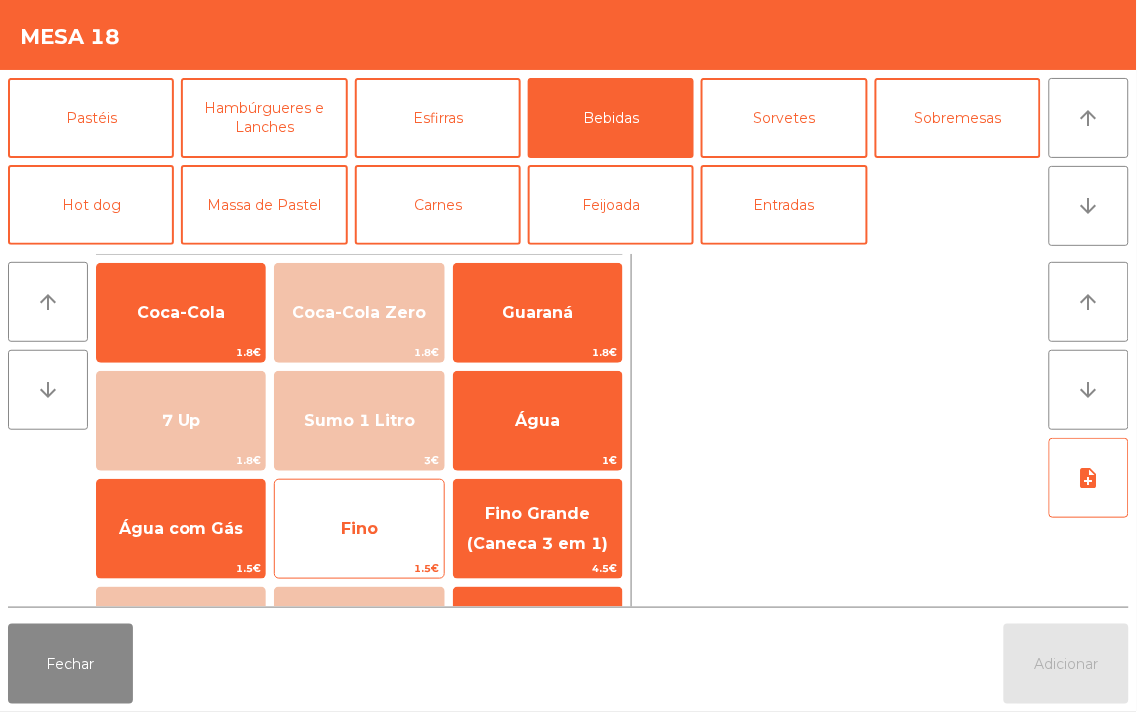 click on "Fino" 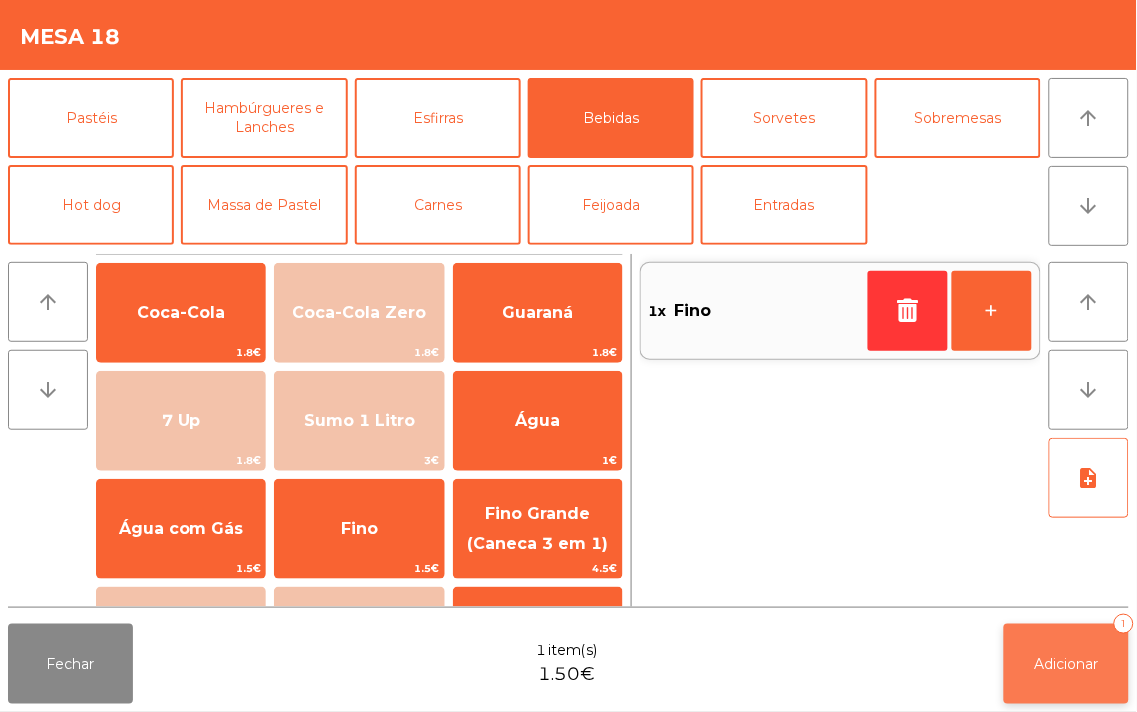 click on "Adicionar" 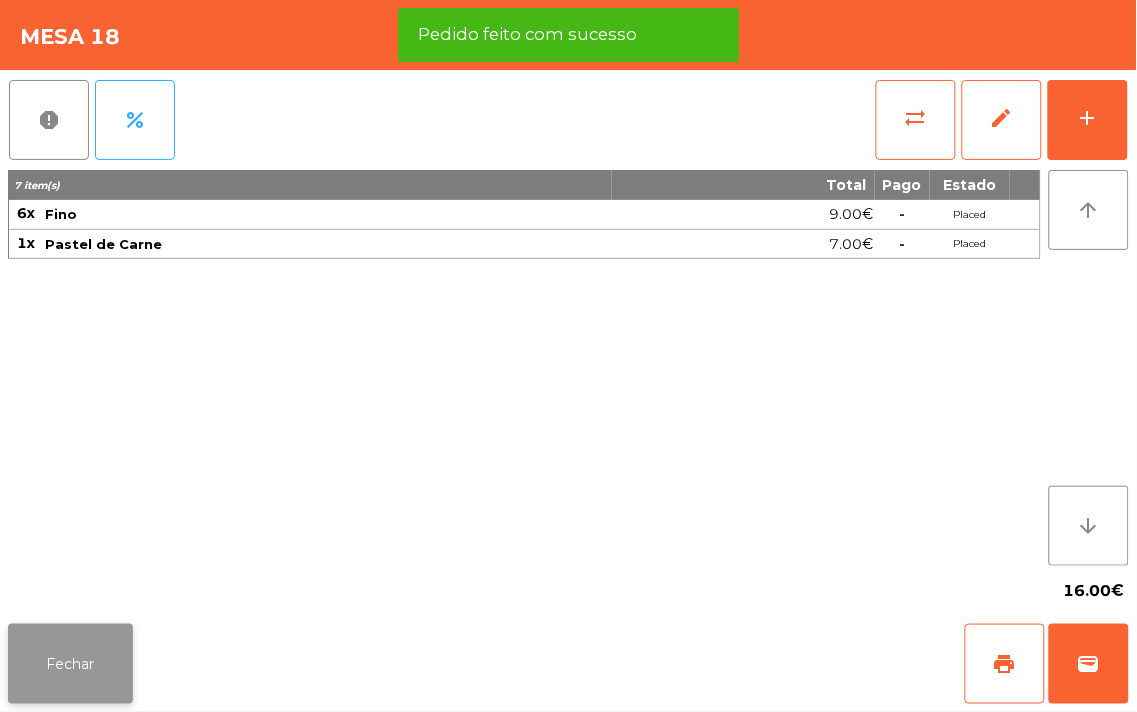 click on "Fechar" 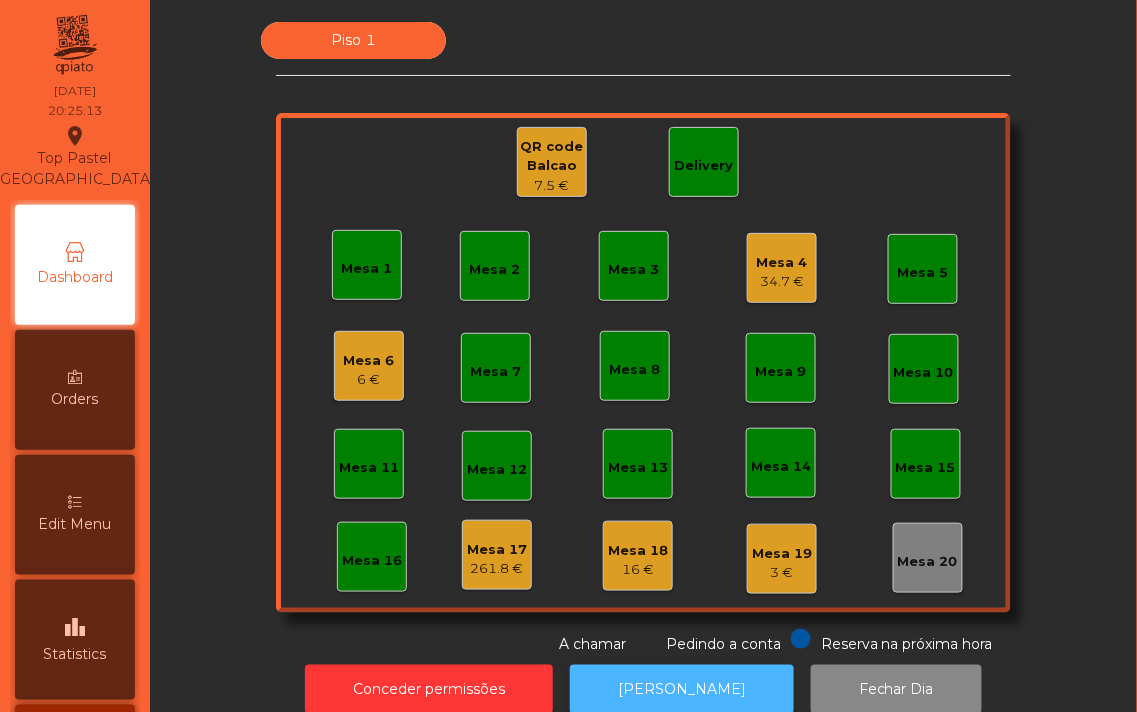 click on "[PERSON_NAME]" 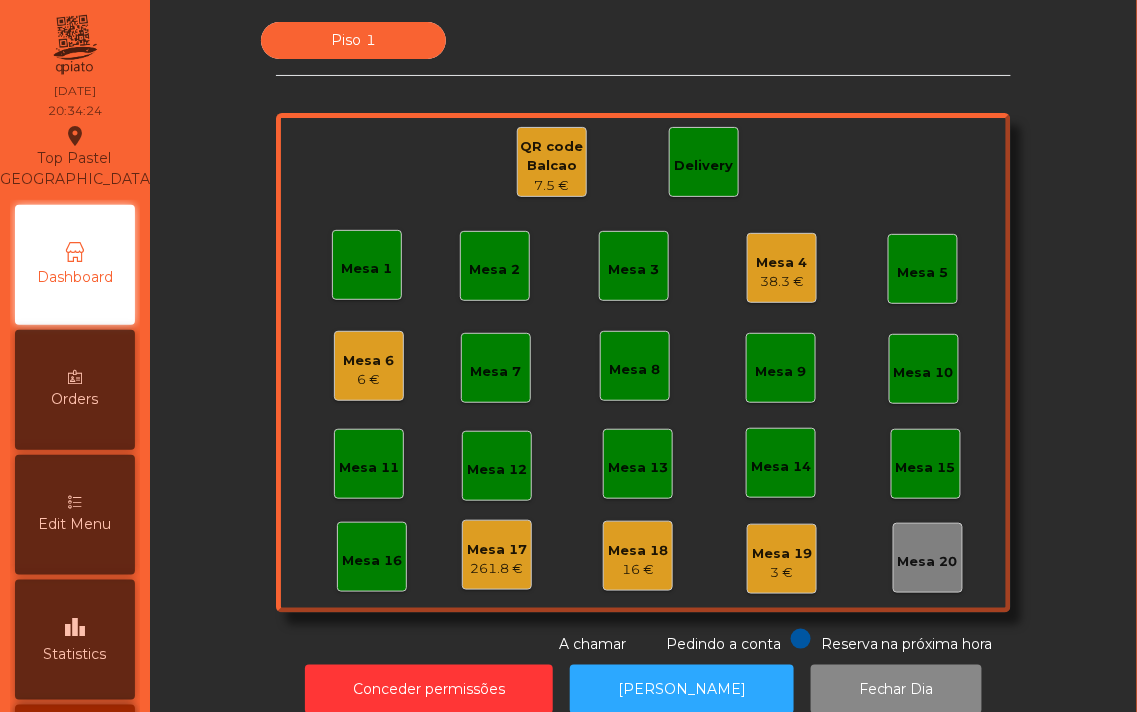click on "16 €" 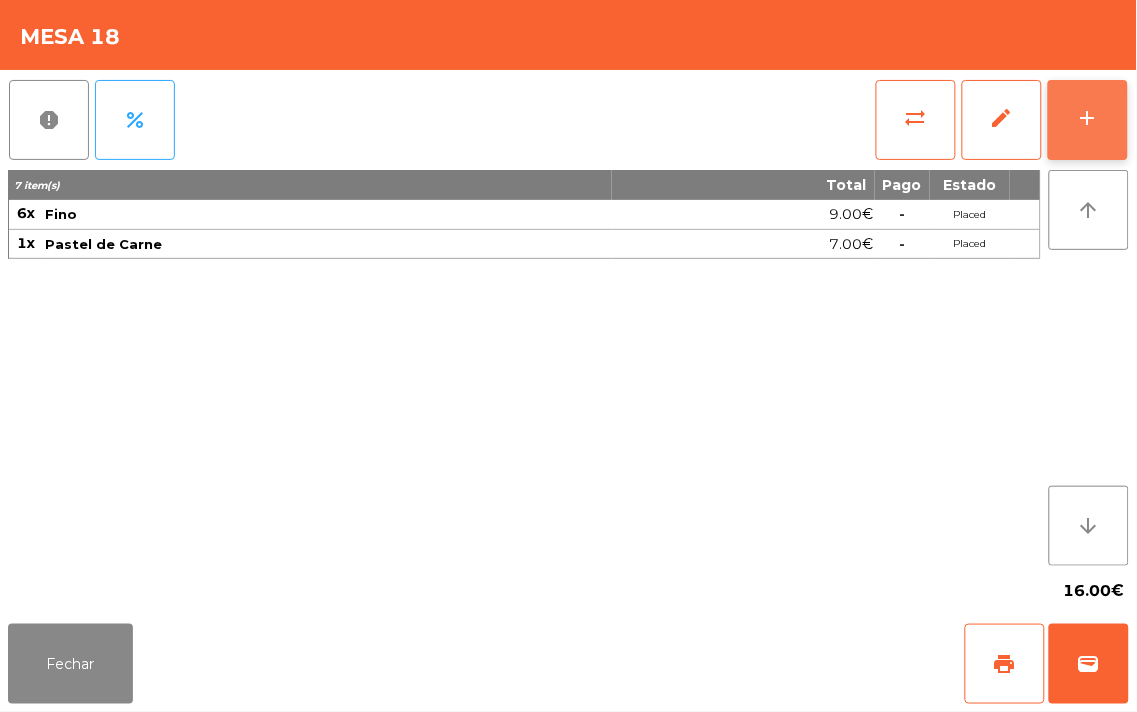 click on "add" 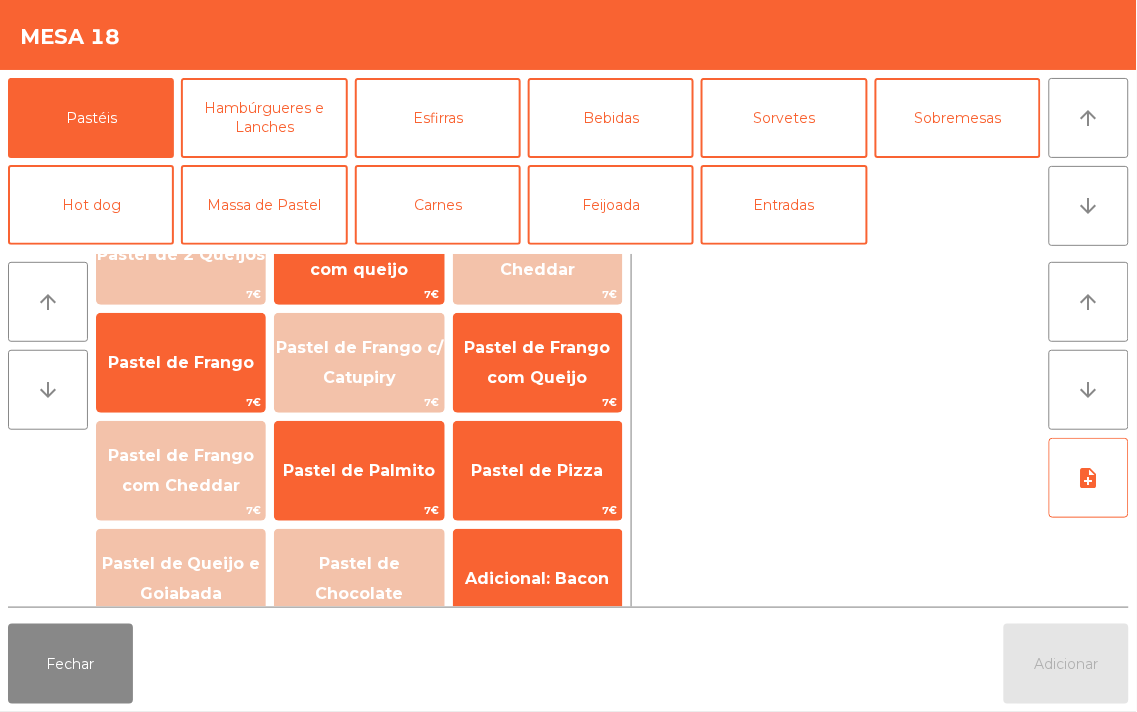 scroll, scrollTop: 168, scrollLeft: 0, axis: vertical 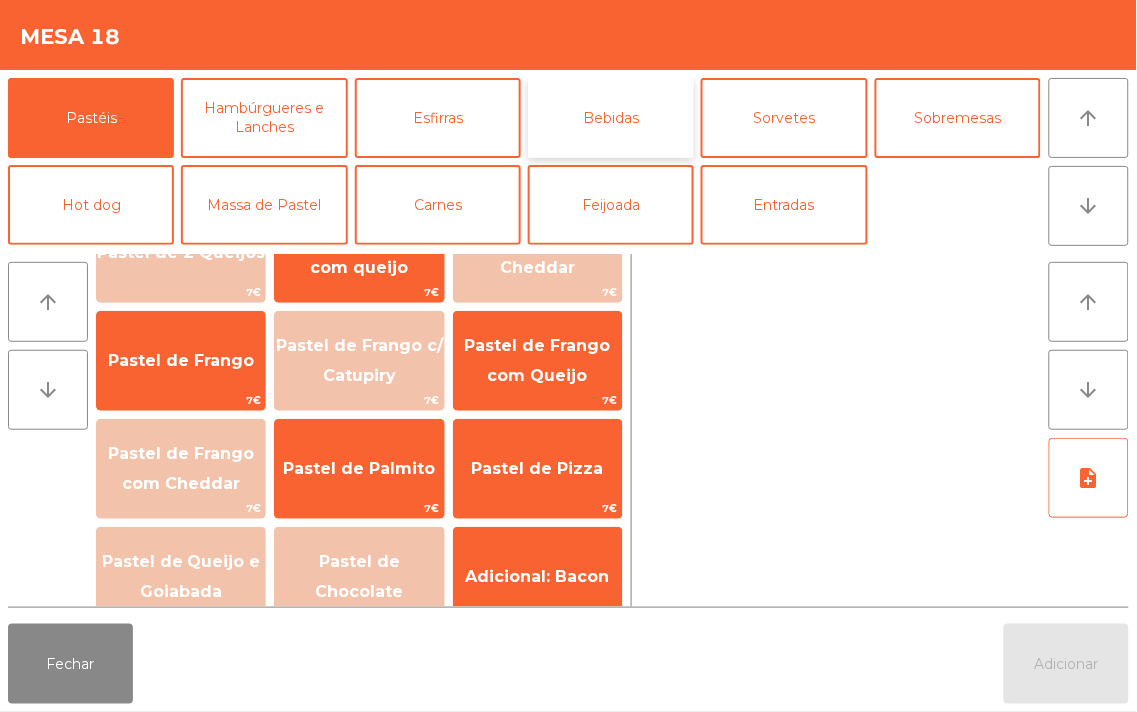 click on "Bebidas" 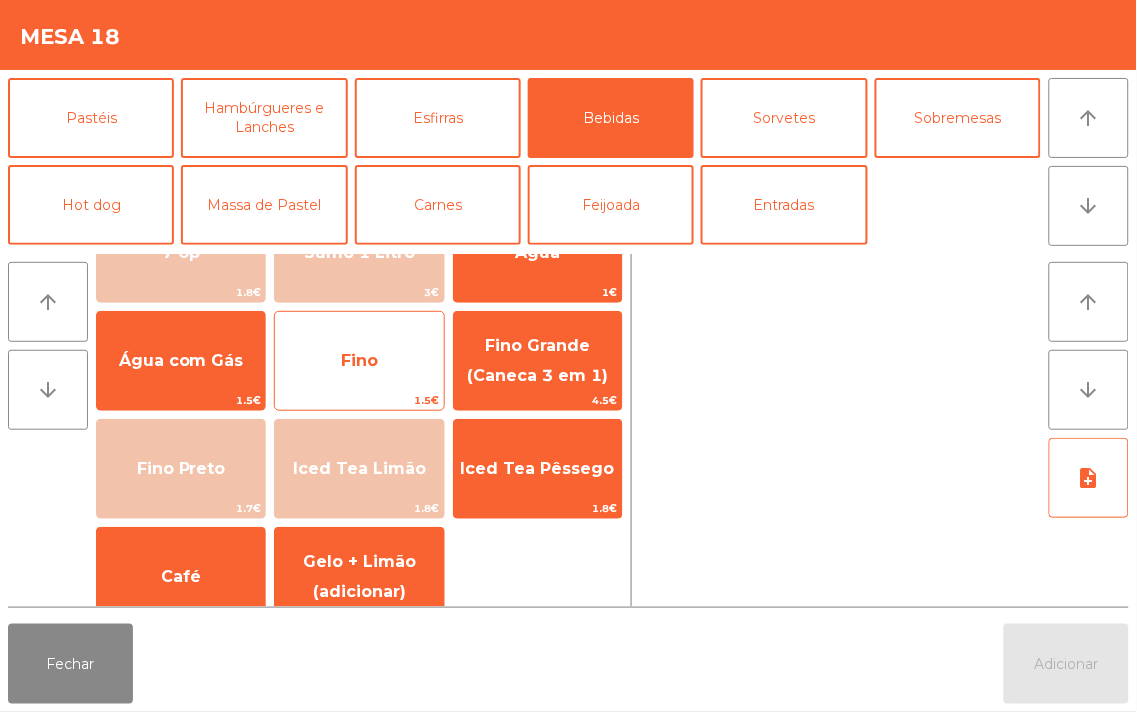 click on "Fino" 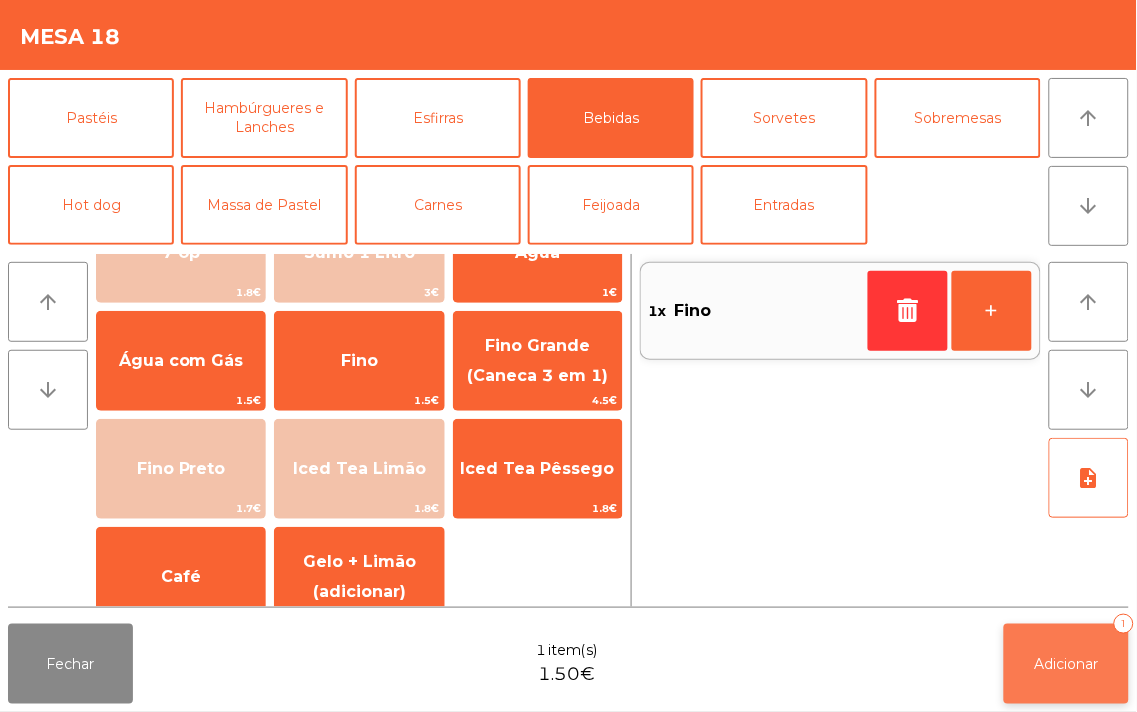 click on "Adicionar   1" 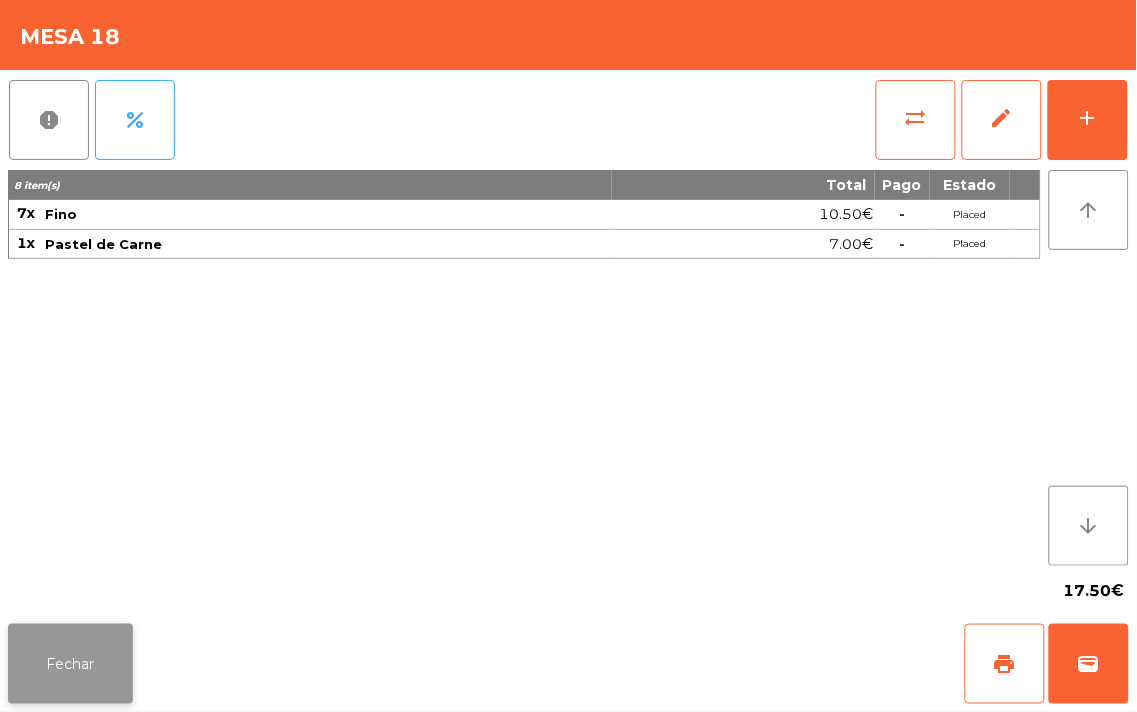 click on "Fechar" 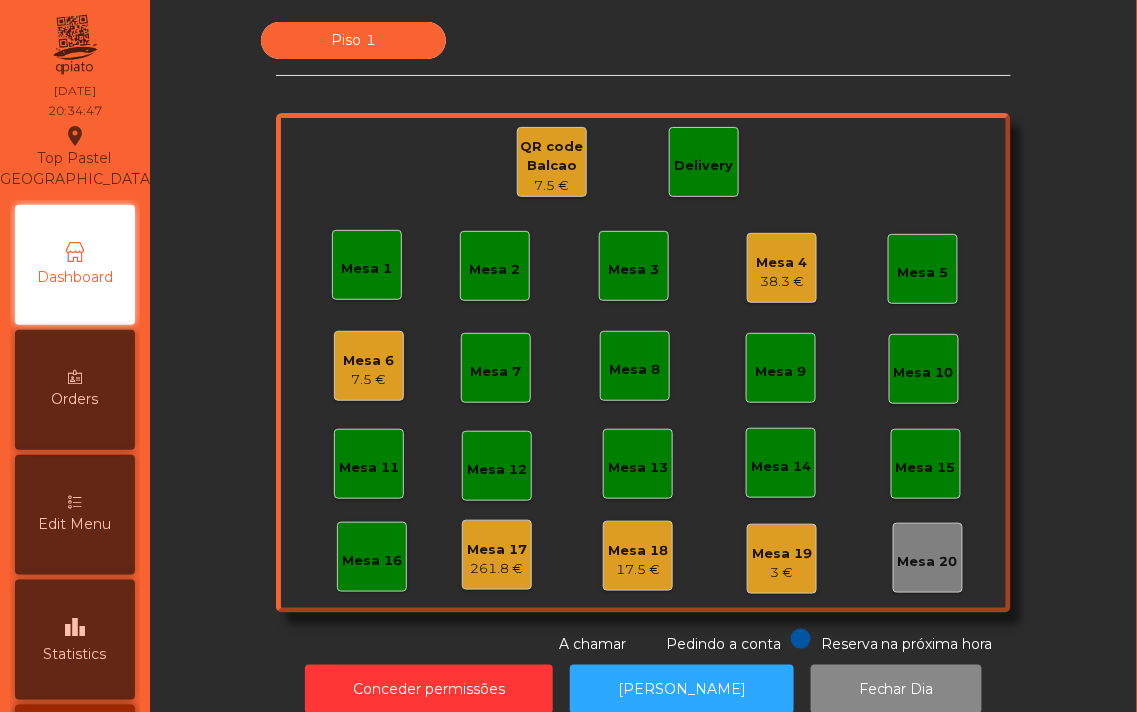 click on "Mesa 6" 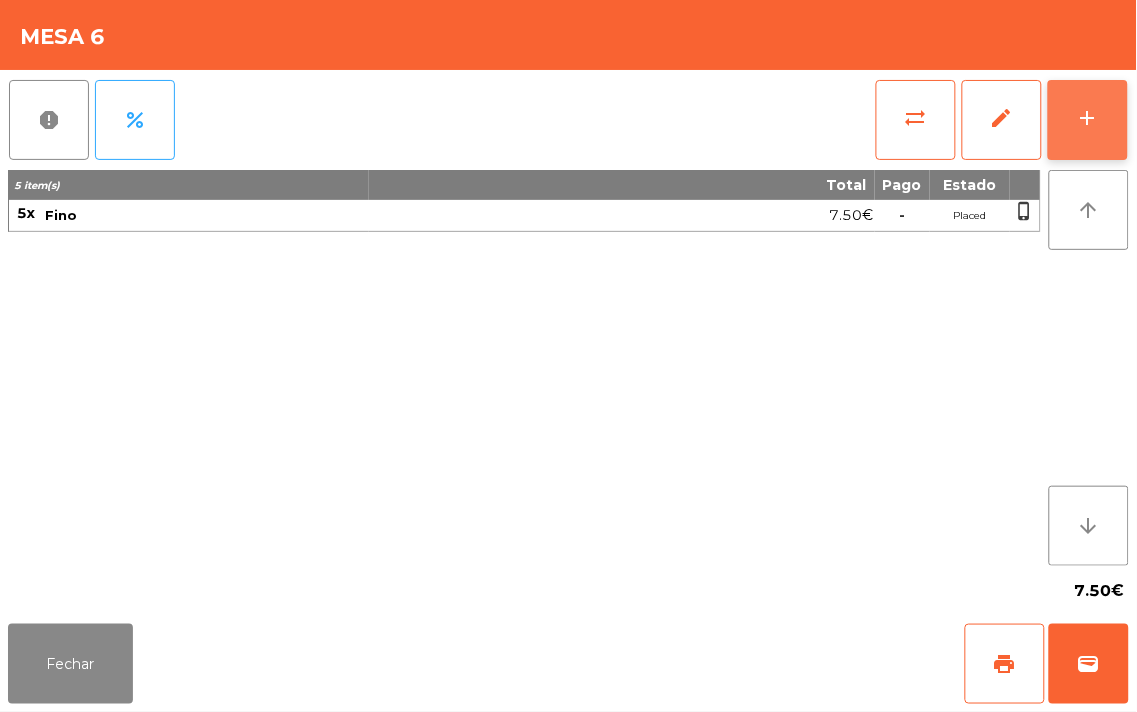 click on "add" 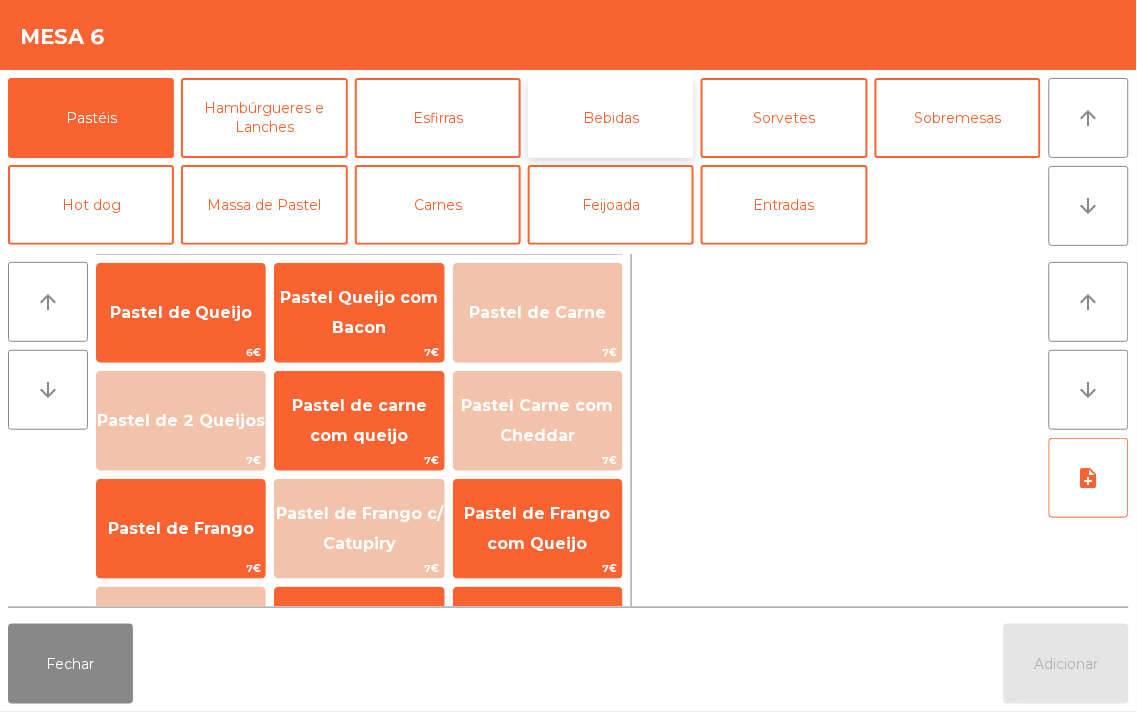 click on "Bebidas" 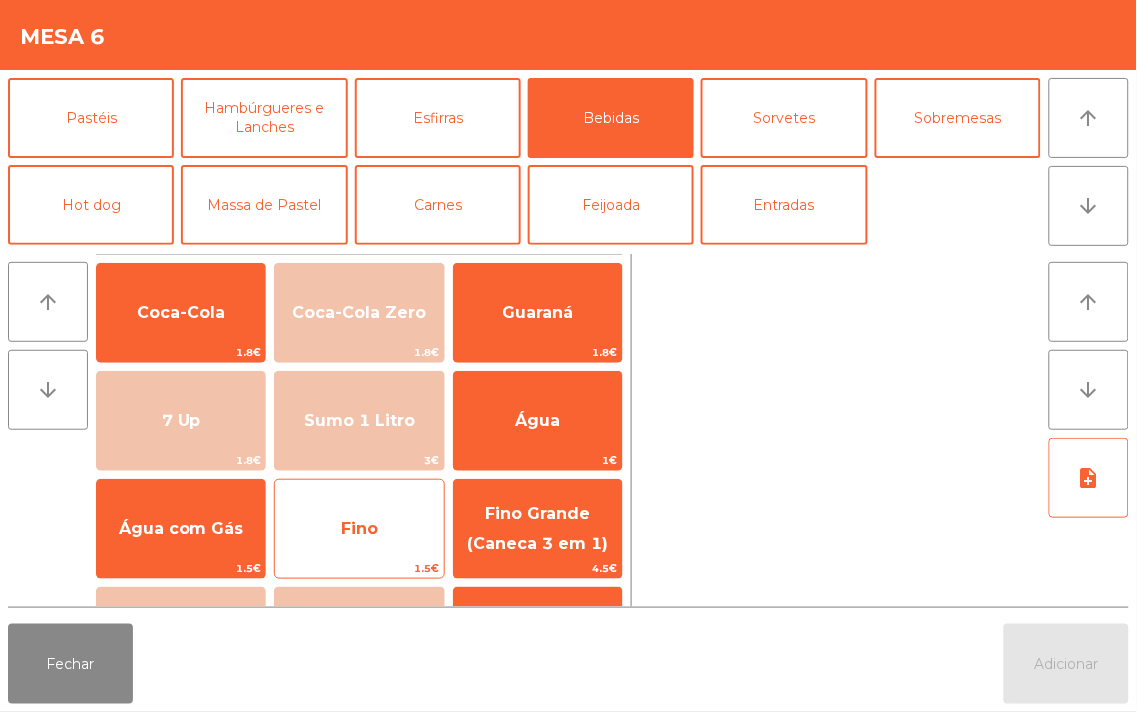 click on "Fino" 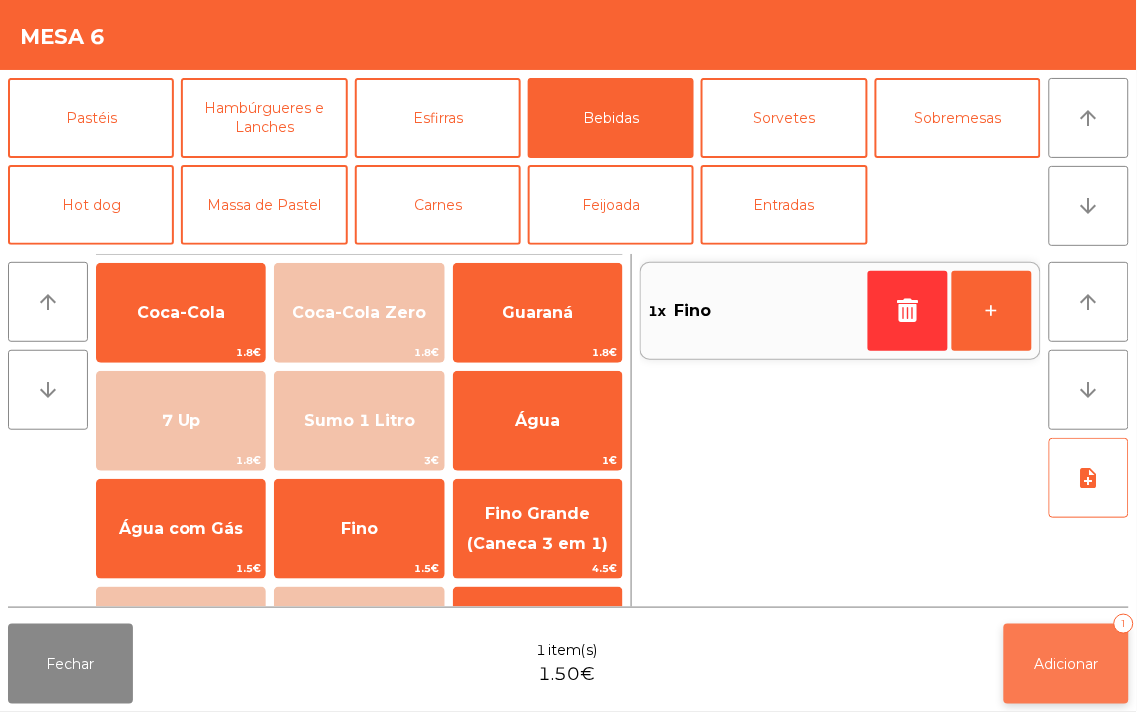 click on "Adicionar" 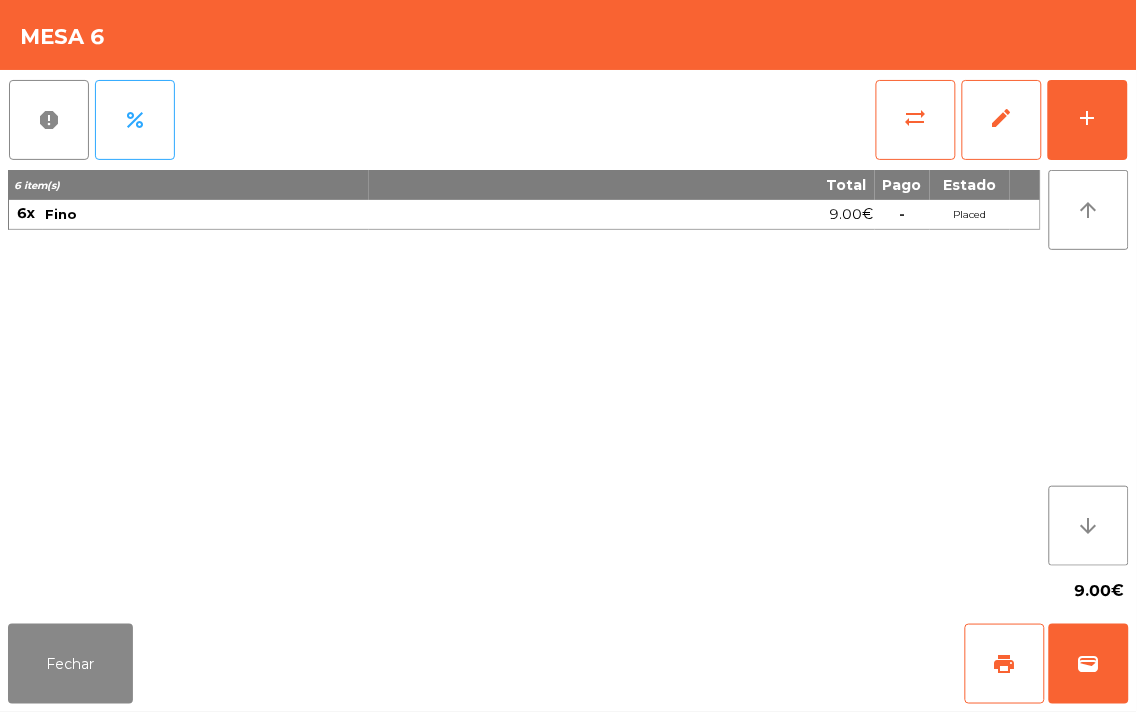 click on "6 item(s) Total Pago Estado 6x Fino 9.00€  -  Placed" 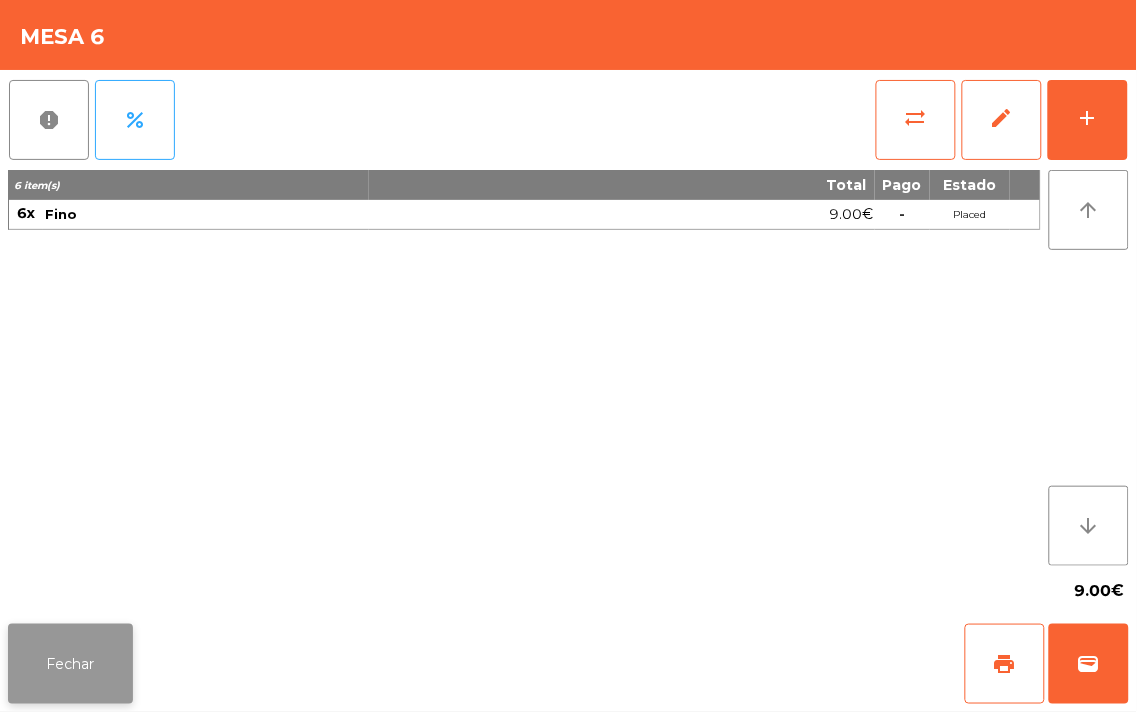 click on "Fechar" 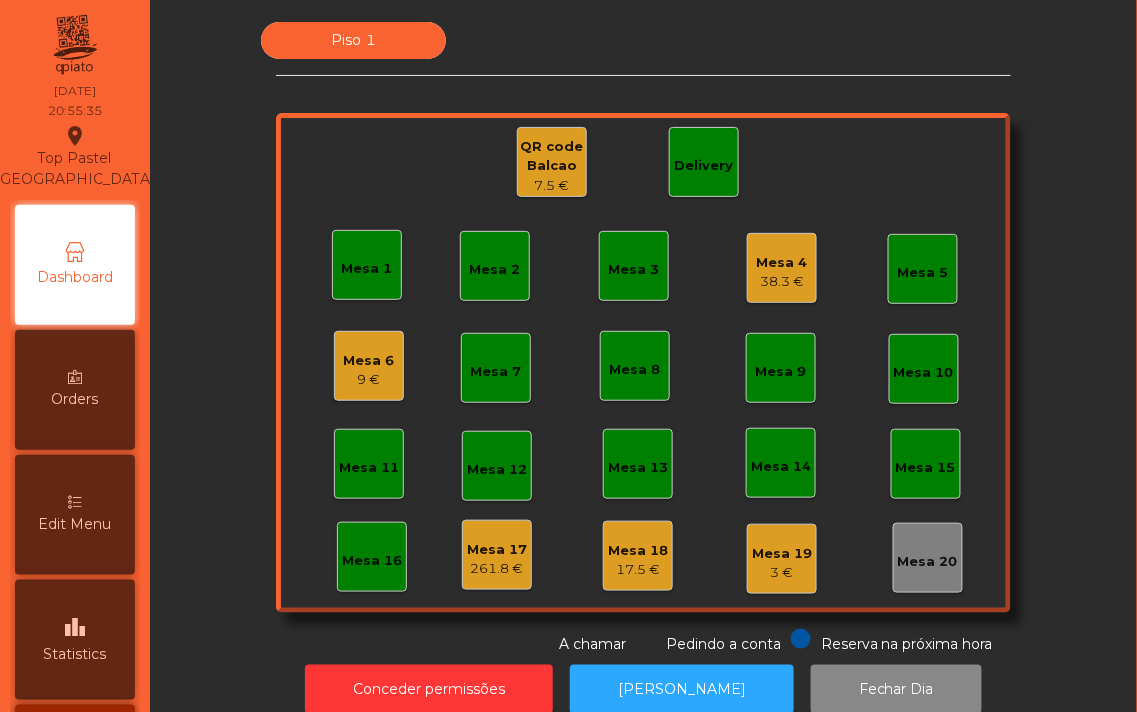 click on "Mesa 18" 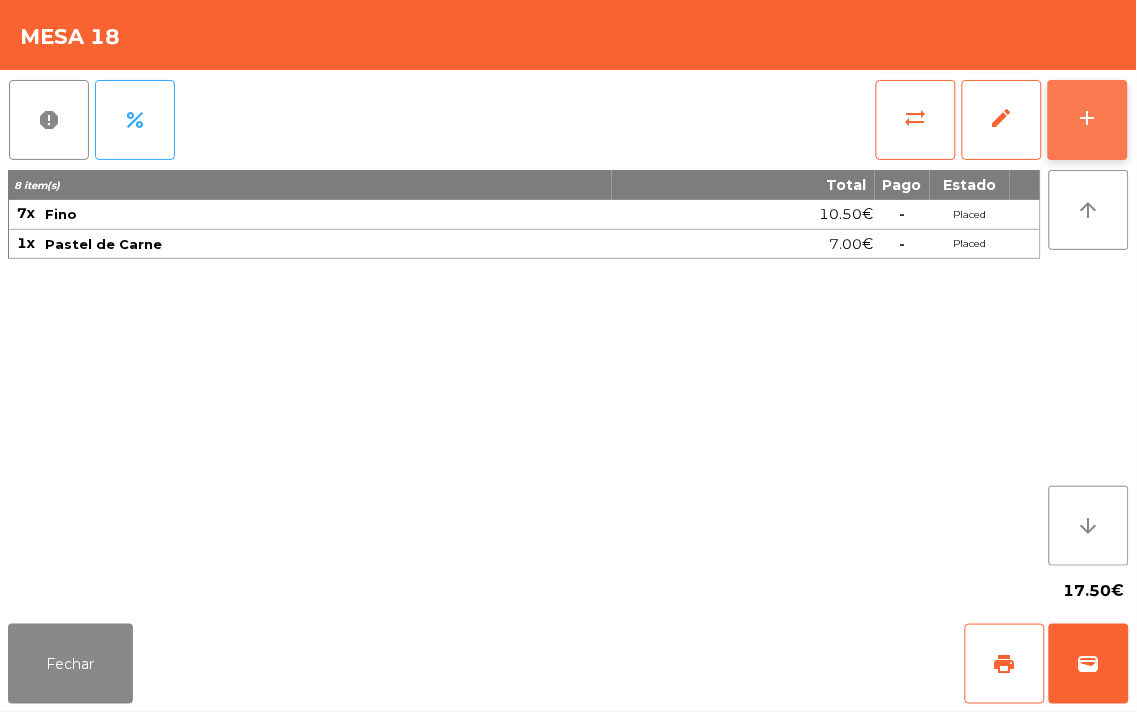 click on "add" 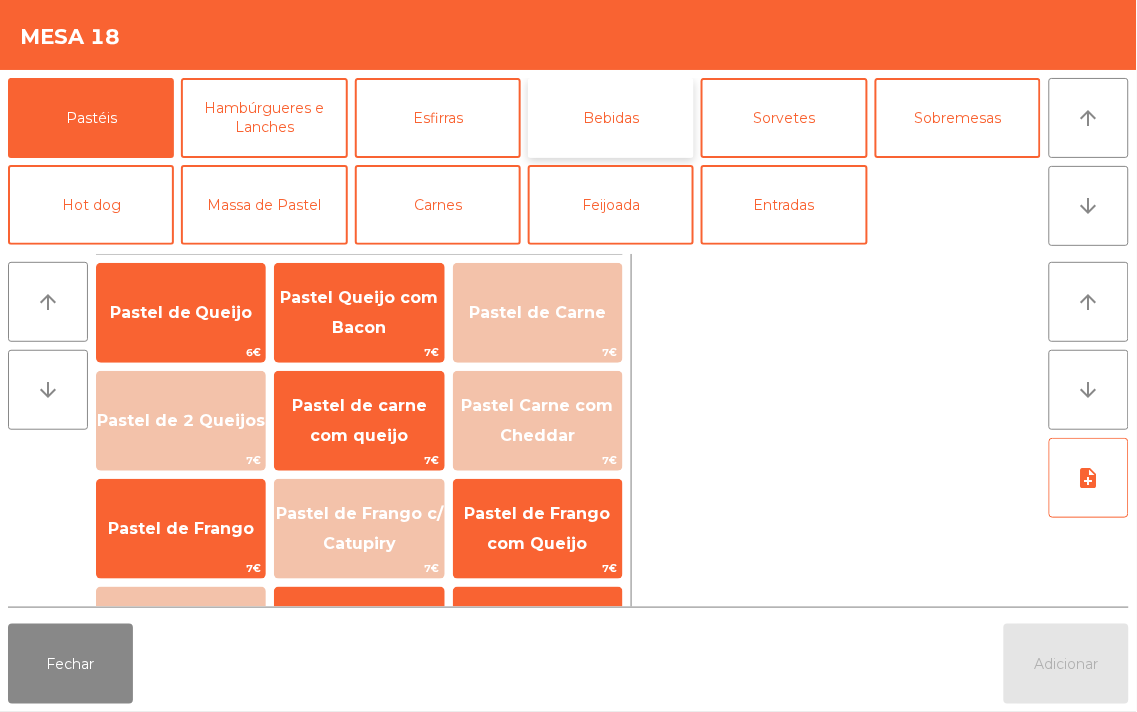 click on "Bebidas" 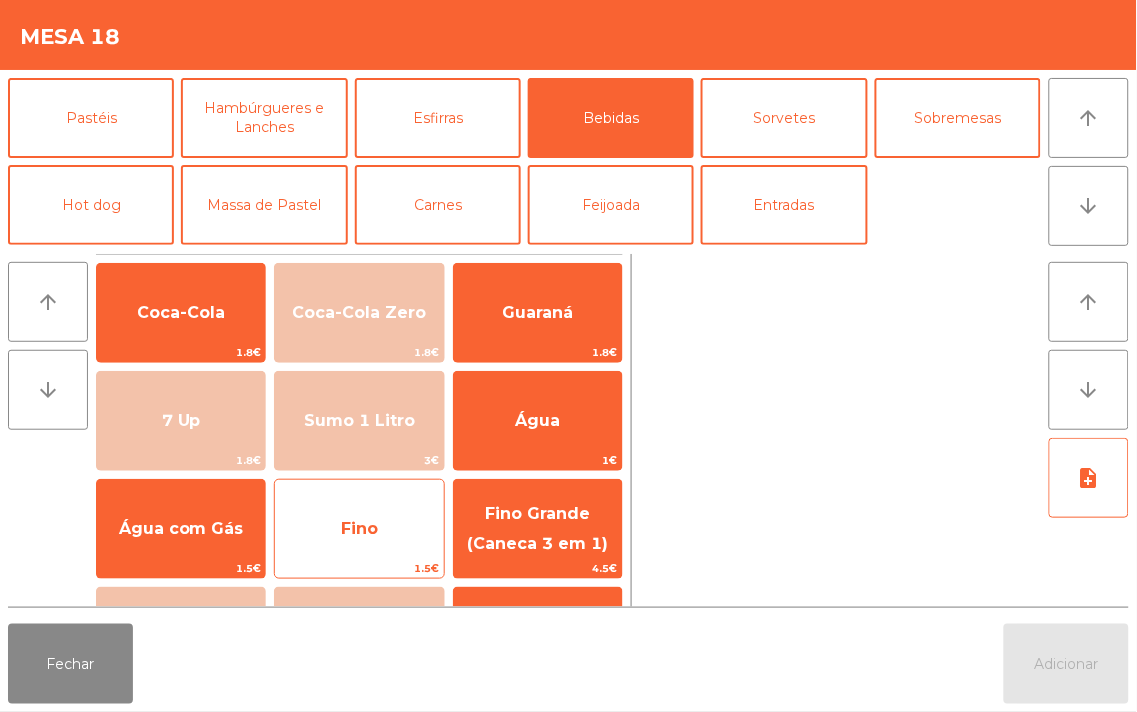 click on "Fino" 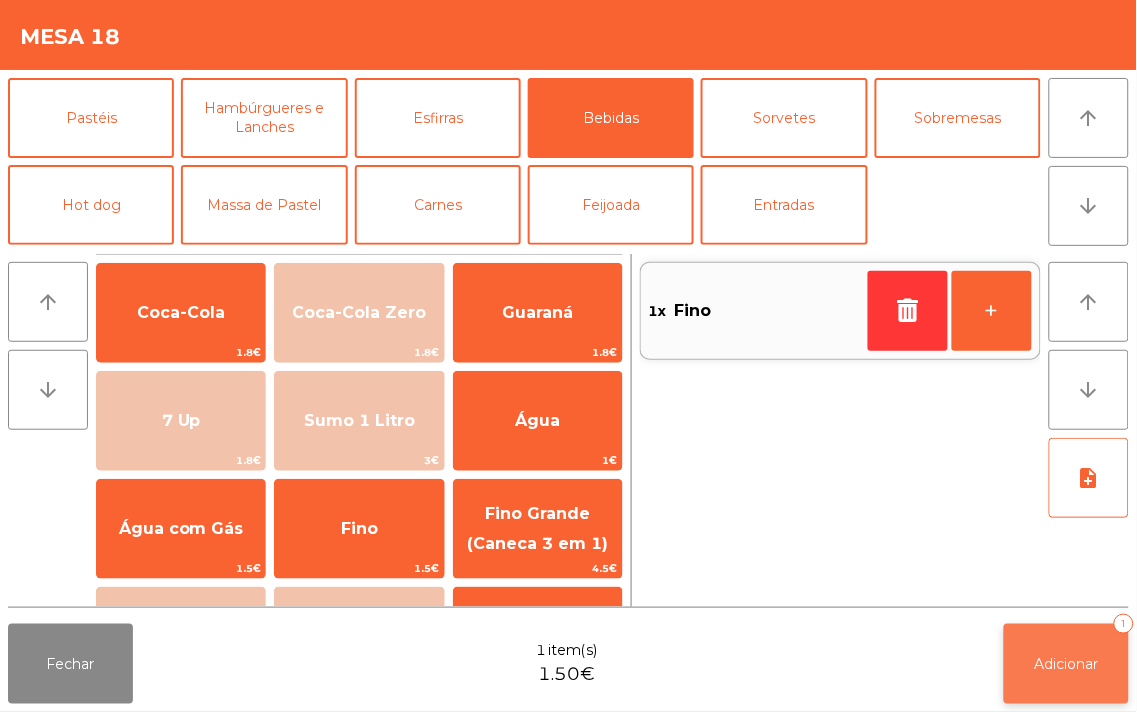 click on "Adicionar   1" 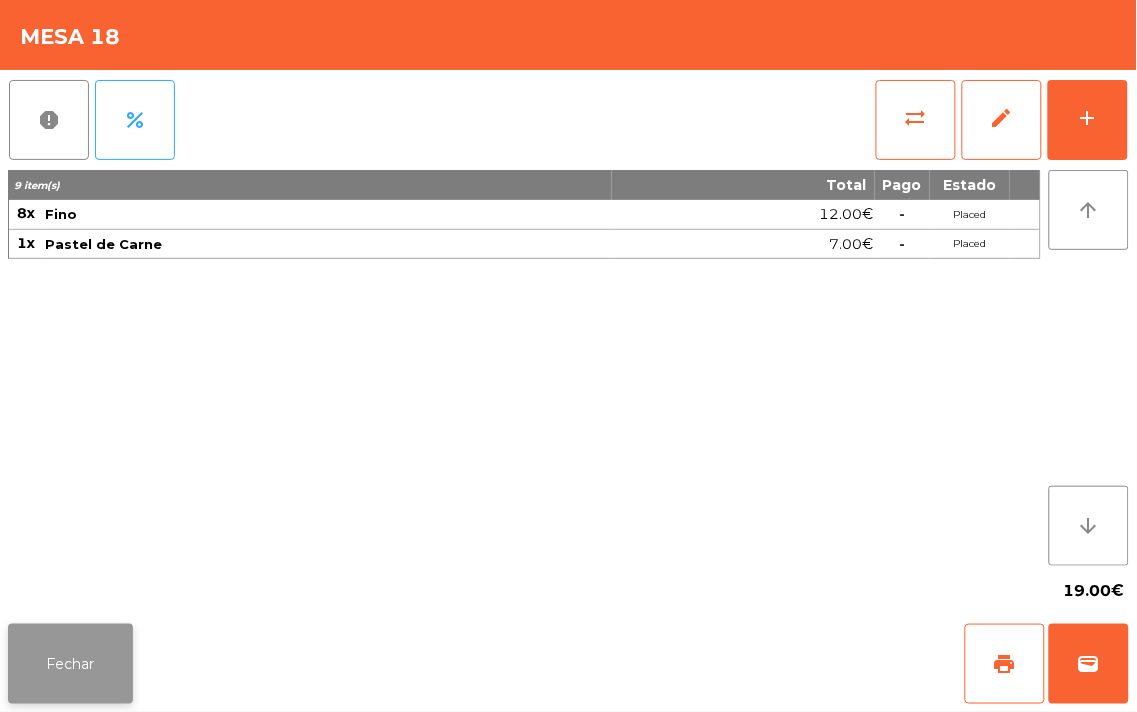 click on "Fechar" 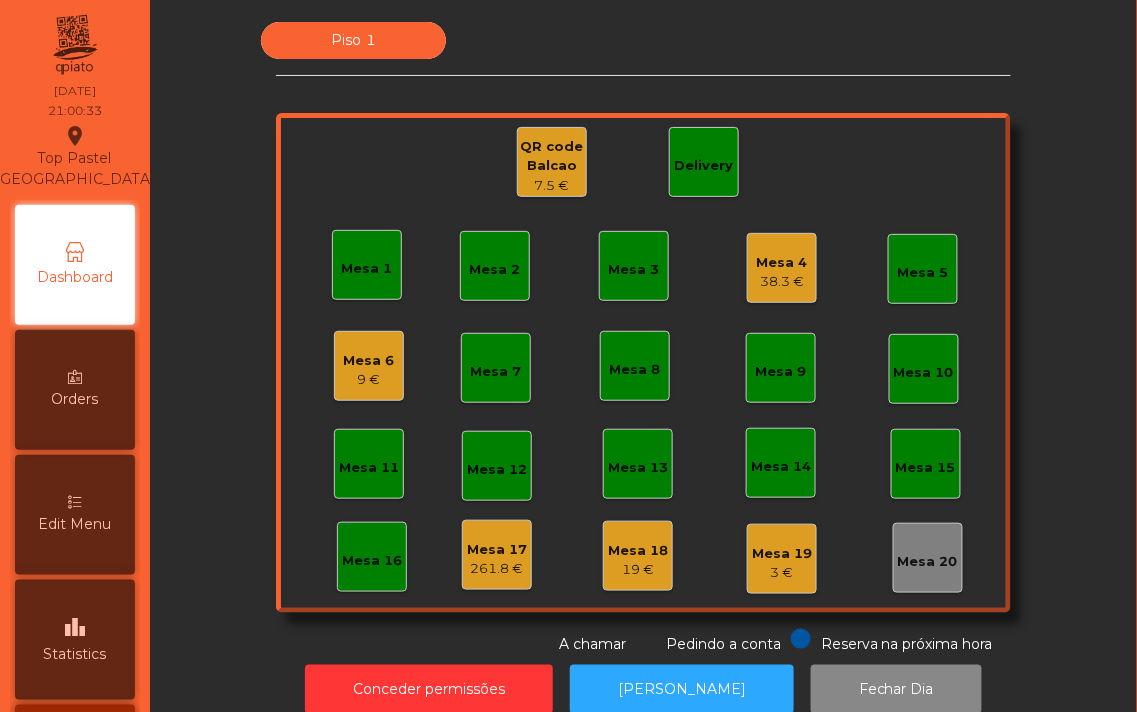 click on "38.3 €" 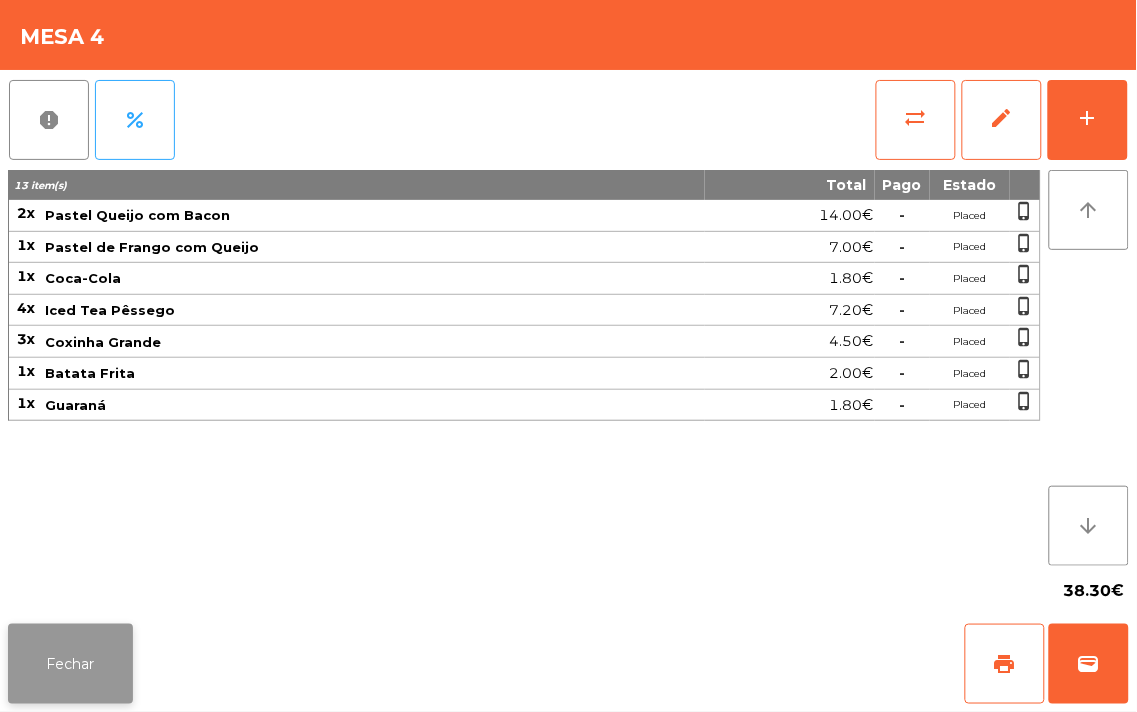 click on "Fechar" 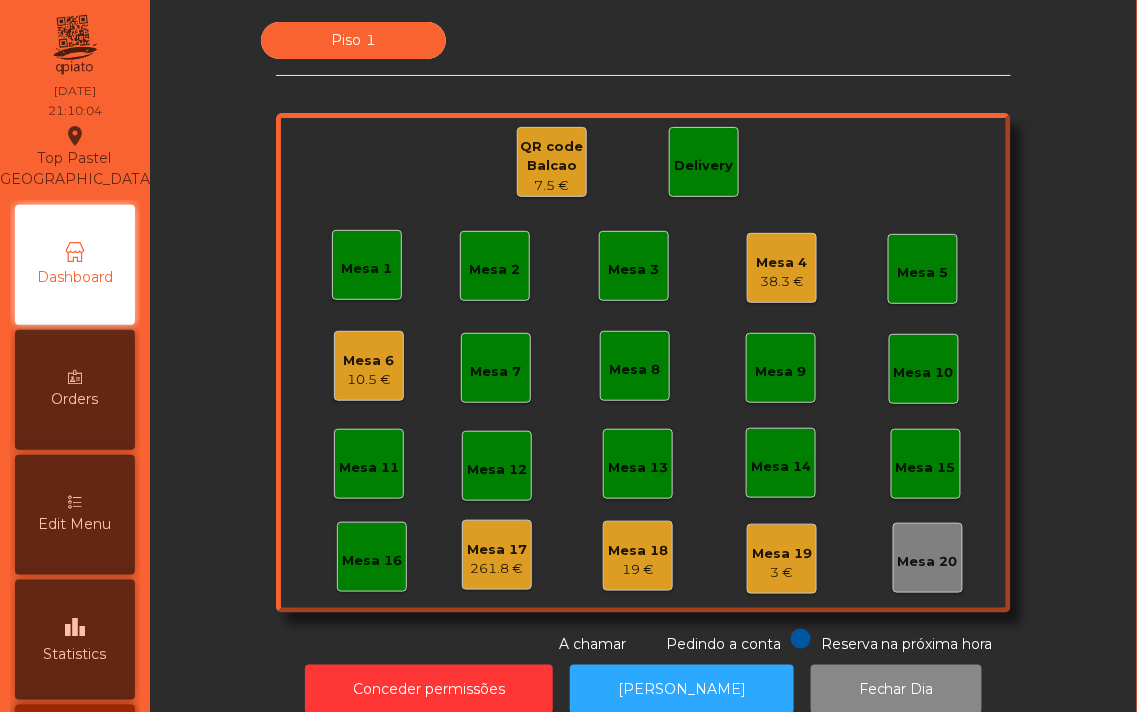 click on "Mesa 6" 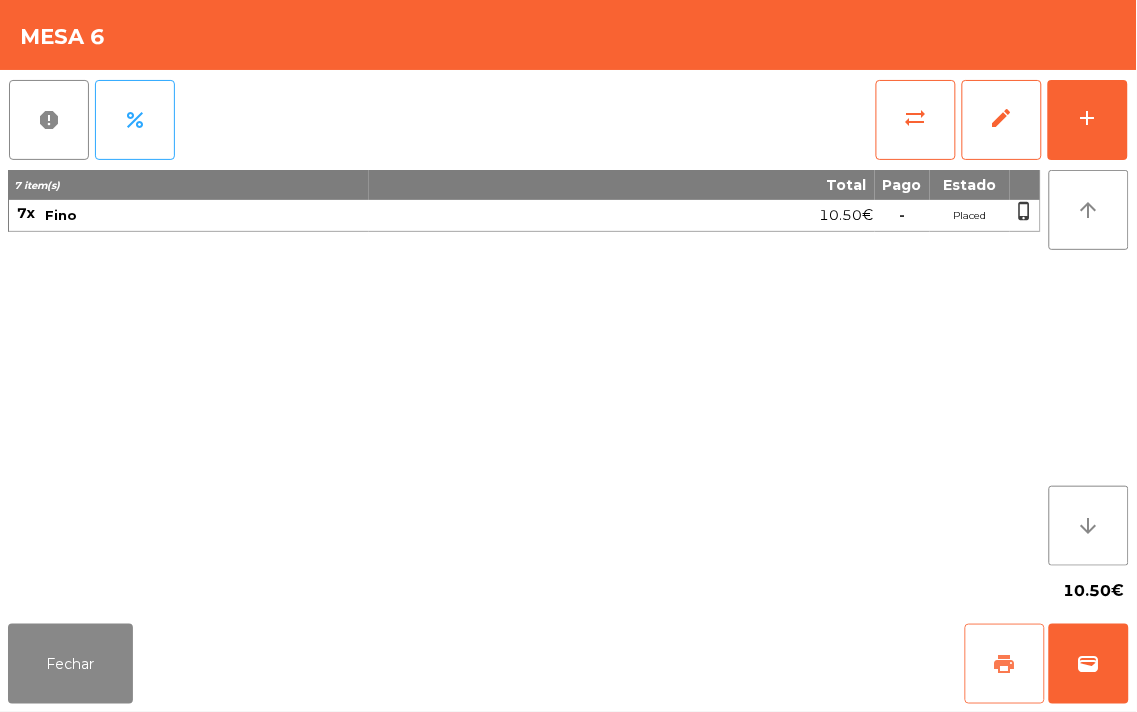 click on "print" 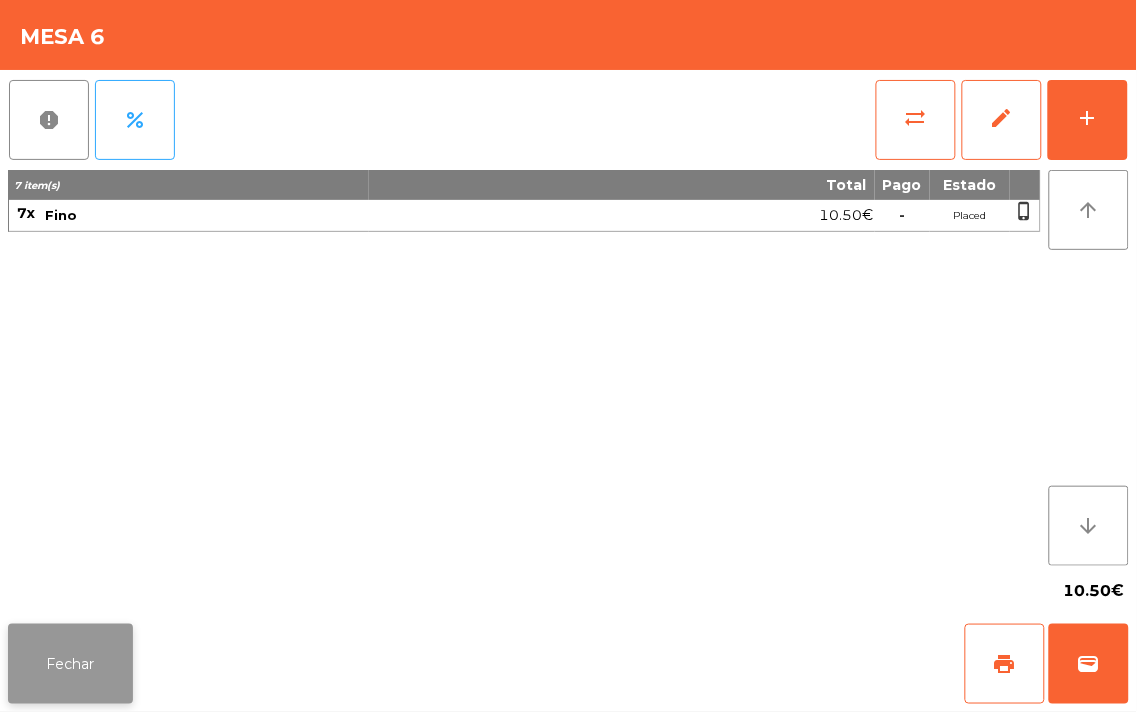 click on "Fechar" 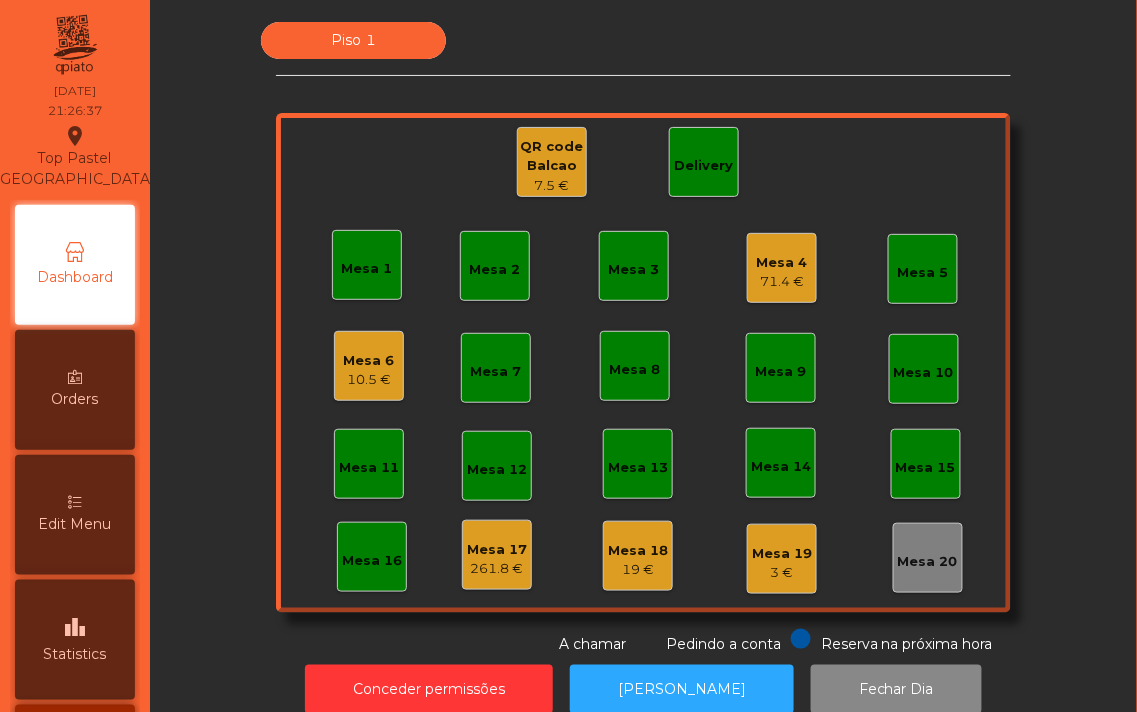click on "Mesa 18" 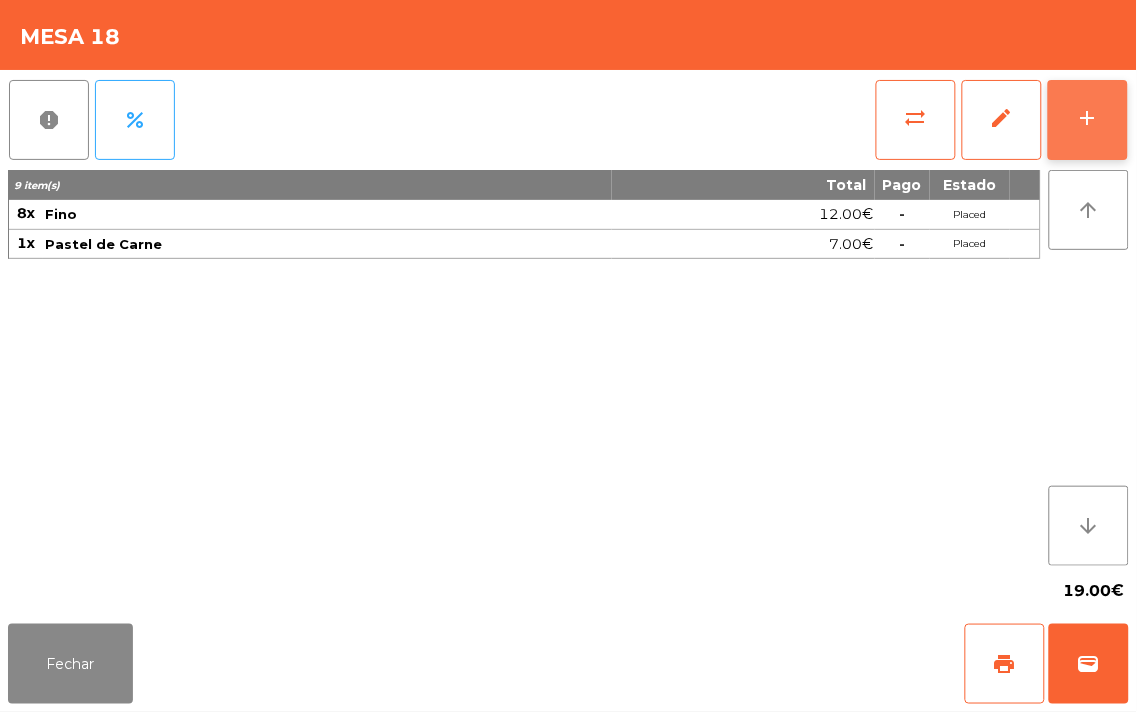 click on "add" 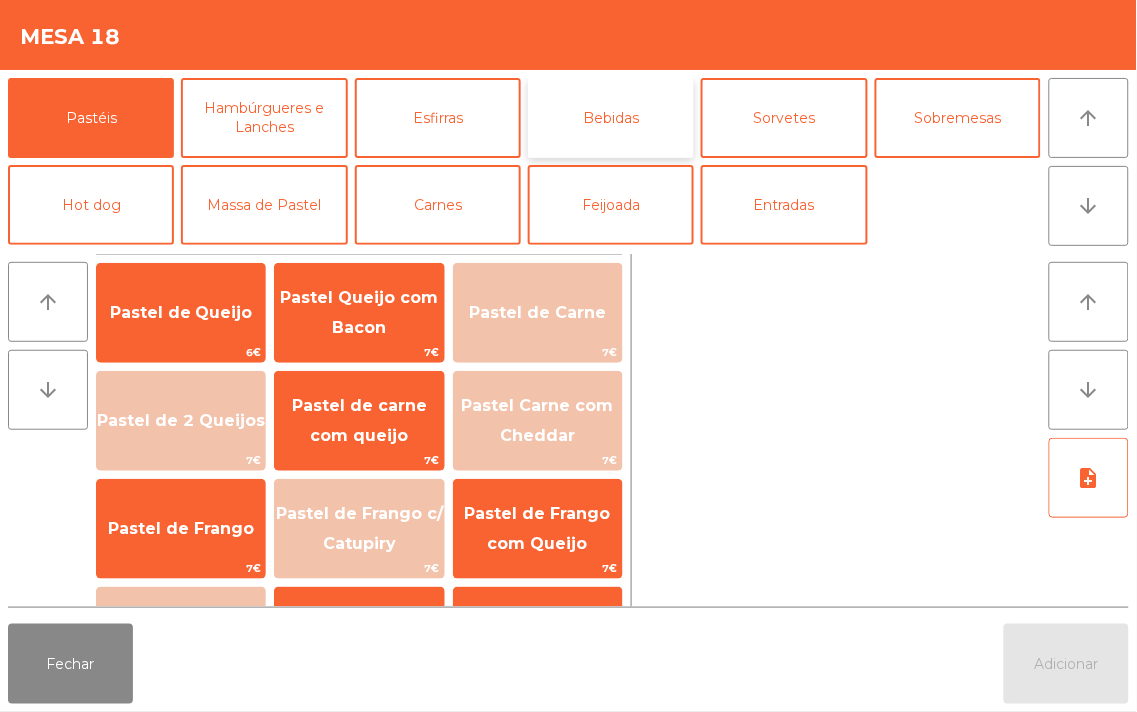 click on "Bebidas" 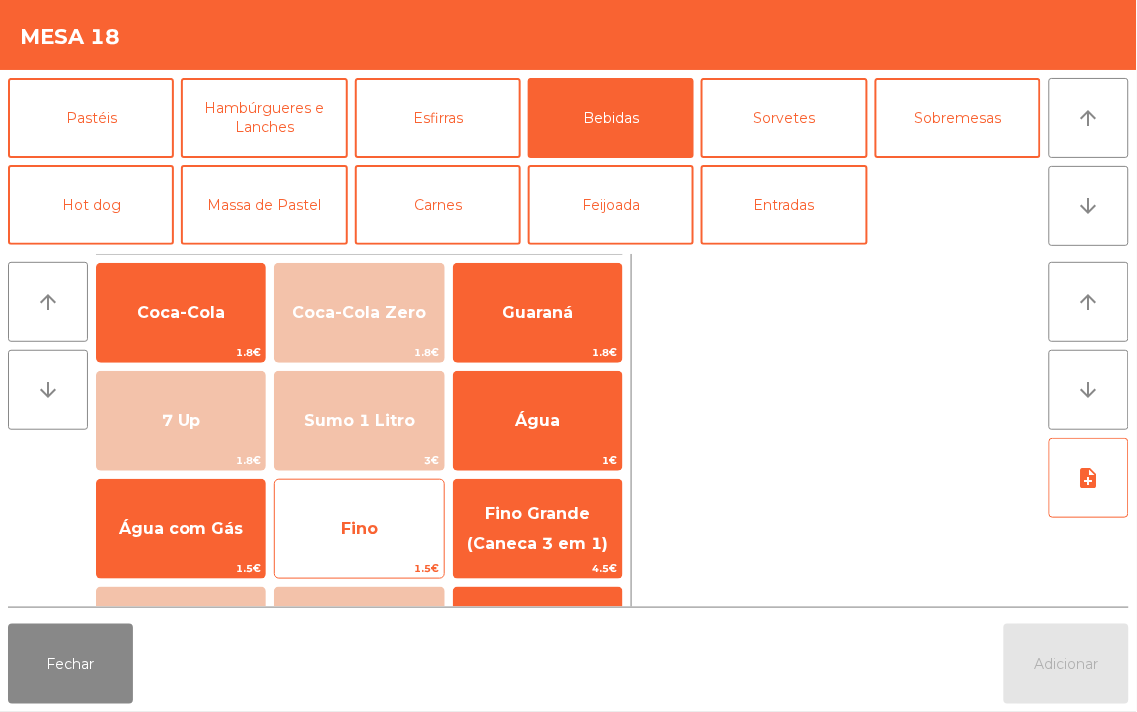 click on "Fino" 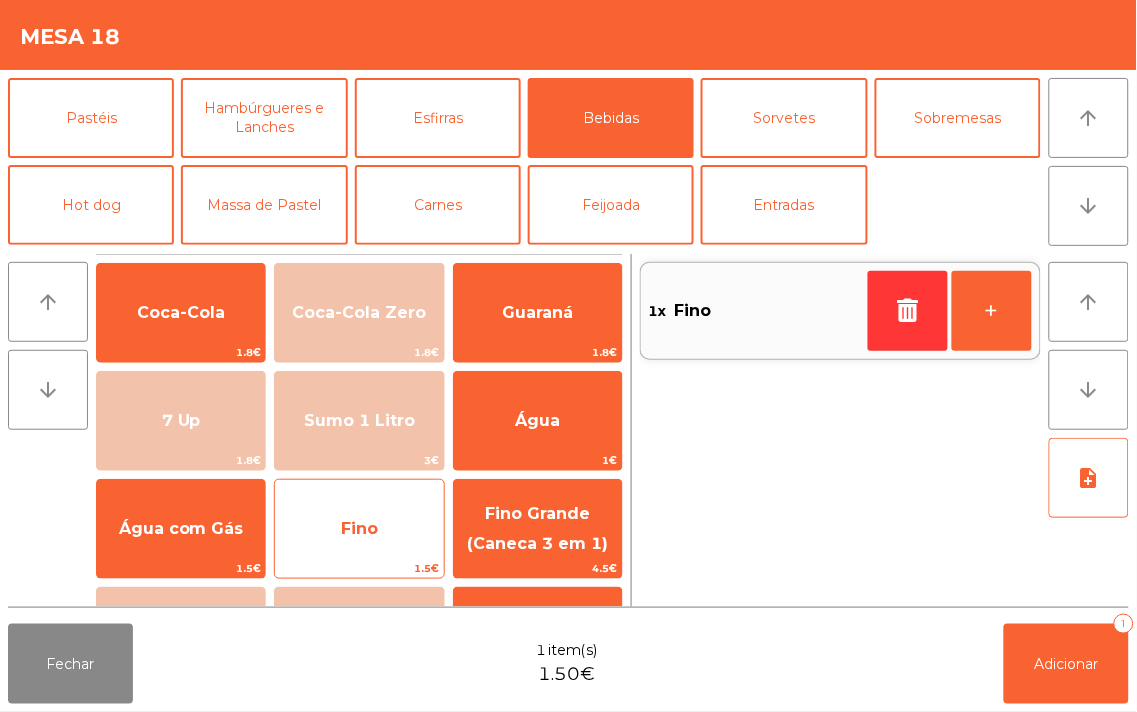 click on "Fino" 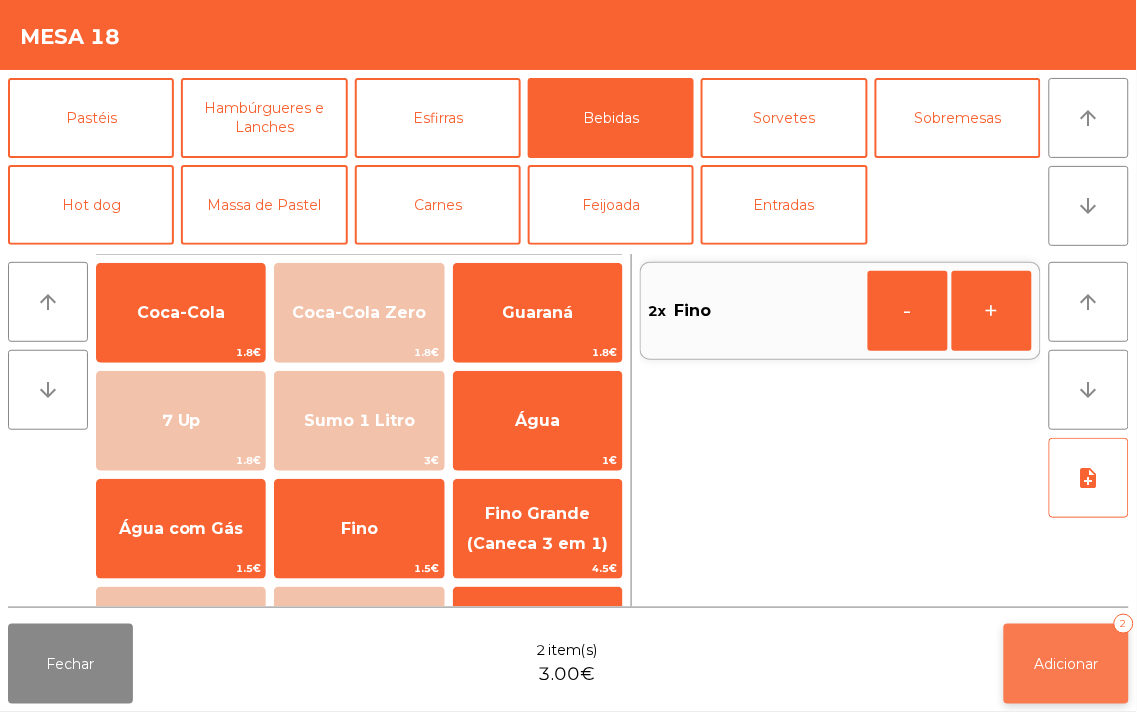 click on "Adicionar   2" 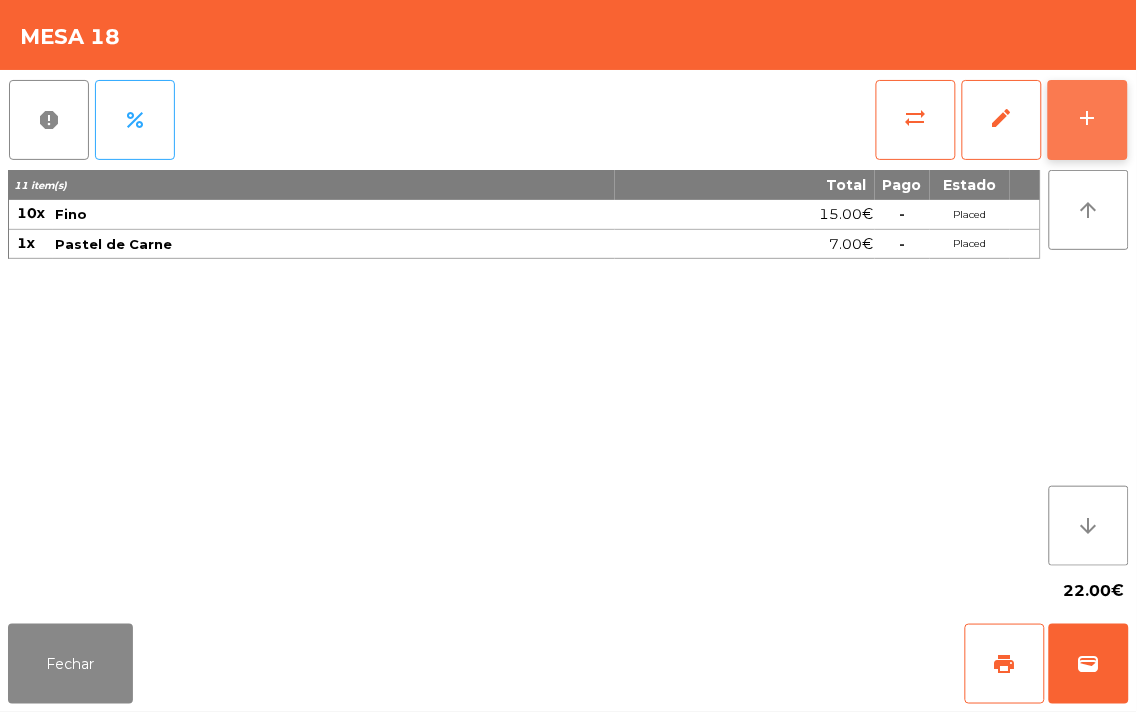 click on "add" 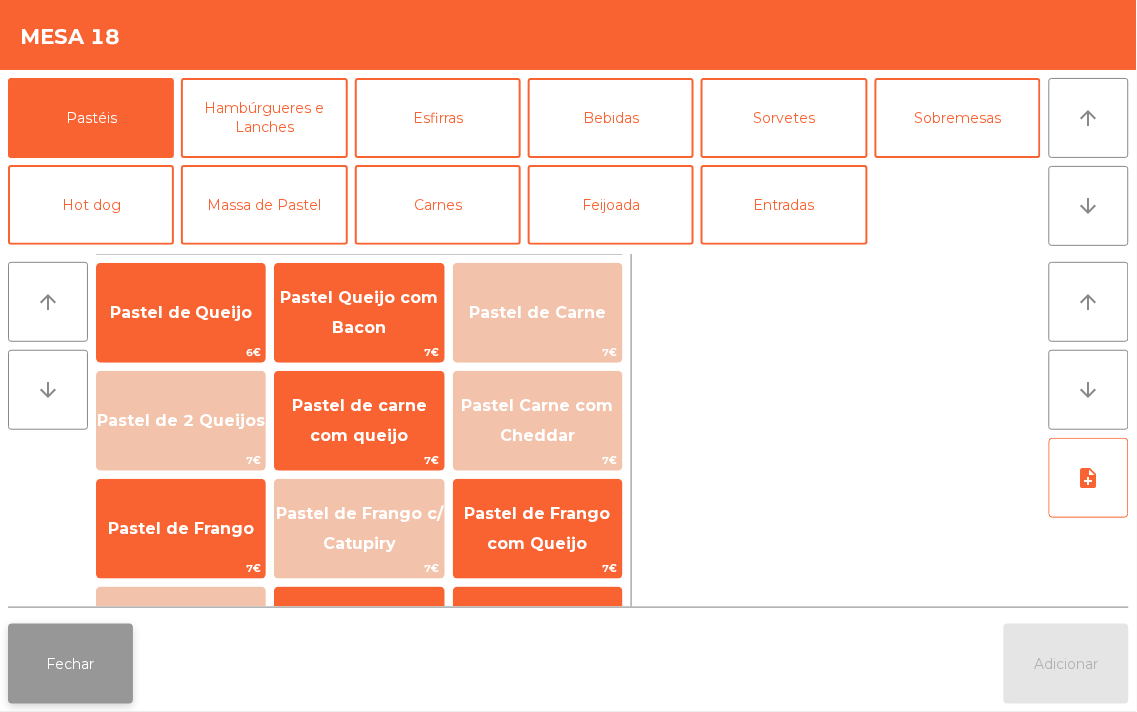 click on "Fechar" 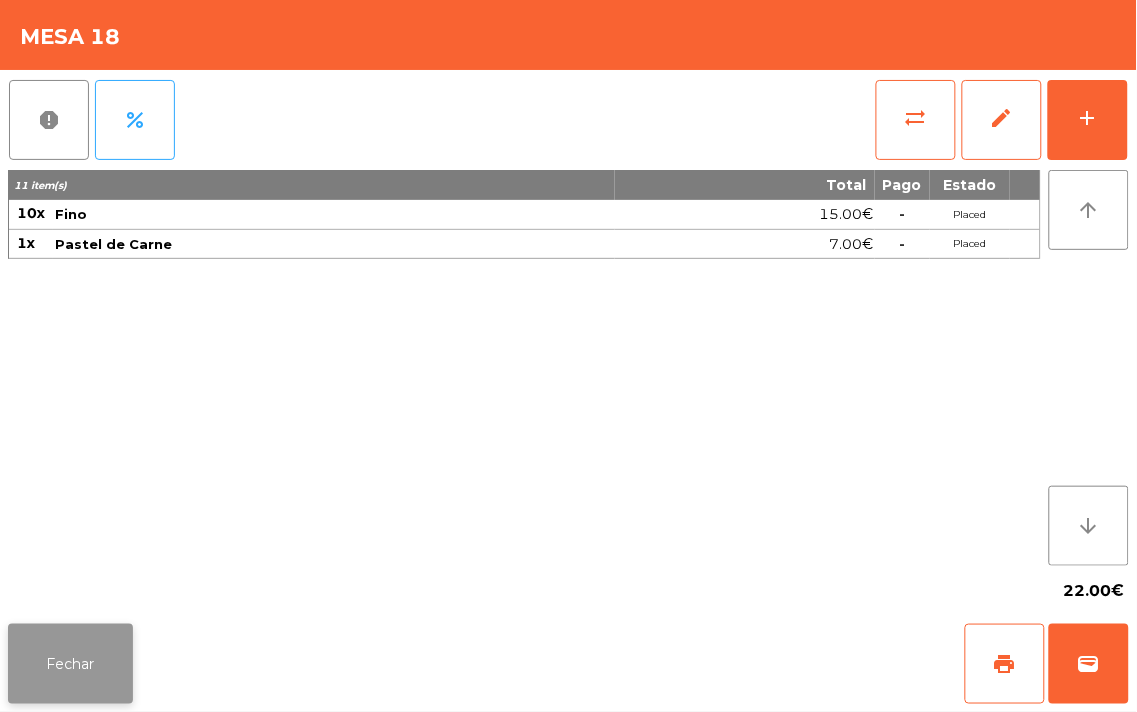 click on "Fechar" 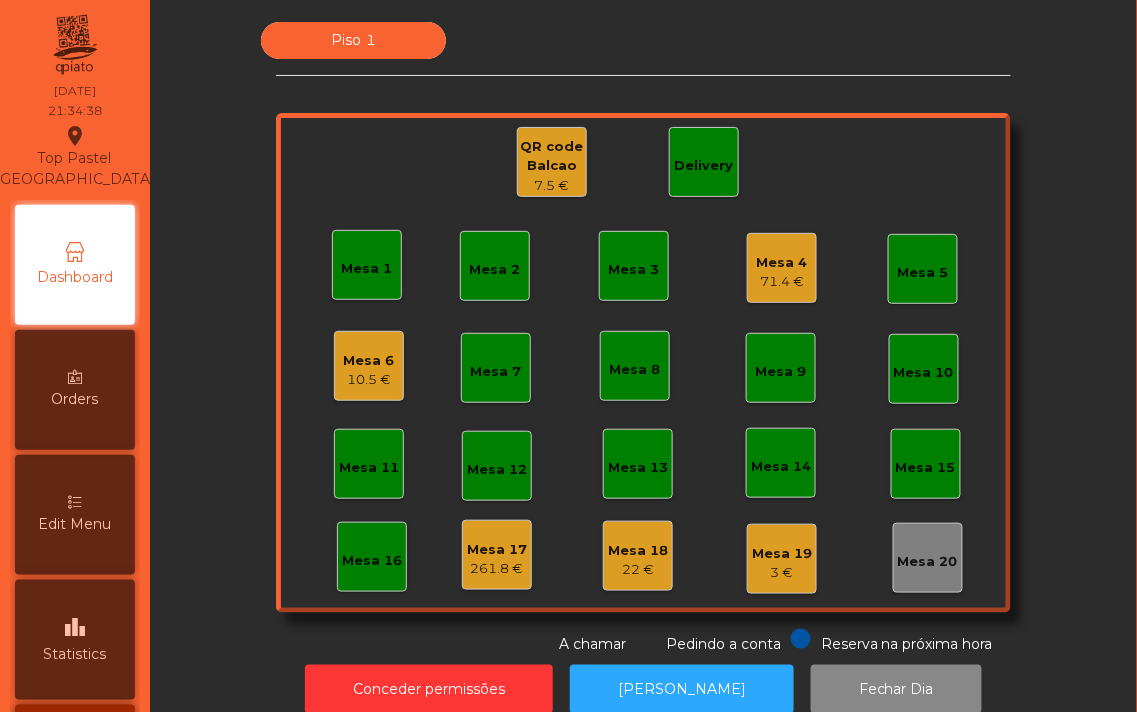 click on "Mesa 4" 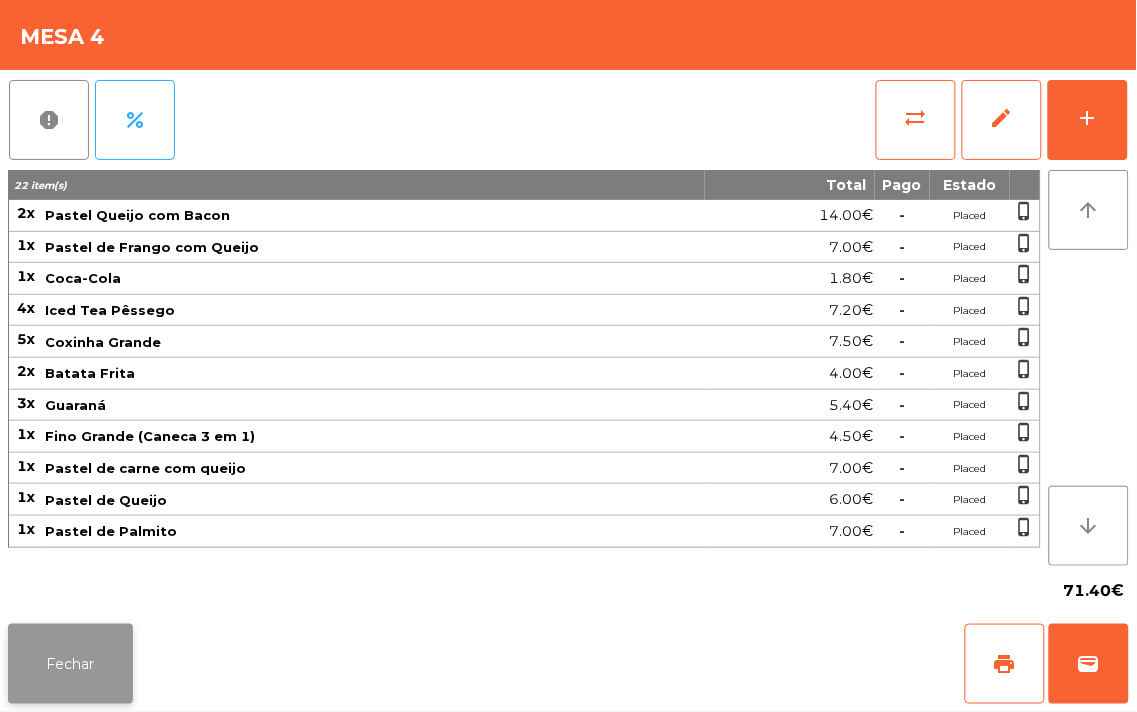 click on "Fechar" 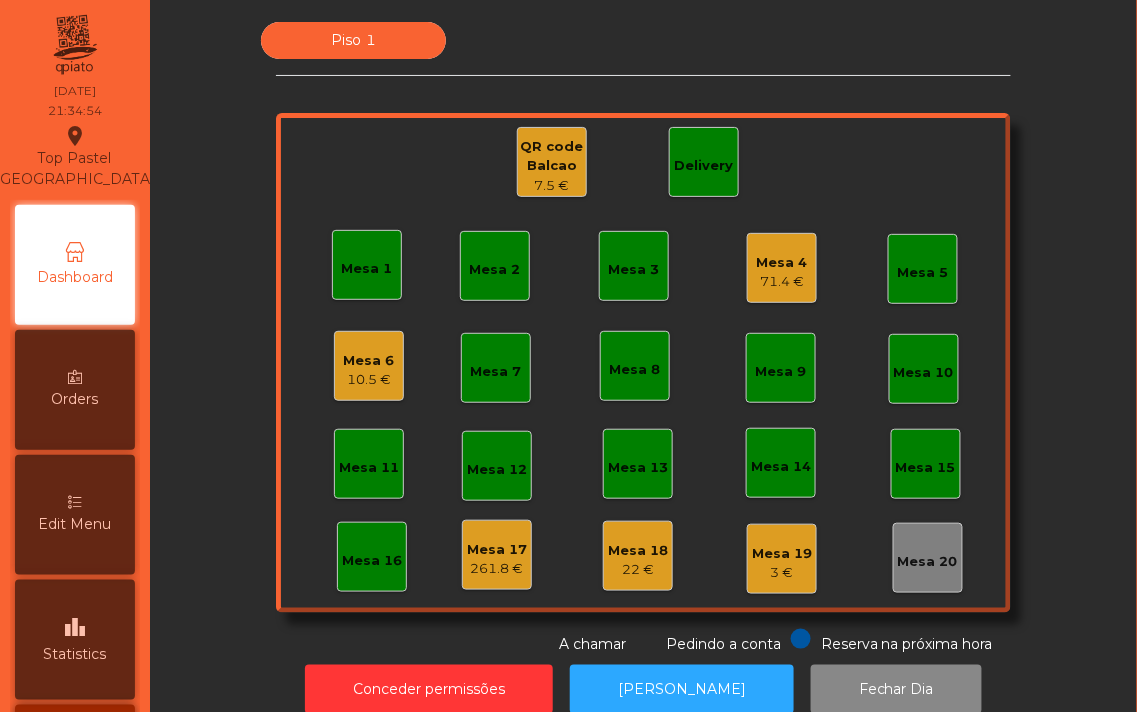 click on "Mesa 6" 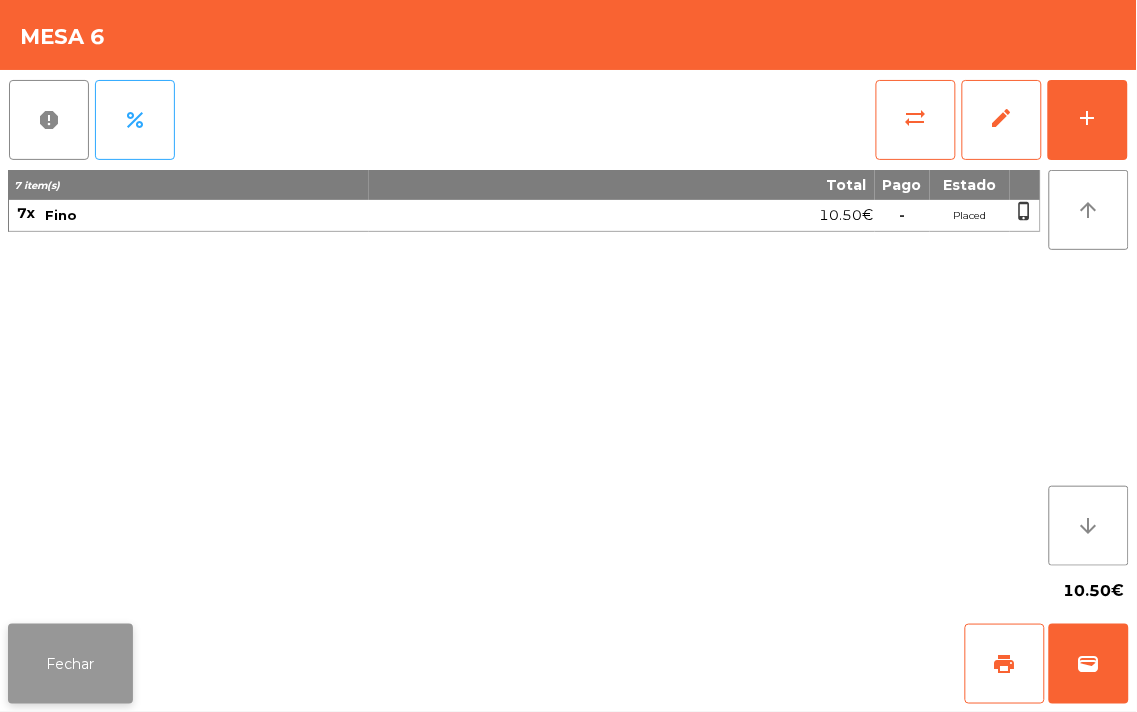 click on "Fechar" 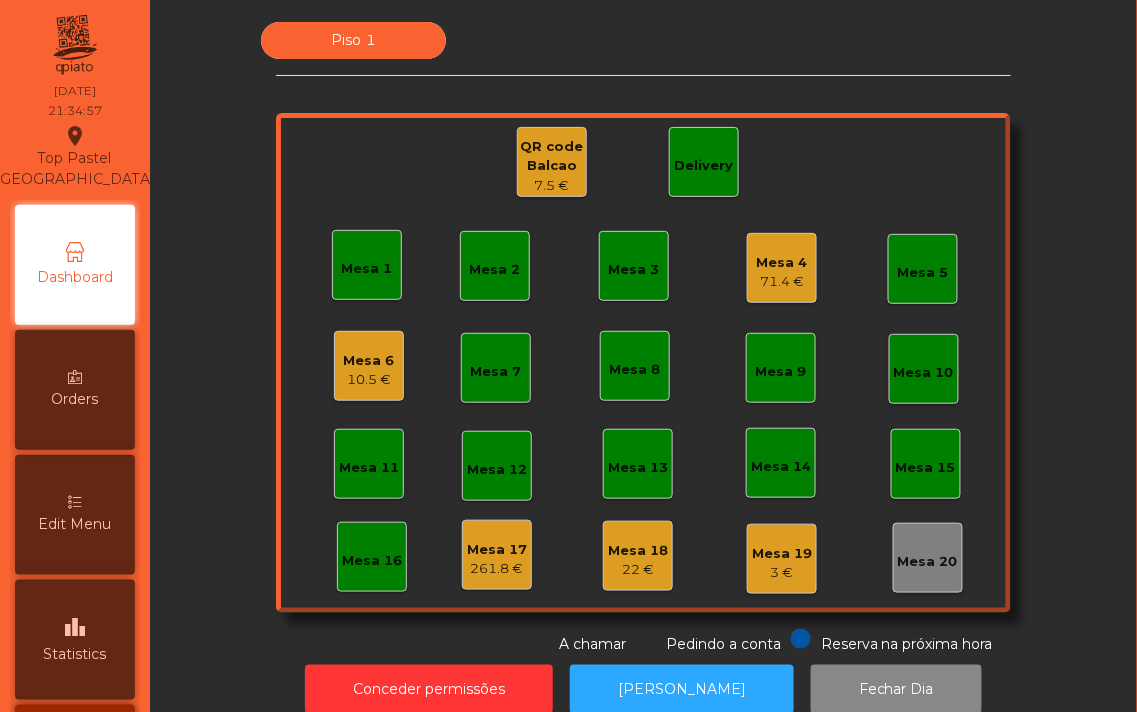 click on "Mesa 4" 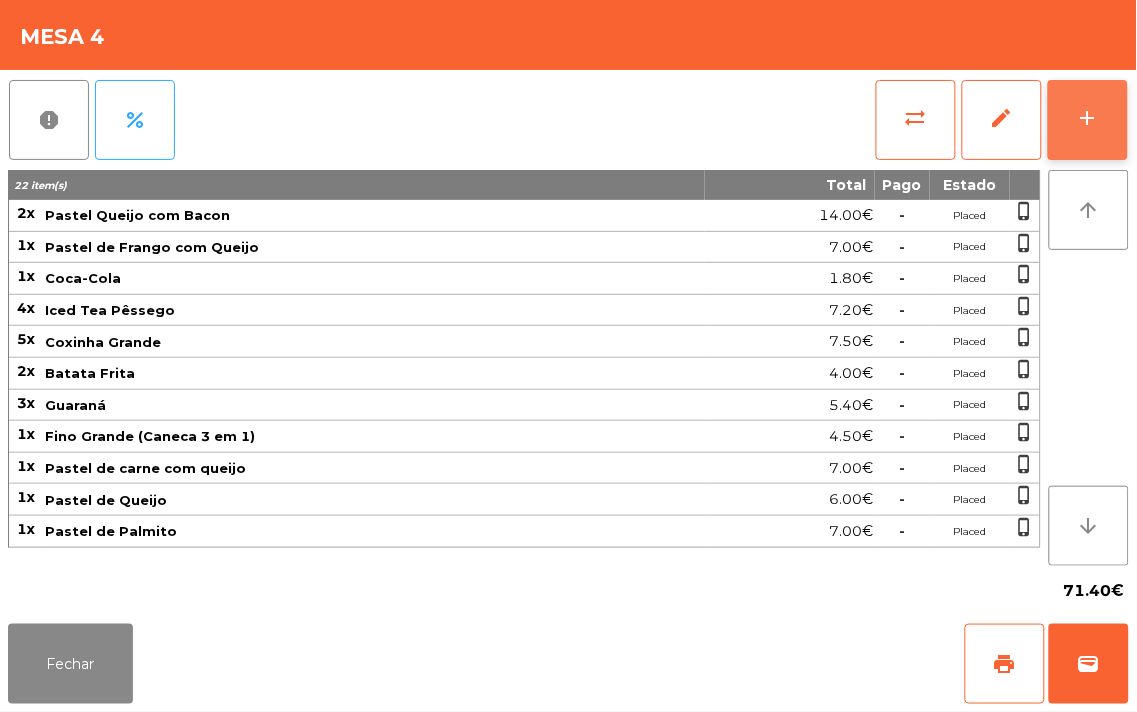 click on "add" 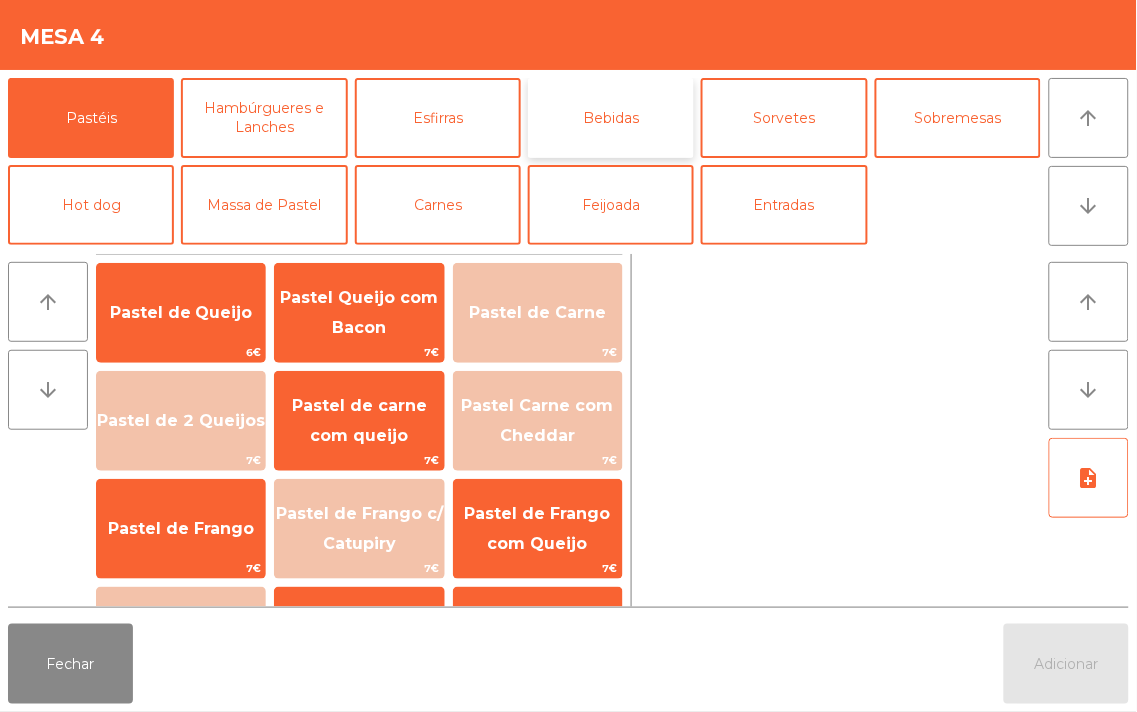 click on "Bebidas" 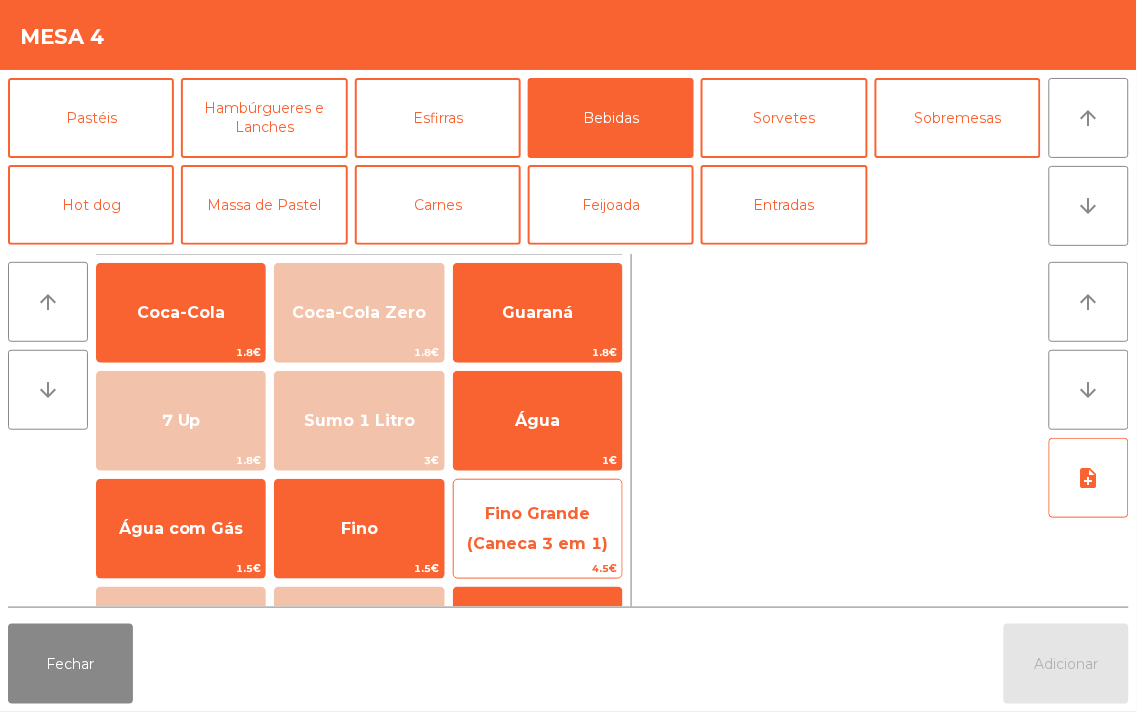 click on "Fino Grande (Caneca 3 em 1)" 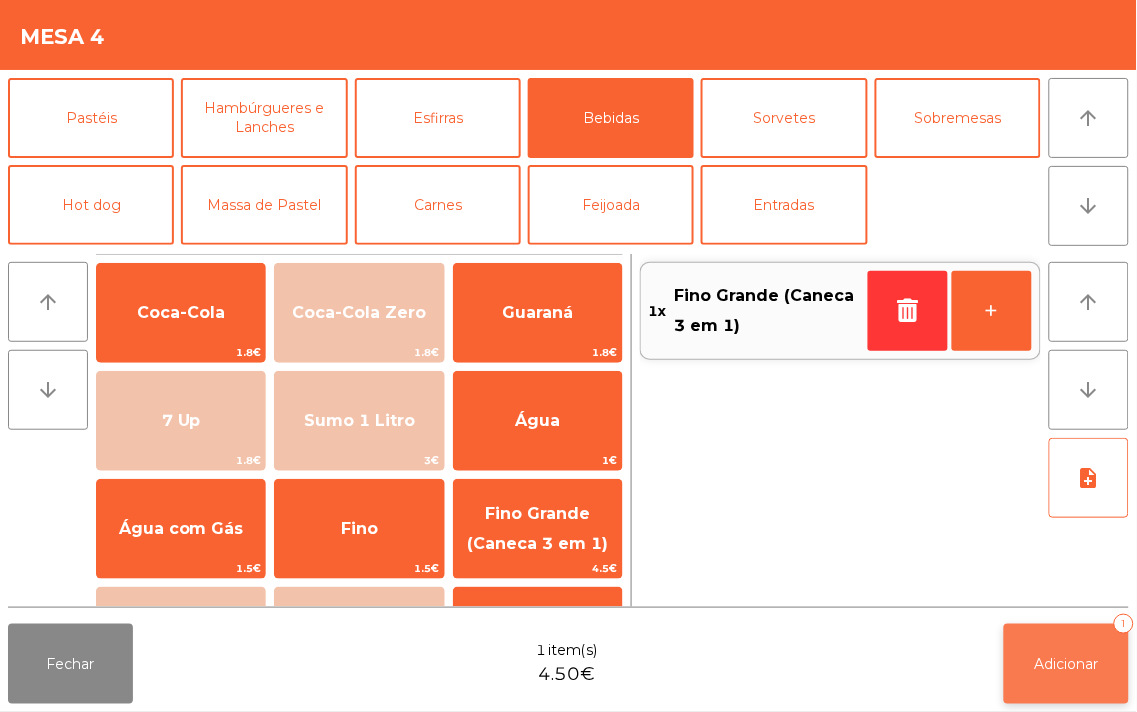 click on "Adicionar" 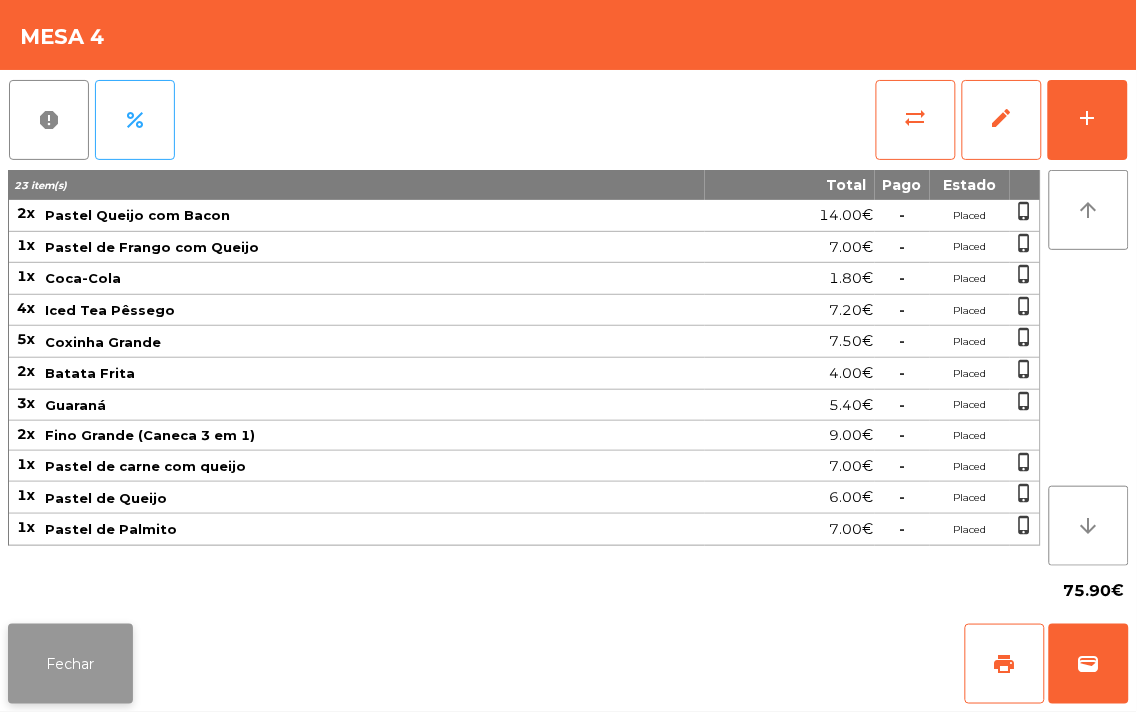 click on "Fechar" 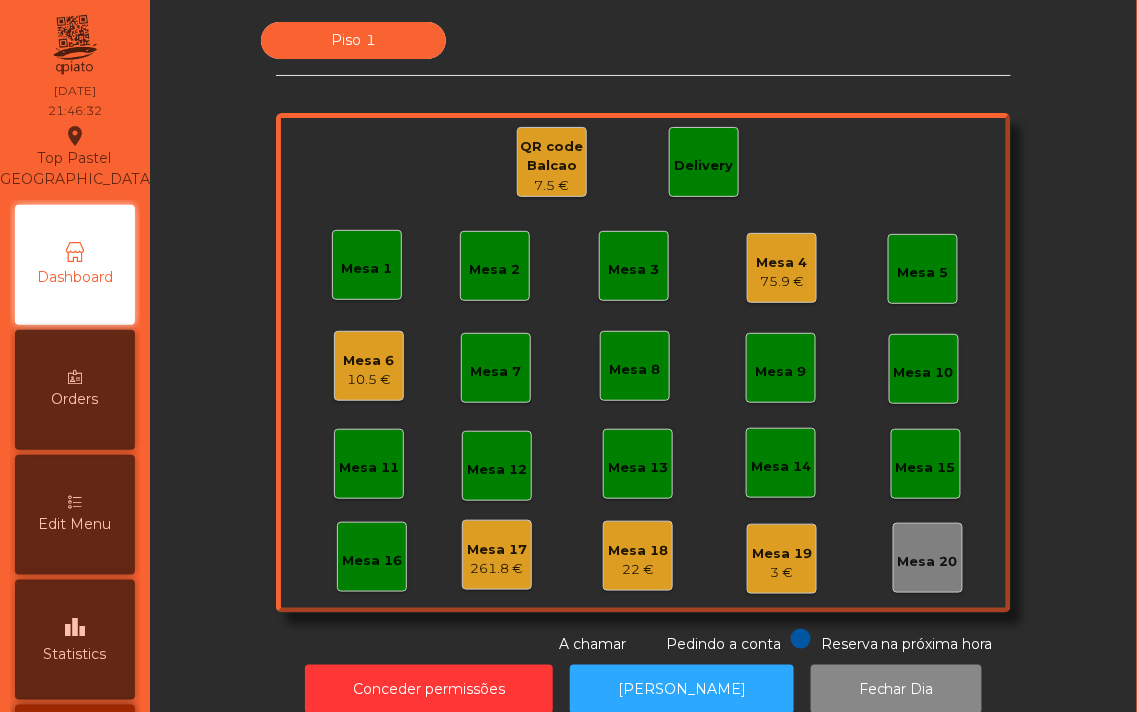 click on "Mesa 1" 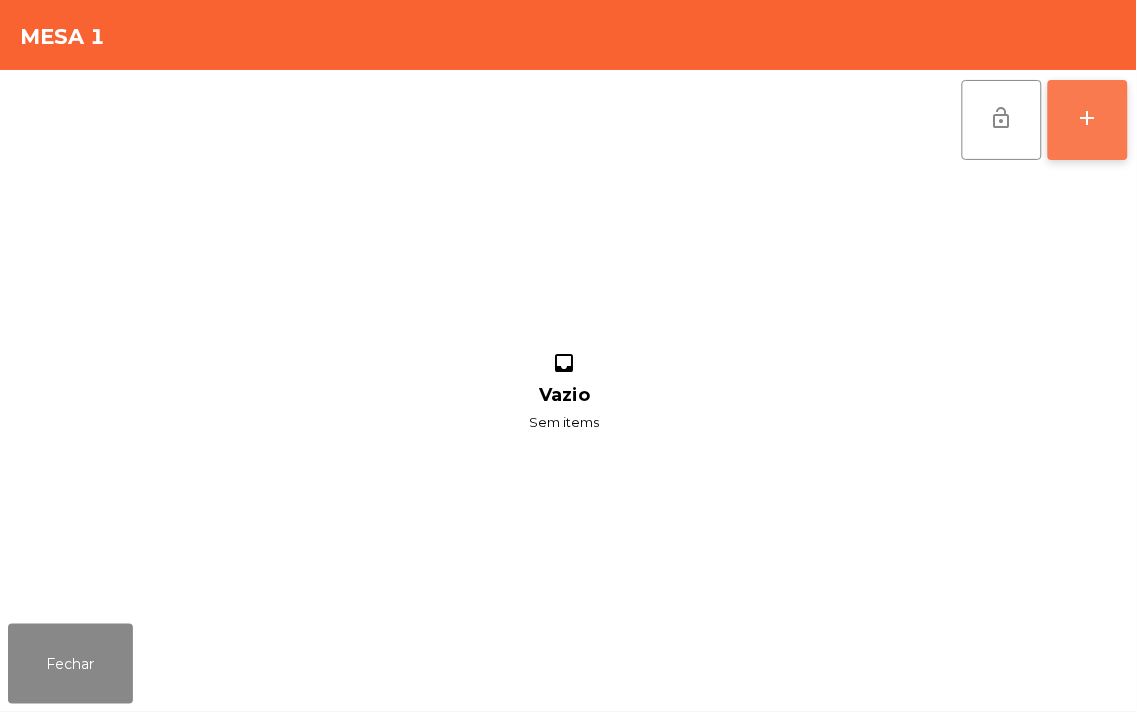 click on "add" 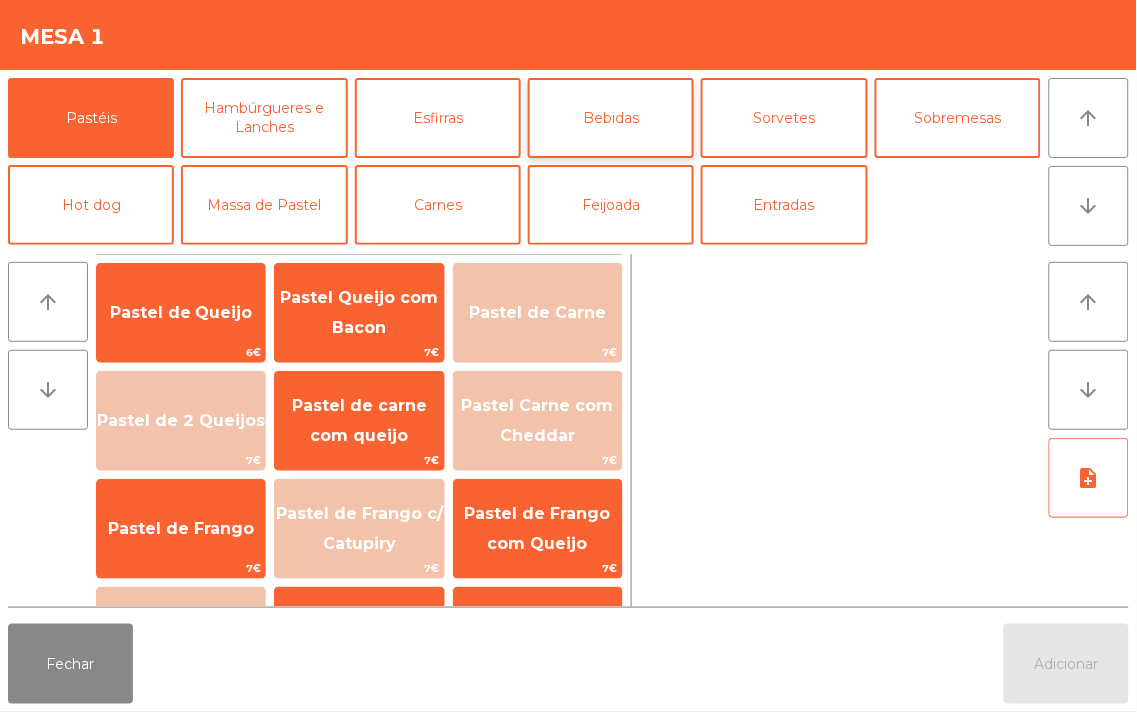 click on "Bebidas" 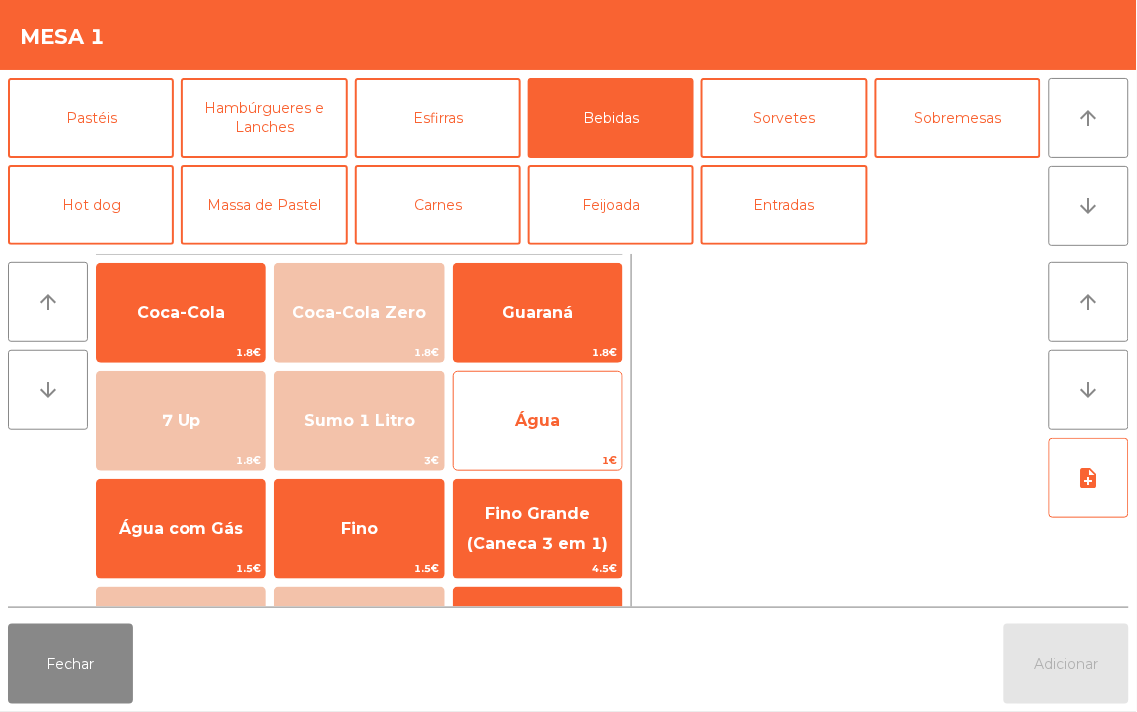 click on "Água" 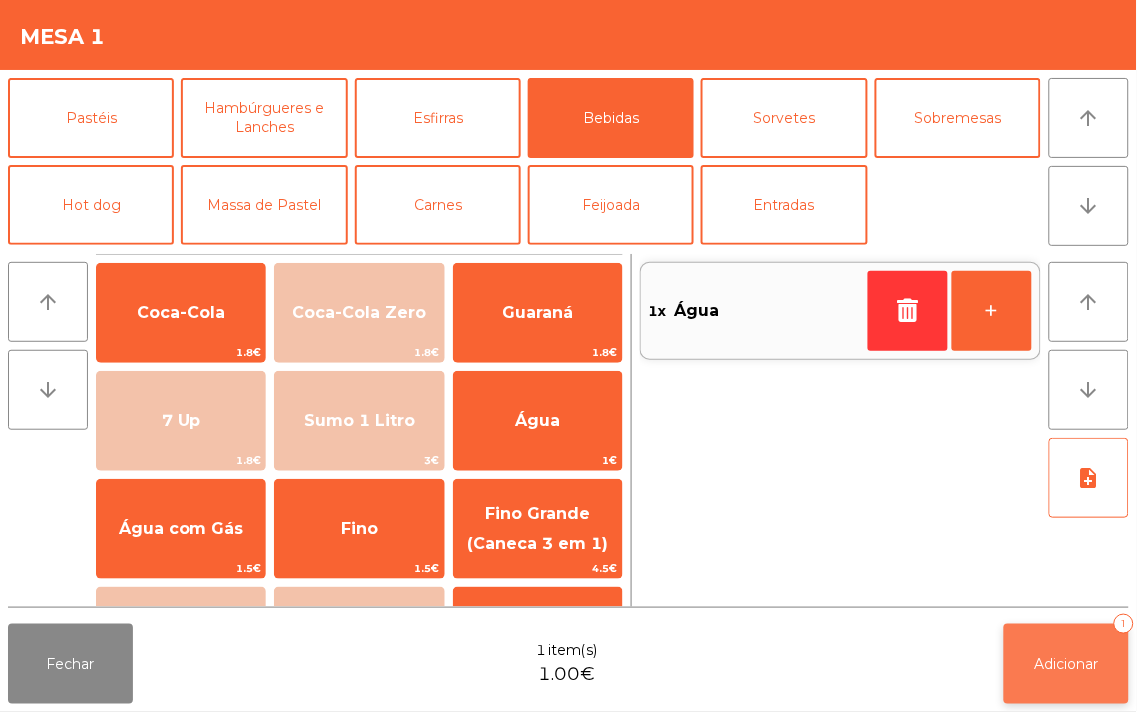 click on "Adicionar   1" 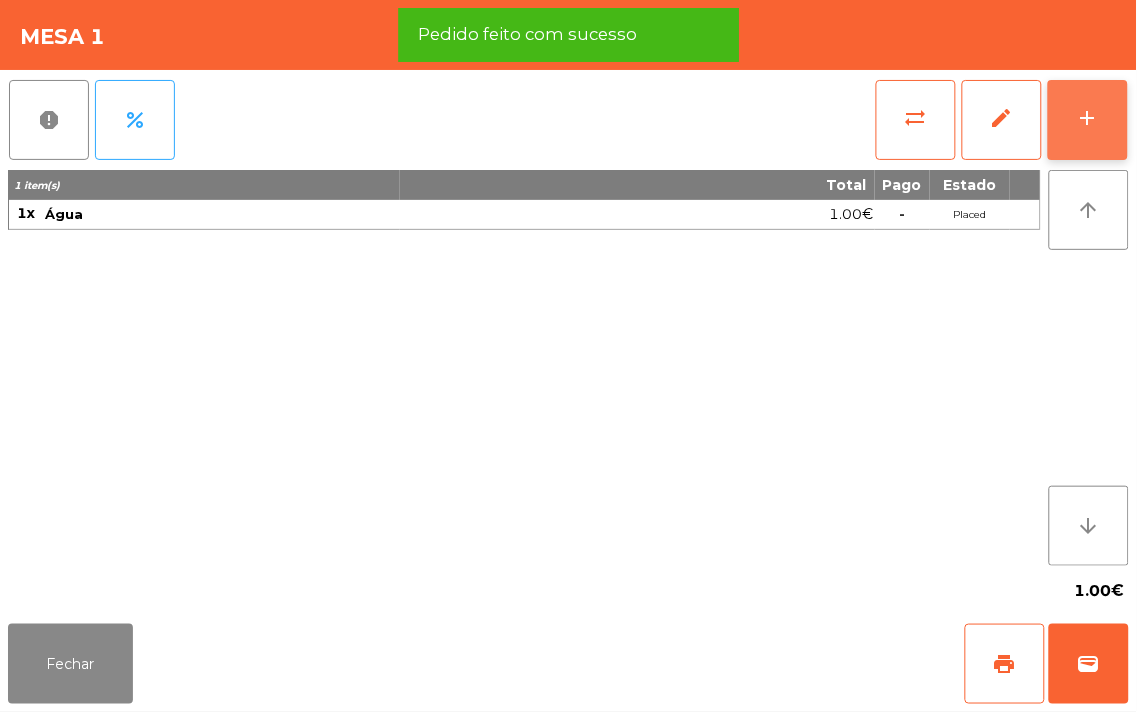 click on "add" 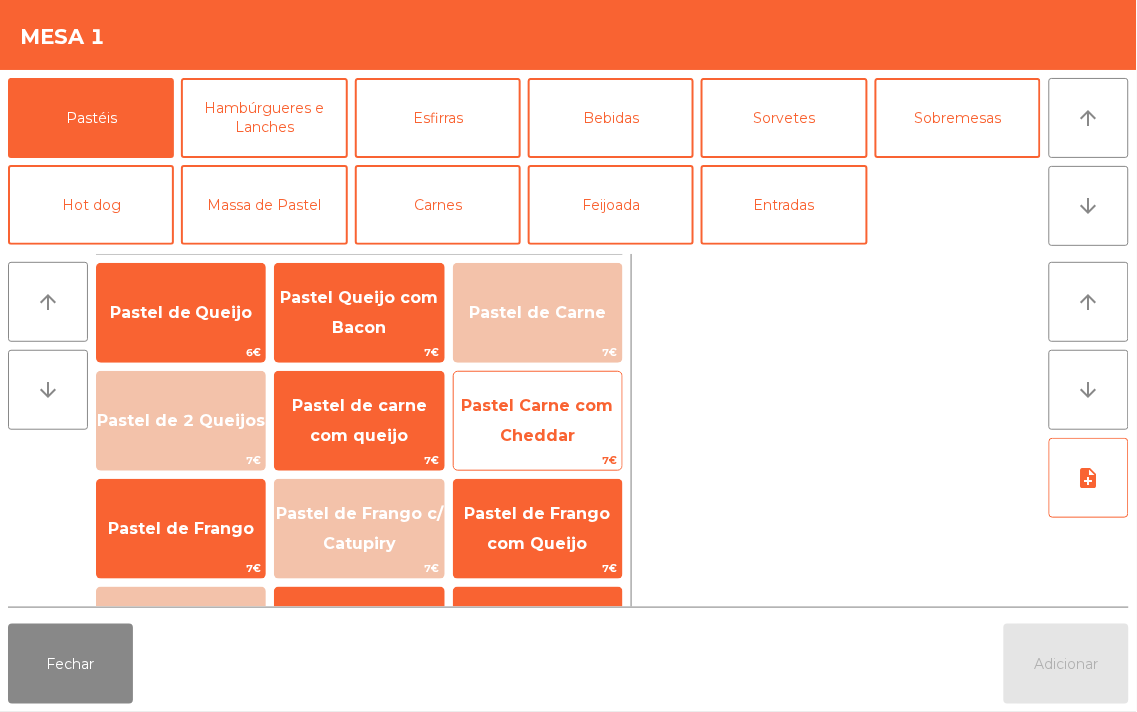 click on "Pastel Carne com Cheddar" 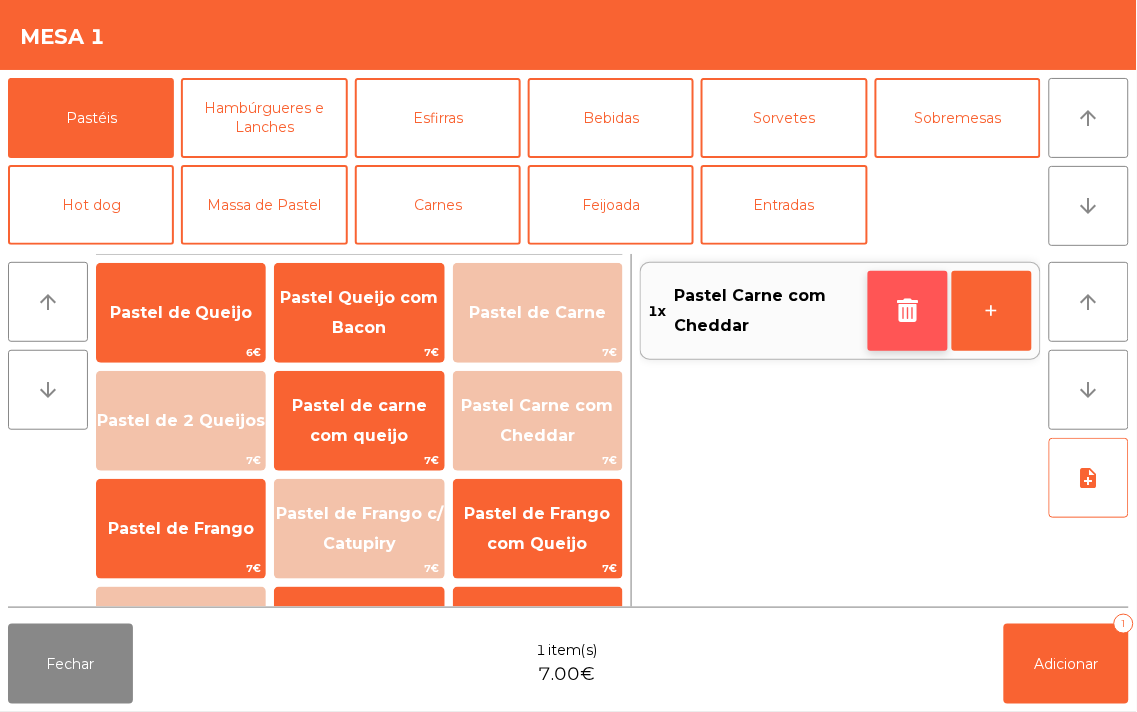 click 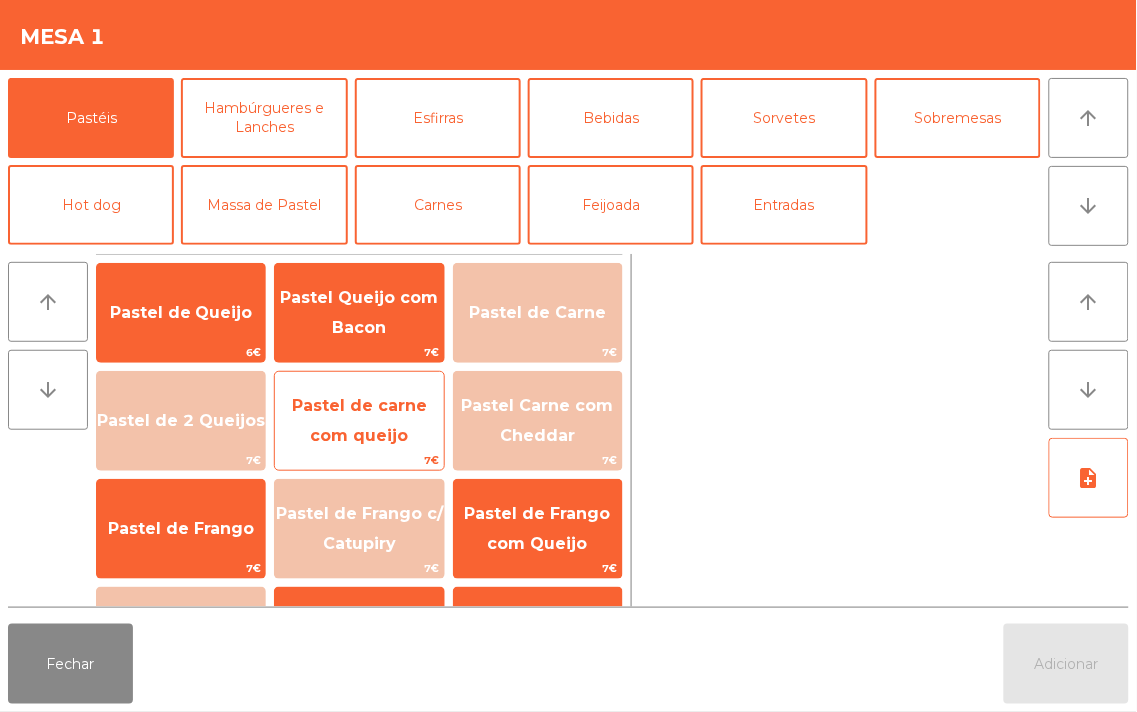 click on "Pastel de carne com queijo" 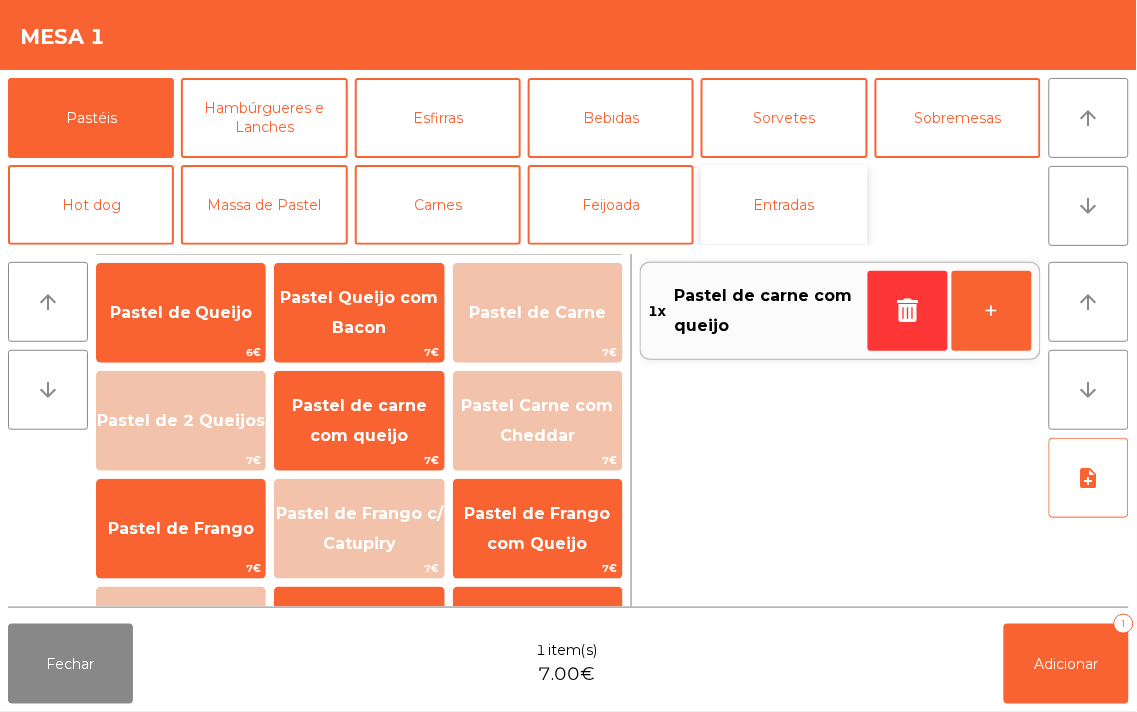 click on "Entradas" 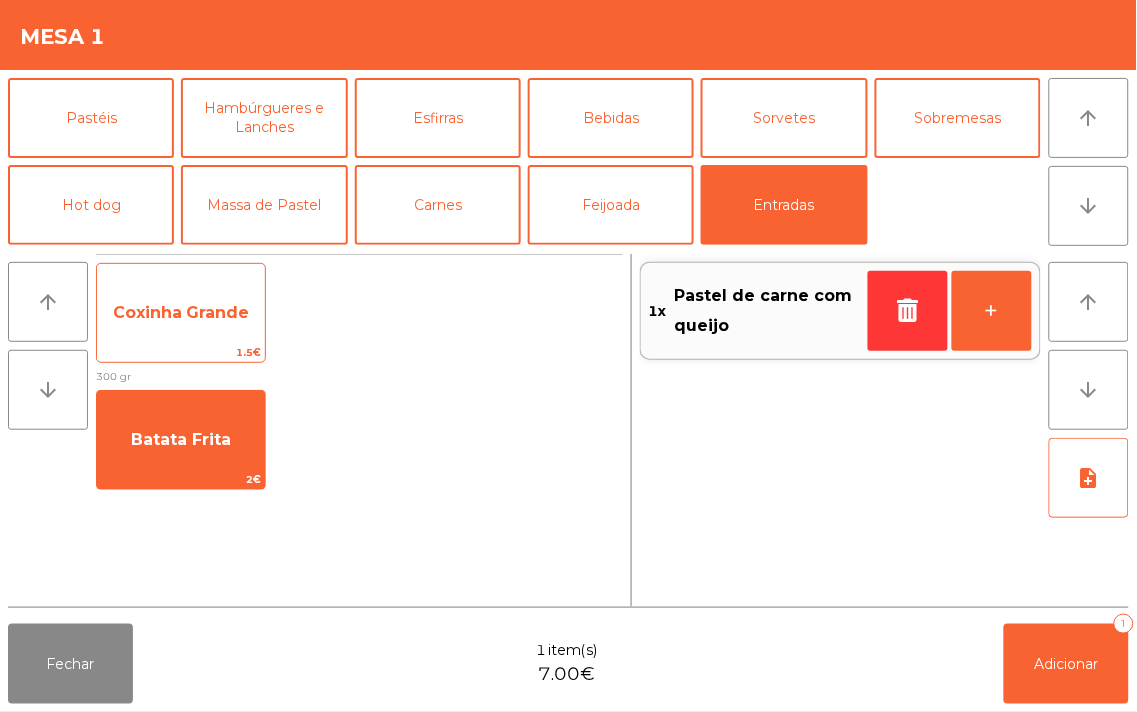click on "Coxinha Grande" 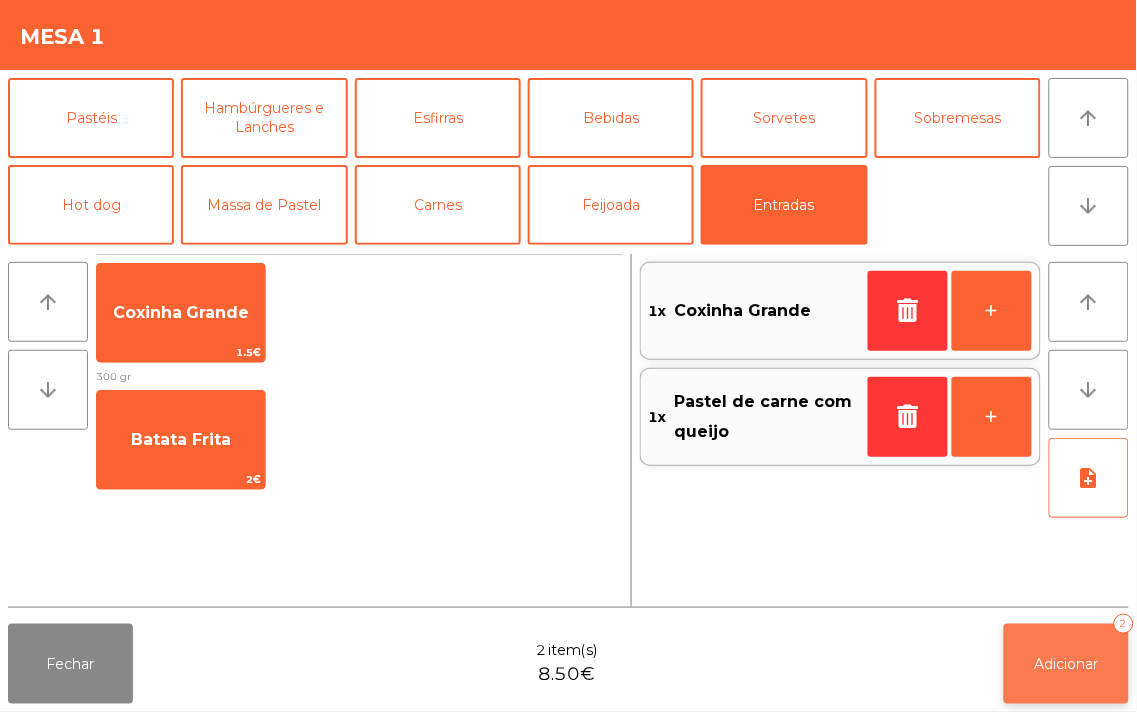 click on "Adicionar" 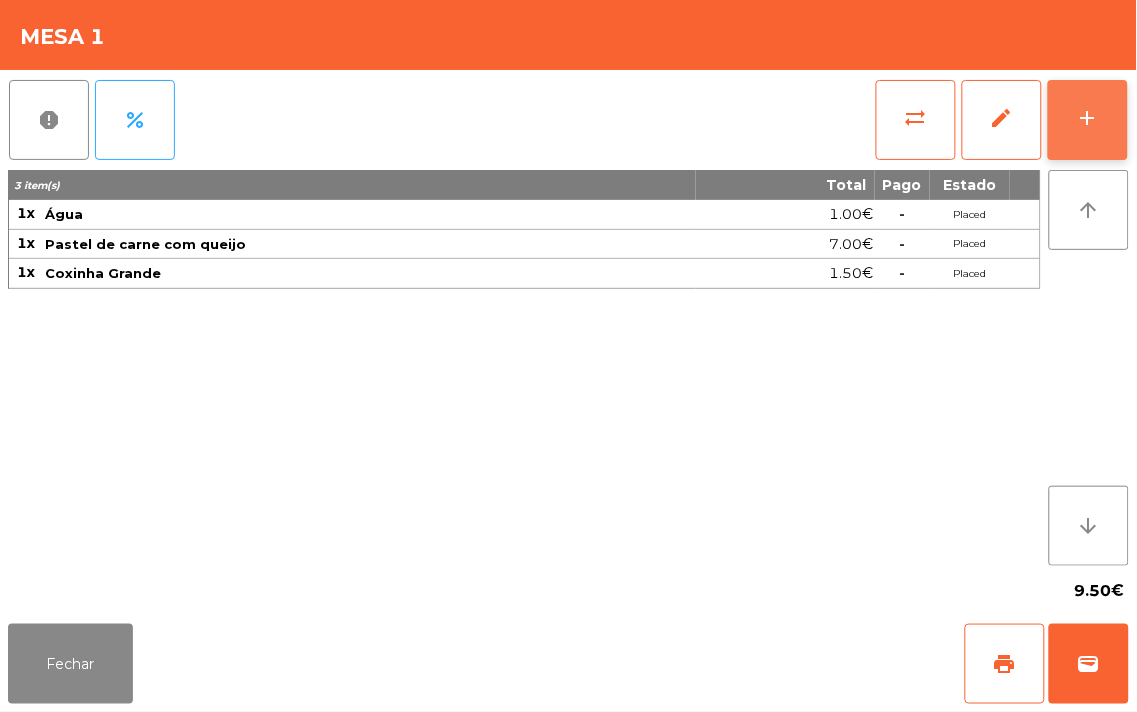 click on "add" 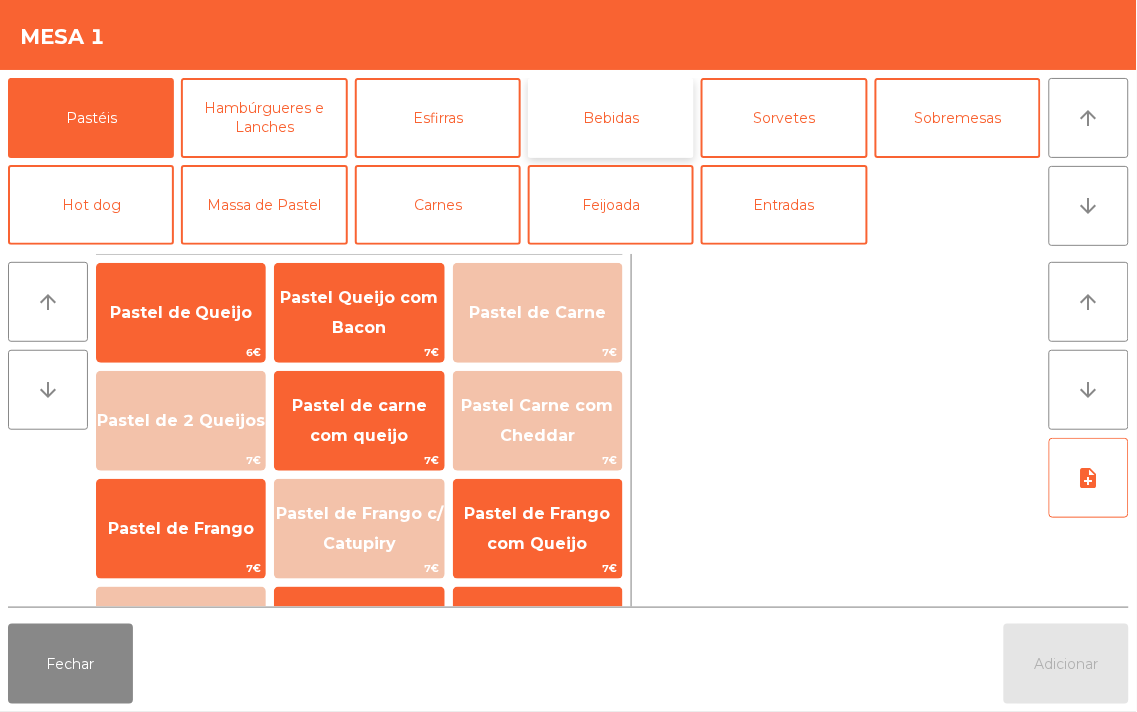 click on "Bebidas" 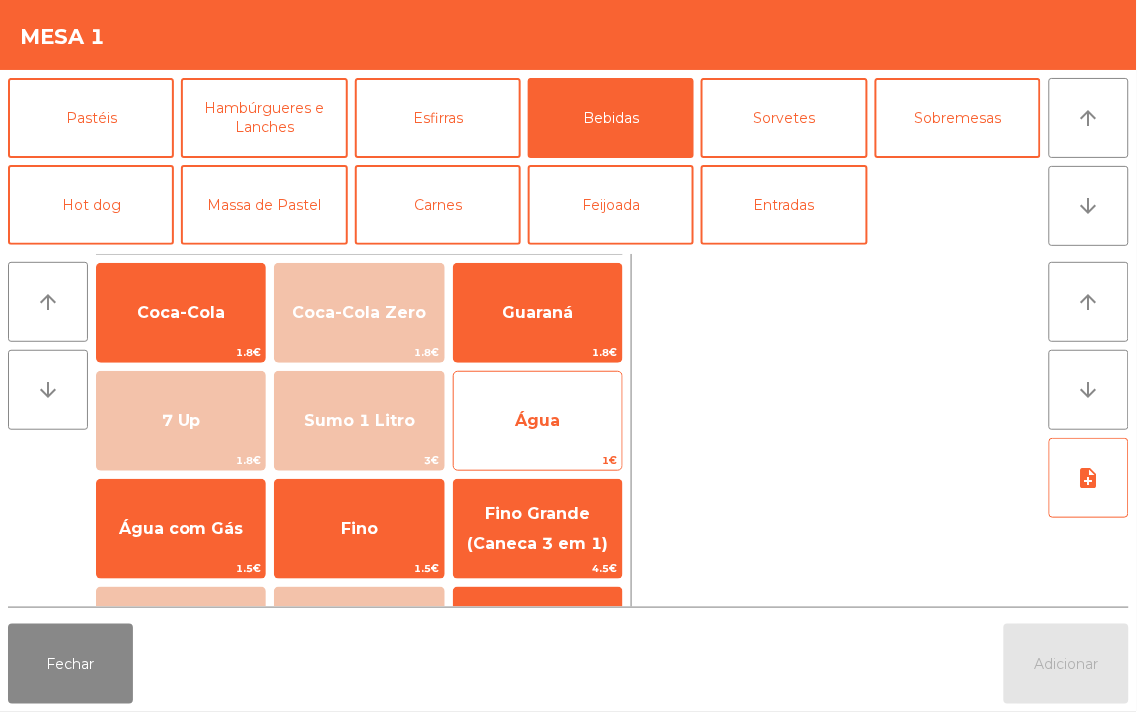 click on "Água" 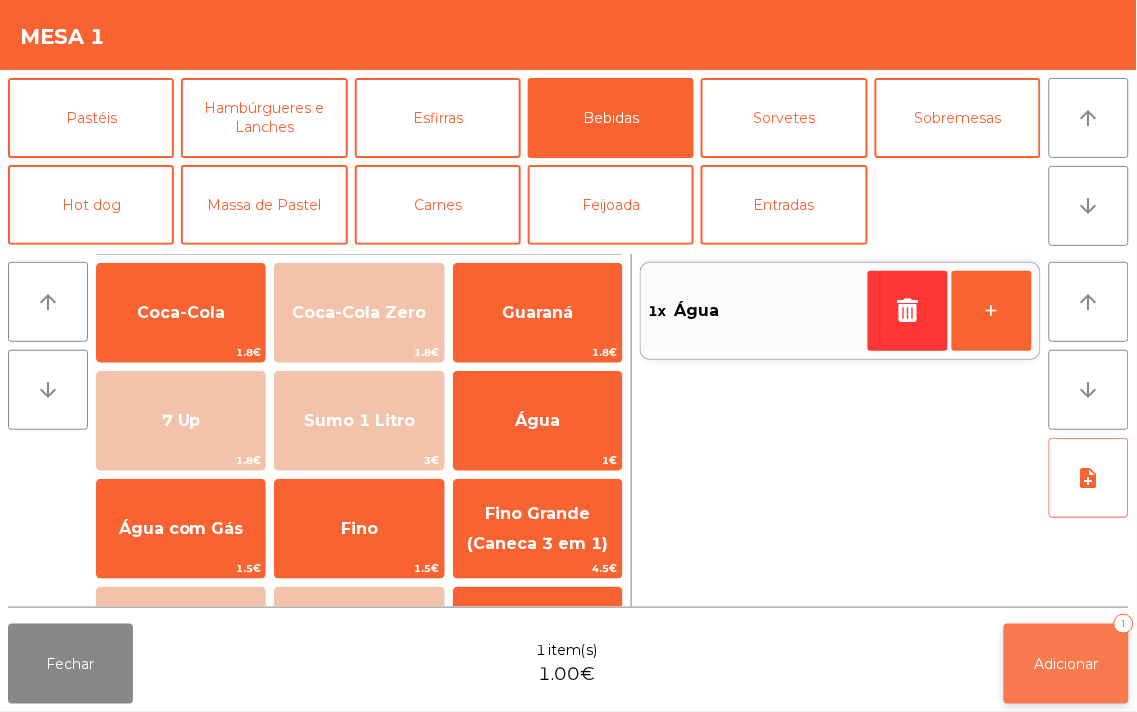 click on "Adicionar" 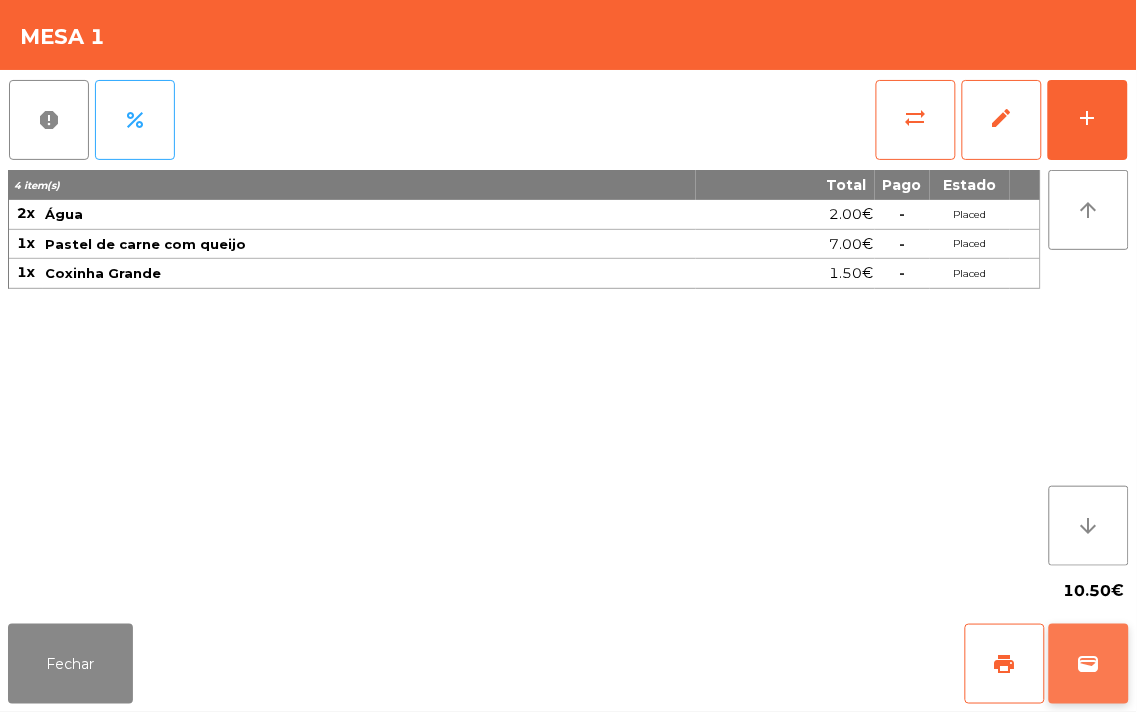 click on "wallet" 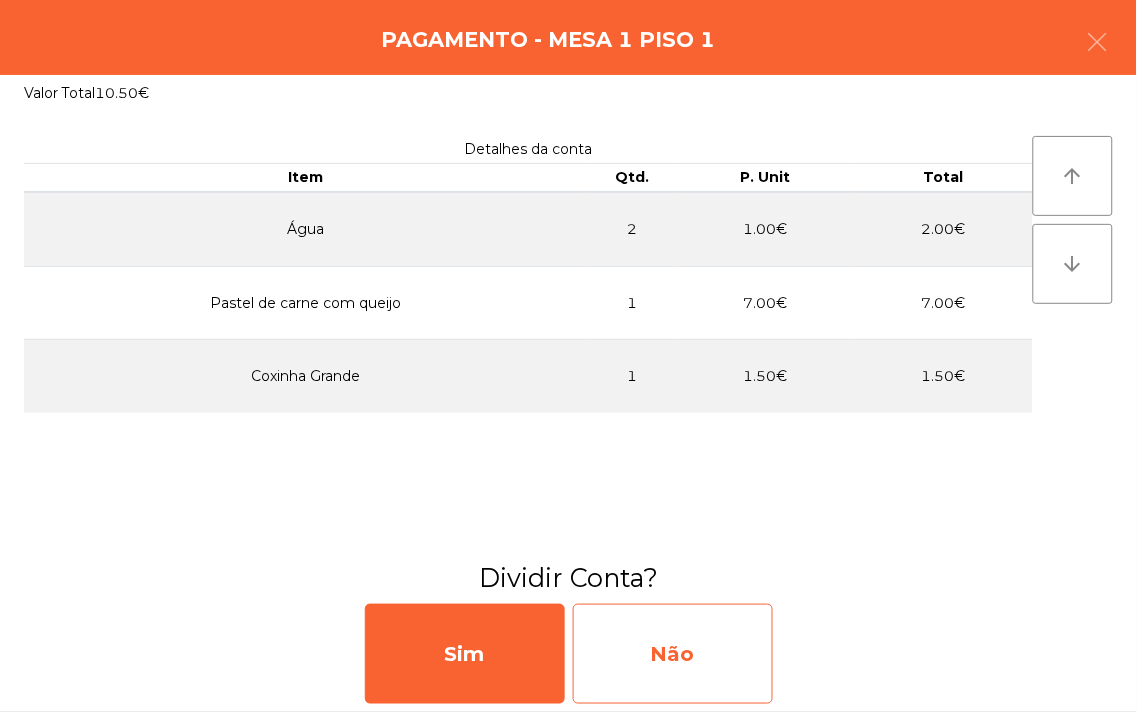 click on "Não" 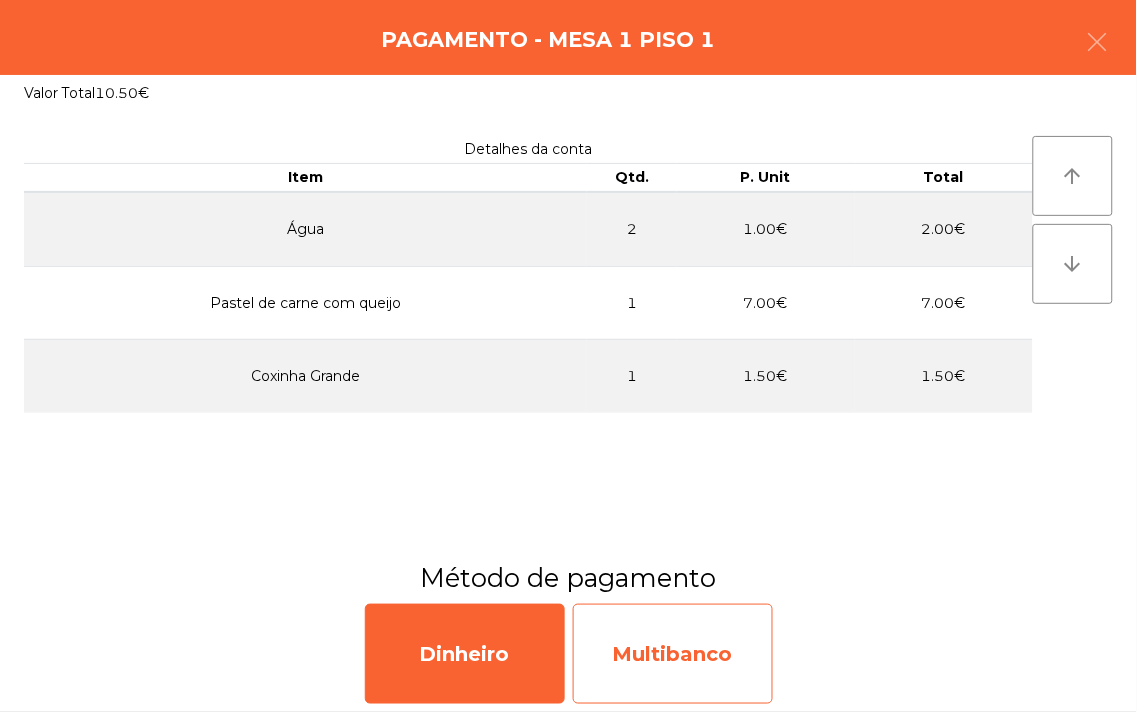 click on "Multibanco" 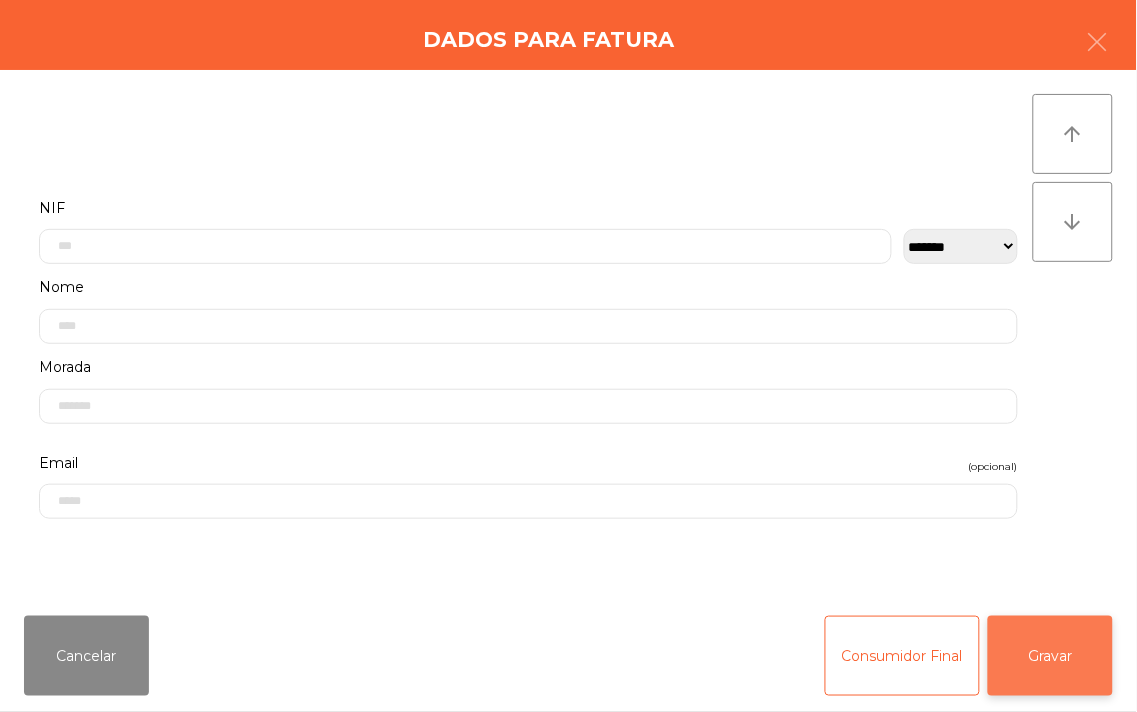 click on "Gravar" 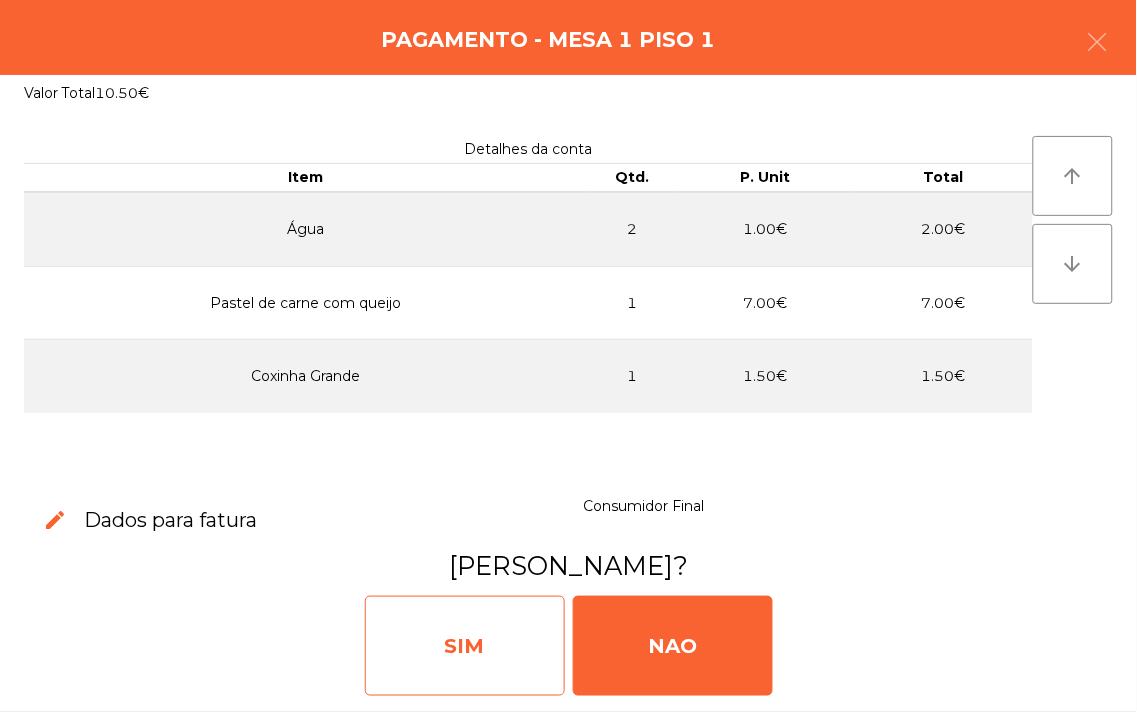 click on "SIM" 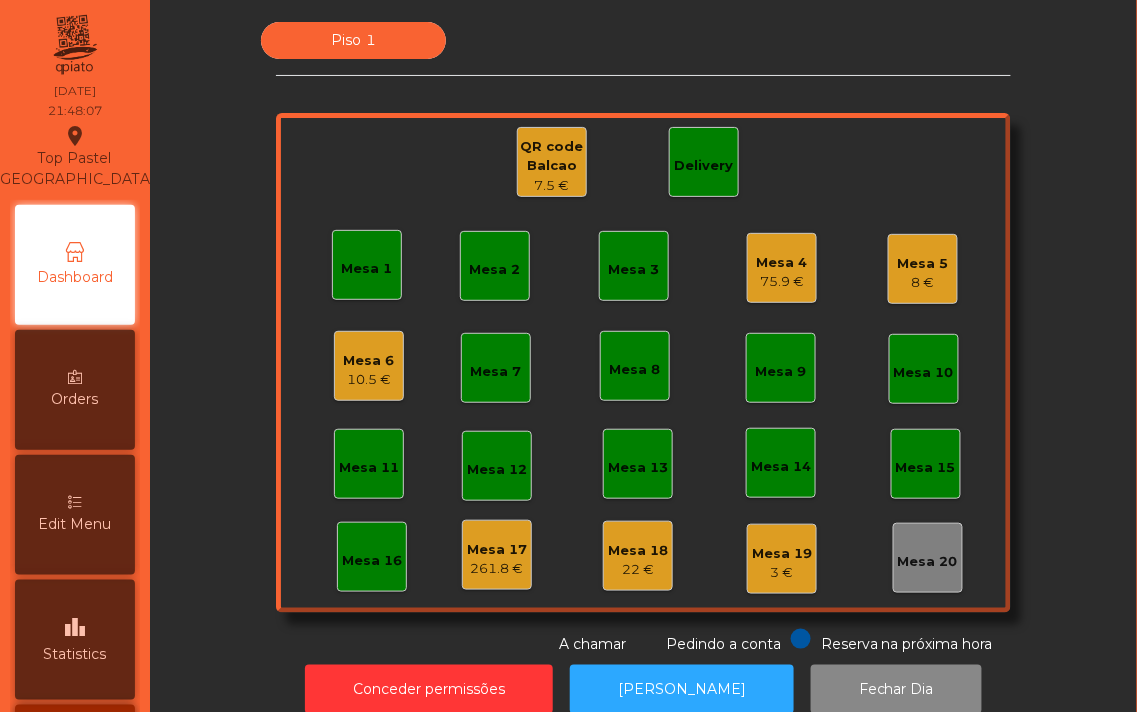 click on "Mesa 6" 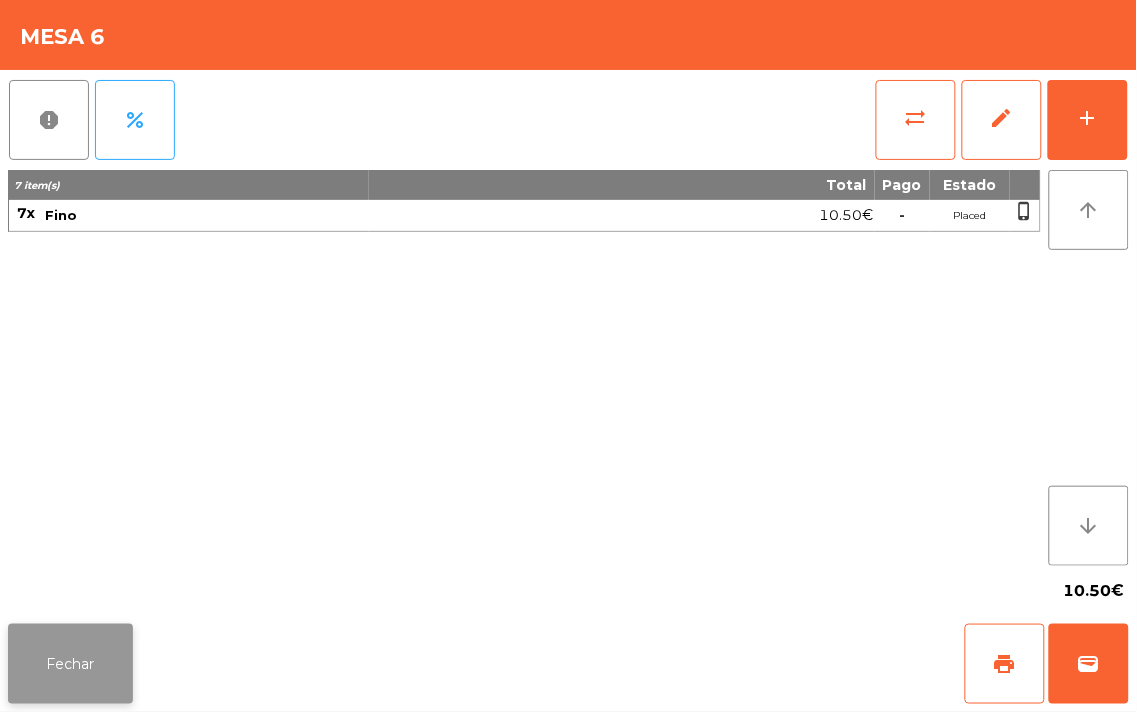 click on "Fechar" 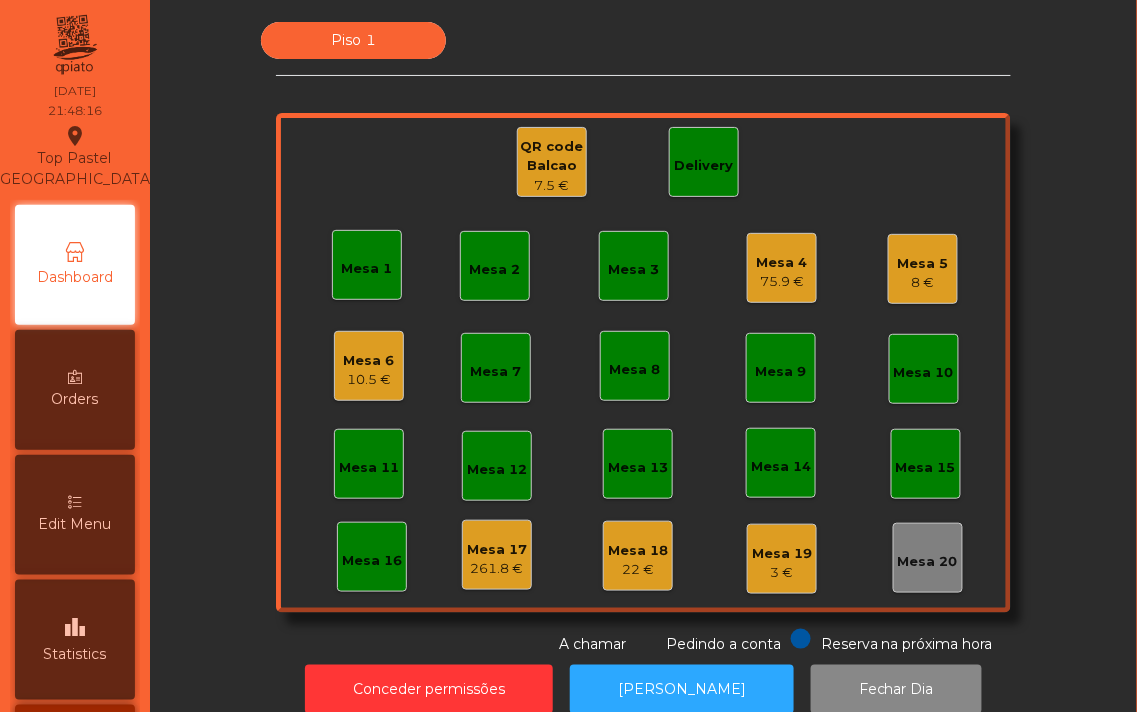 click on "8 €" 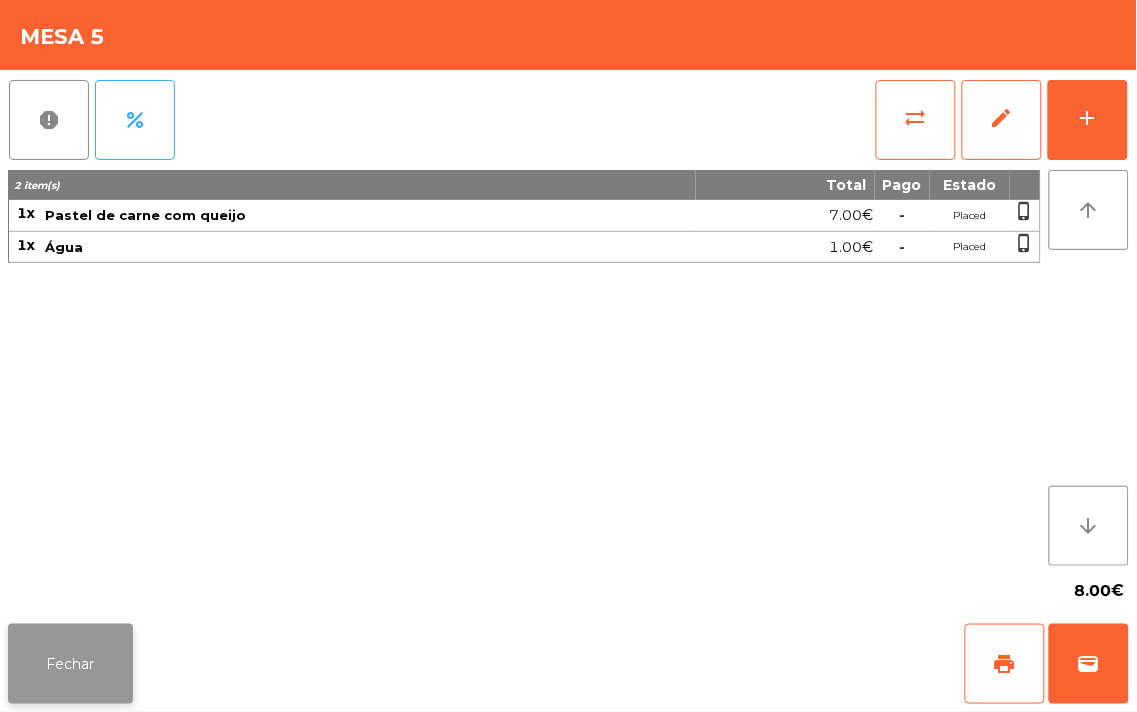 click on "Fechar" 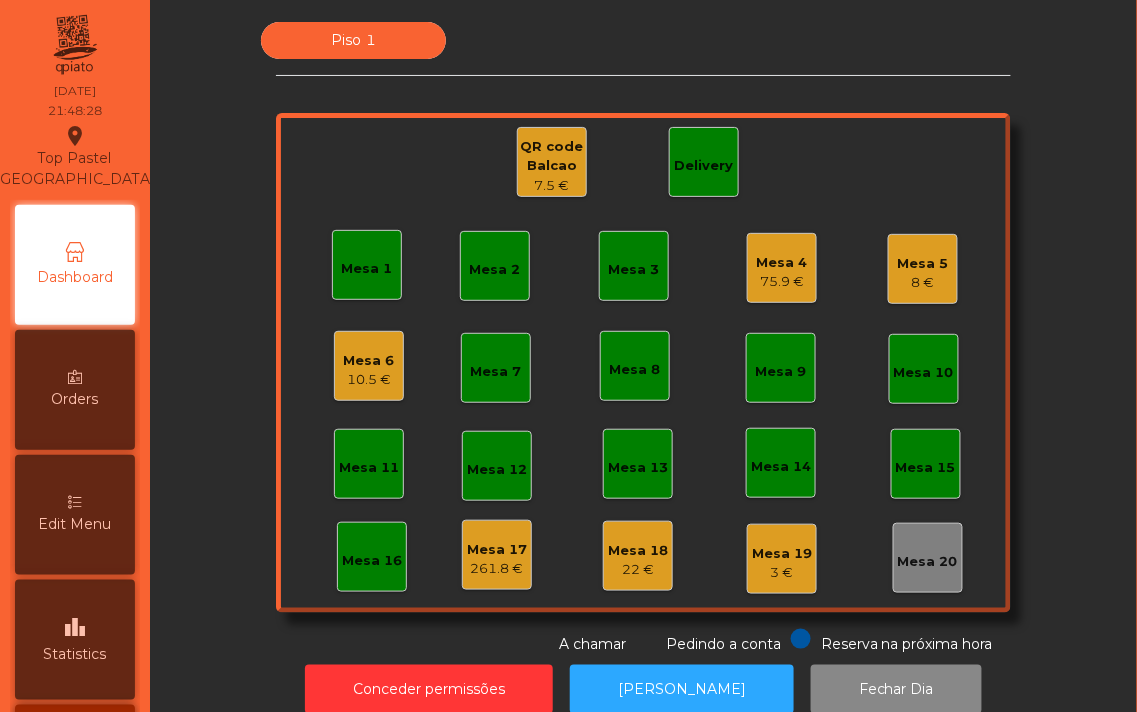 click on "Mesa 19" 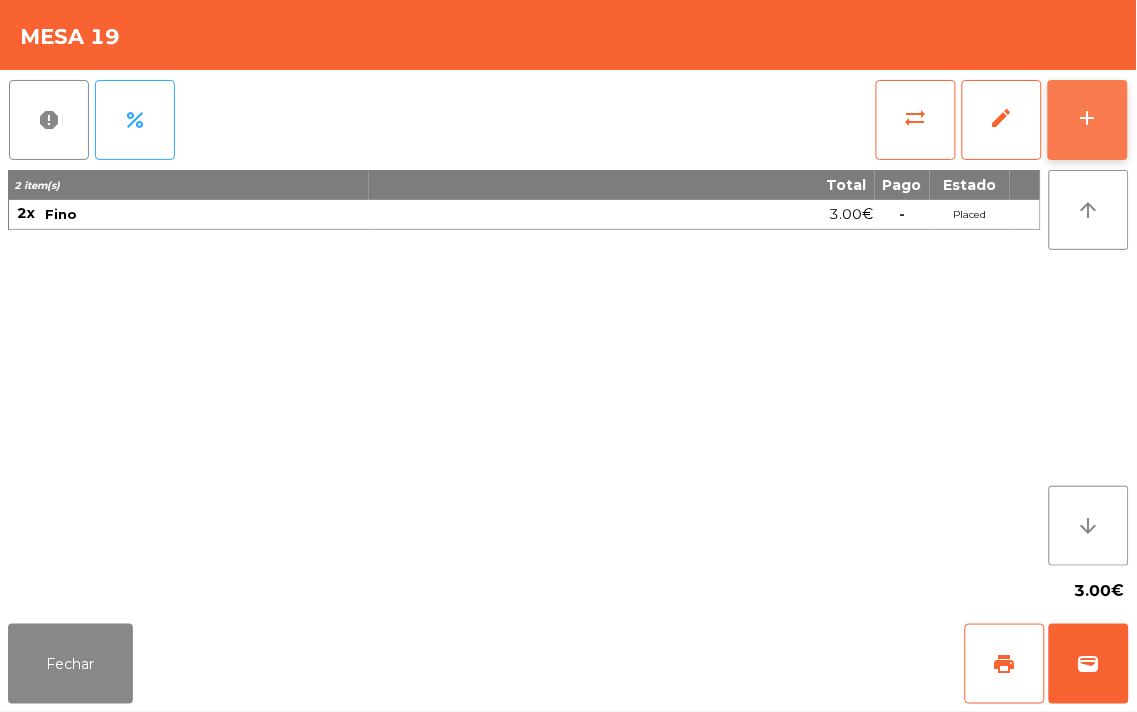 click on "add" 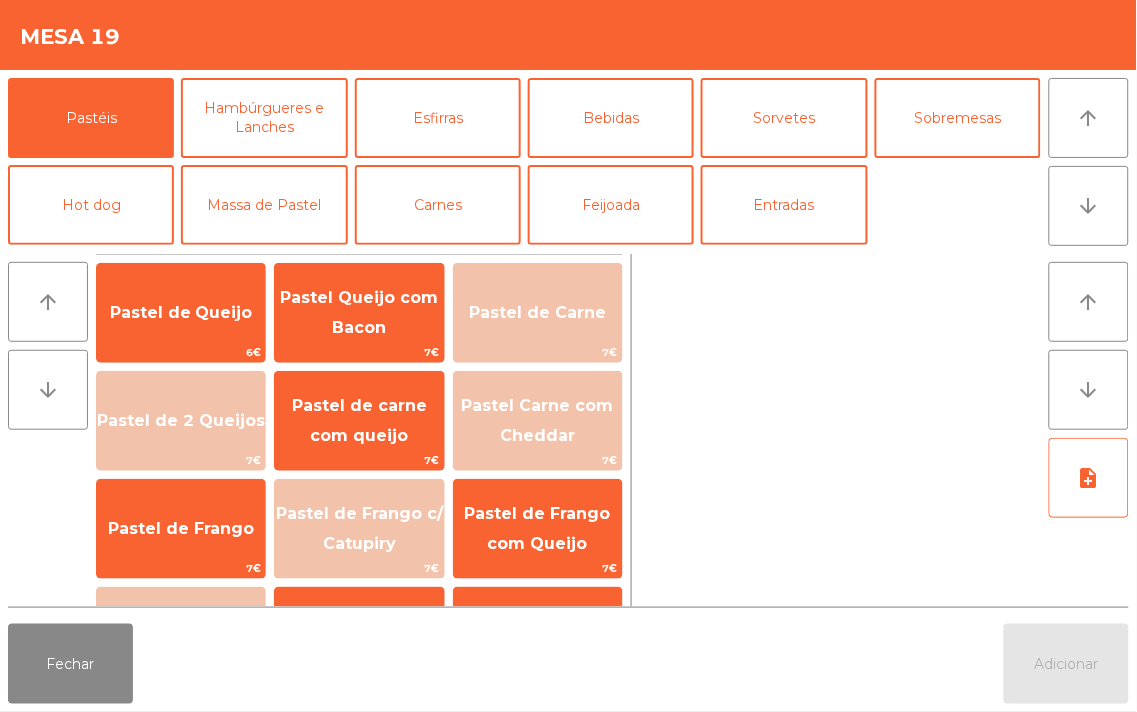 scroll, scrollTop: 2, scrollLeft: 0, axis: vertical 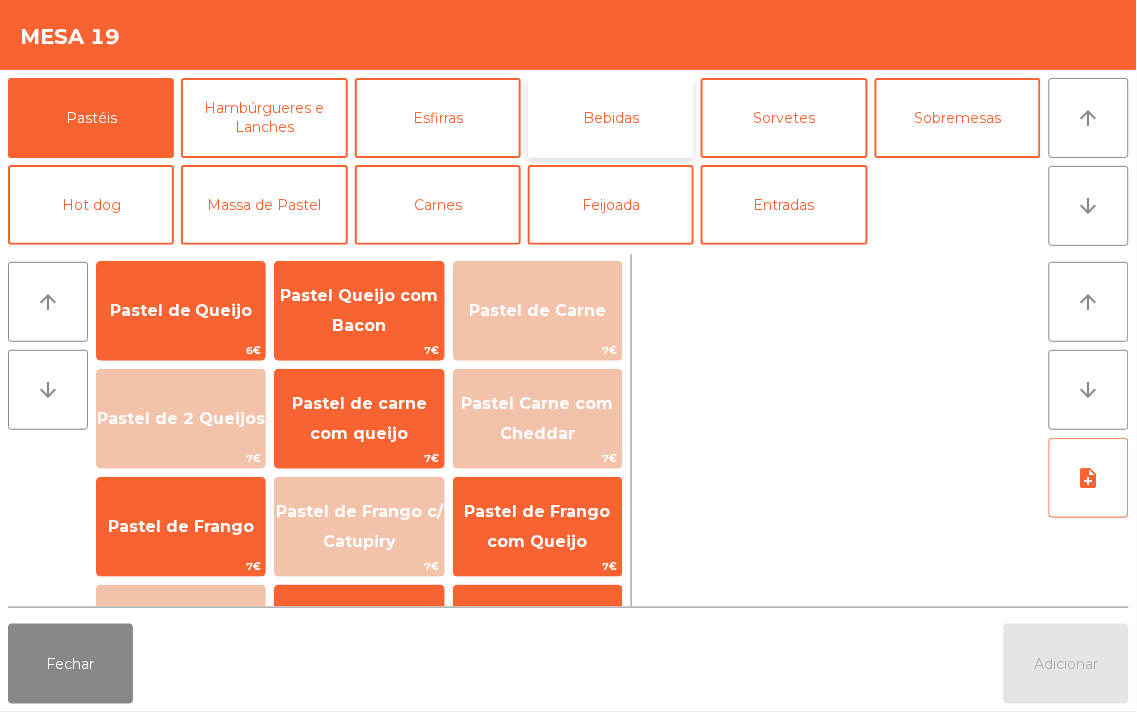 click on "Bebidas" 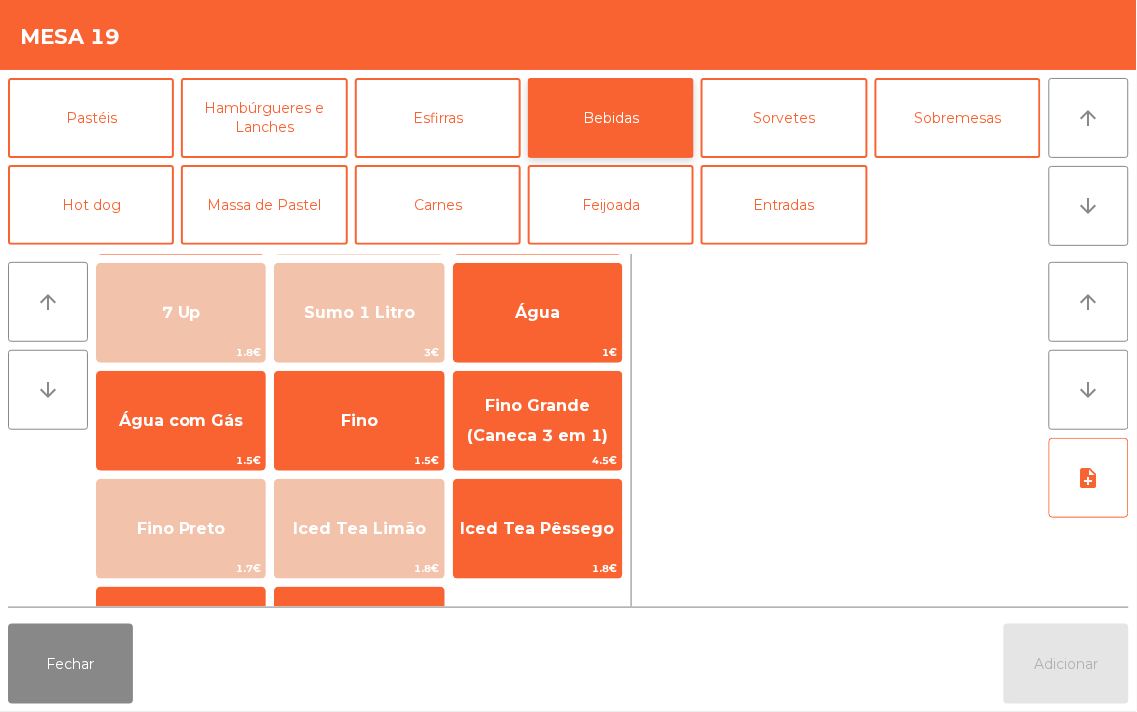 scroll, scrollTop: 107, scrollLeft: 0, axis: vertical 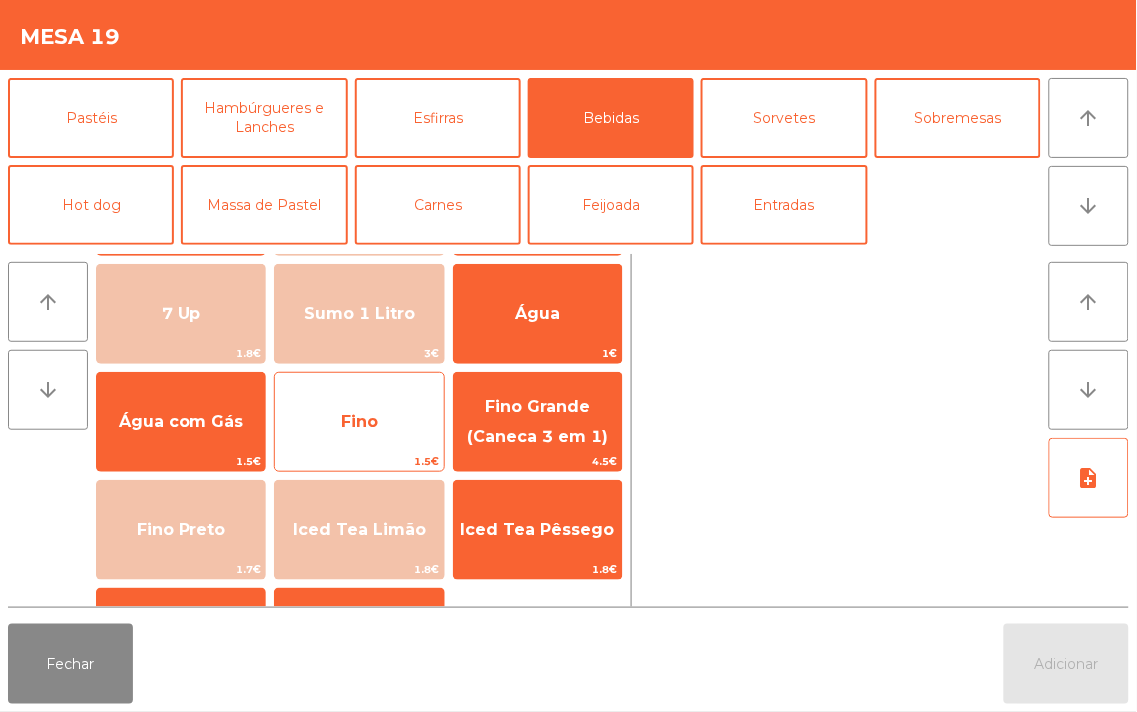 click on "Fino" 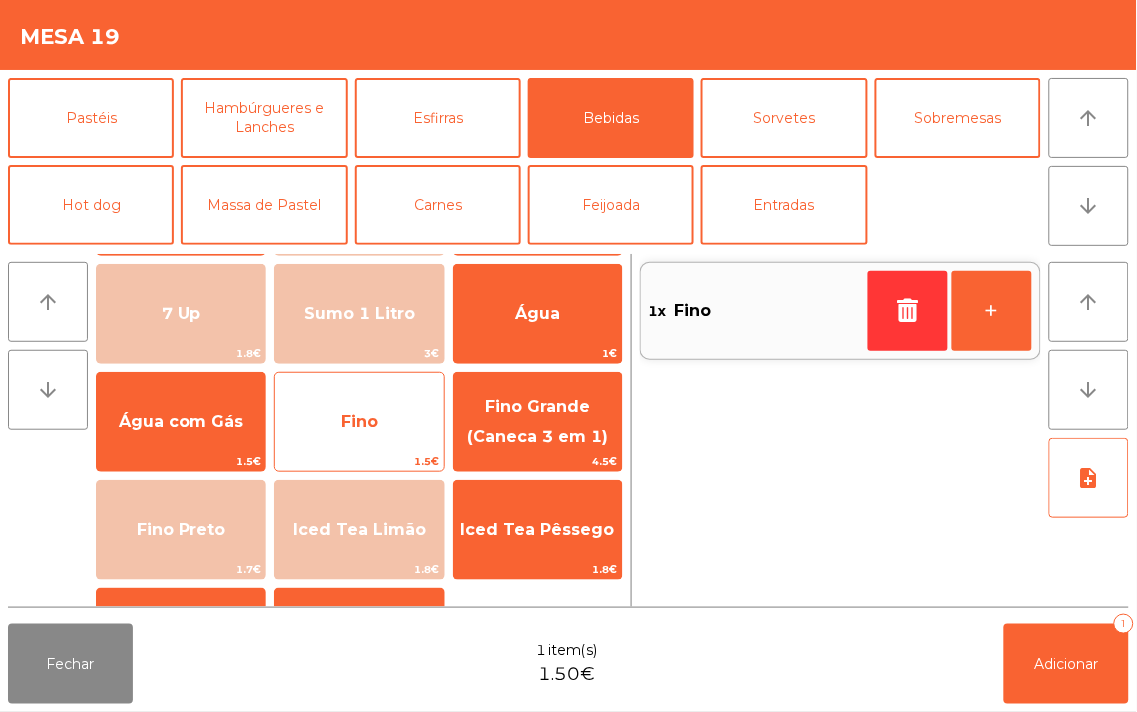 click on "Fino" 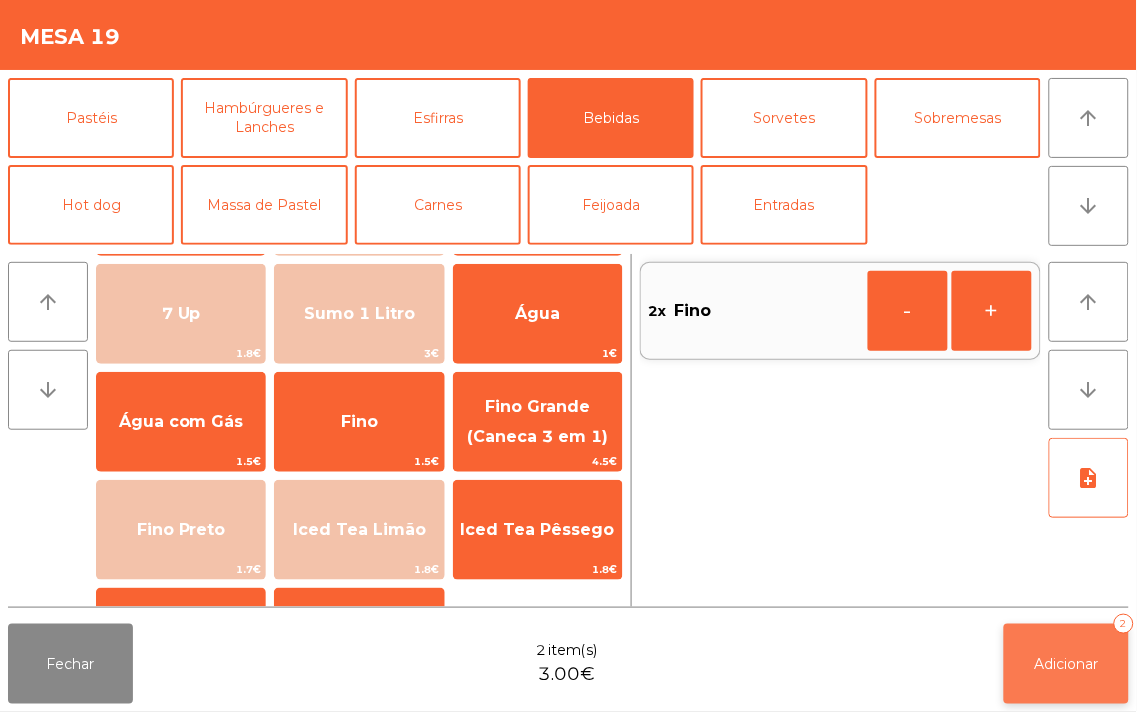 click on "Adicionar   2" 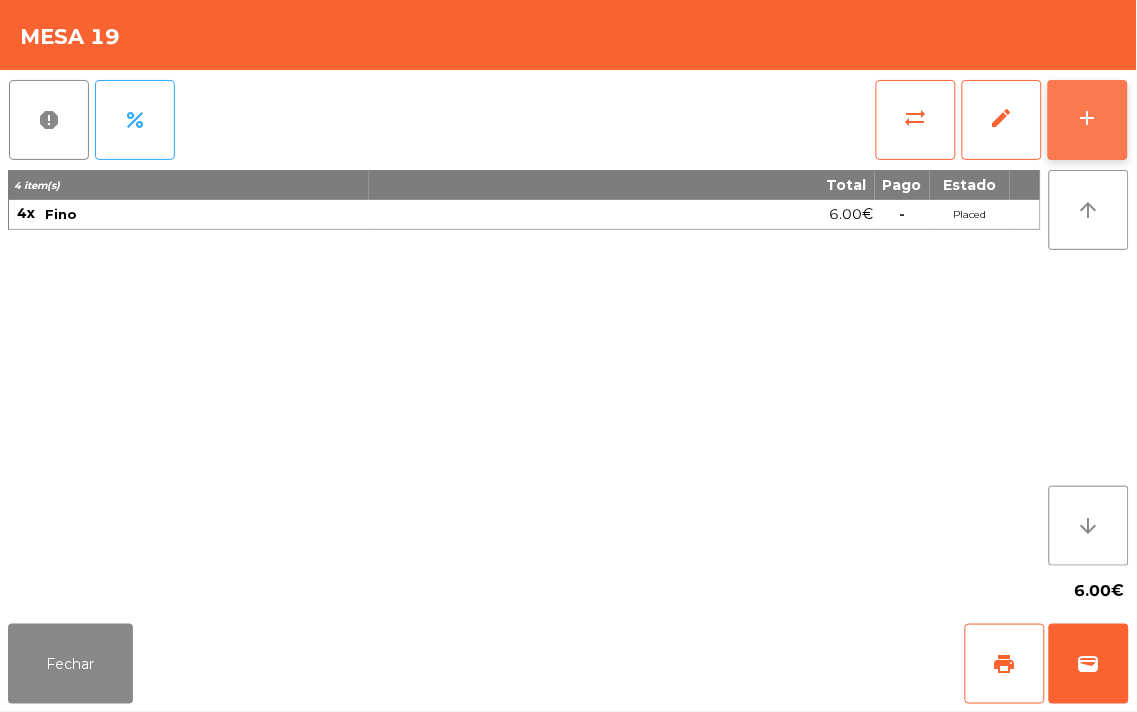 click on "add" 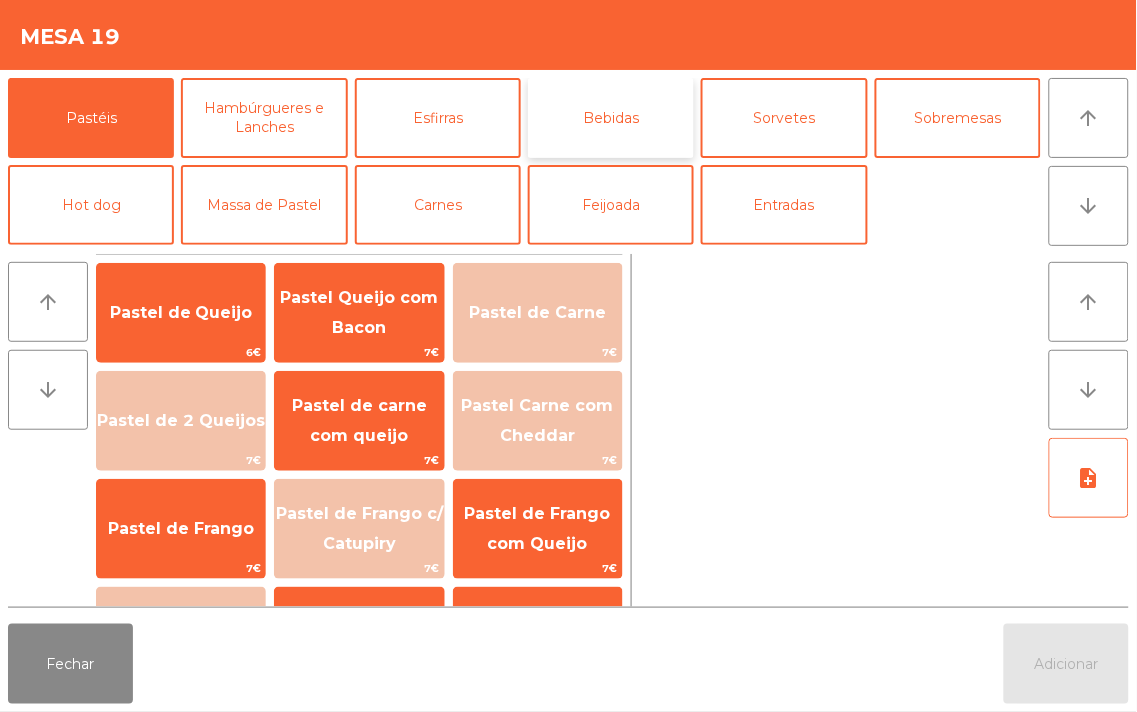 click on "Bebidas" 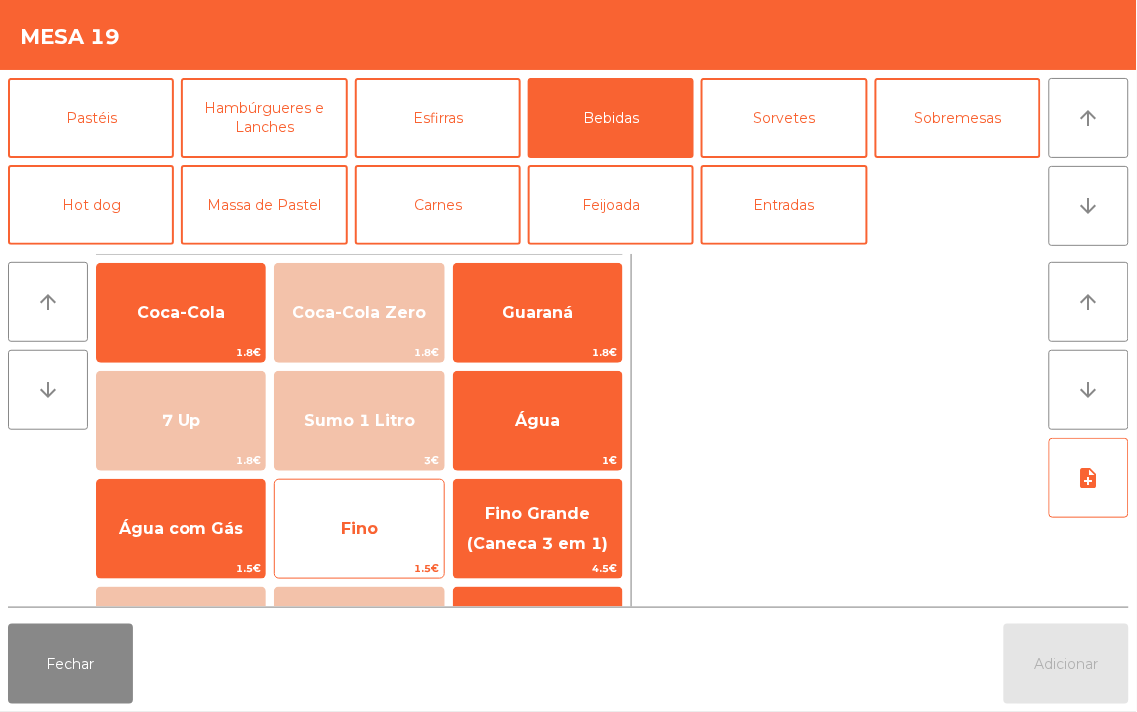 click on "Fino" 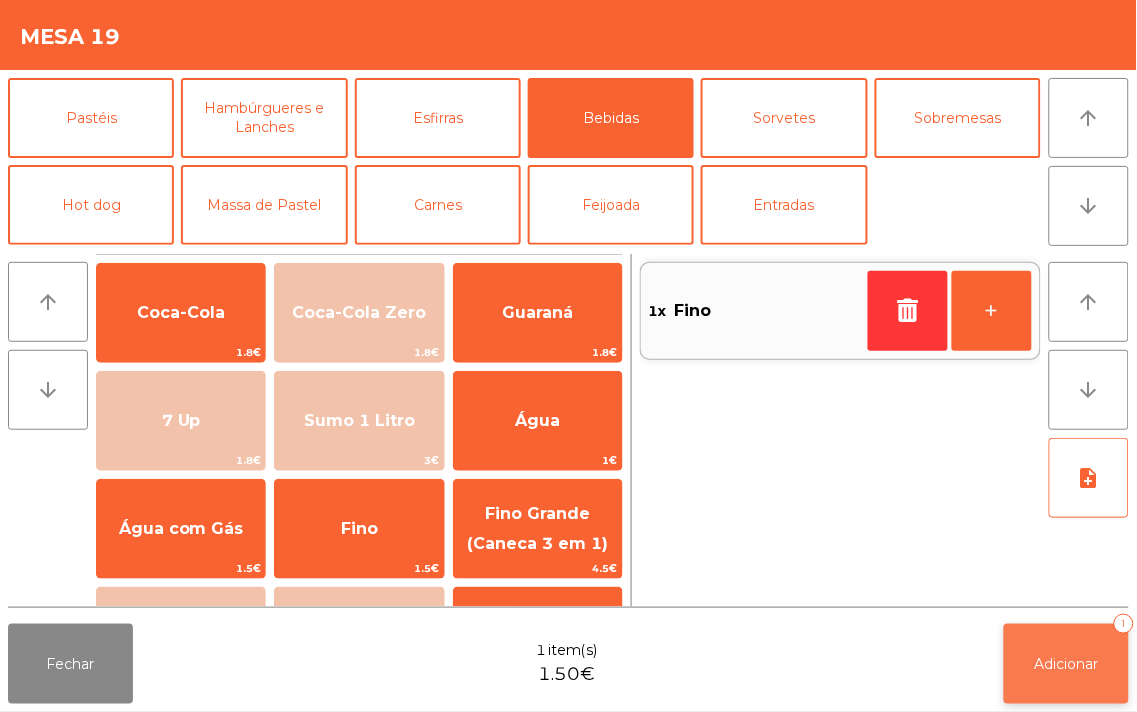 click on "Adicionar" 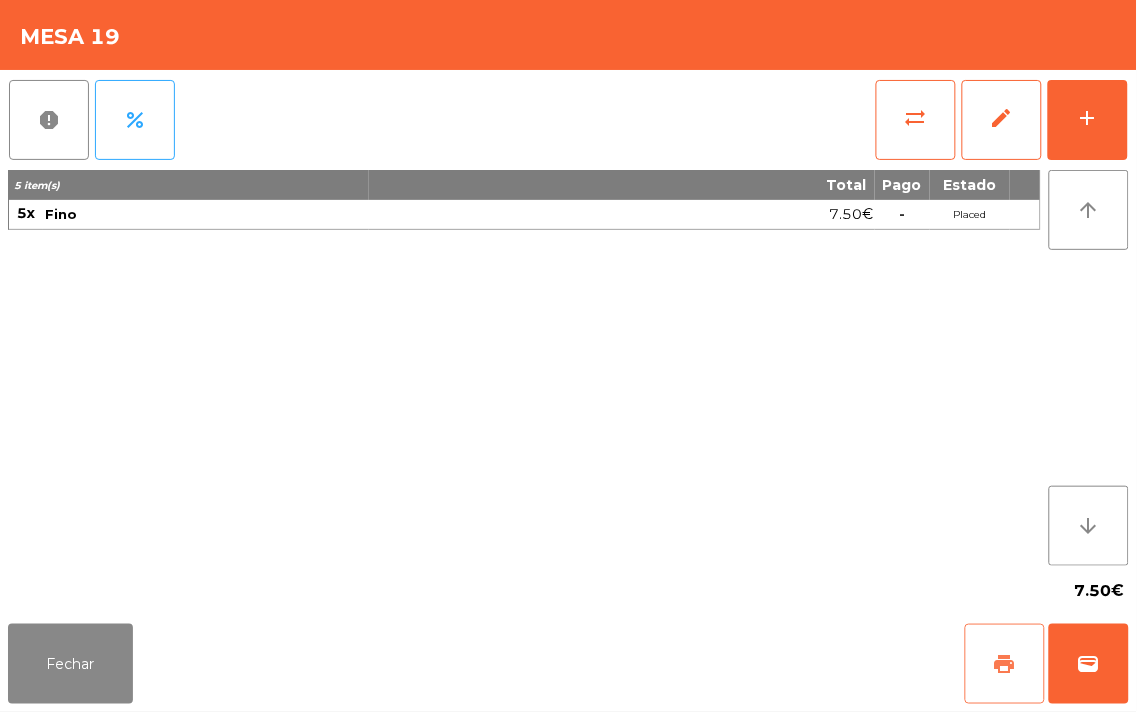 click on "print" 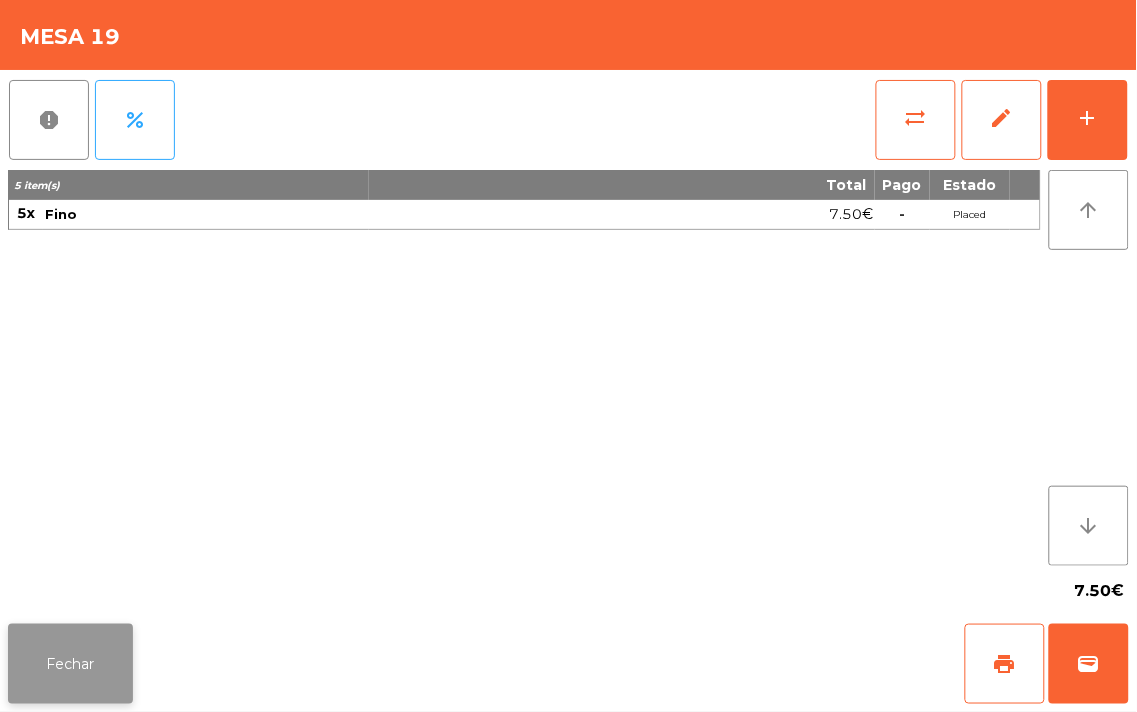 click on "Fechar" 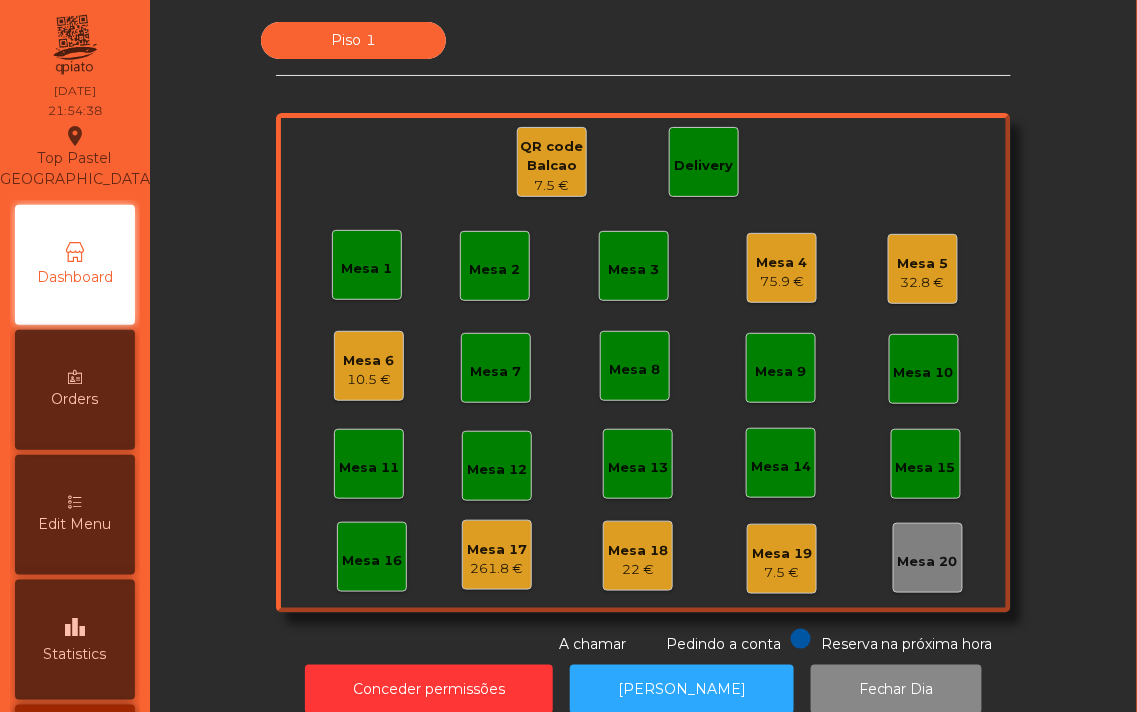 click on "32.8 €" 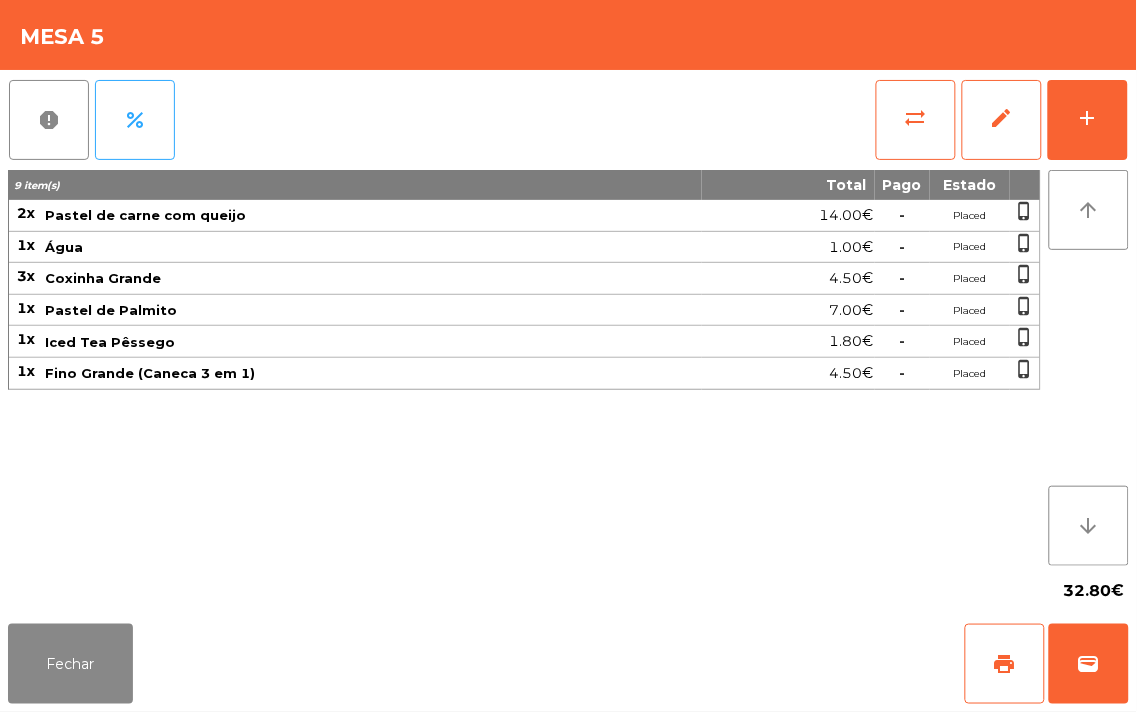 click on "Iced Tea Pêssego" 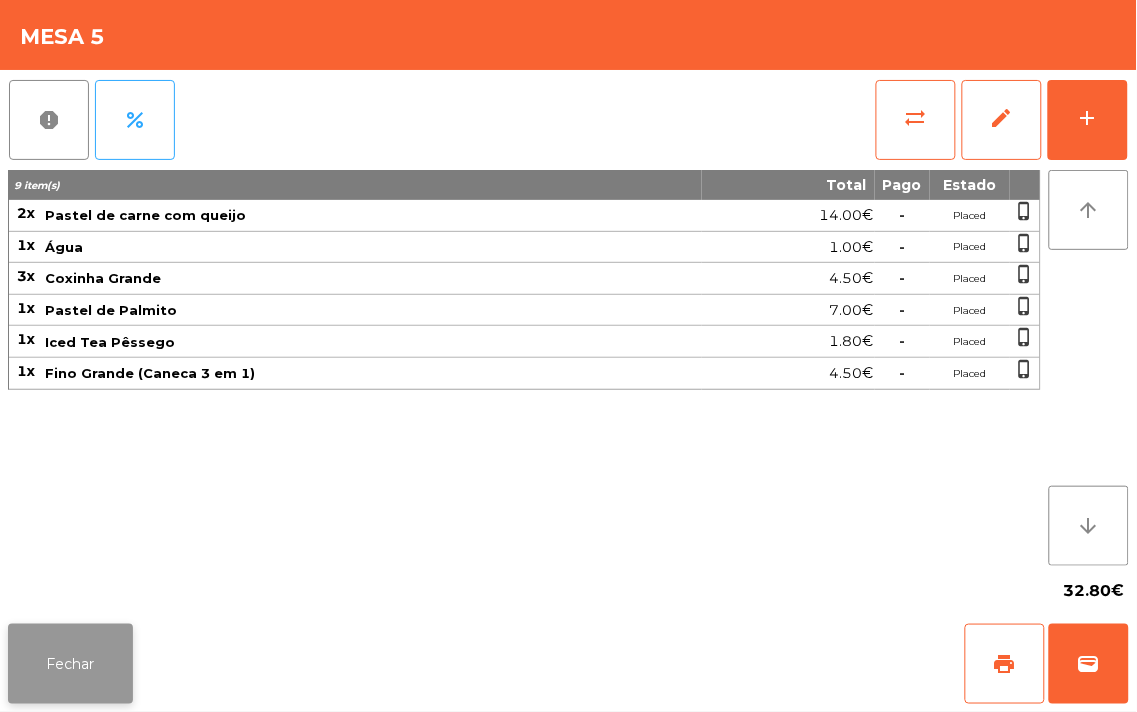 click on "Fechar" 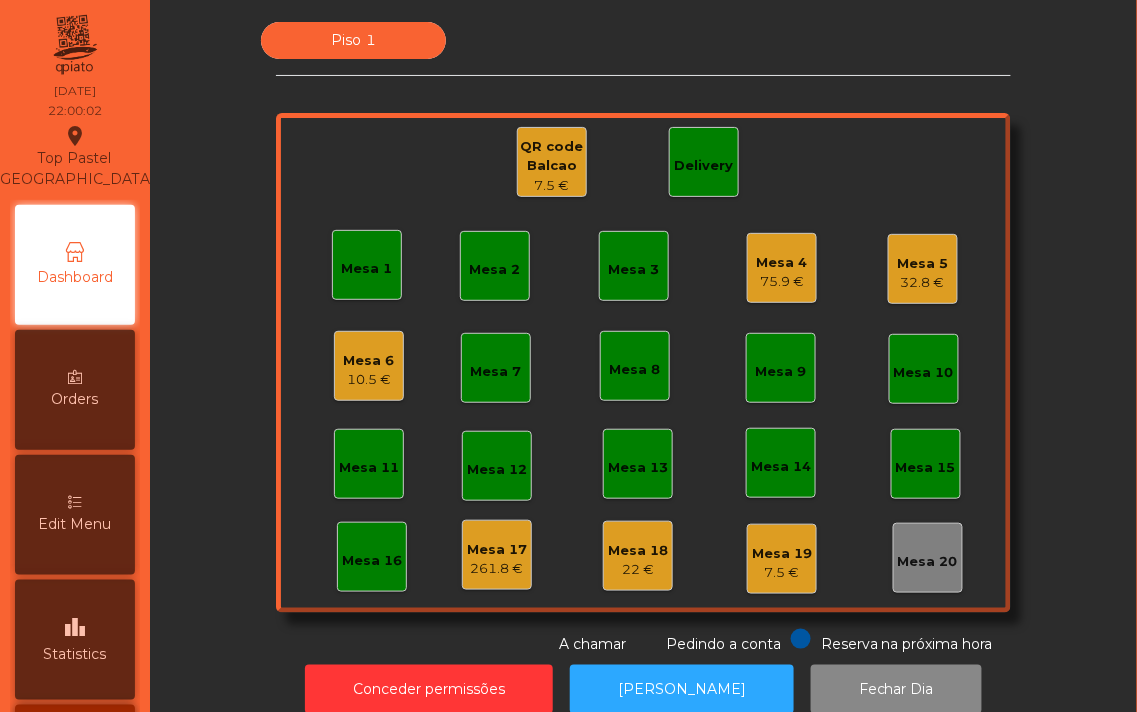 click on "Mesa 4" 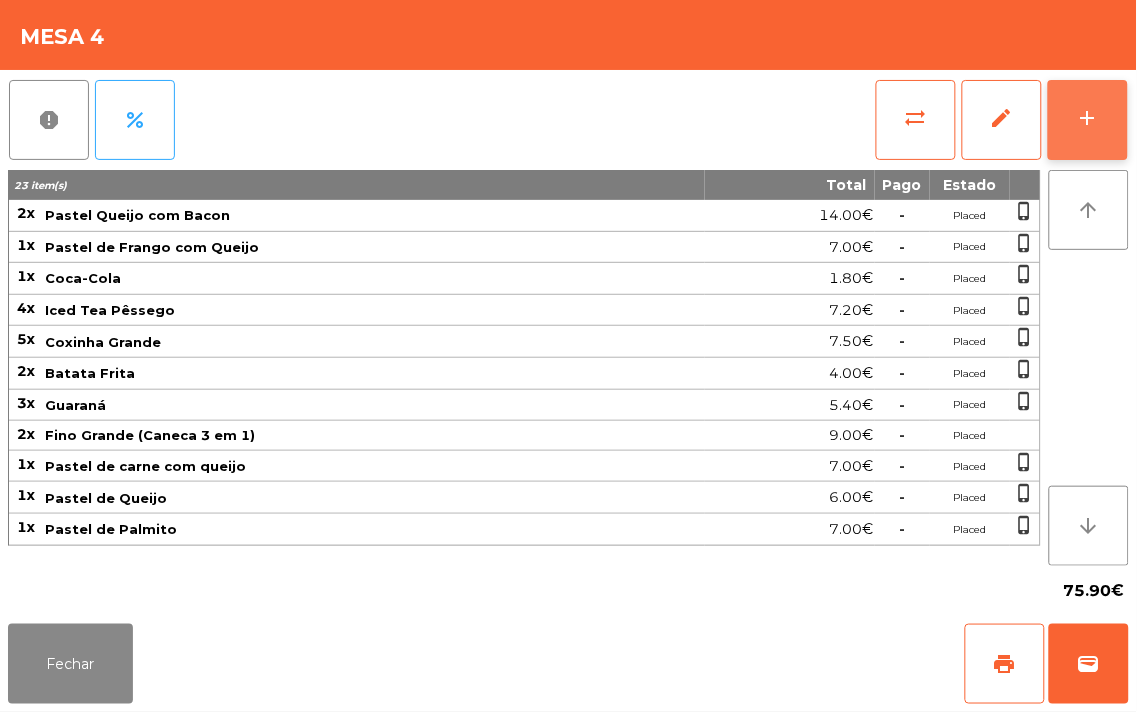 click on "add" 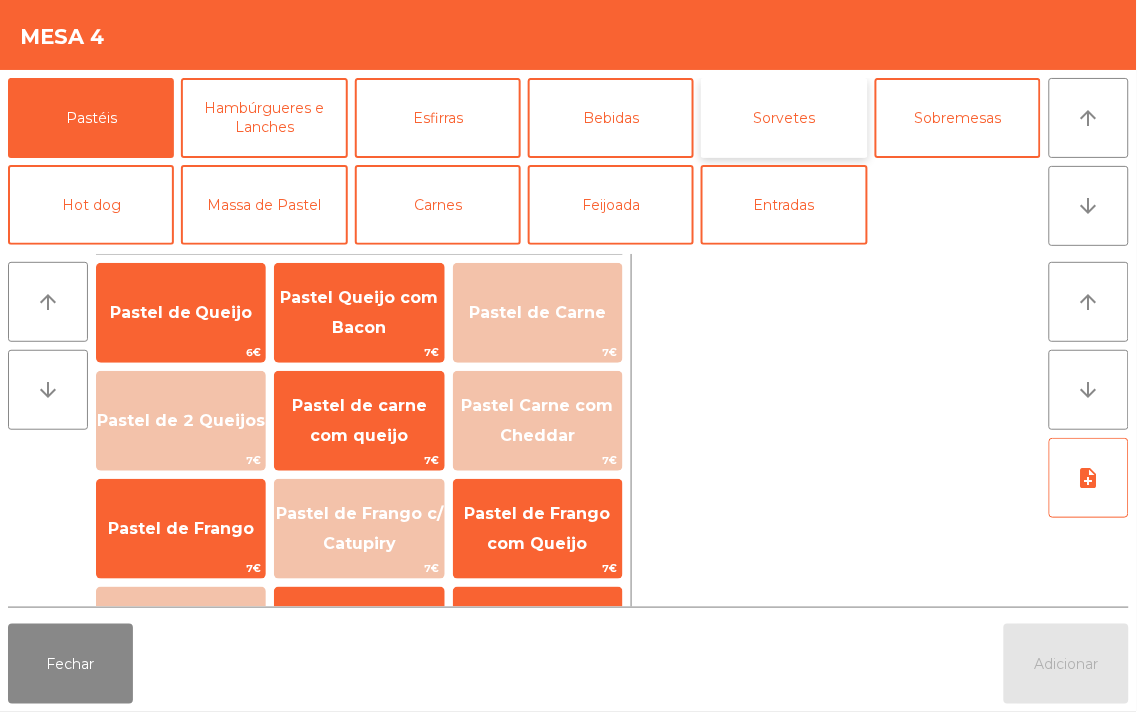 click on "Sorvetes" 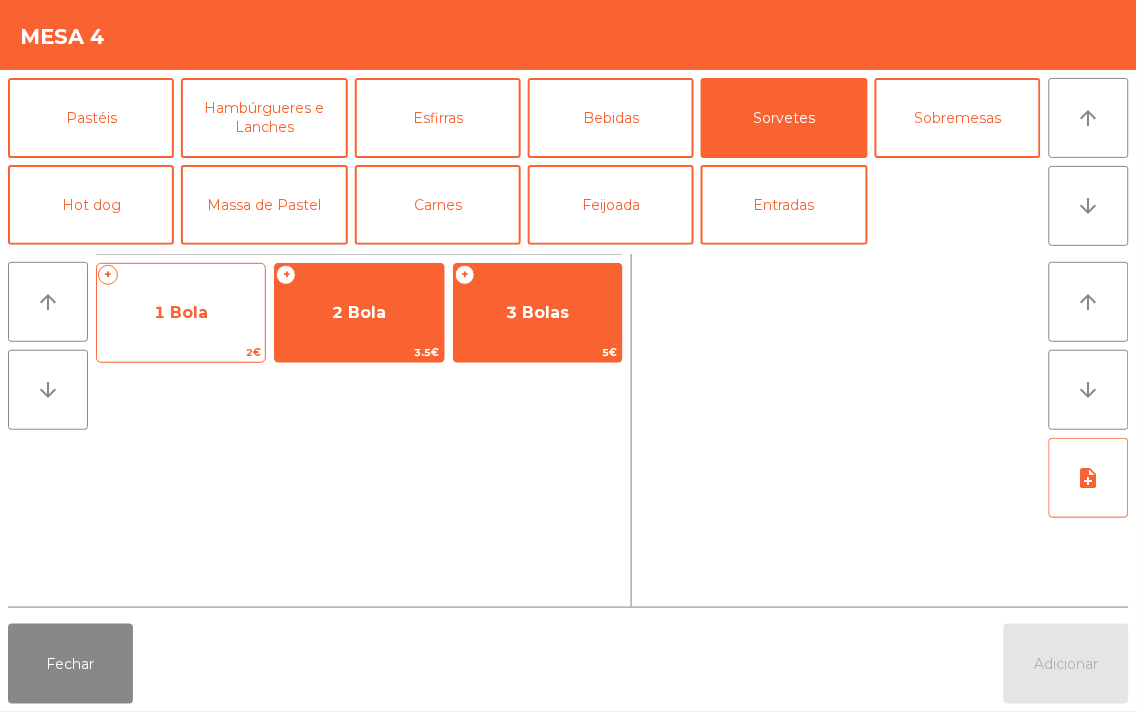 click on "1 Bola" 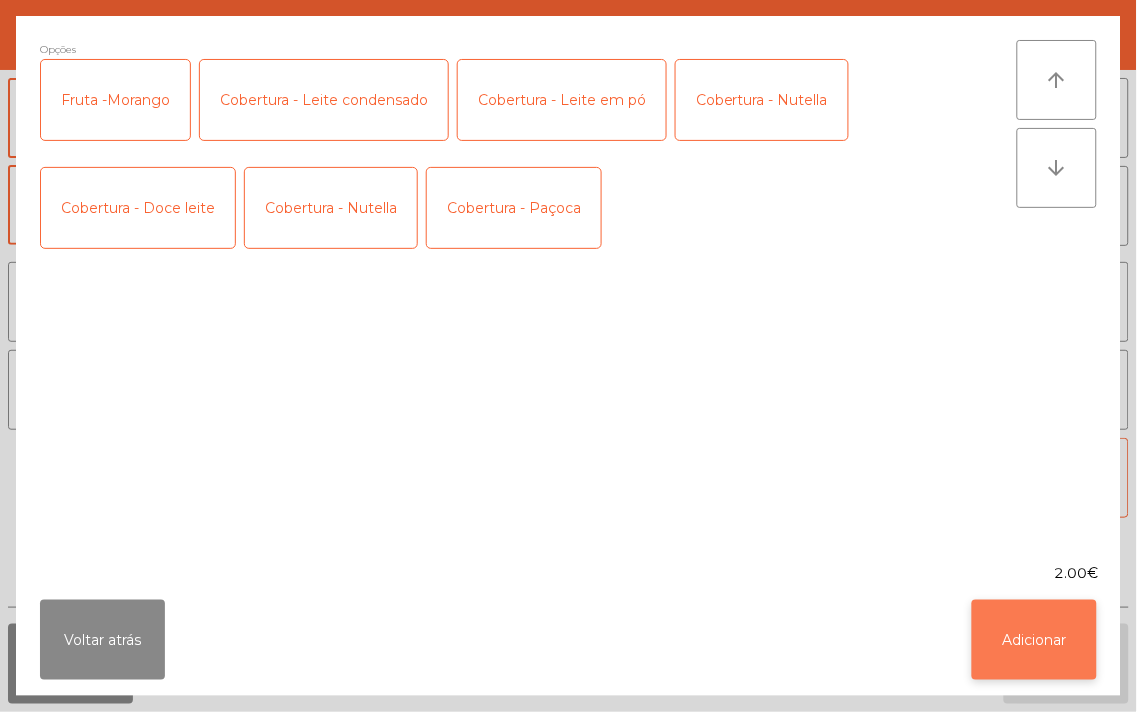 click on "Adicionar" 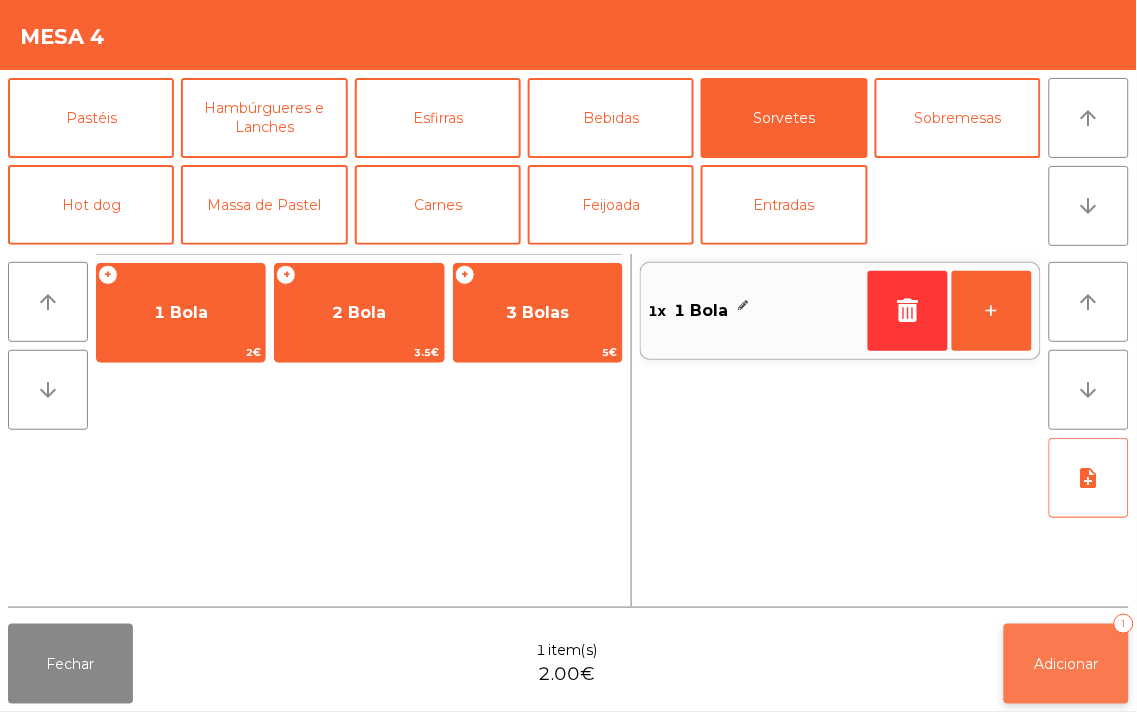 click on "Adicionar   1" 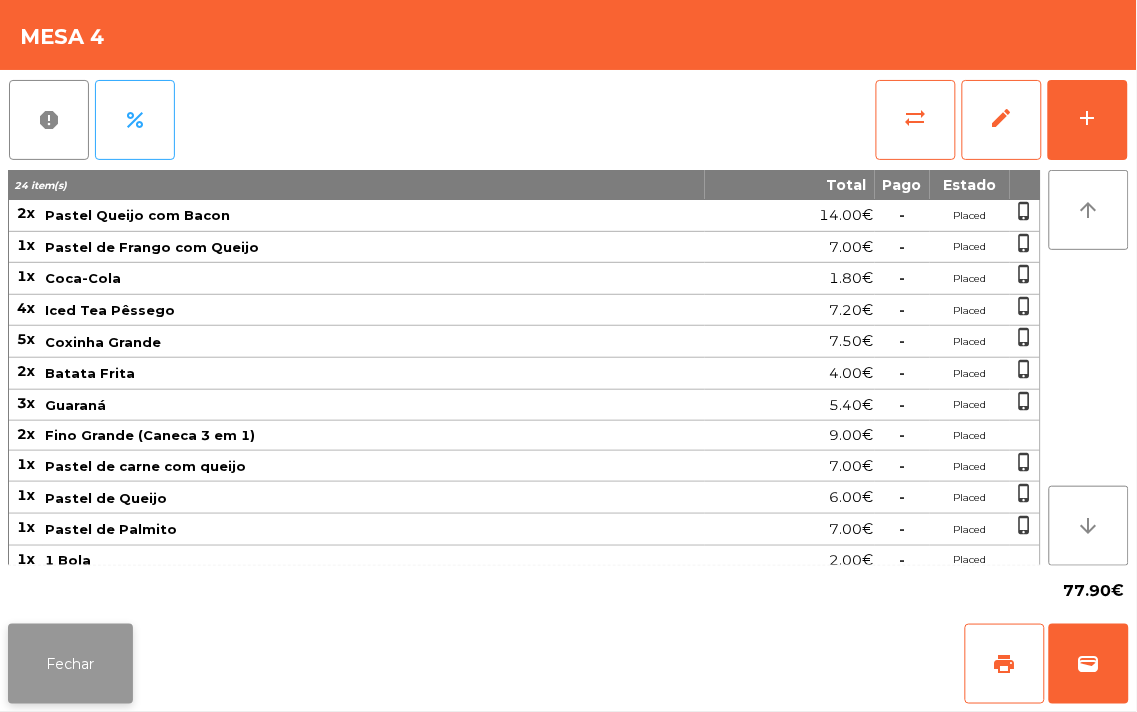click on "Fechar" 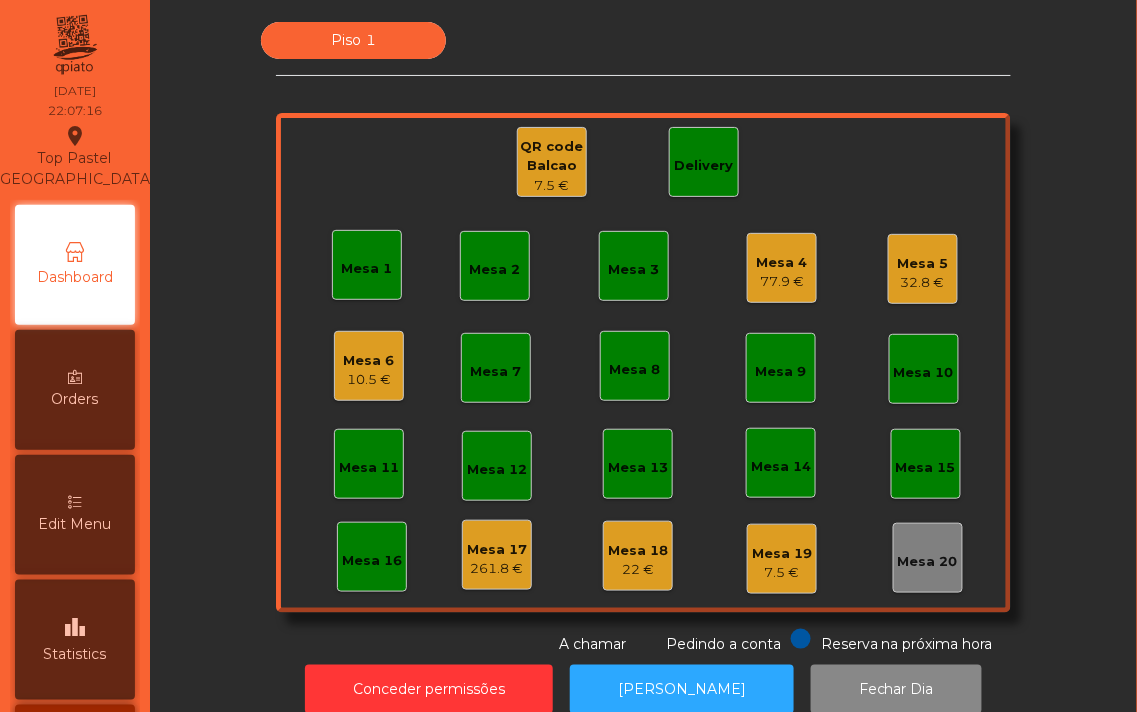 click on "77.9 €" 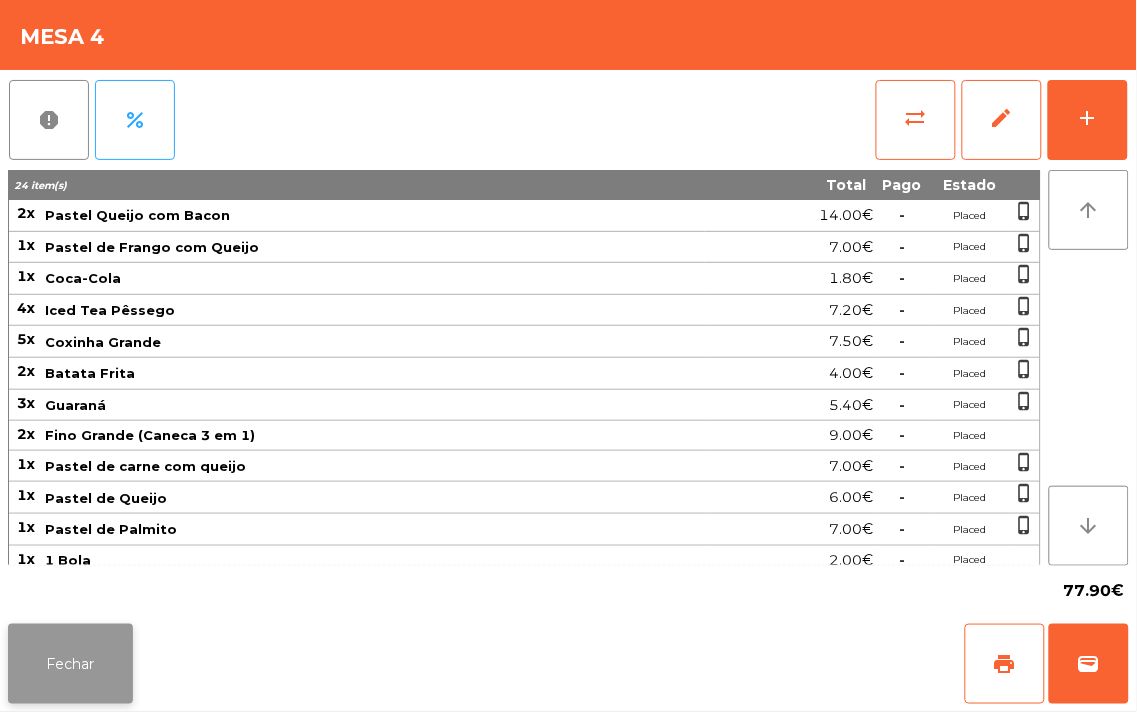 click on "Fechar" 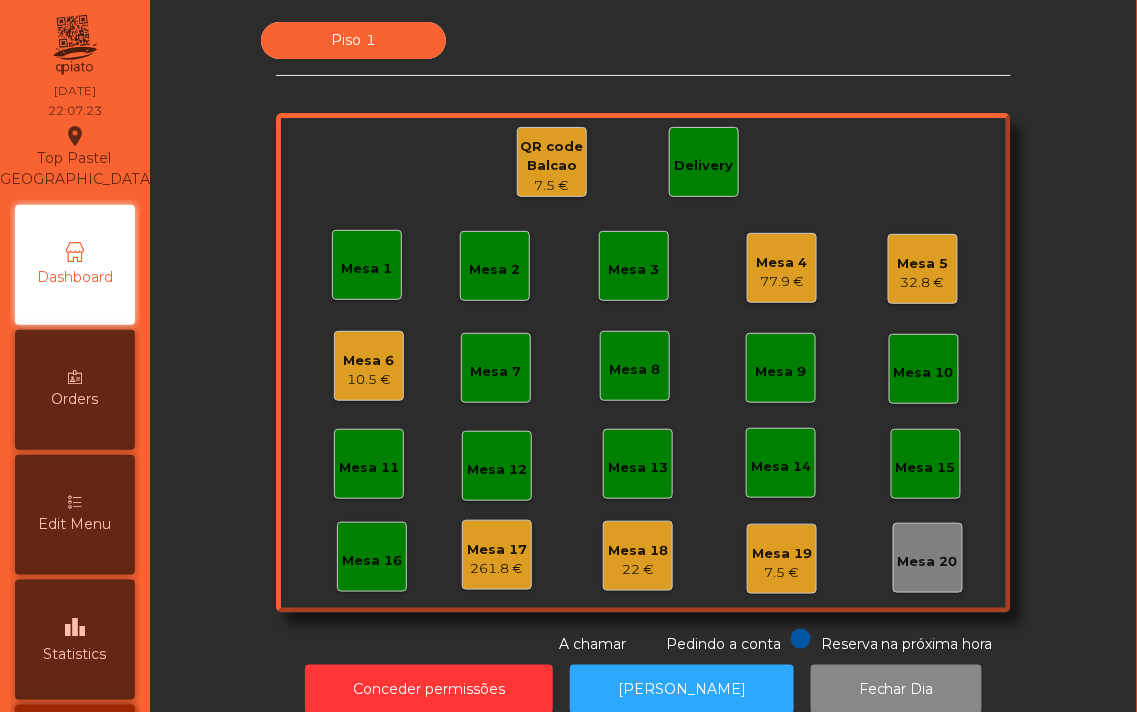 click on "Mesa 5   32.8 €" 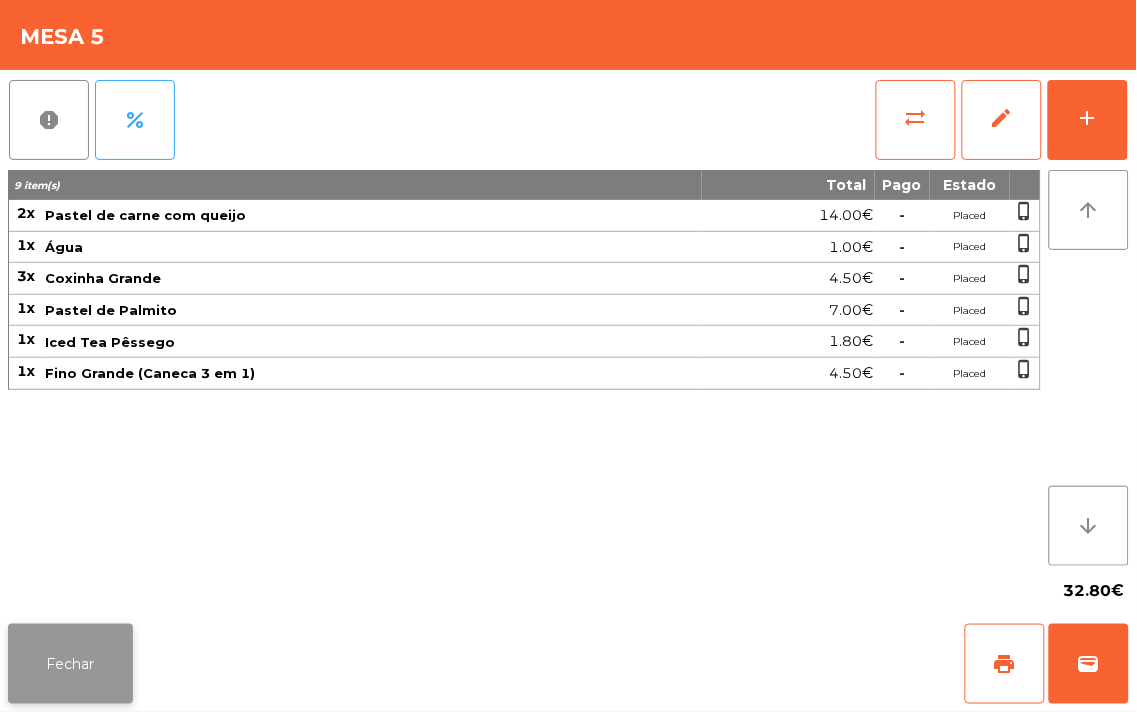 click on "Fechar" 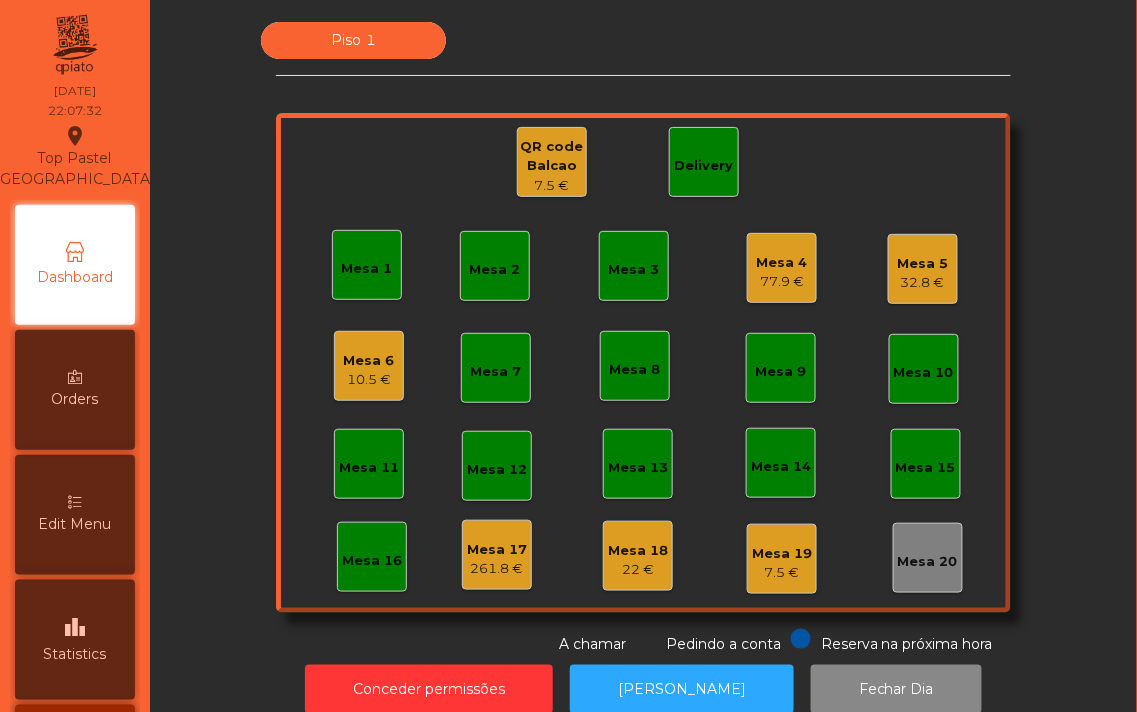 click on "Mesa 6   10.5 €" 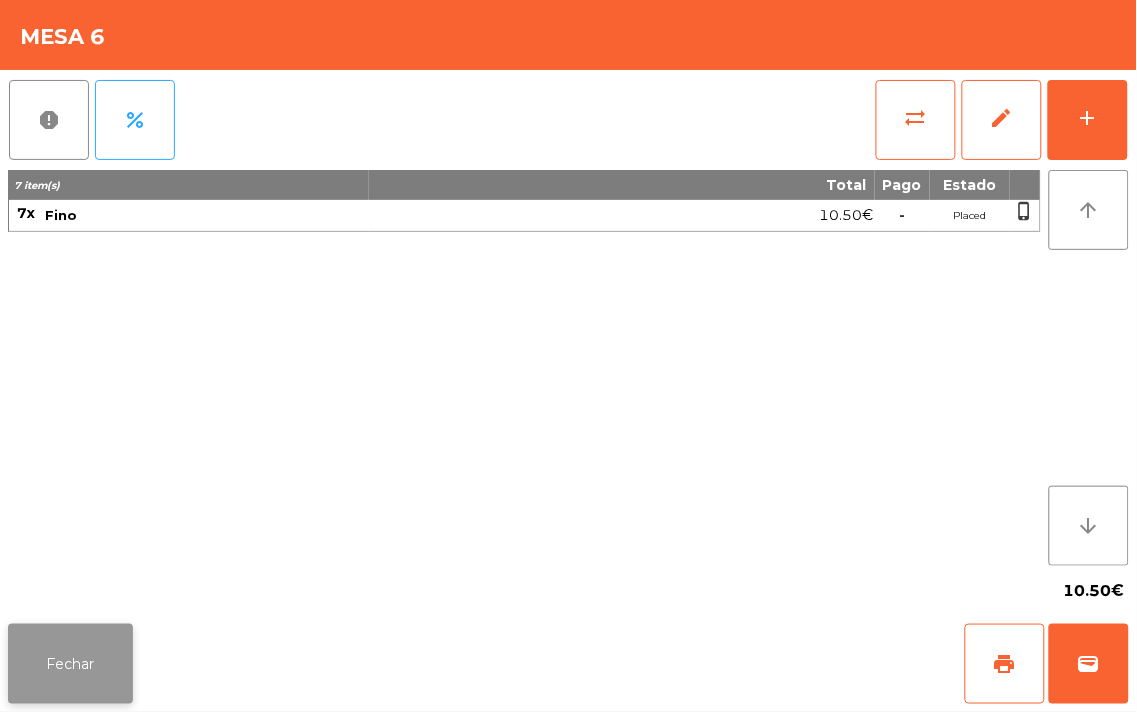 click on "Fechar" 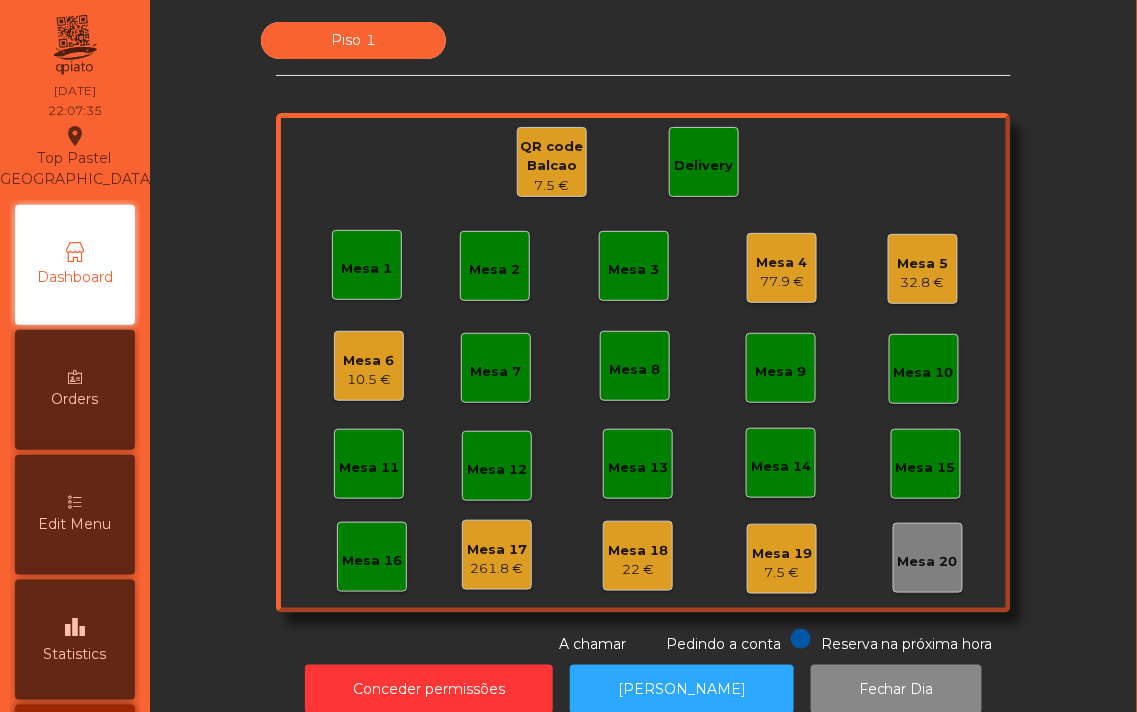 click on "Mesa 4" 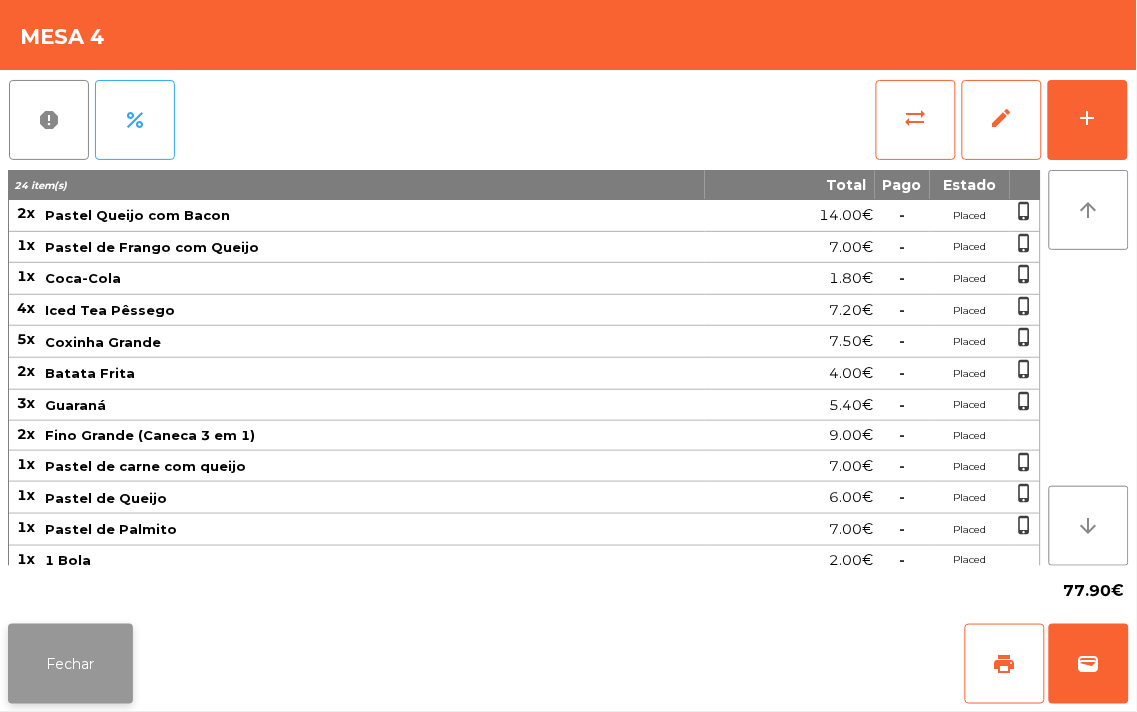 click on "Fechar" 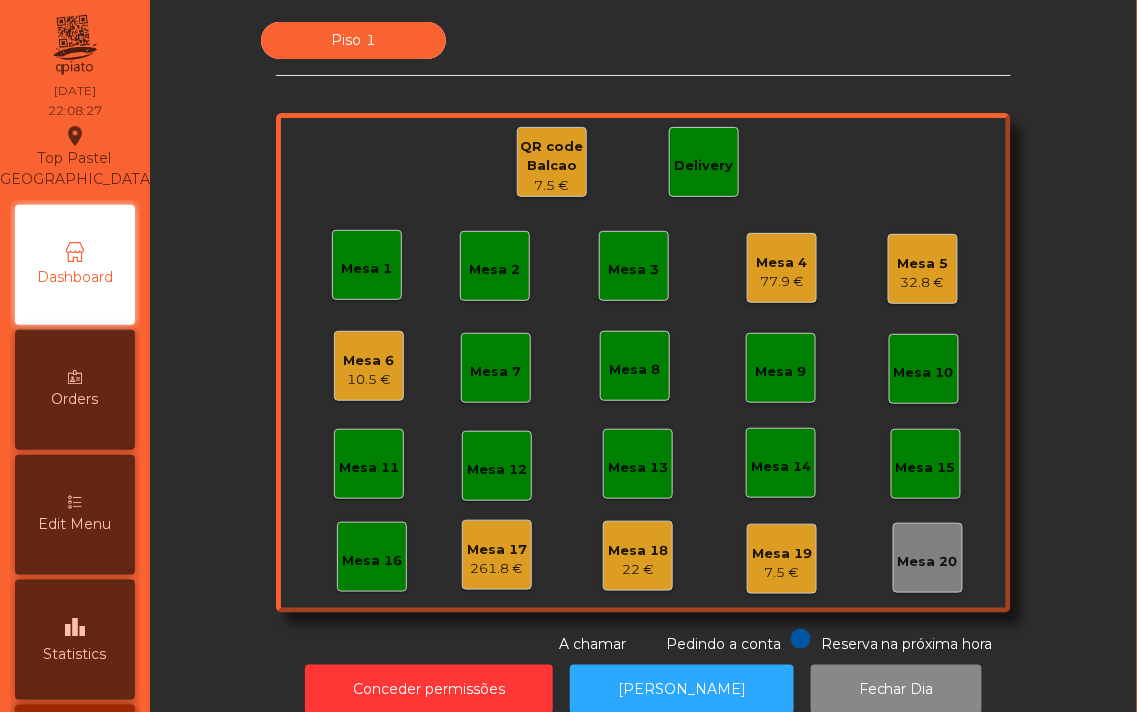 click on "Mesa 18" 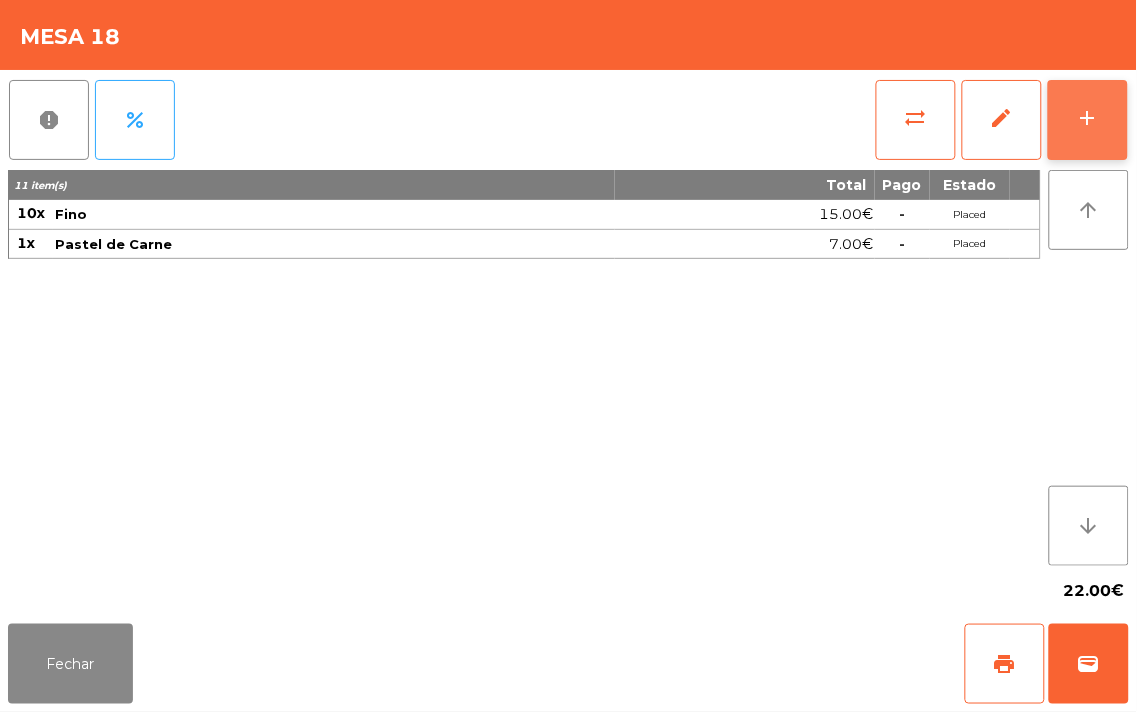 click on "add" 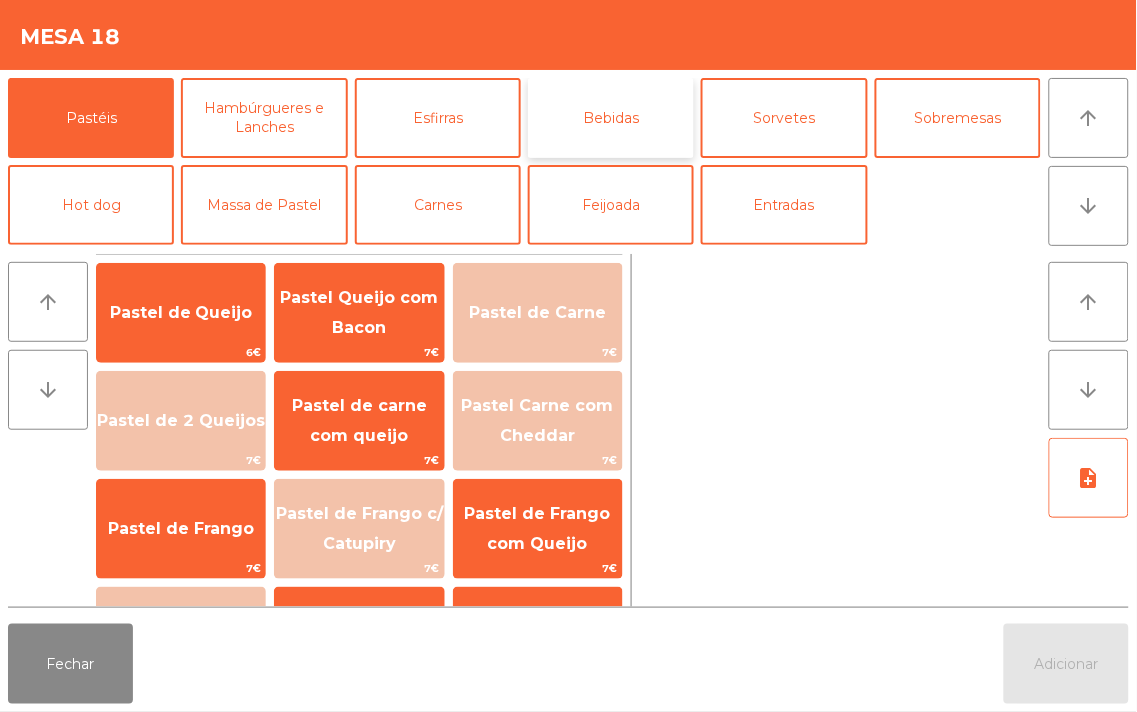 click on "Bebidas" 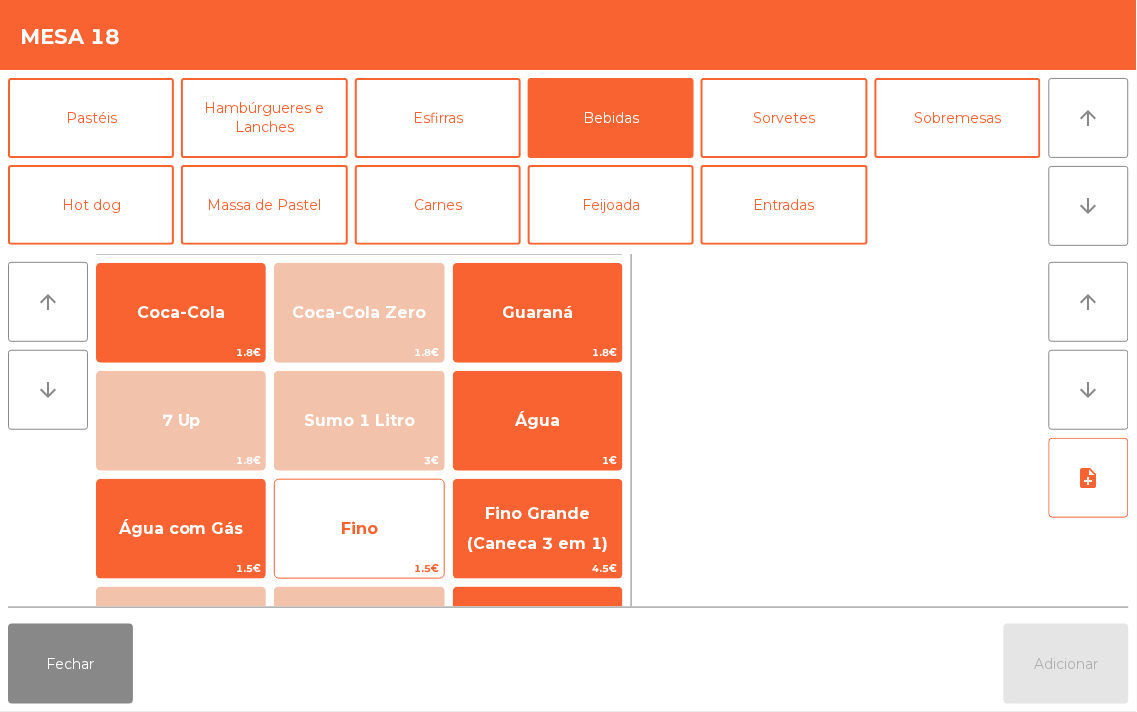 click on "Fino" 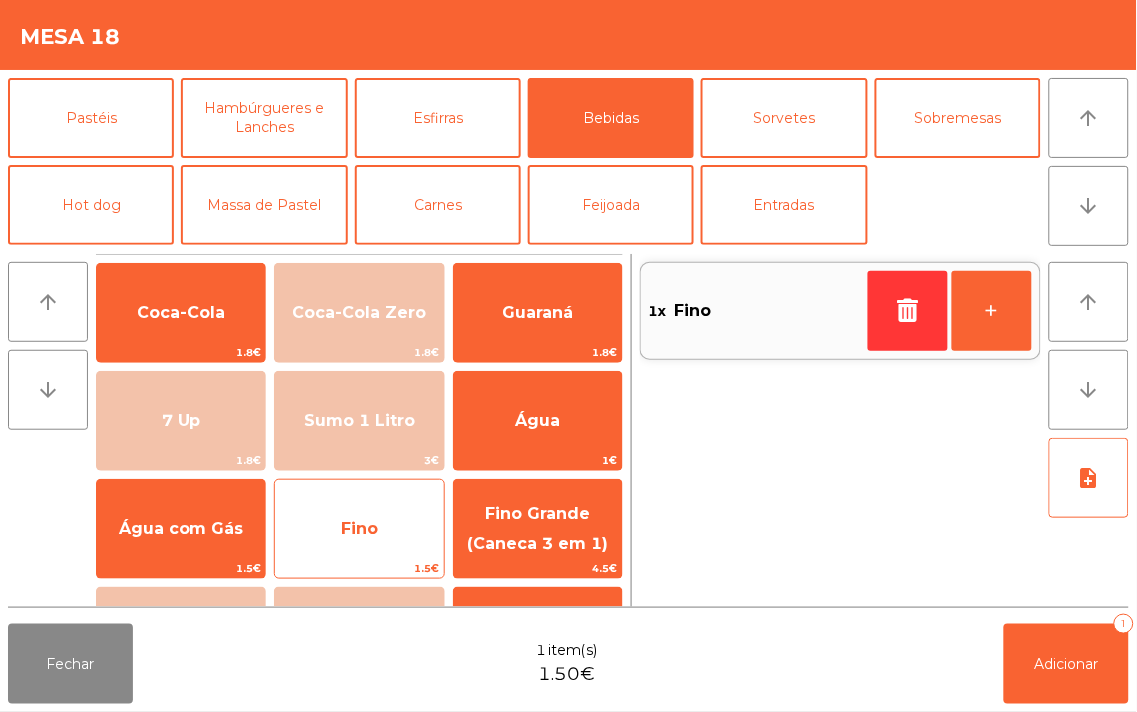 click on "Fino" 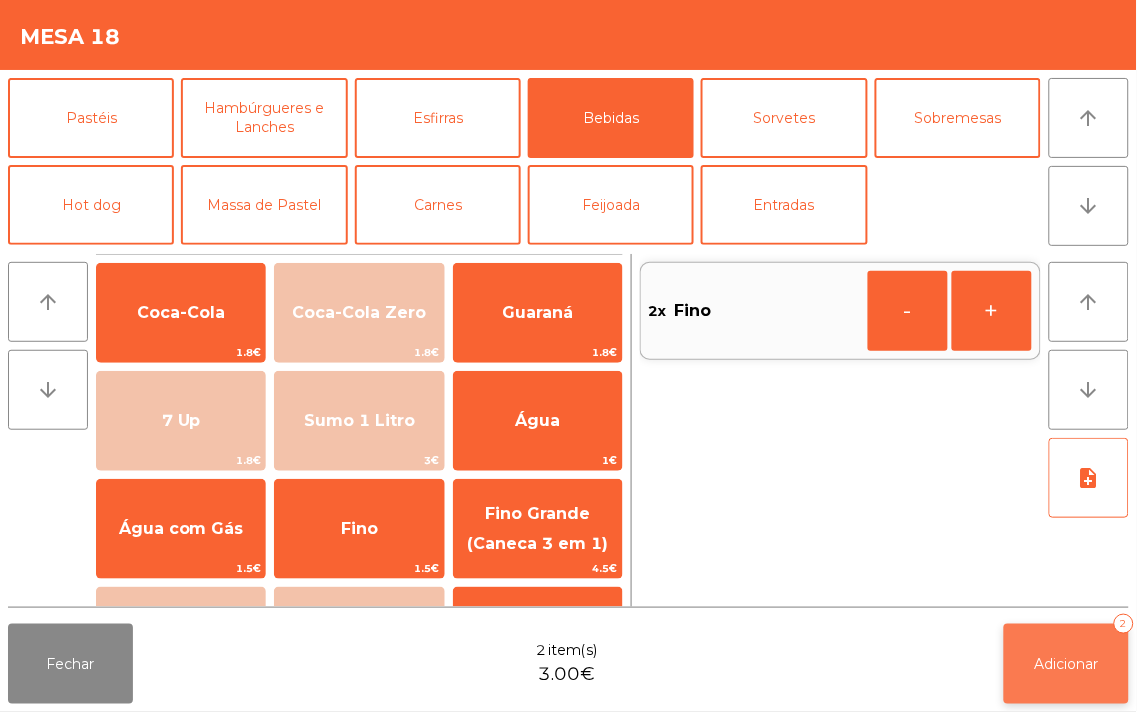 click on "Adicionar" 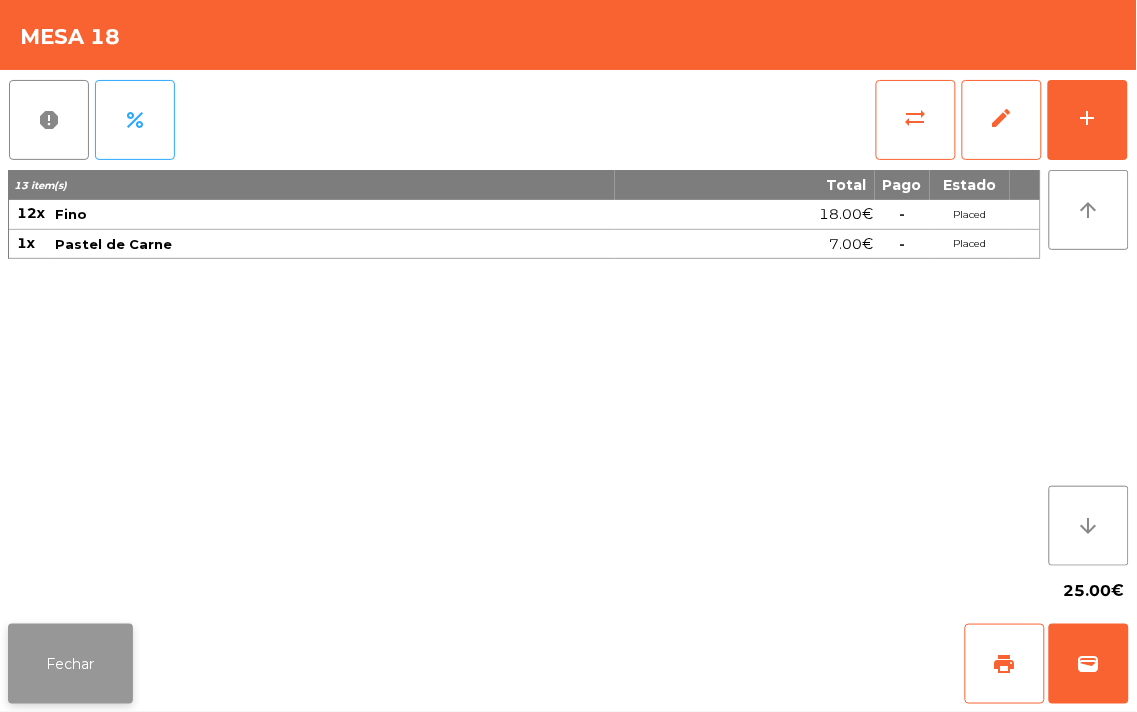 click on "Fechar" 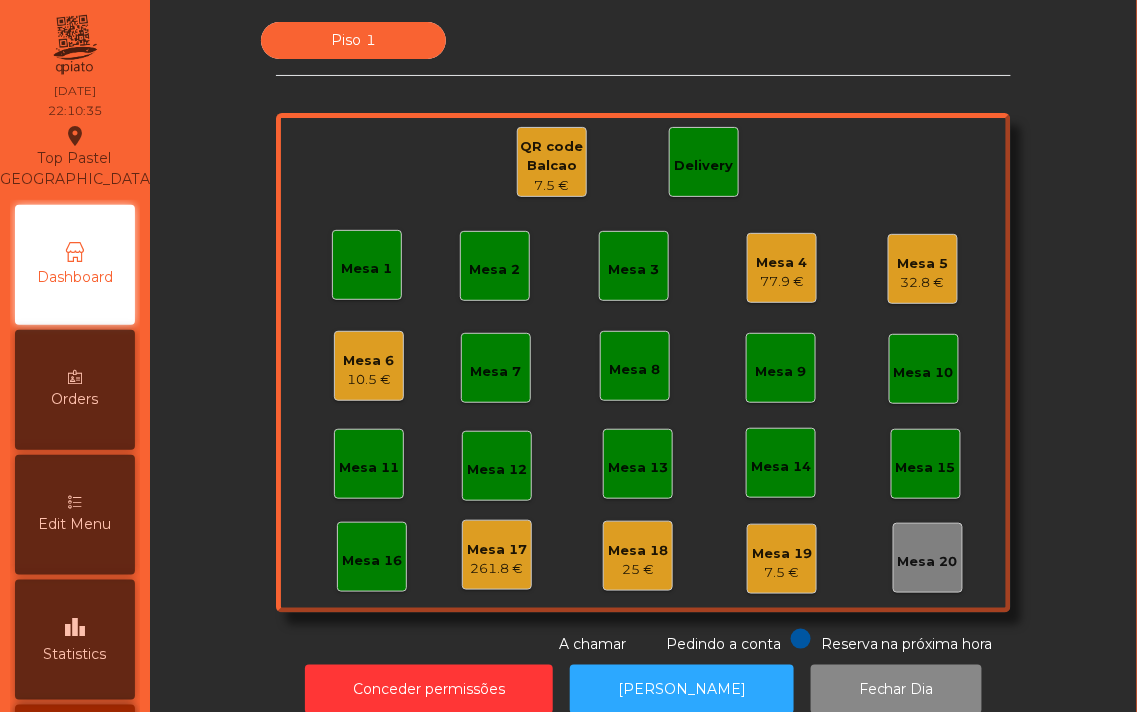 click on "77.9 €" 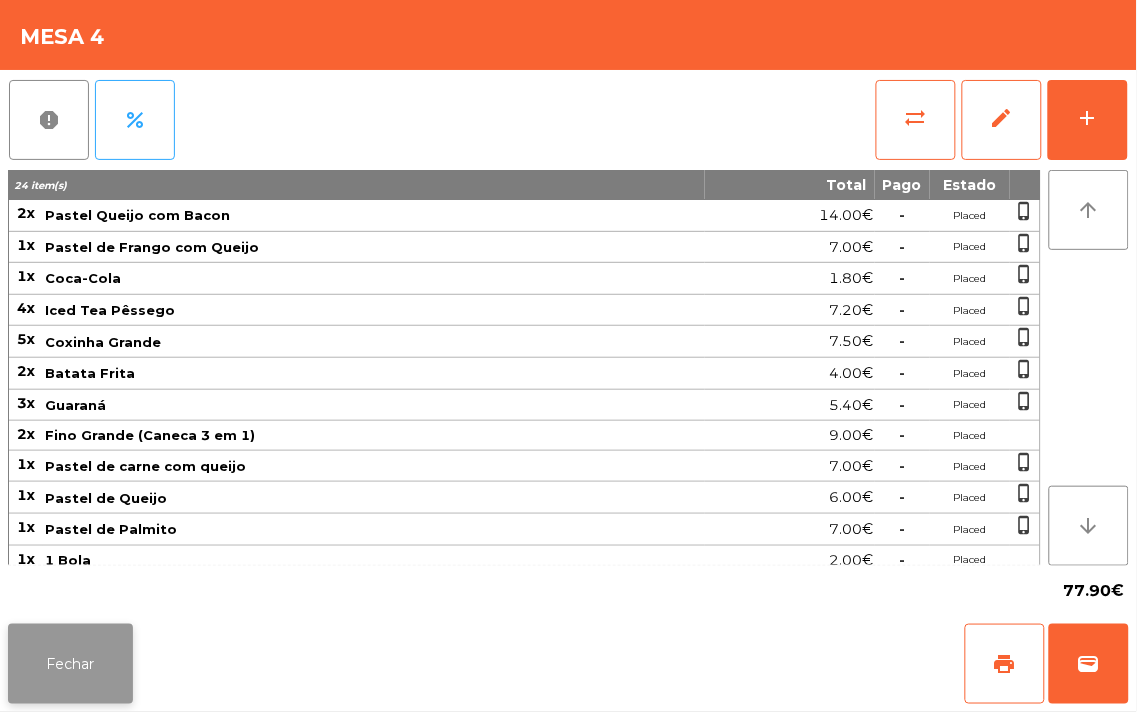 click on "Fechar" 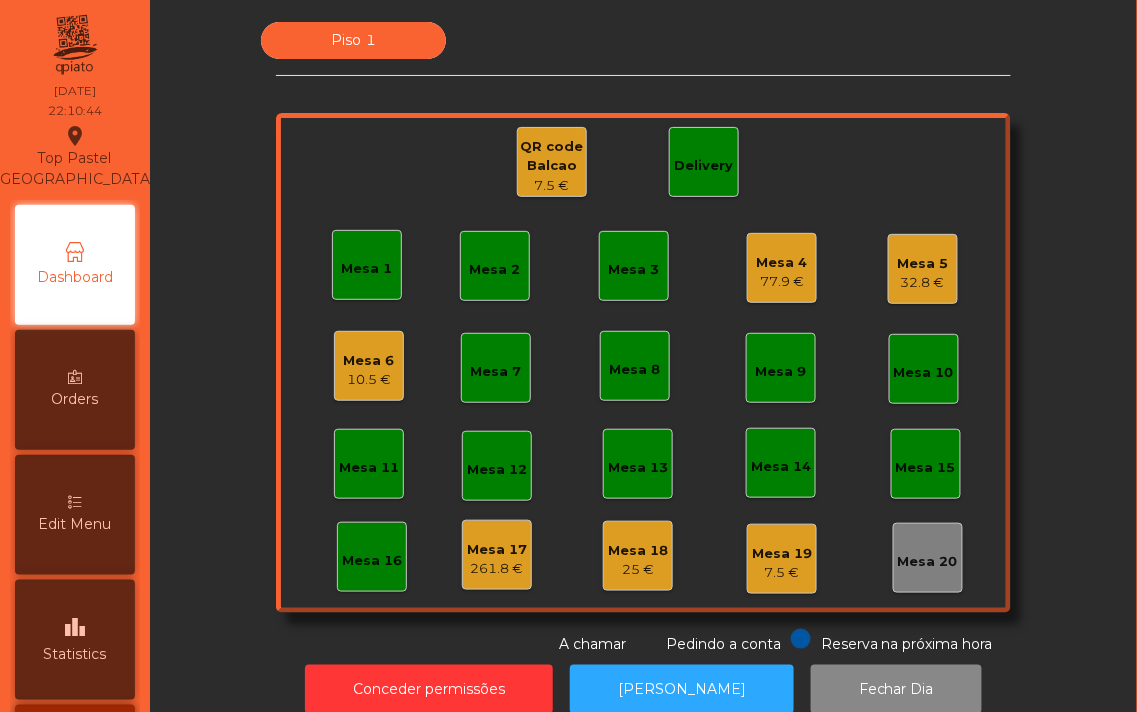 click on "10.5 €" 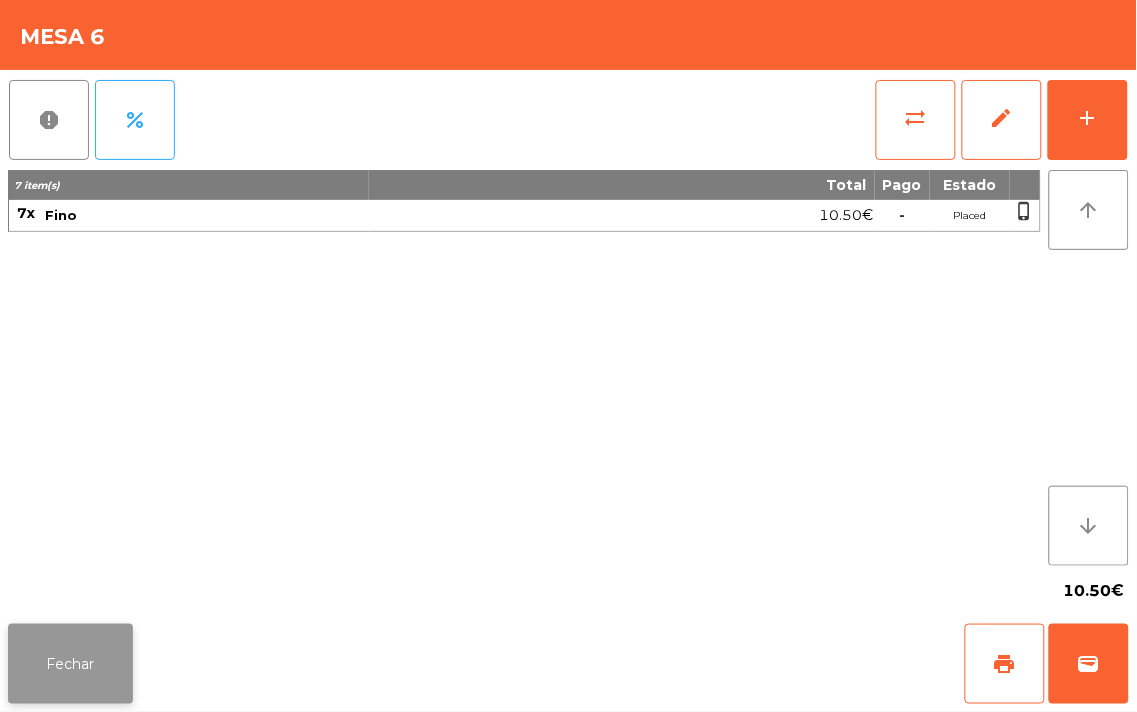 click on "Fechar" 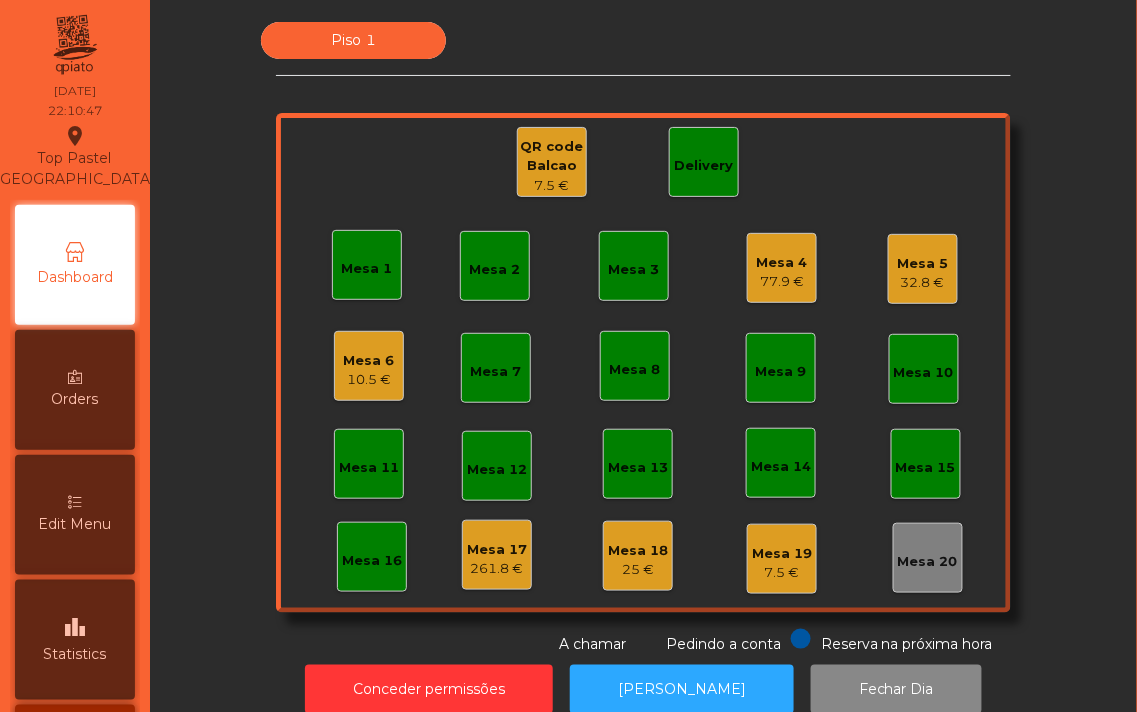 click on "QR code Balcao" 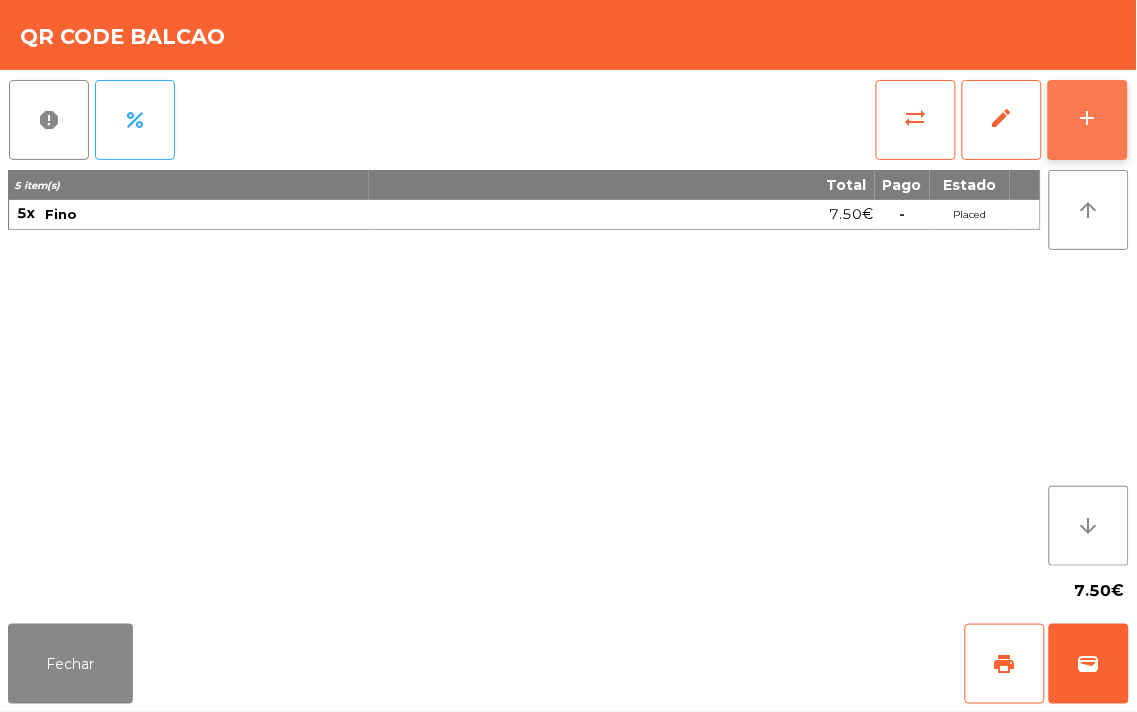 click on "add" 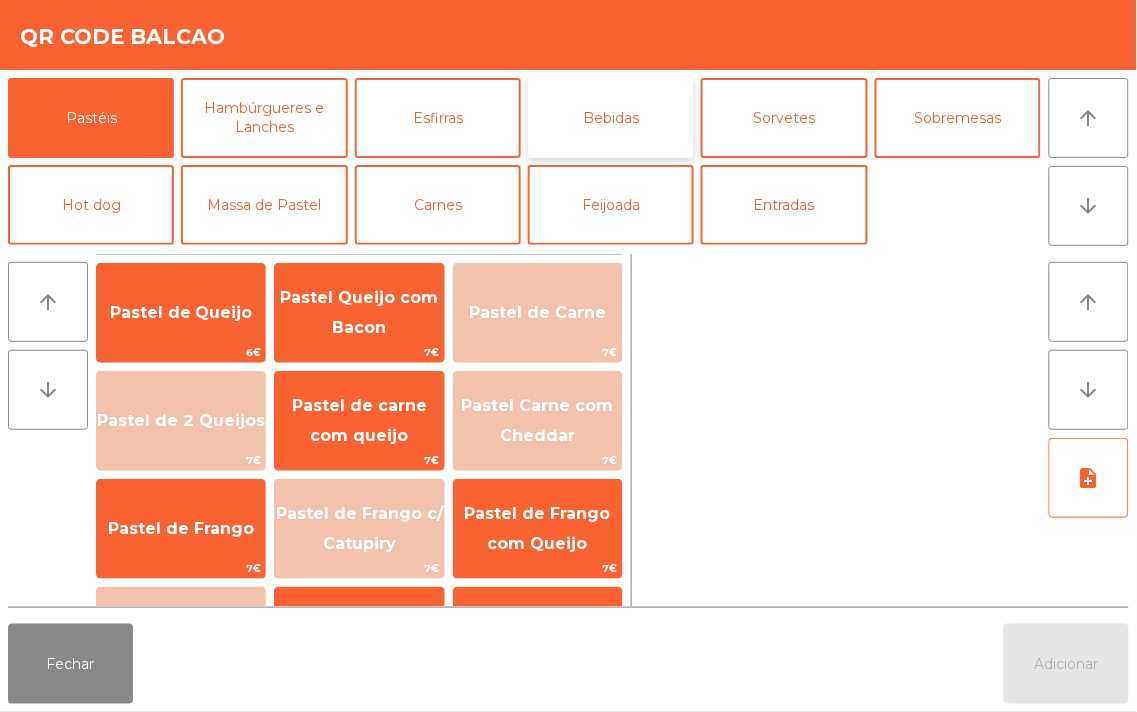 click on "Bebidas" 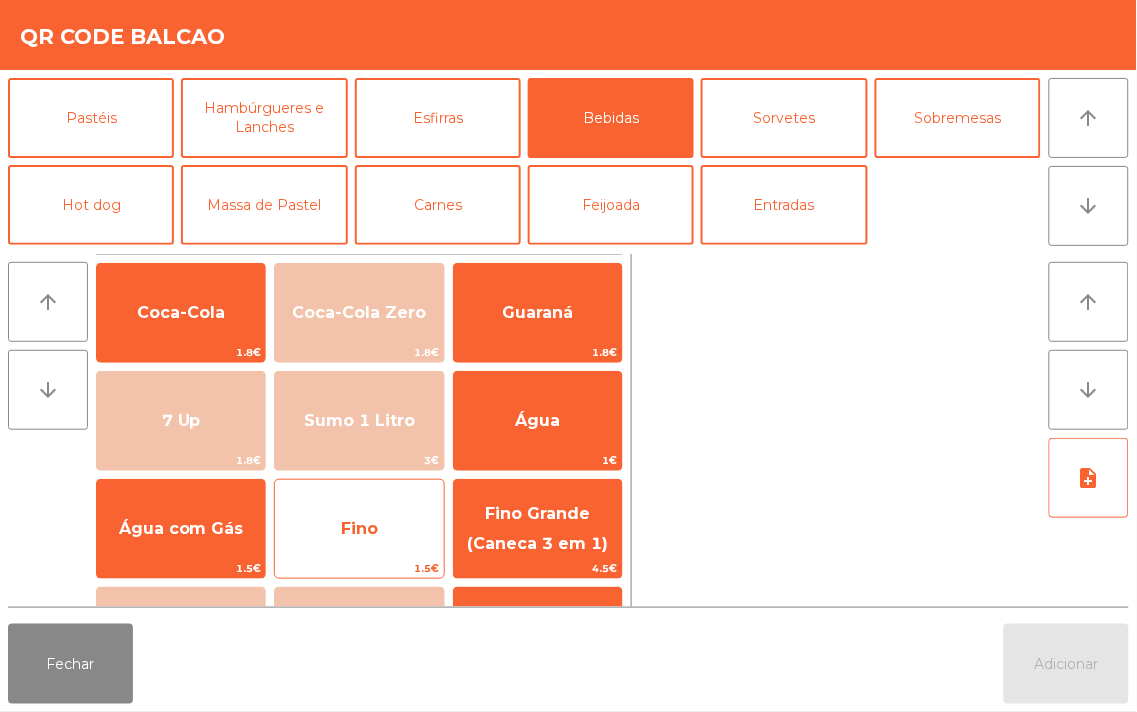 click on "Fino" 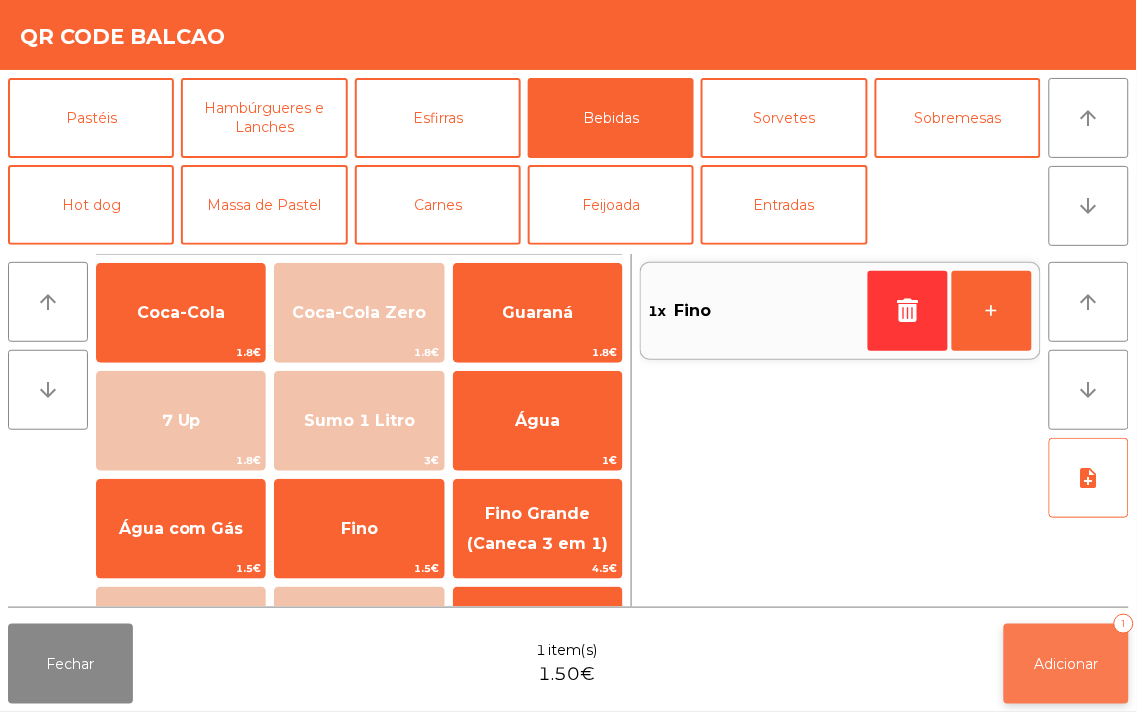 click on "Adicionar   1" 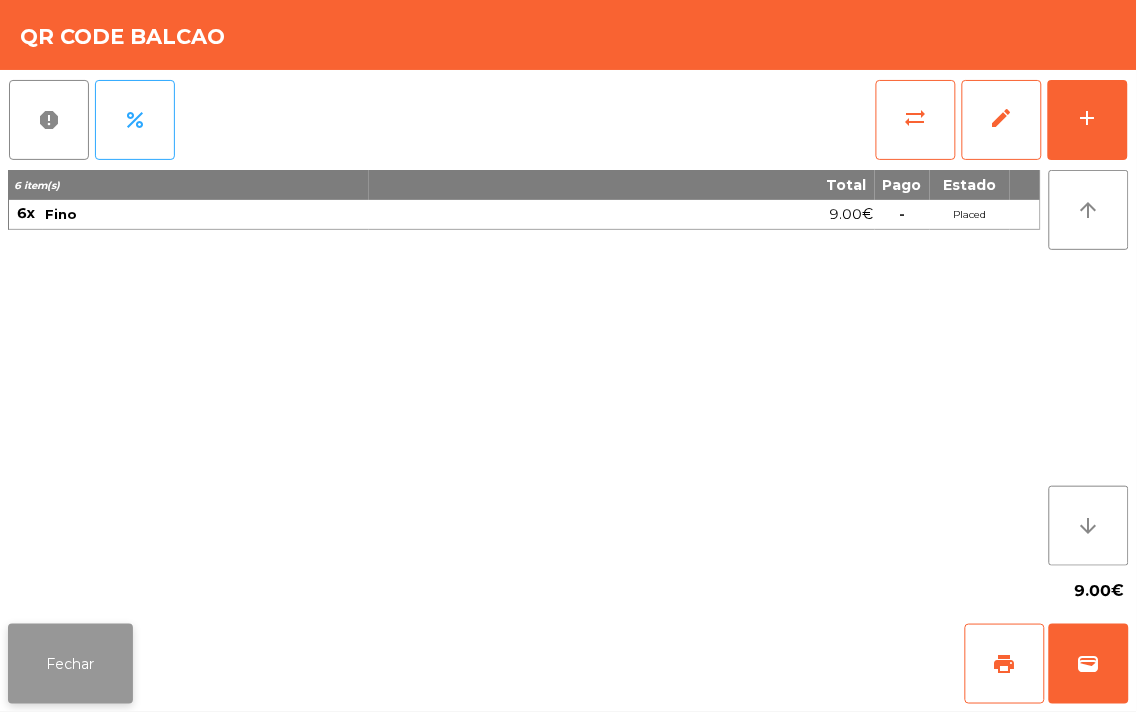 click on "Fechar" 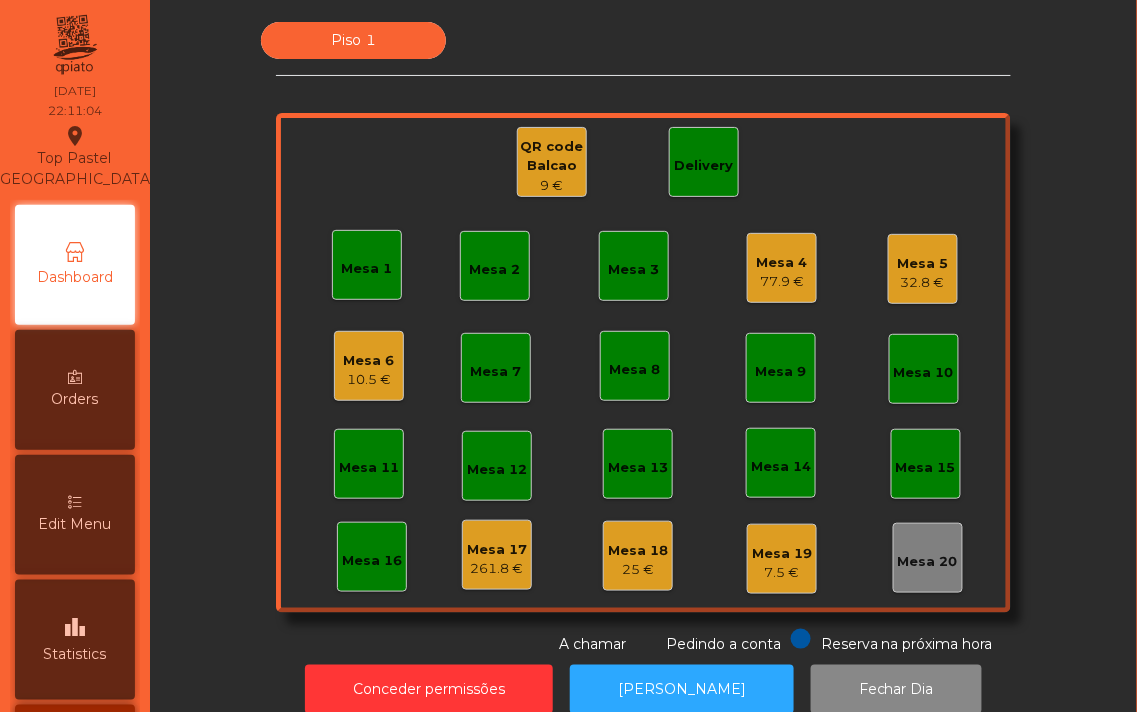 click on "77.9 €" 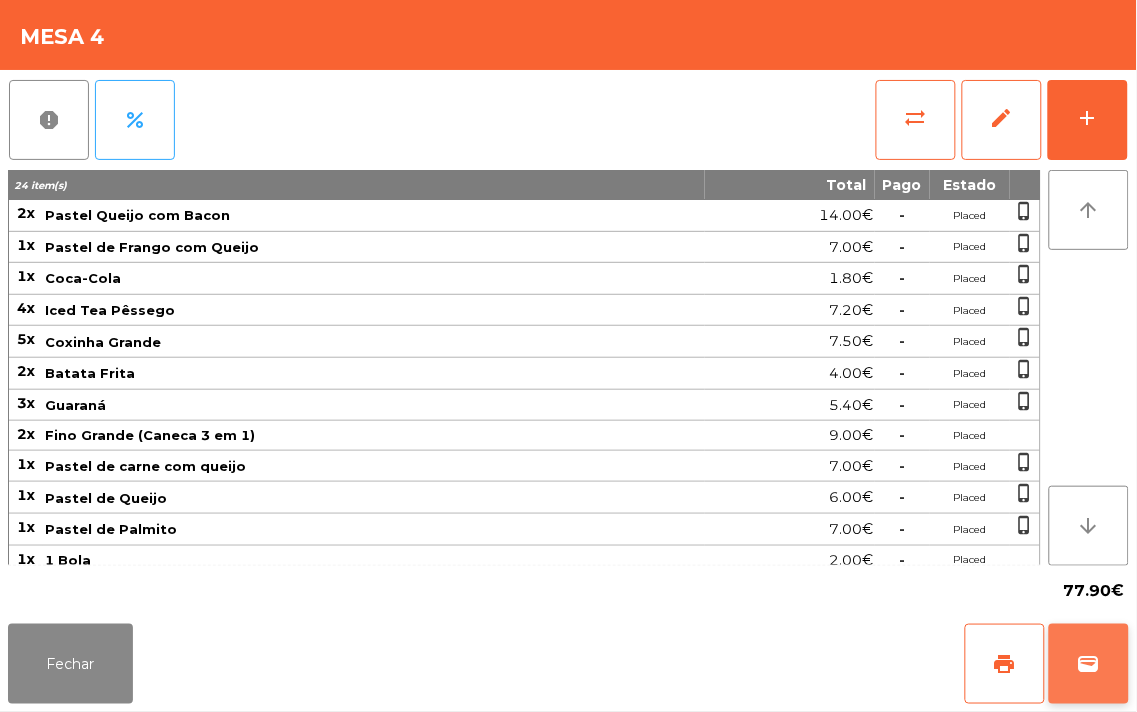 click on "wallet" 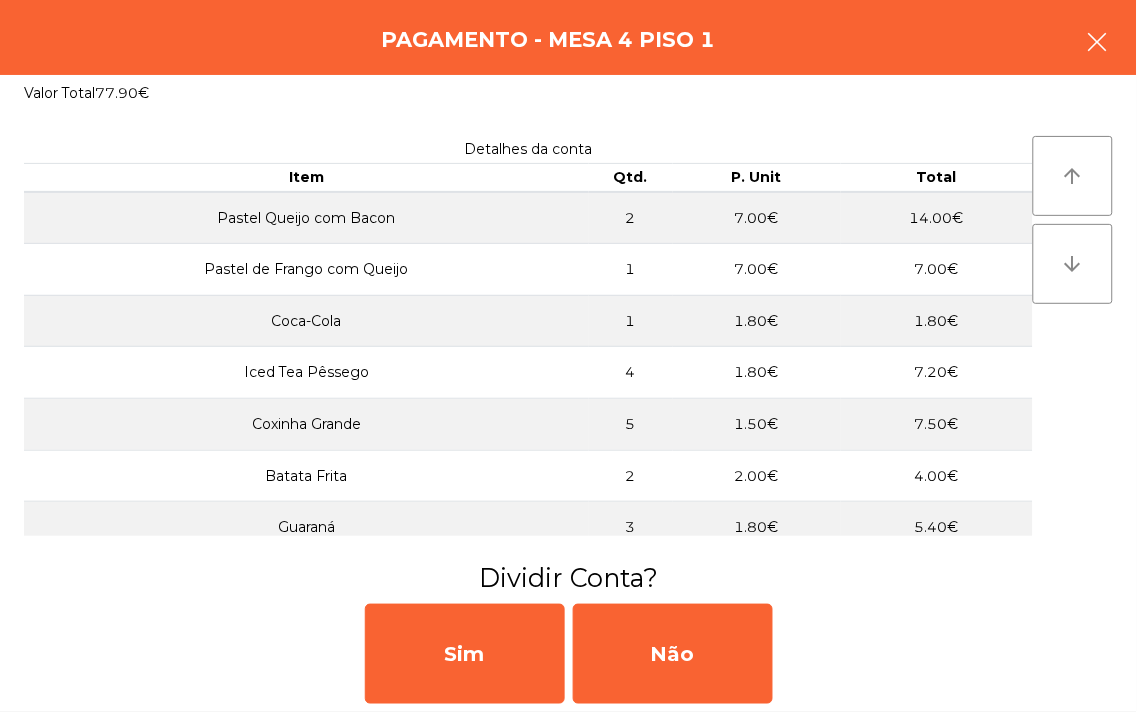 click 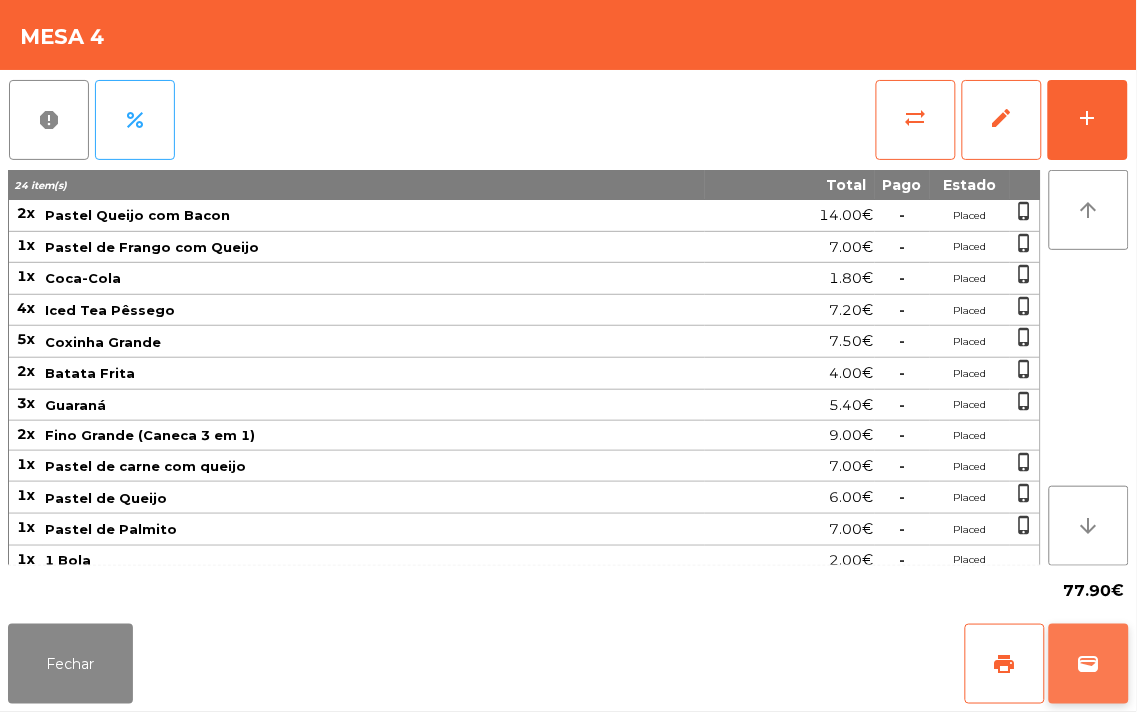 click on "wallet" 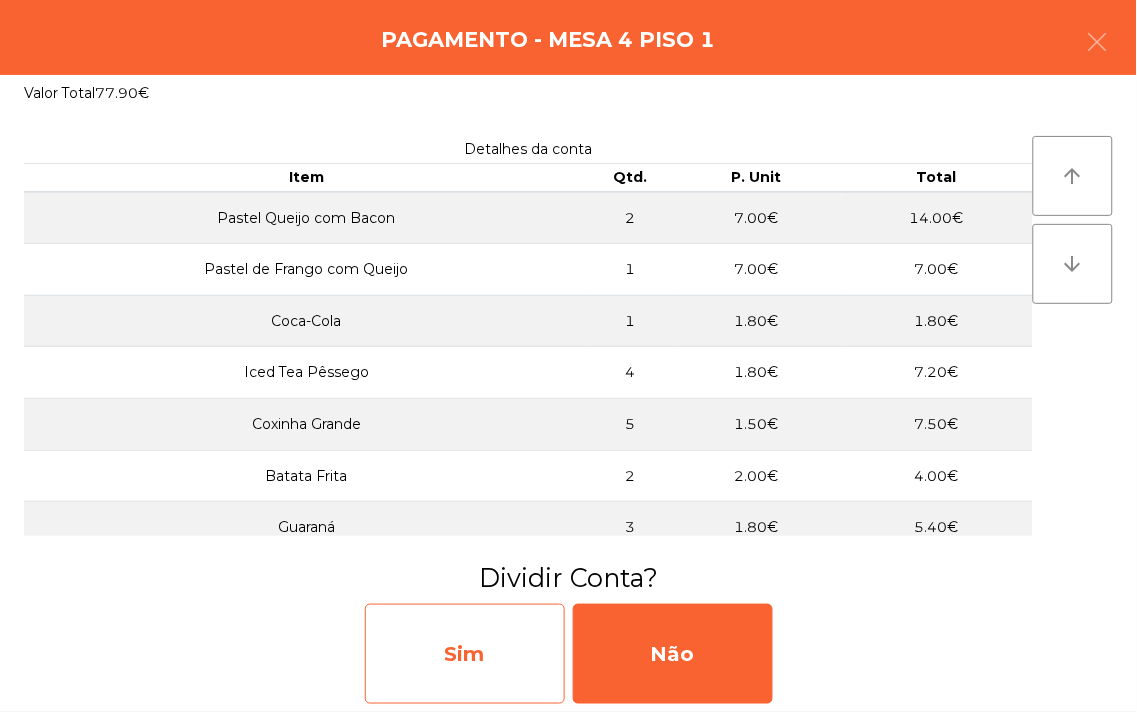click on "Sim" 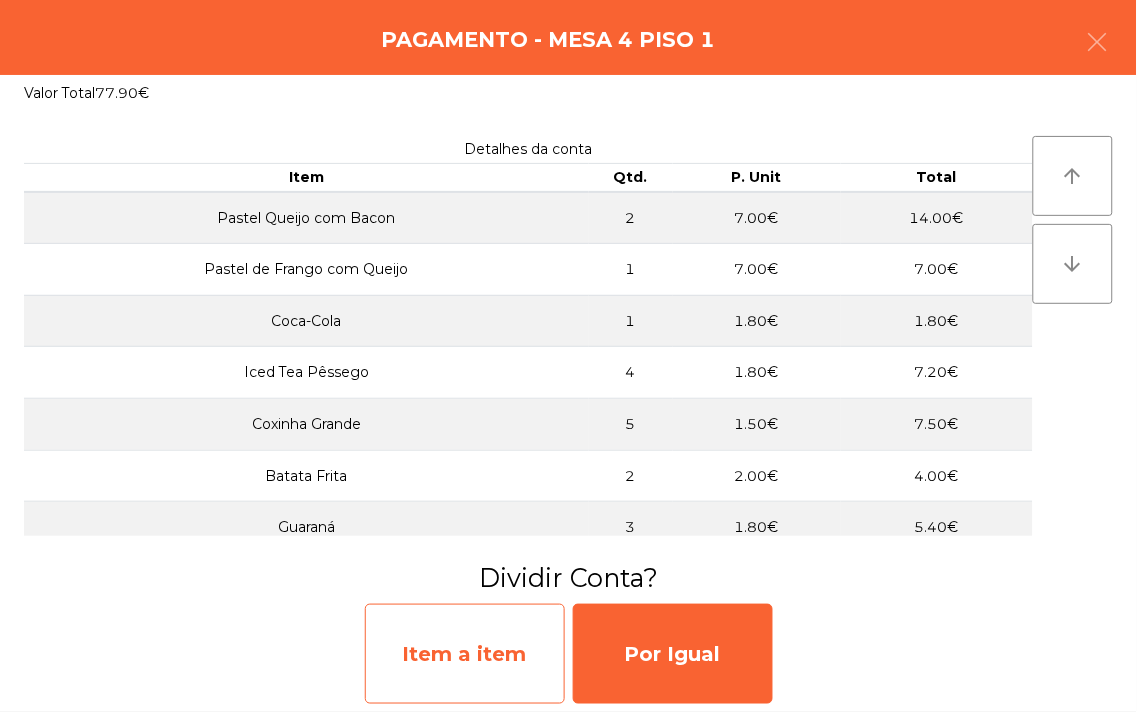 click on "Item a item" 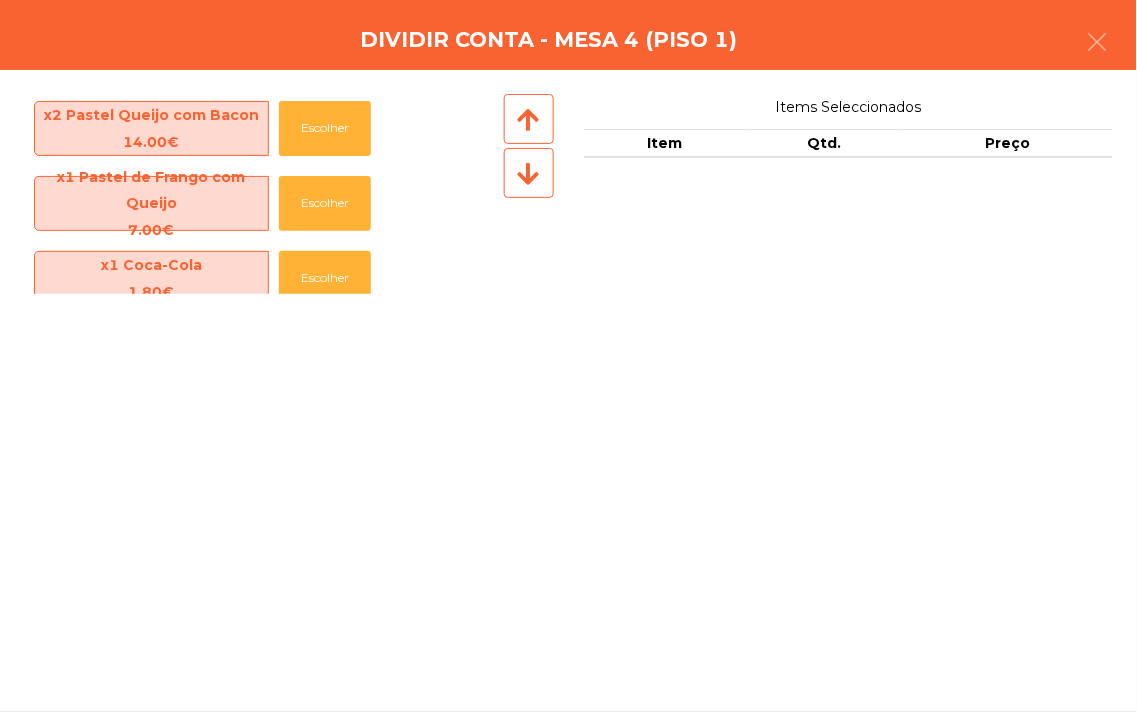 scroll, scrollTop: 0, scrollLeft: 0, axis: both 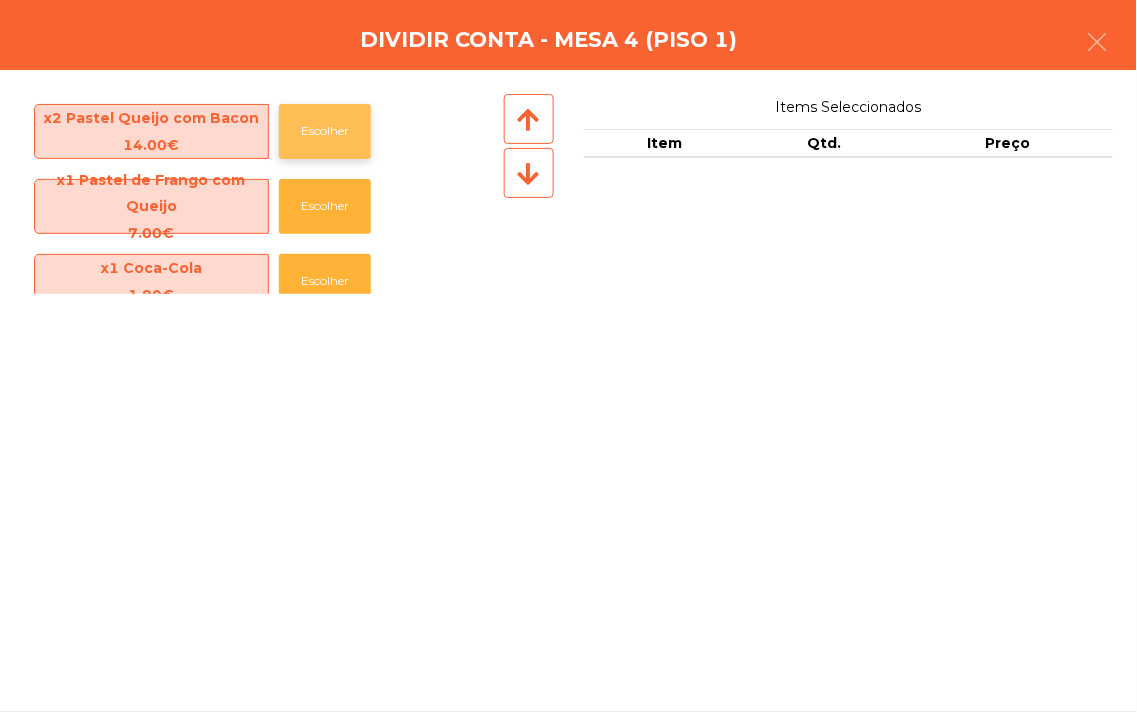 click on "Escolher" 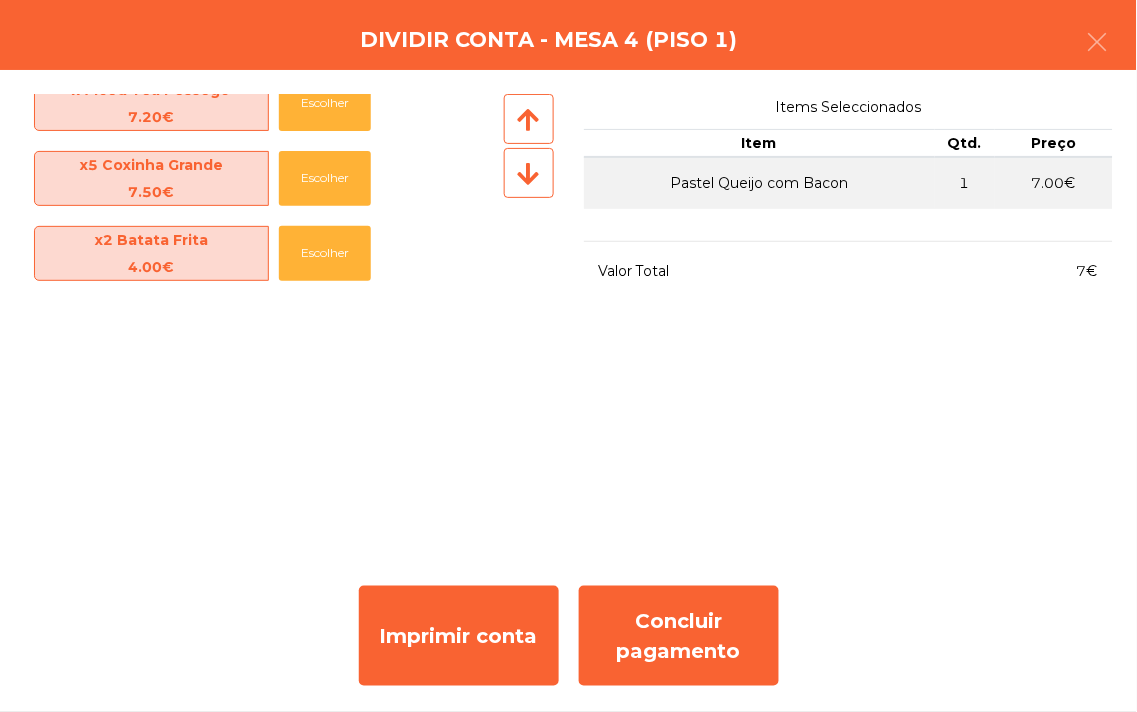 scroll, scrollTop: 255, scrollLeft: 0, axis: vertical 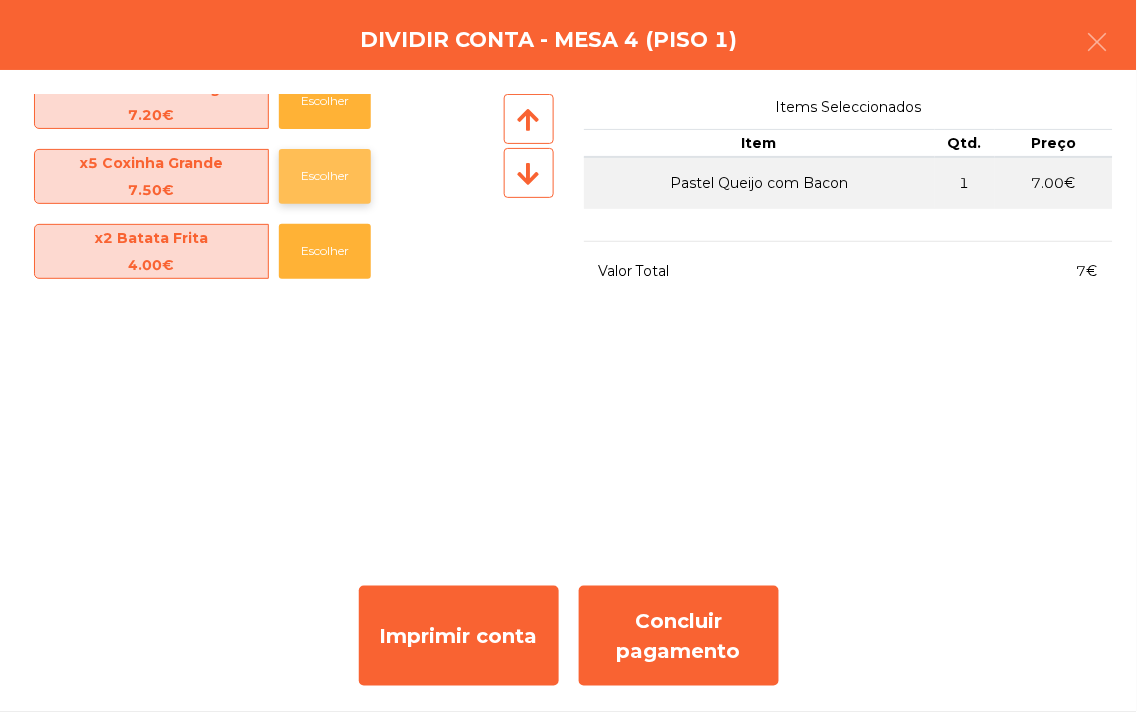 click on "Escolher" 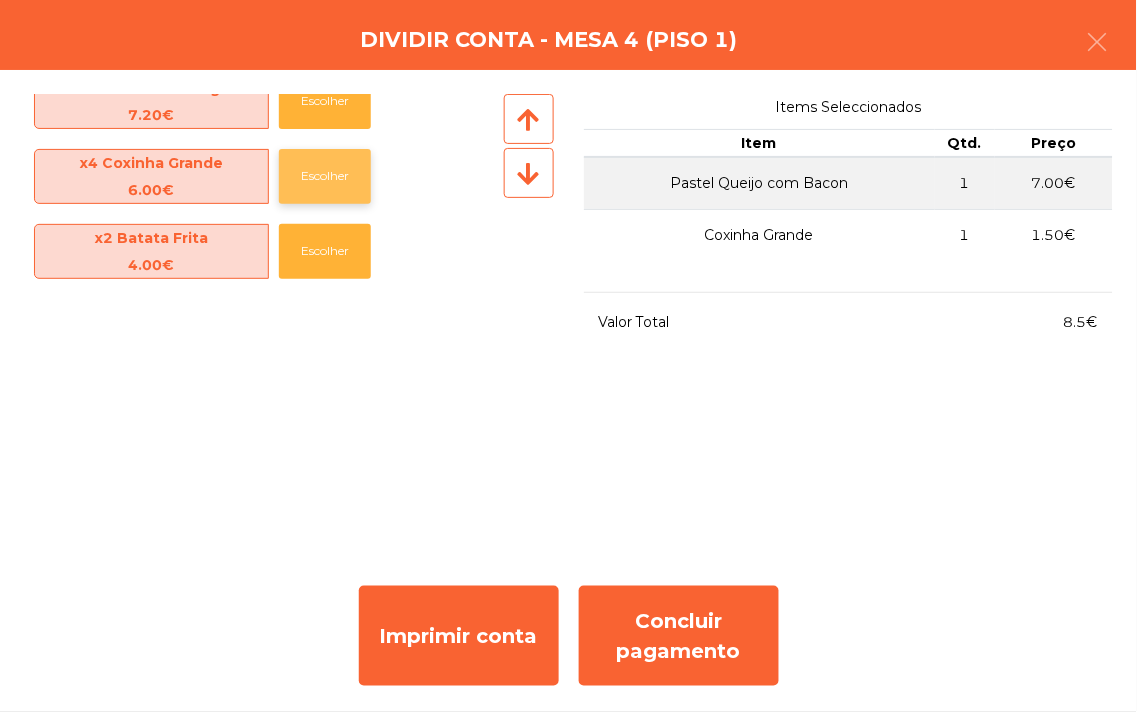 click on "Escolher" 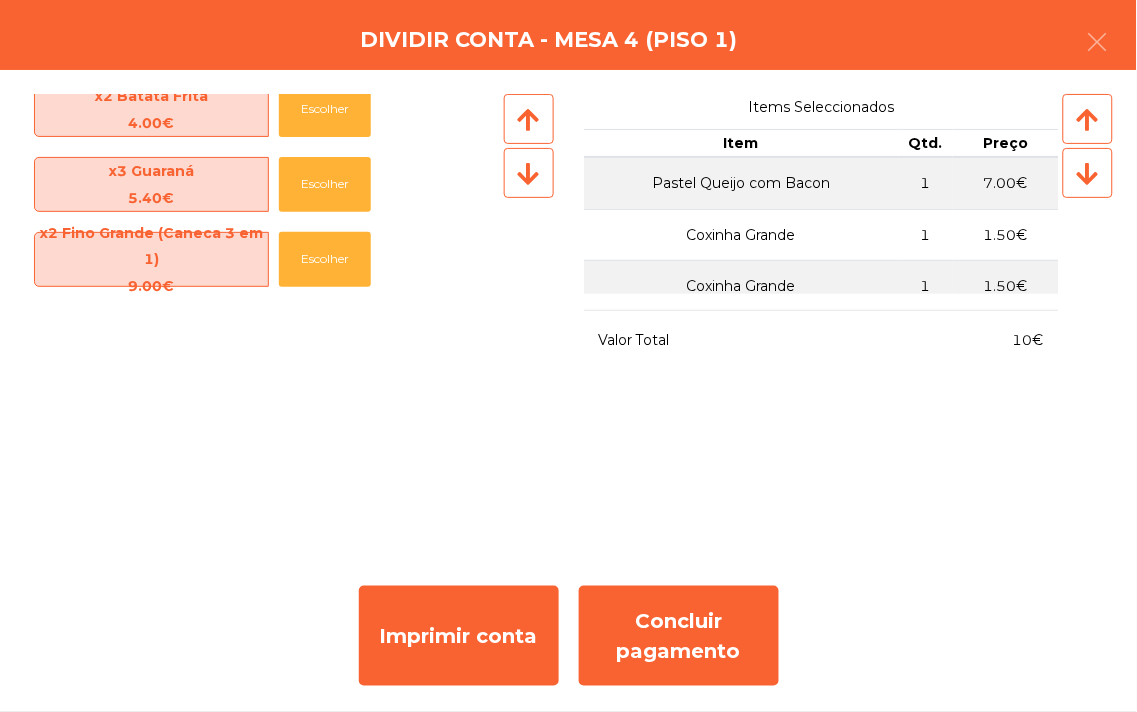 scroll, scrollTop: 396, scrollLeft: 0, axis: vertical 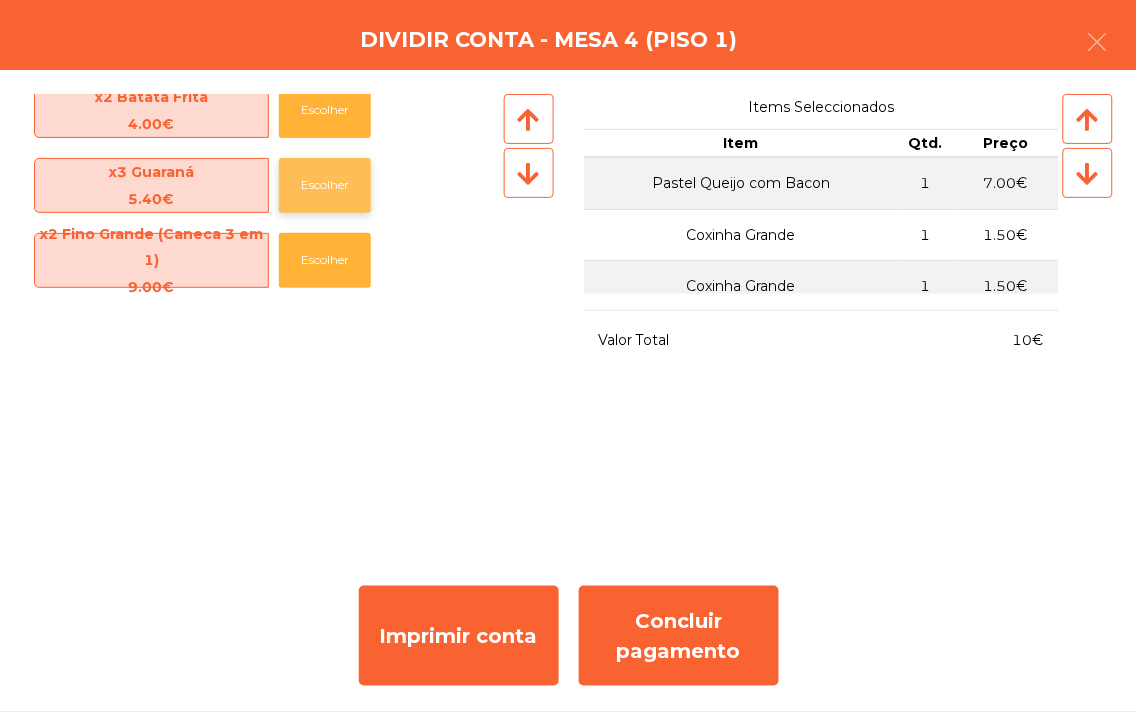 click on "Escolher" 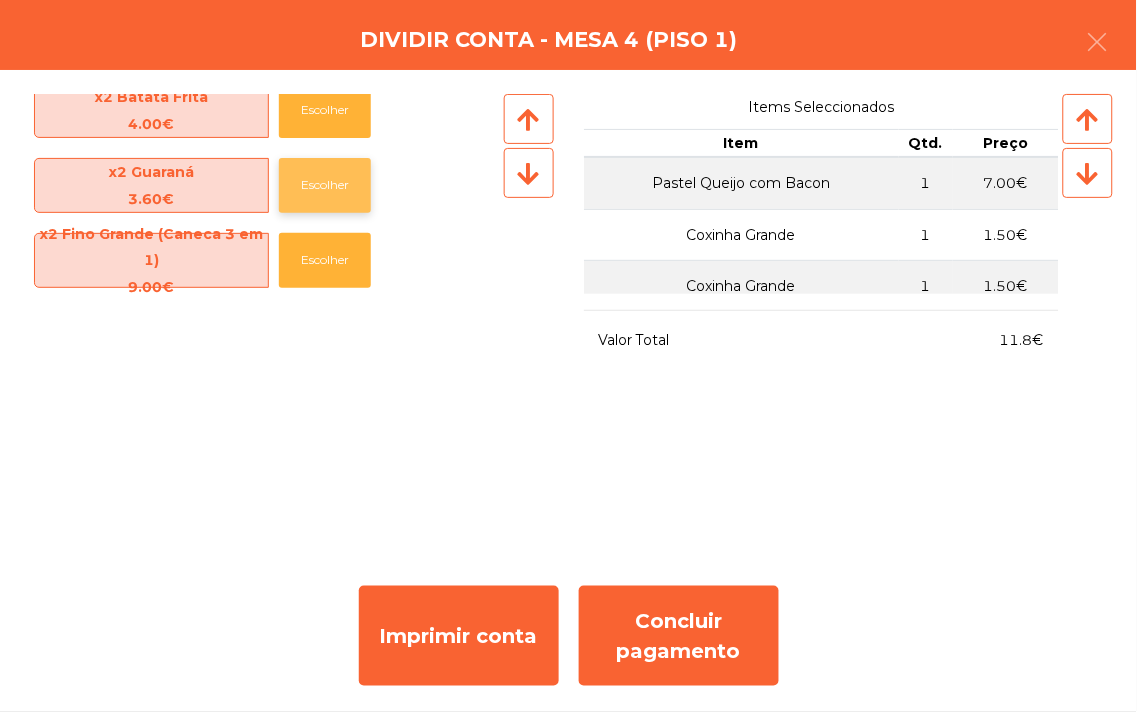 click on "Escolher" 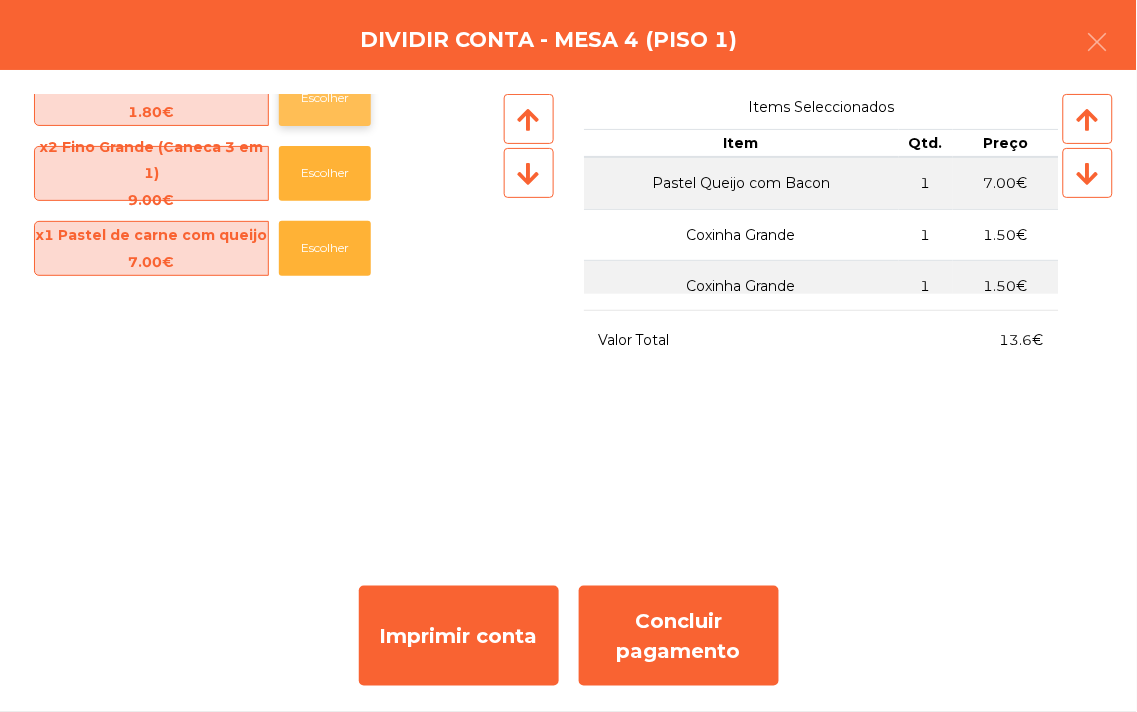 scroll, scrollTop: 485, scrollLeft: 0, axis: vertical 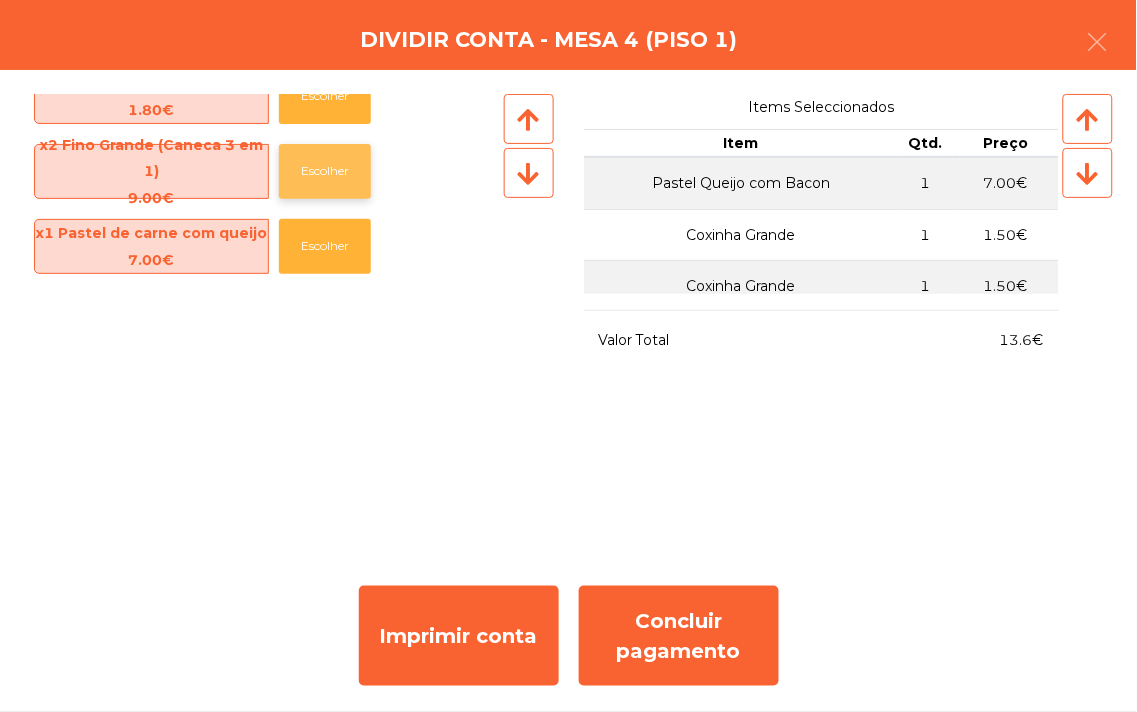 click on "Escolher" 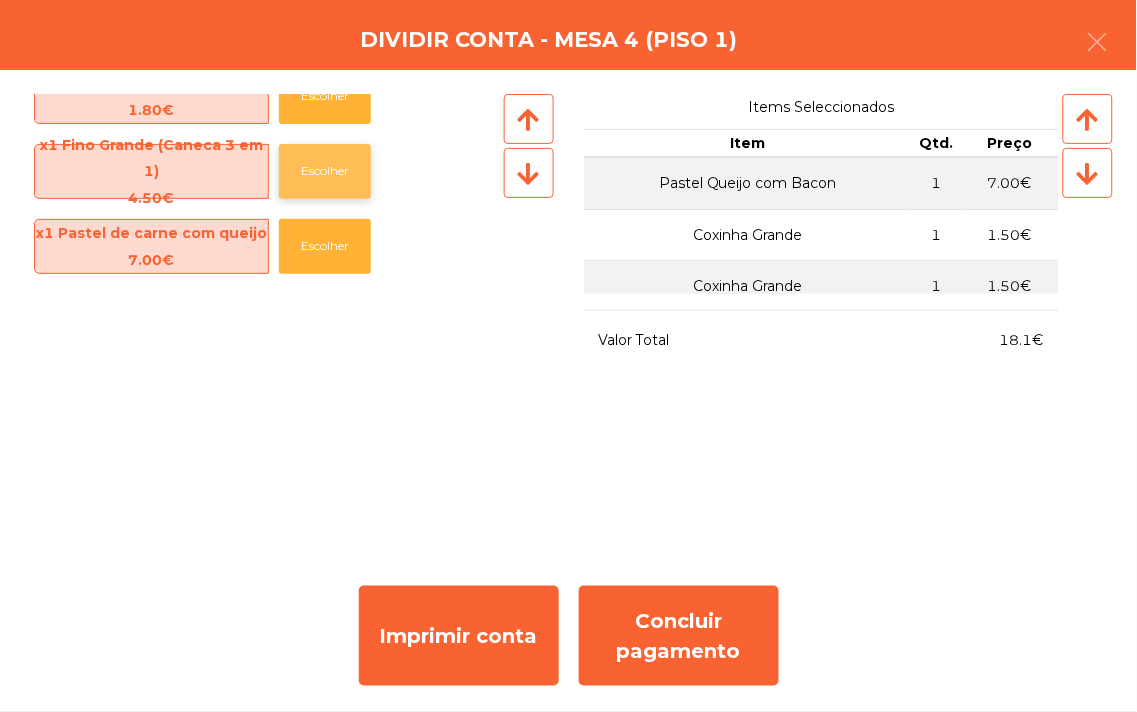click on "Escolher" 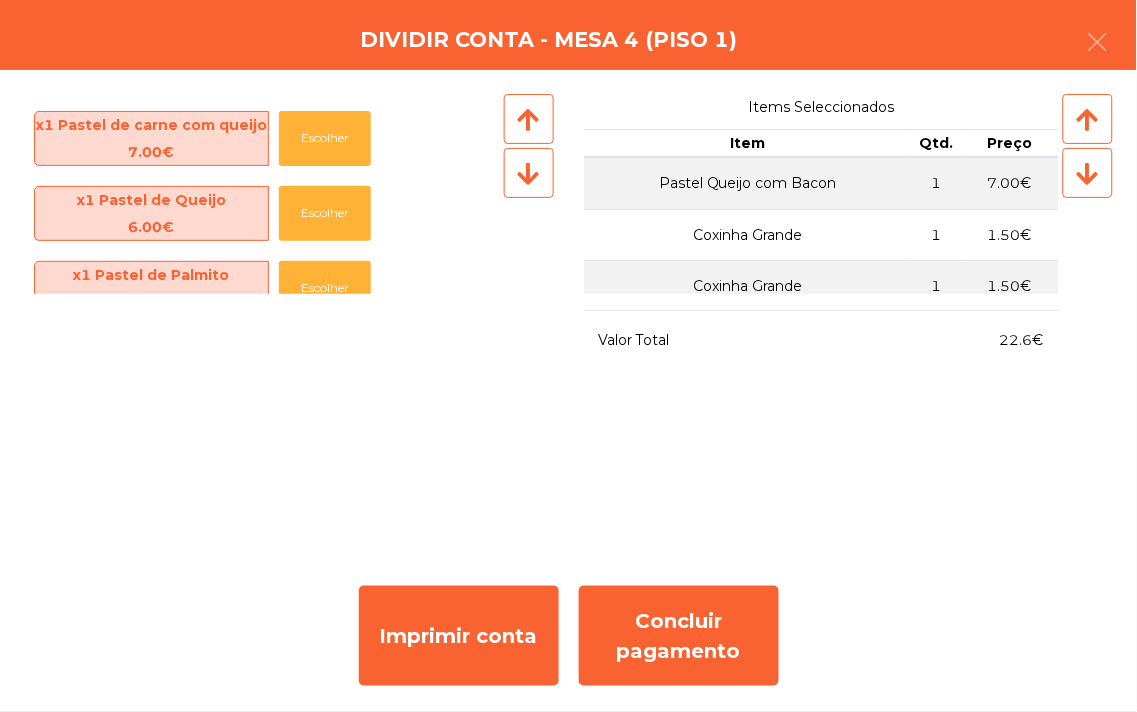 scroll, scrollTop: 517, scrollLeft: 0, axis: vertical 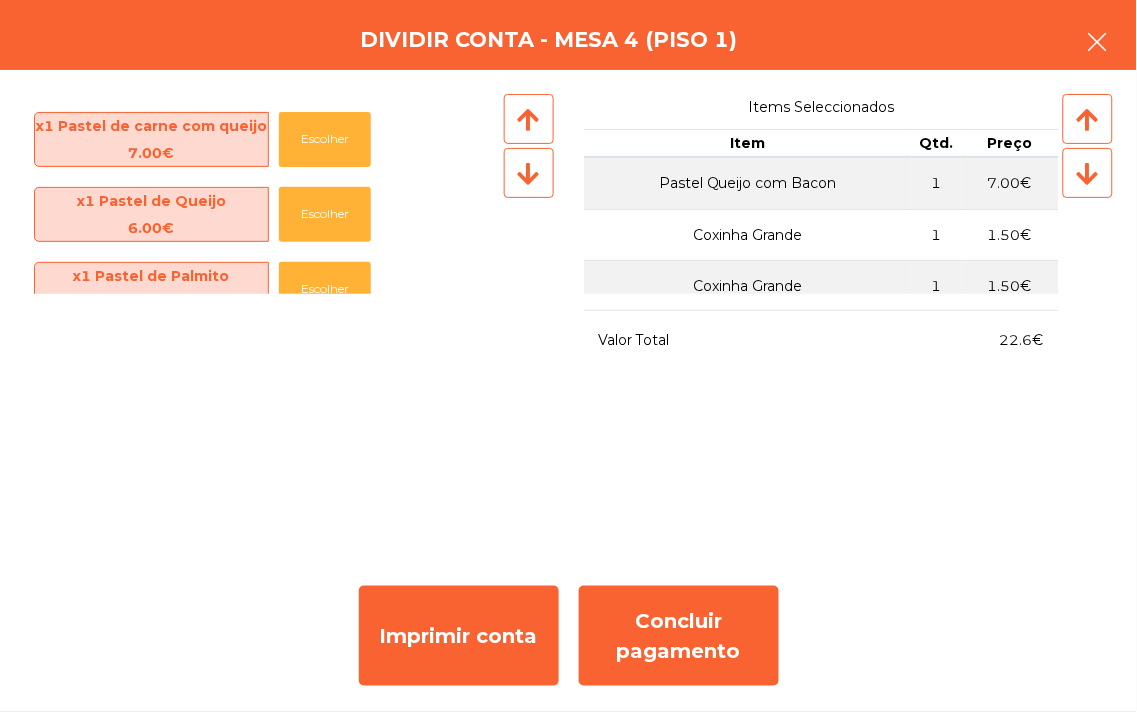 click 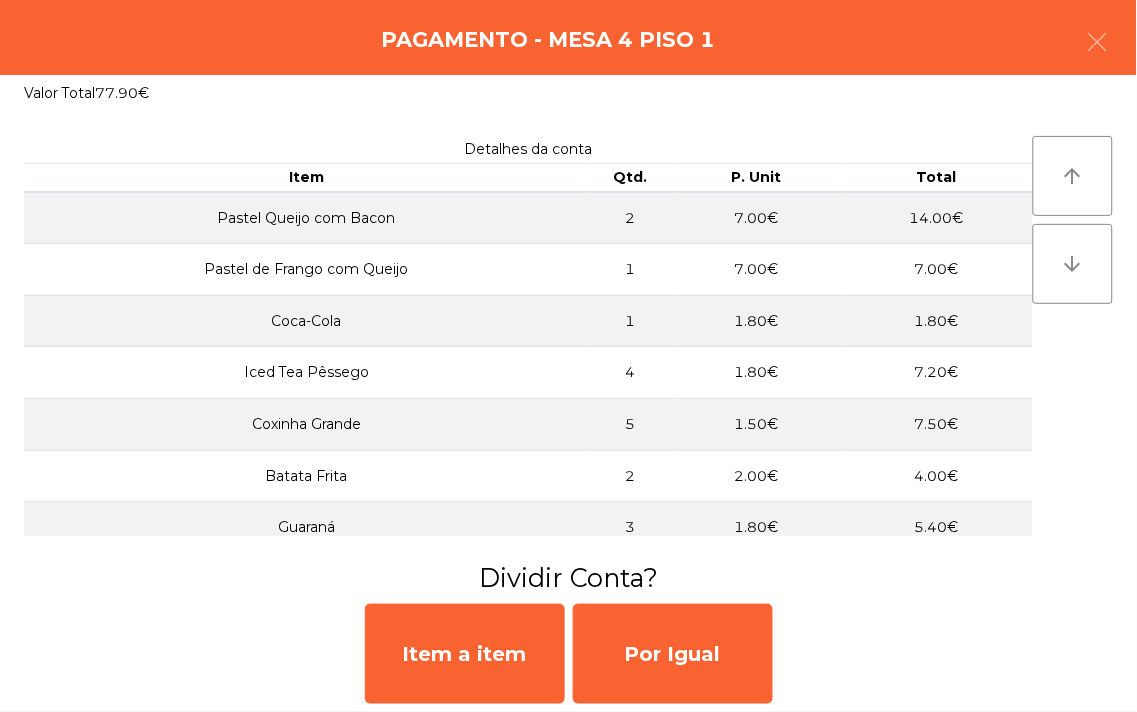 click on "Pagamento - Mesa 4 Piso 1" 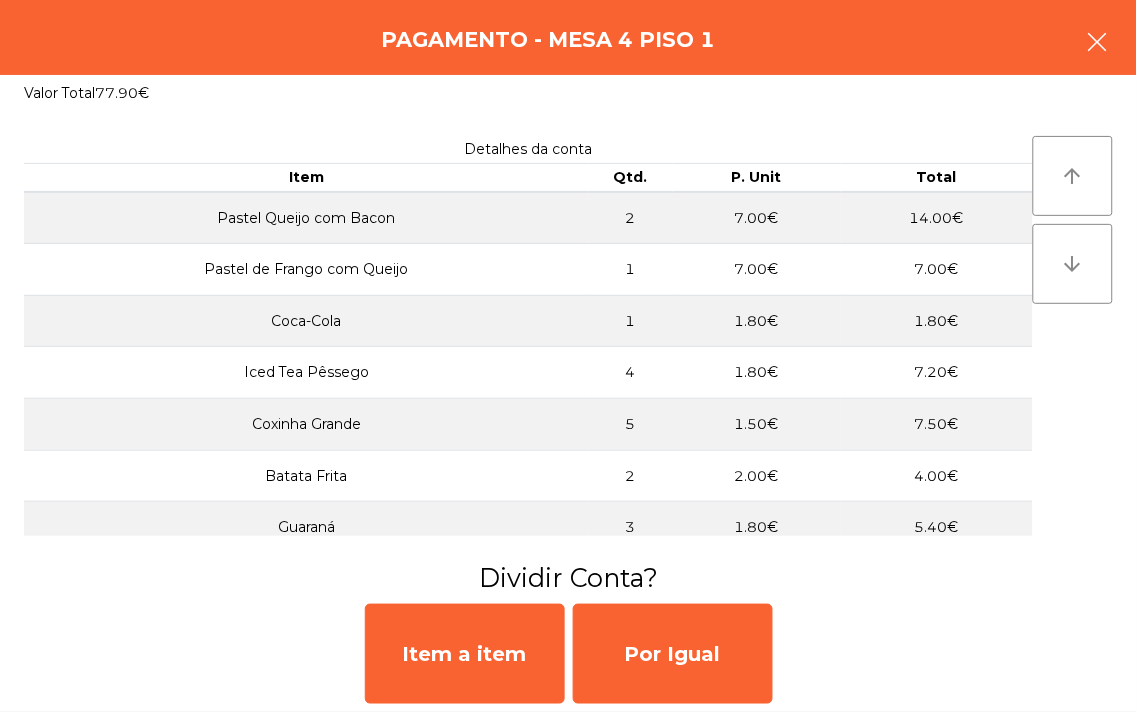 click 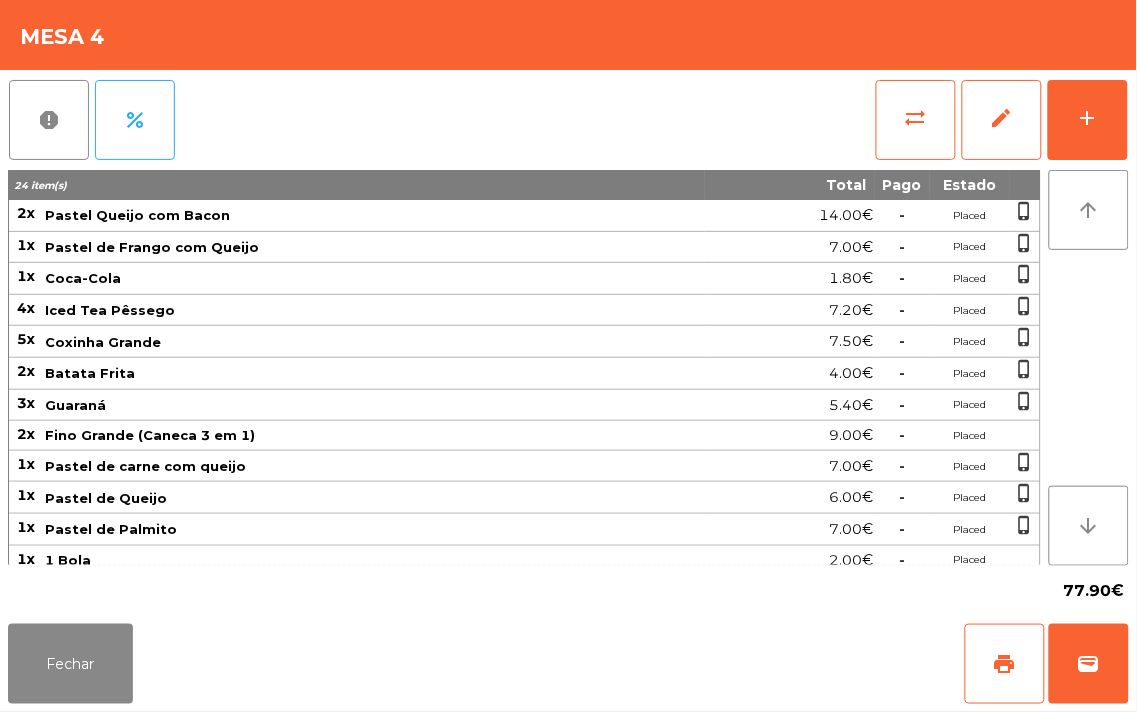 click on "Mesa 4" 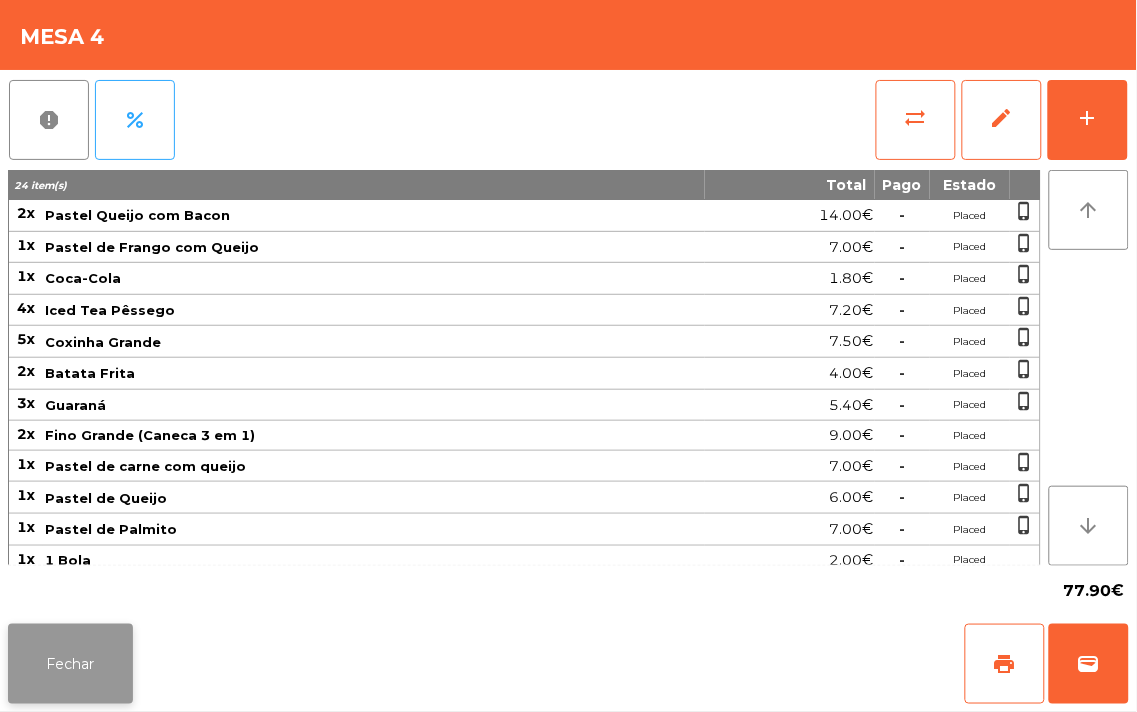 click on "Fechar" 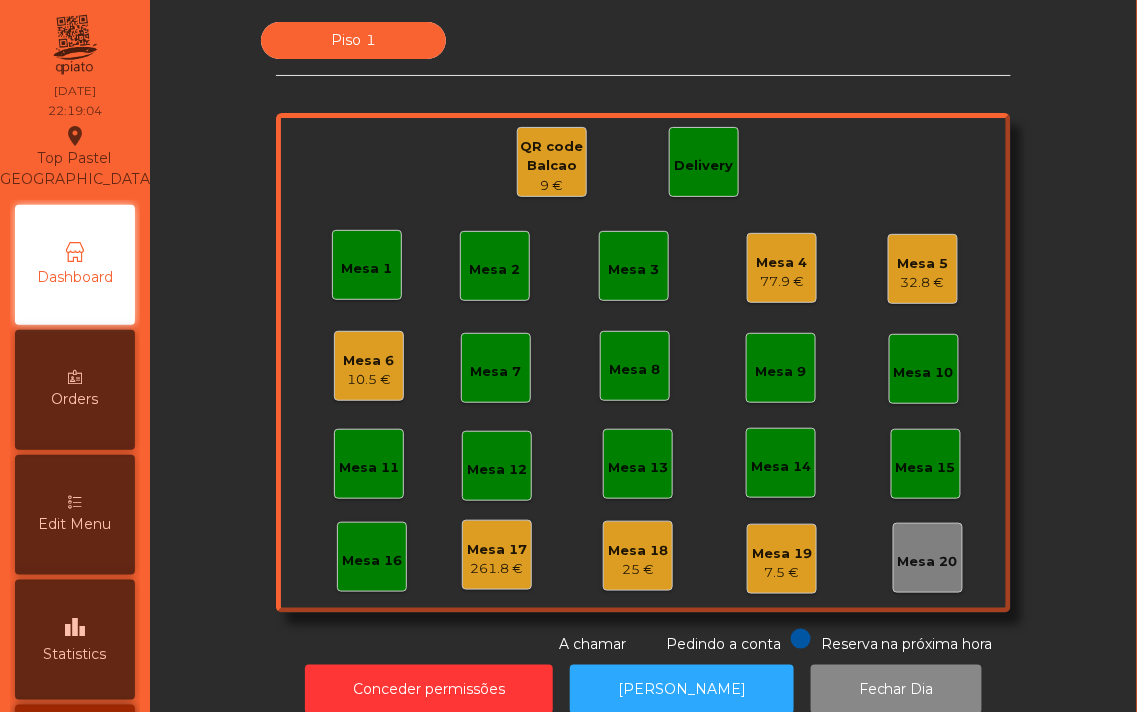 click on "77.9 €" 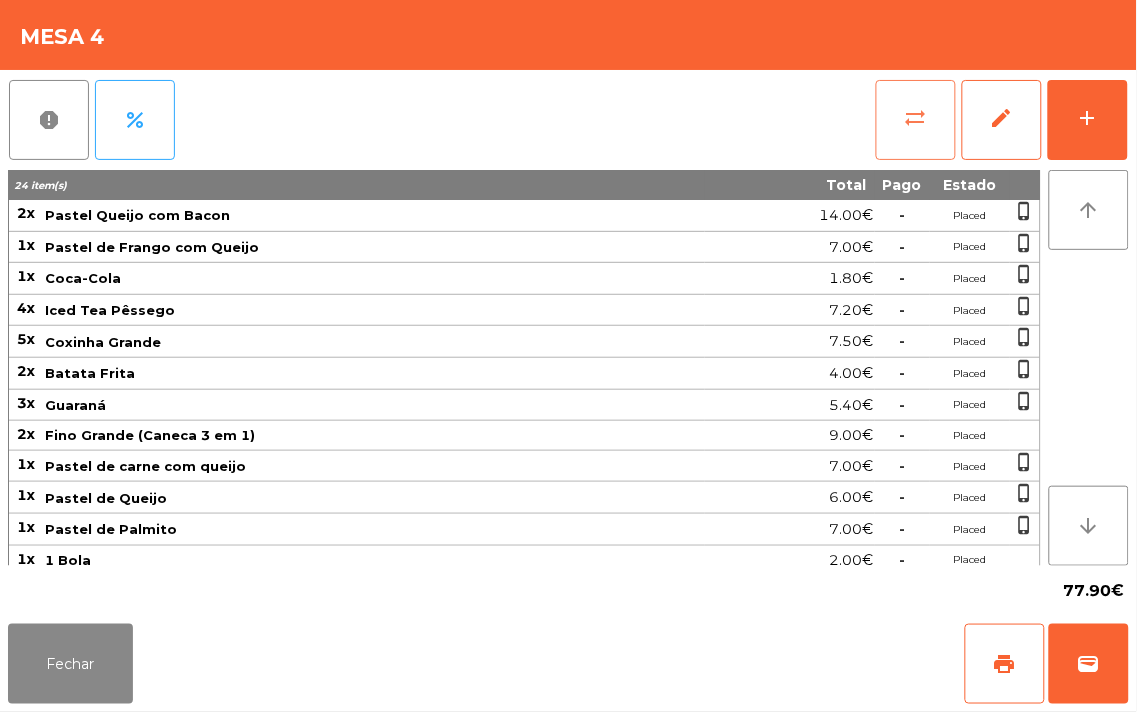 click on "sync_alt" 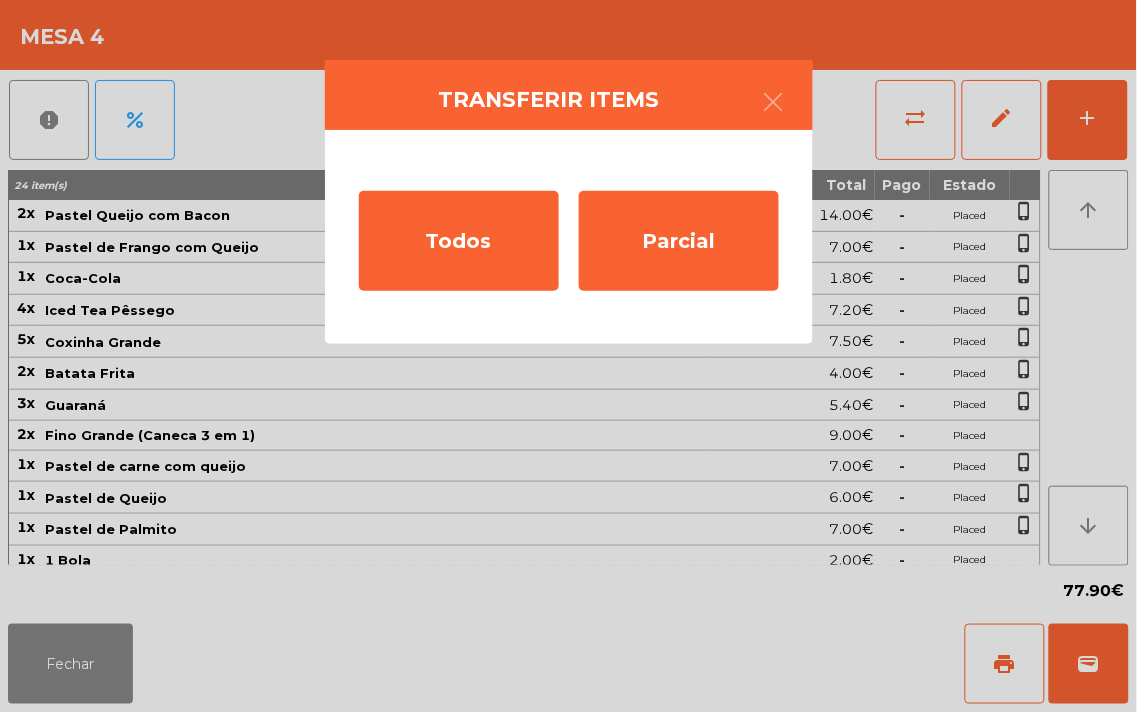 click on "Transferir items  Todos   Parcial" 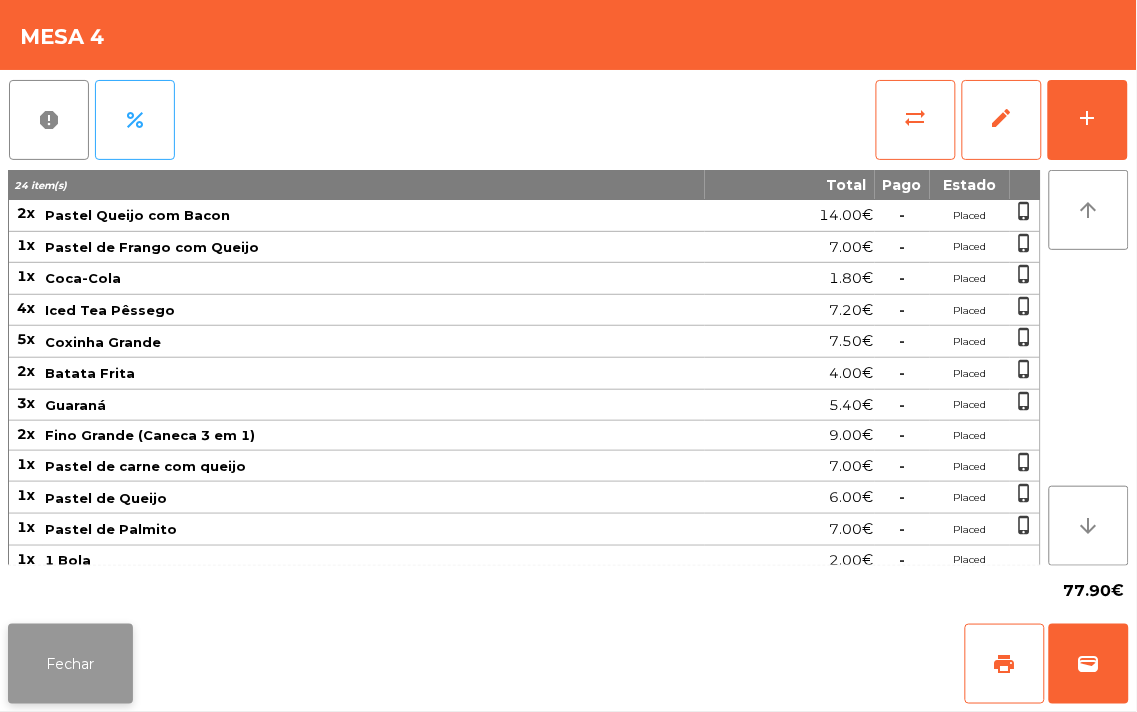 click on "Fechar" 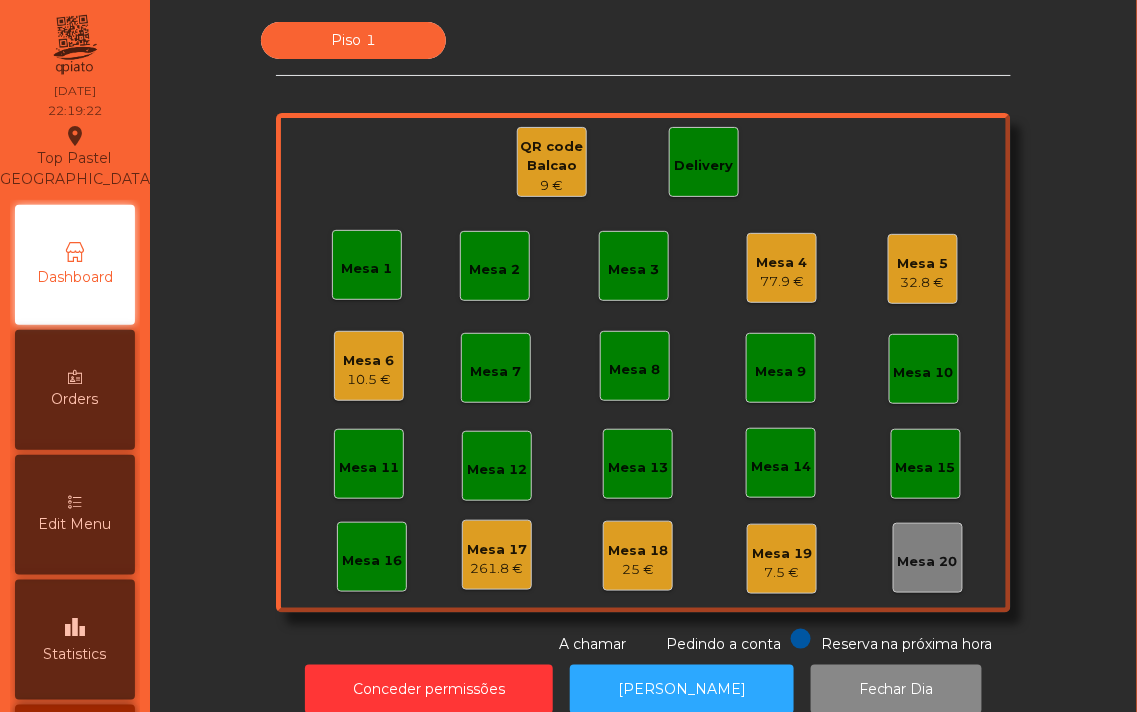 click on "77.9 €" 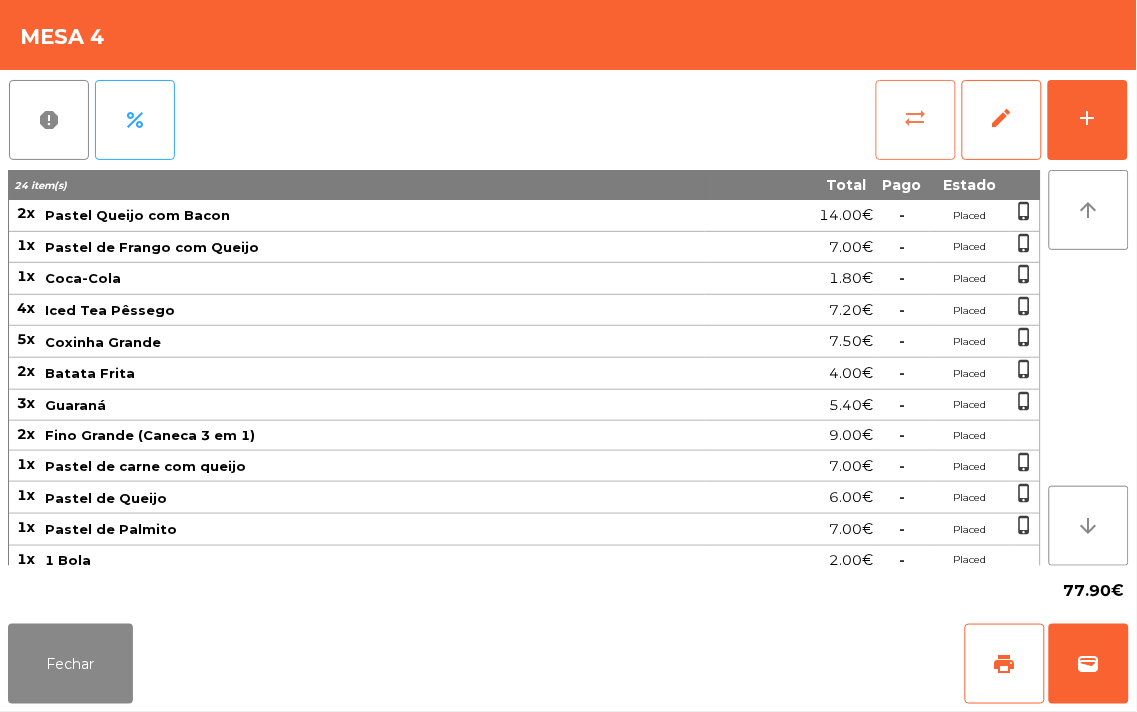 click on "sync_alt" 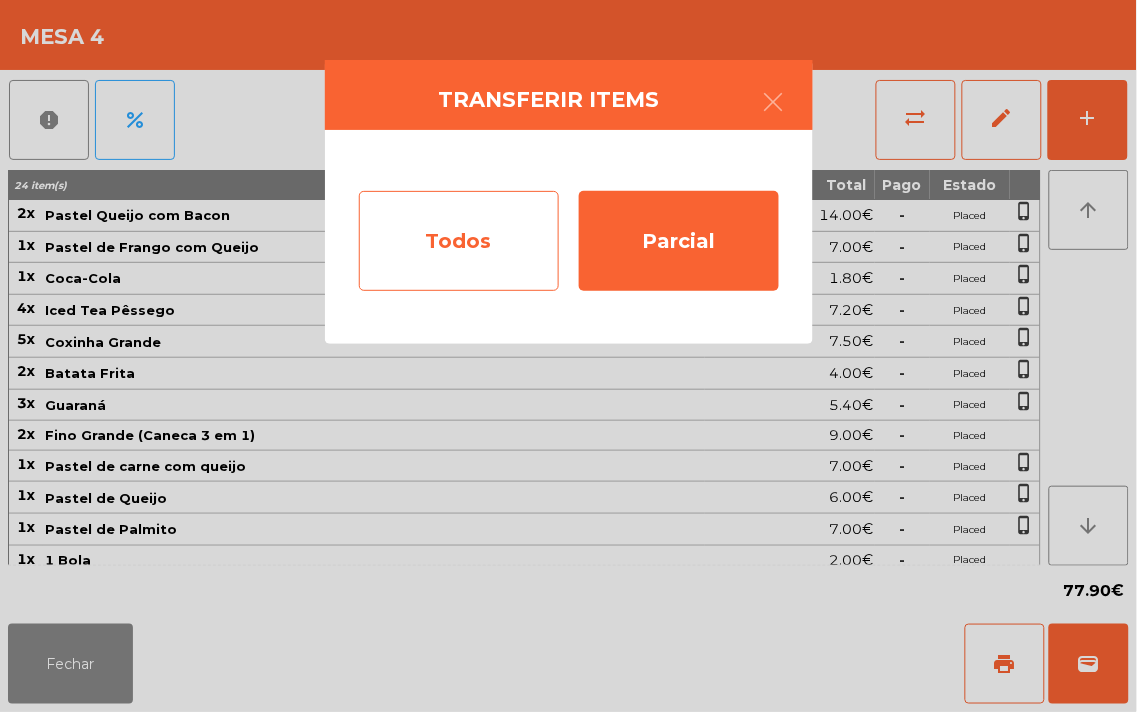 click on "Todos" 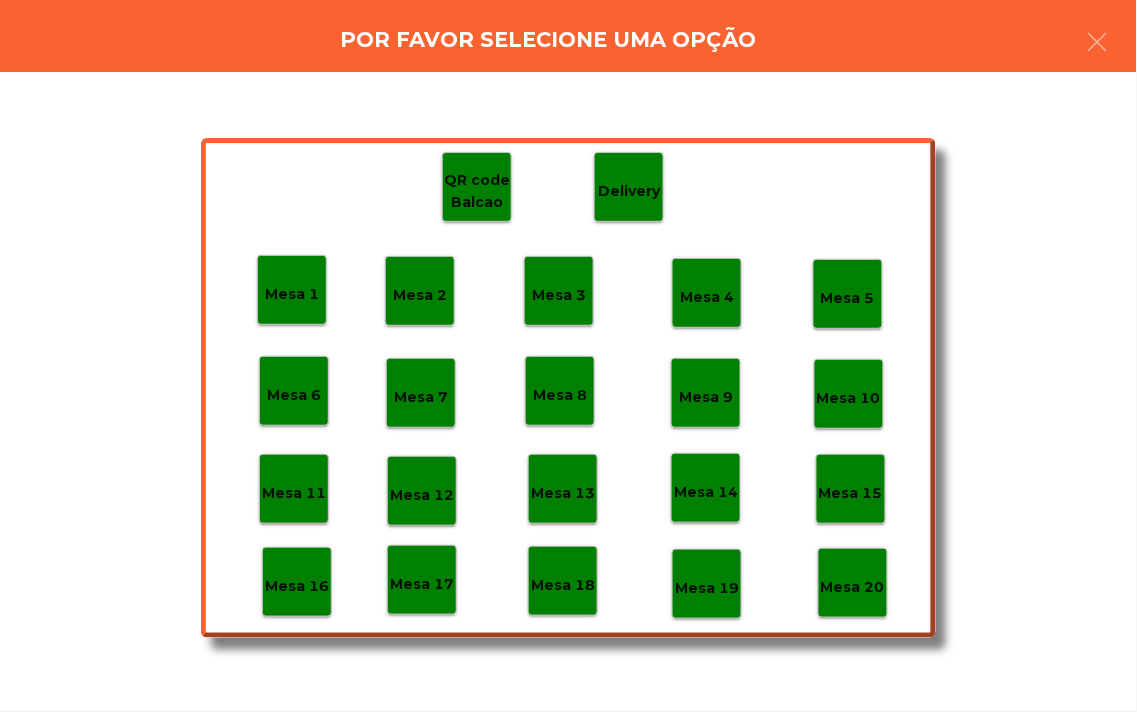 click on "Mesa 20" 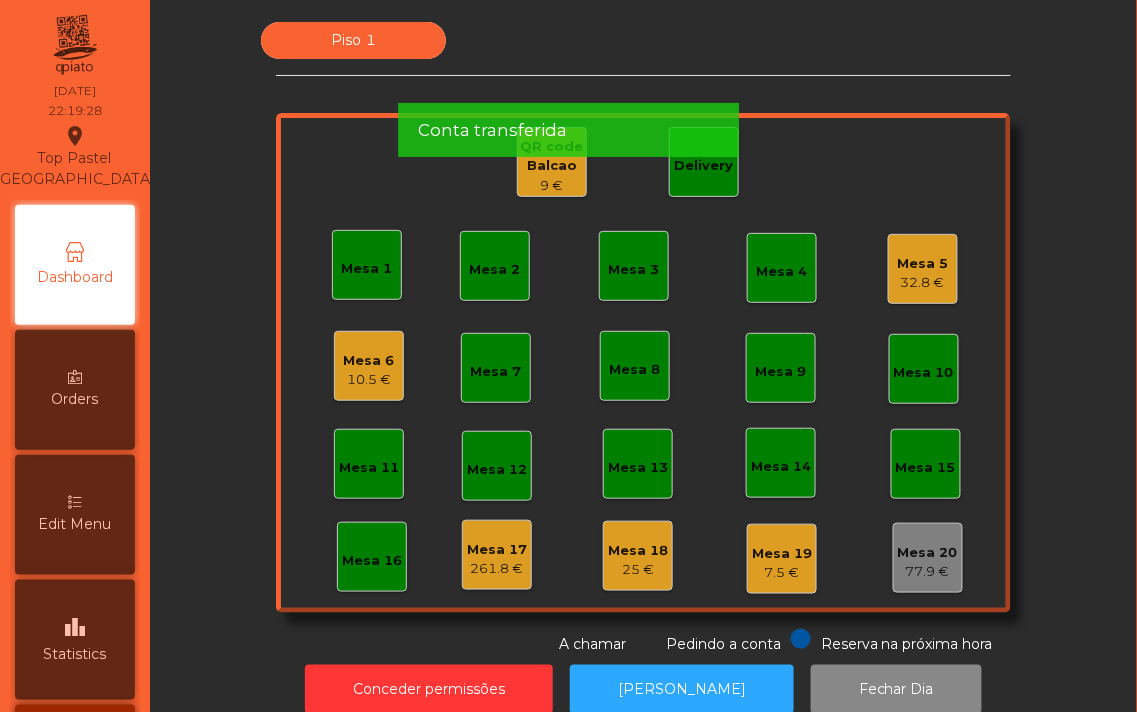 click on "9 €" 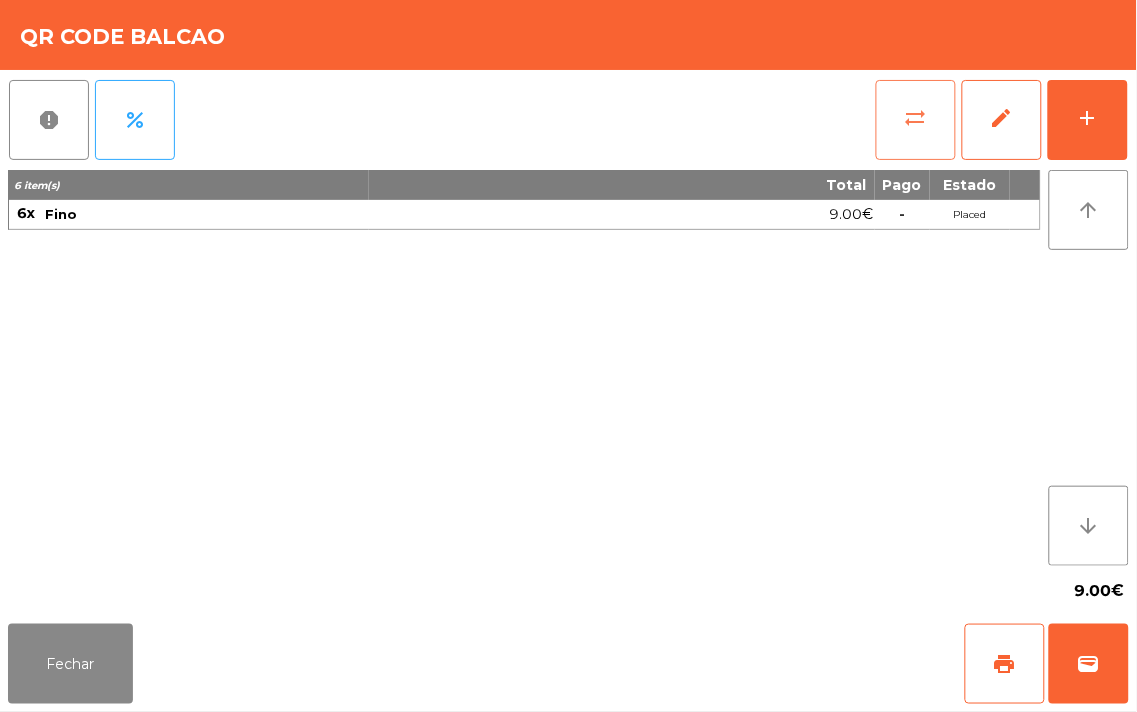 click on "sync_alt" 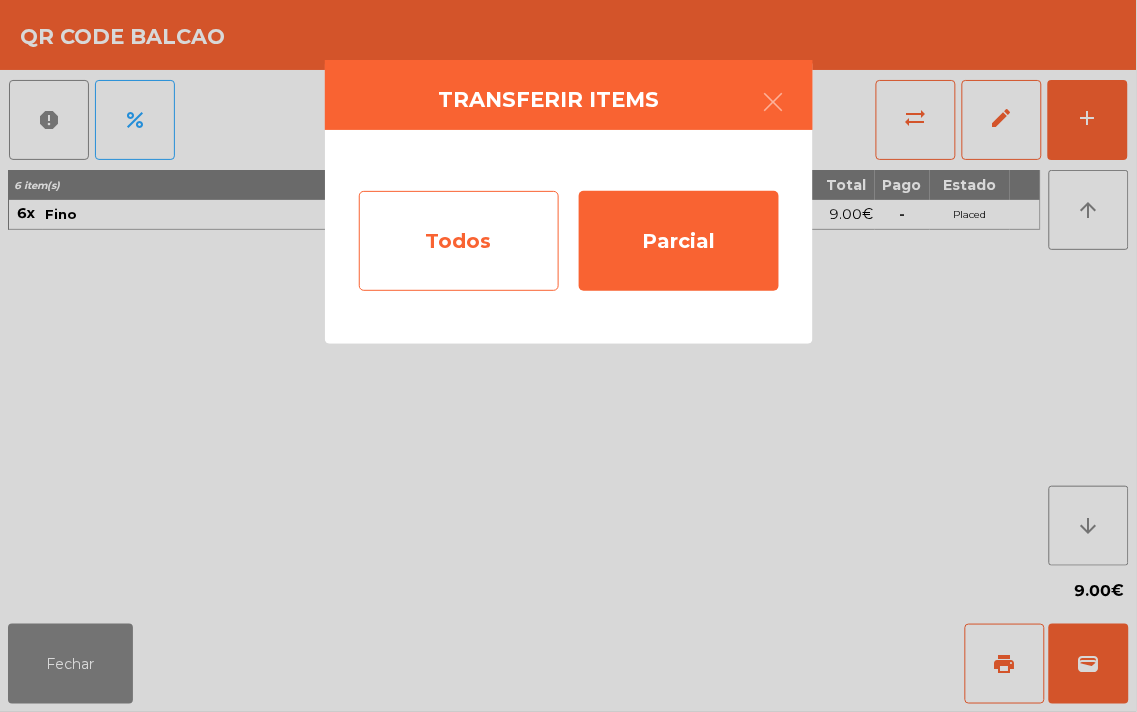 click on "Todos" 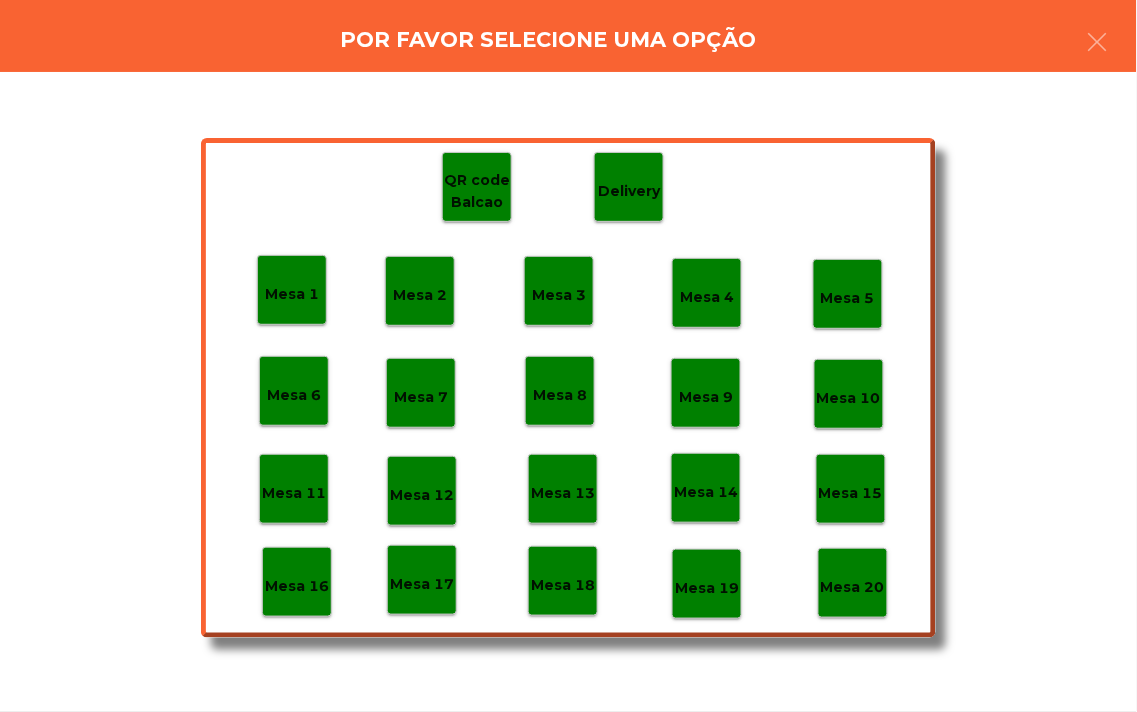 click on "Mesa 20" 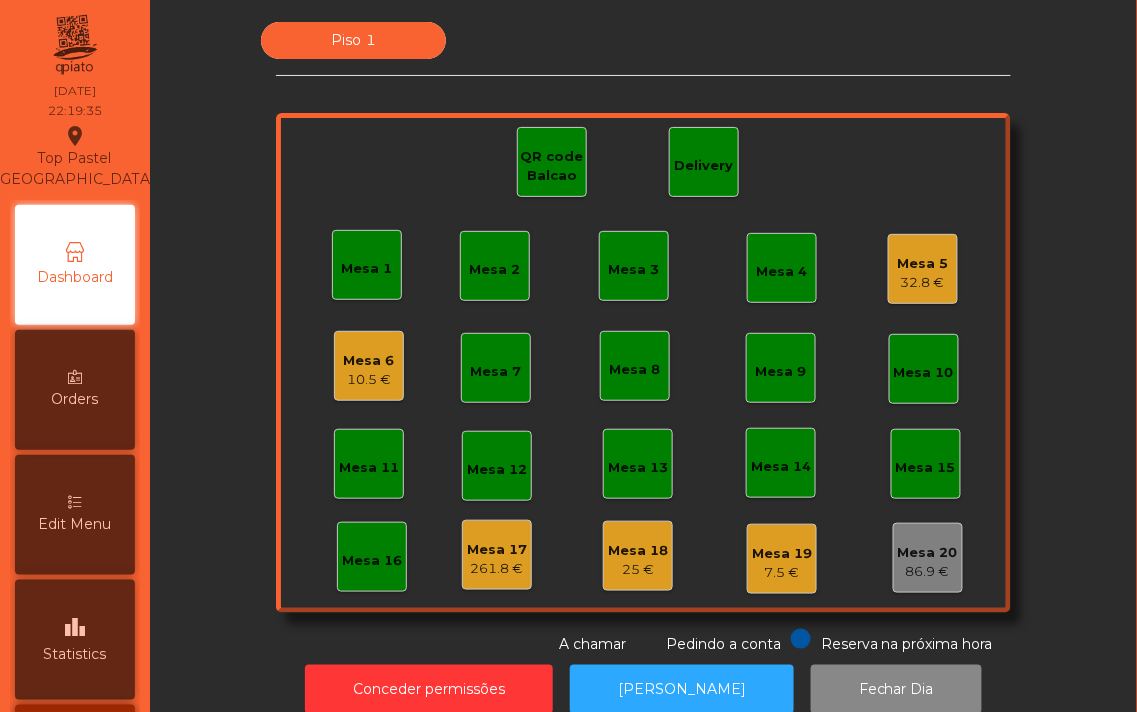 click on "32.8 €" 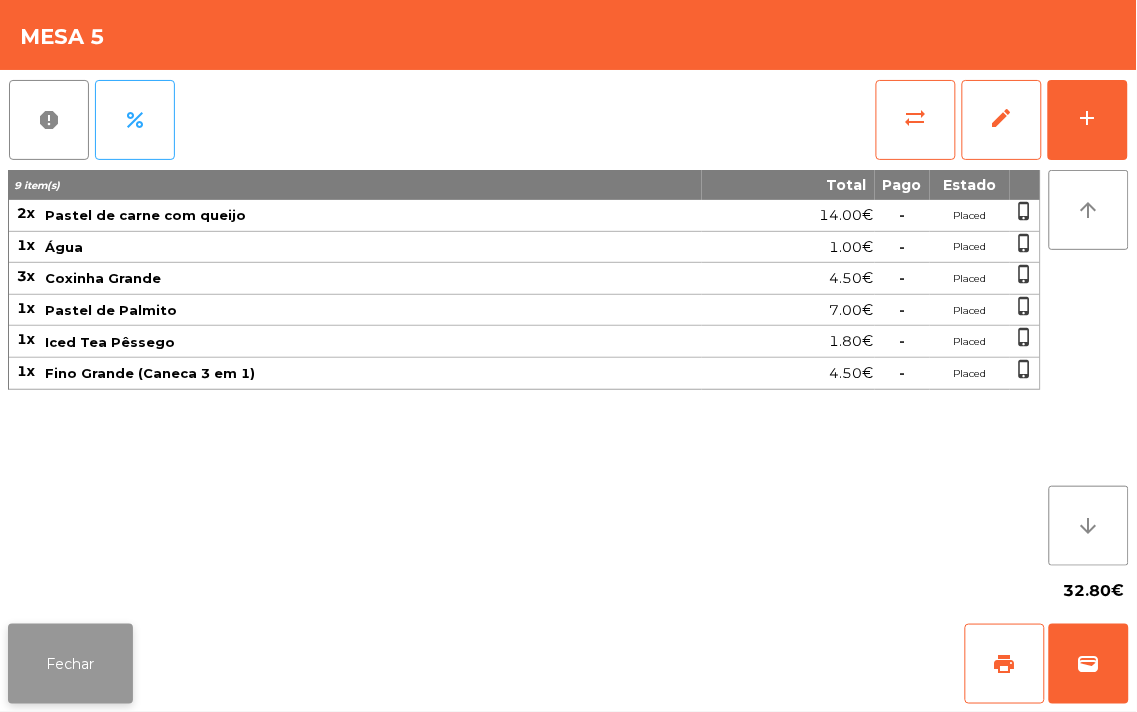 click on "Fechar" 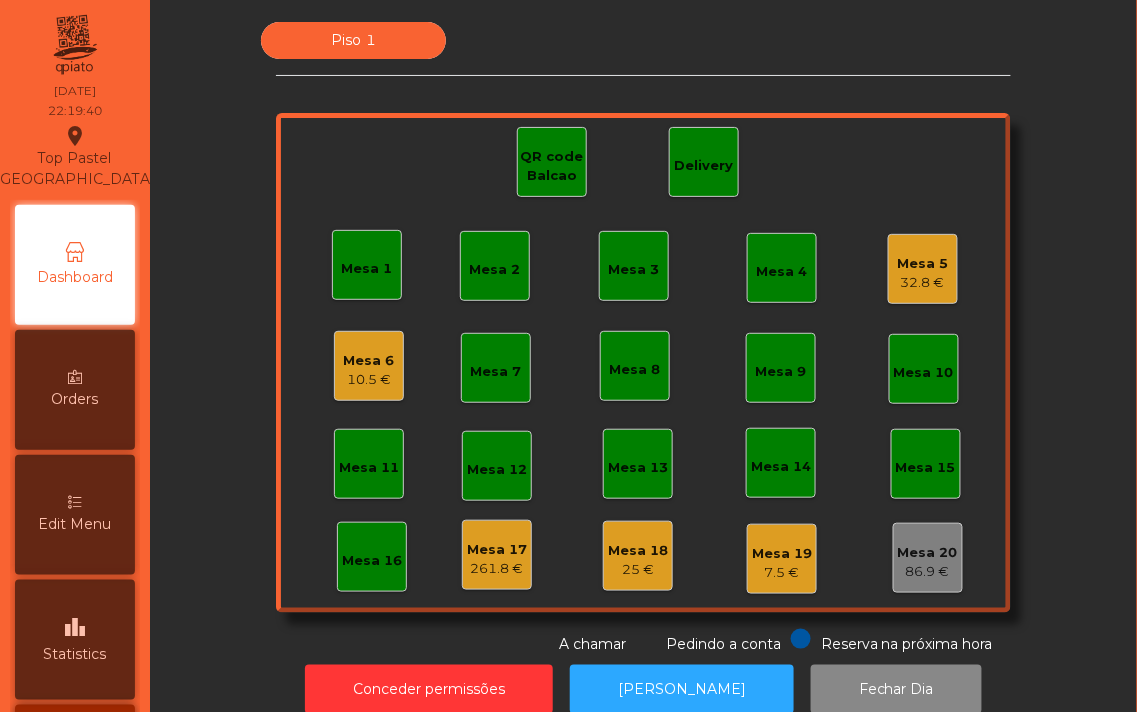 click on "Mesa 18" 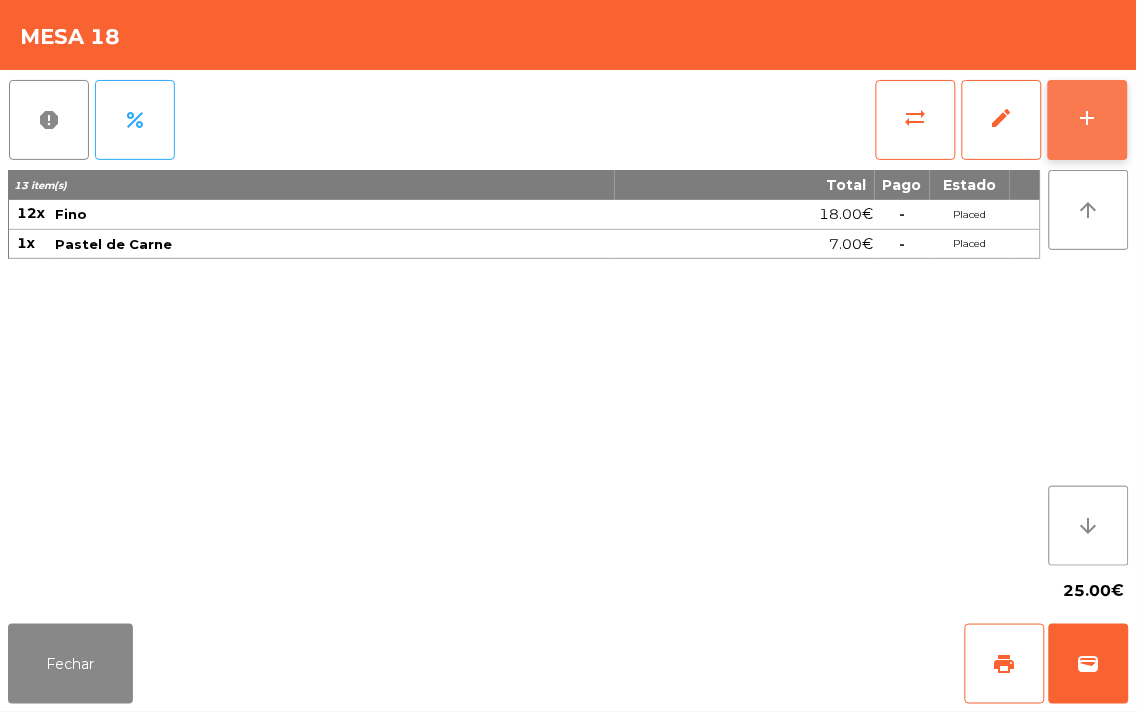 click on "add" 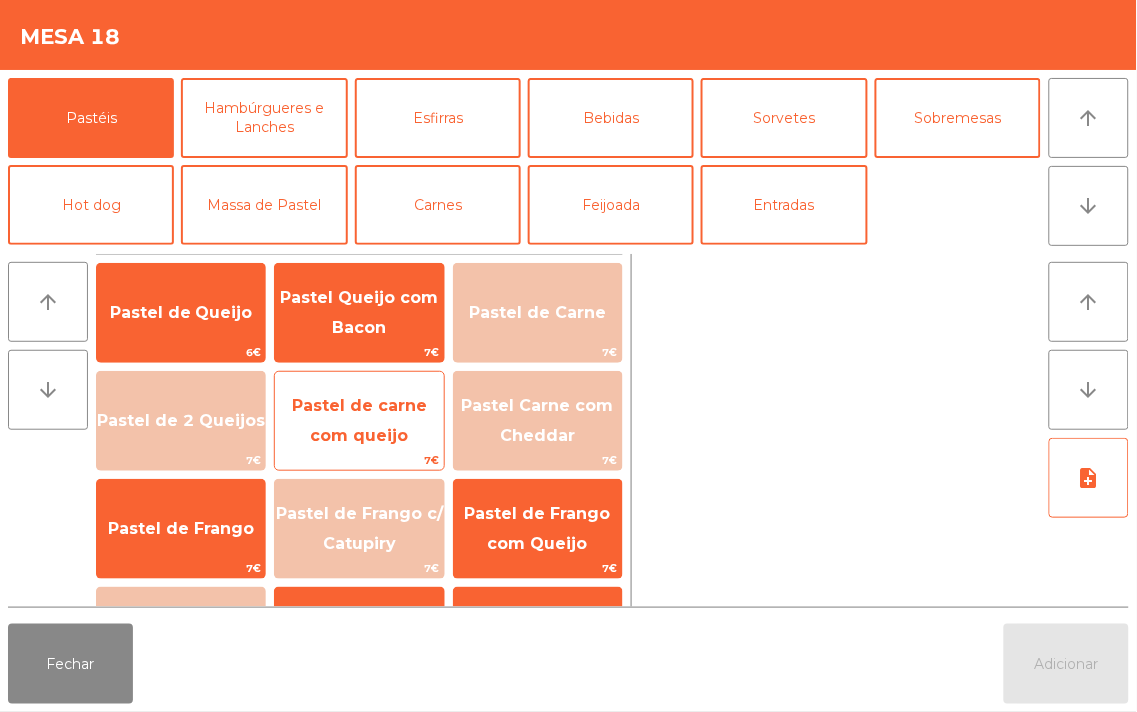 click on "Pastel de carne com queijo" 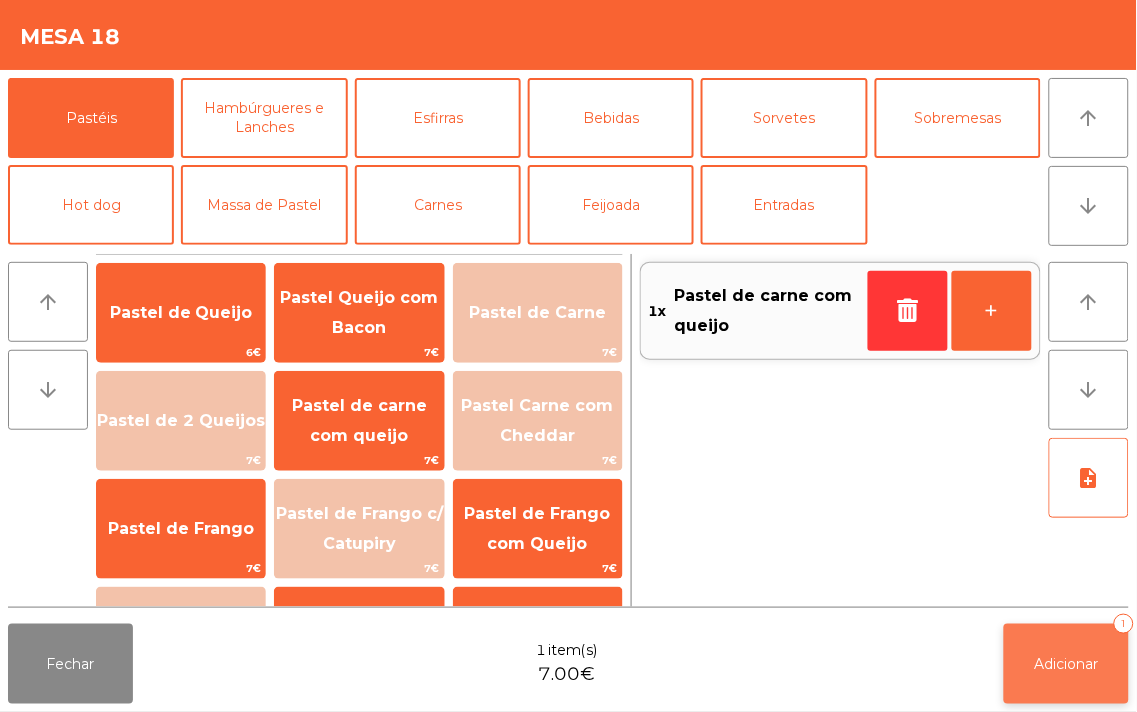 click on "Adicionar" 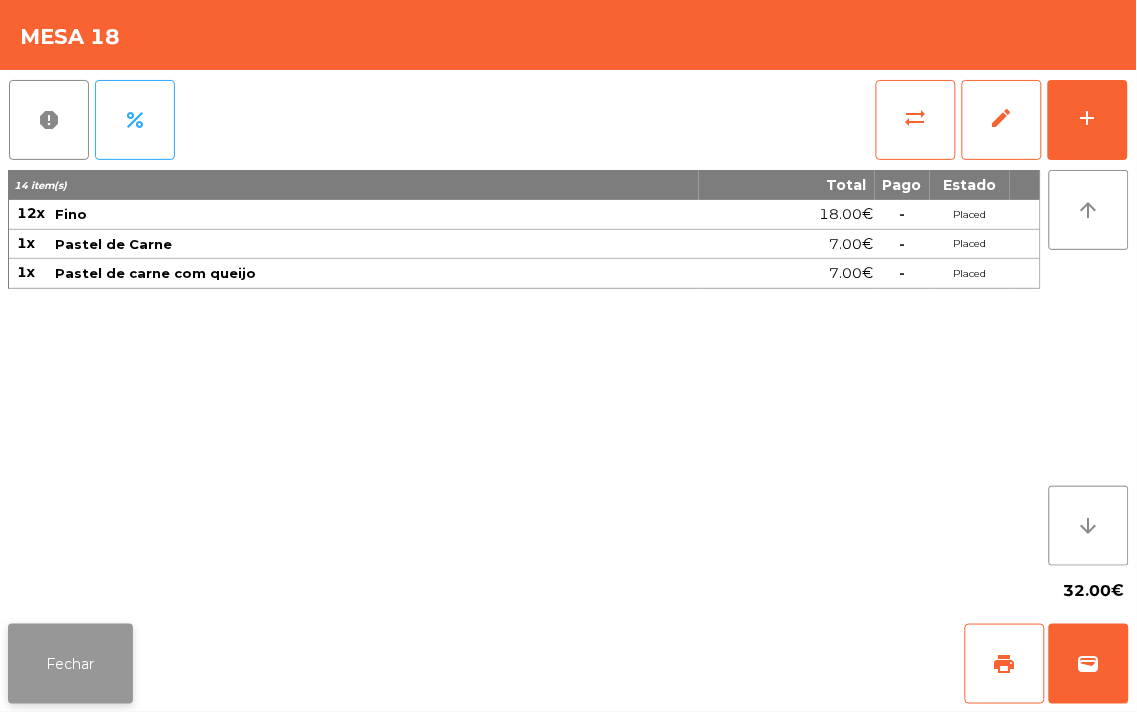 click on "Fechar" 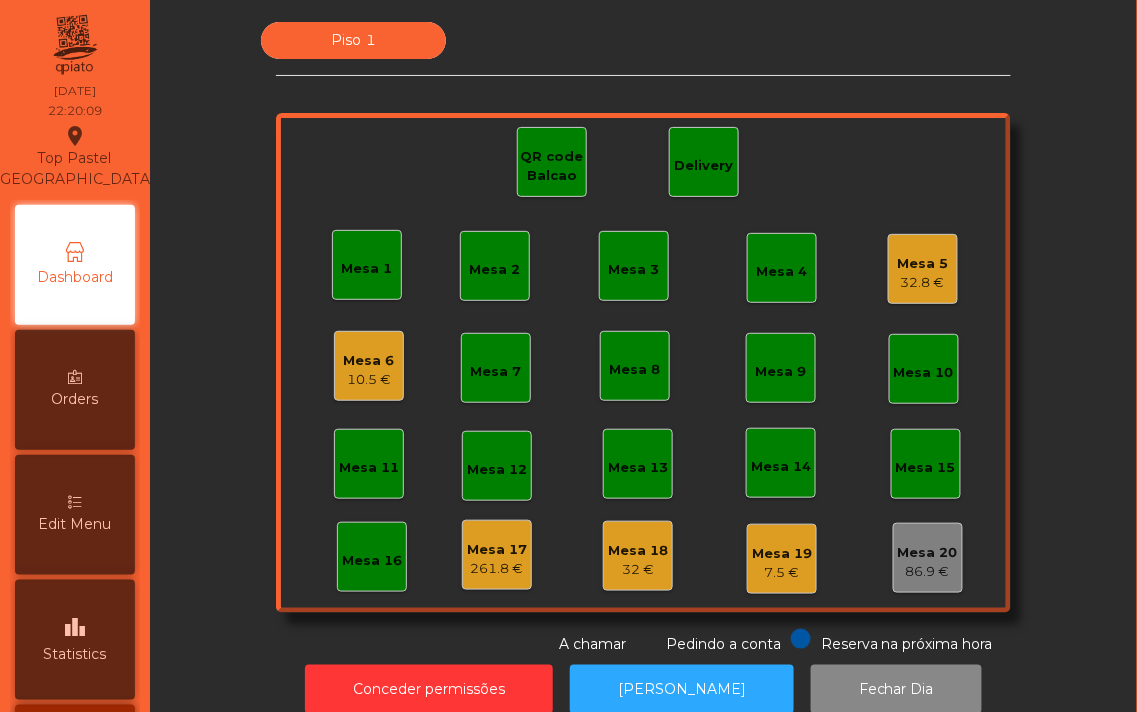 click on "Mesa 6" 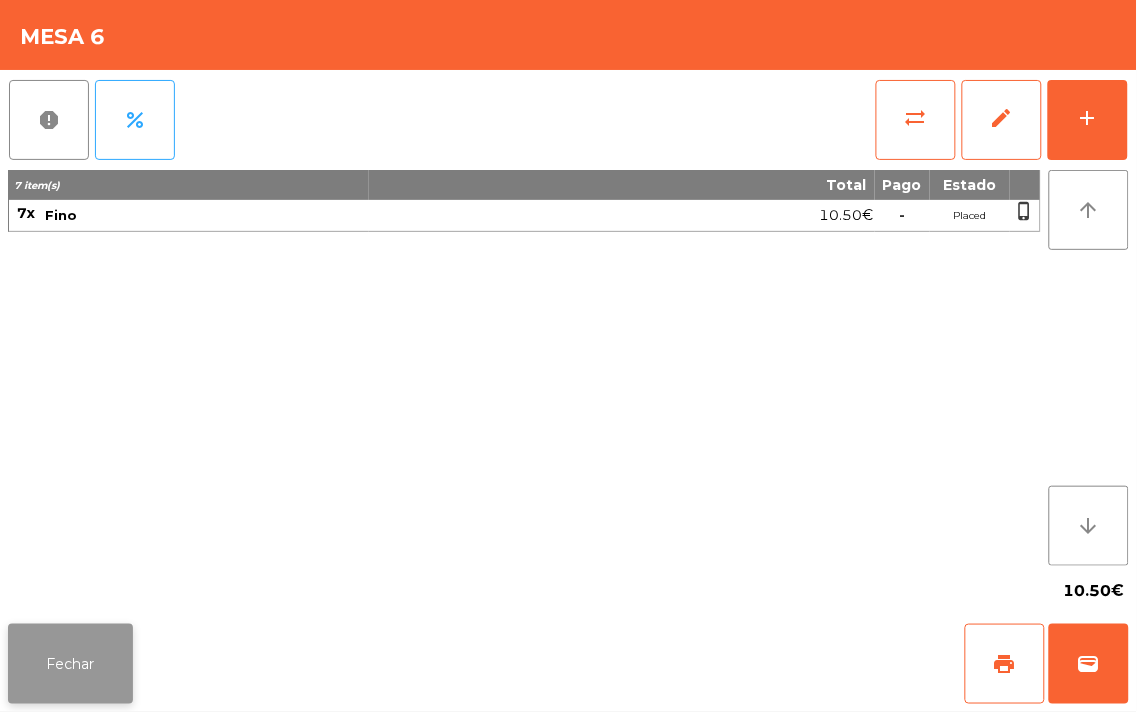 click on "Fechar" 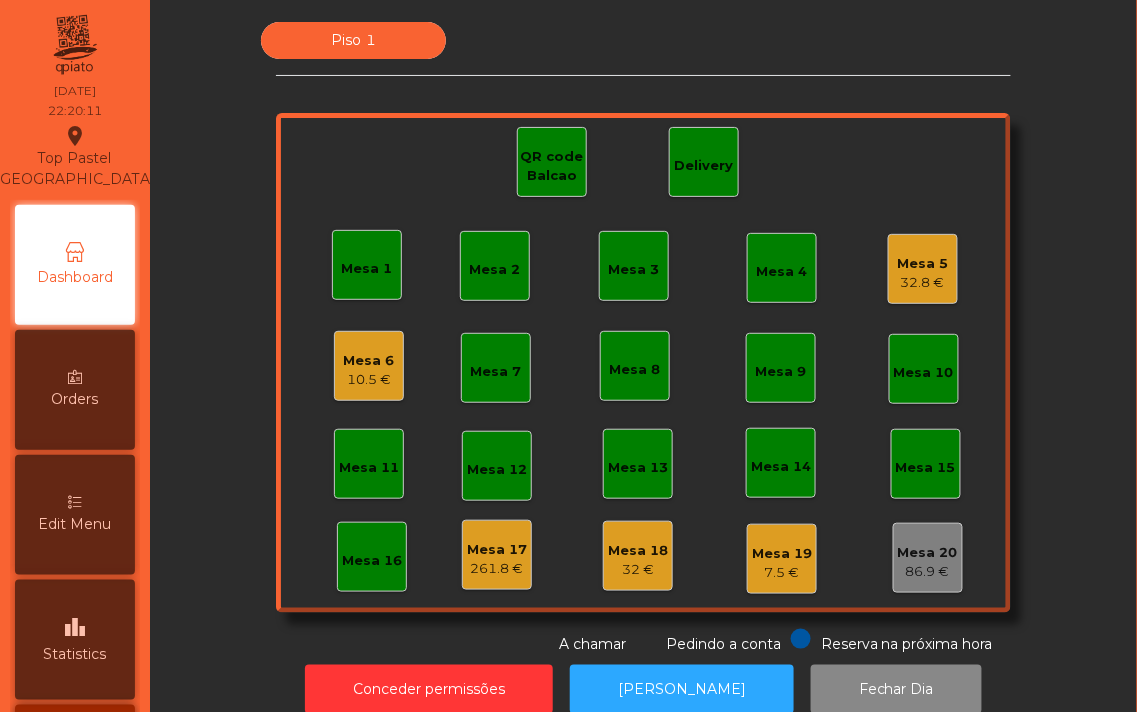 click on "Mesa 6" 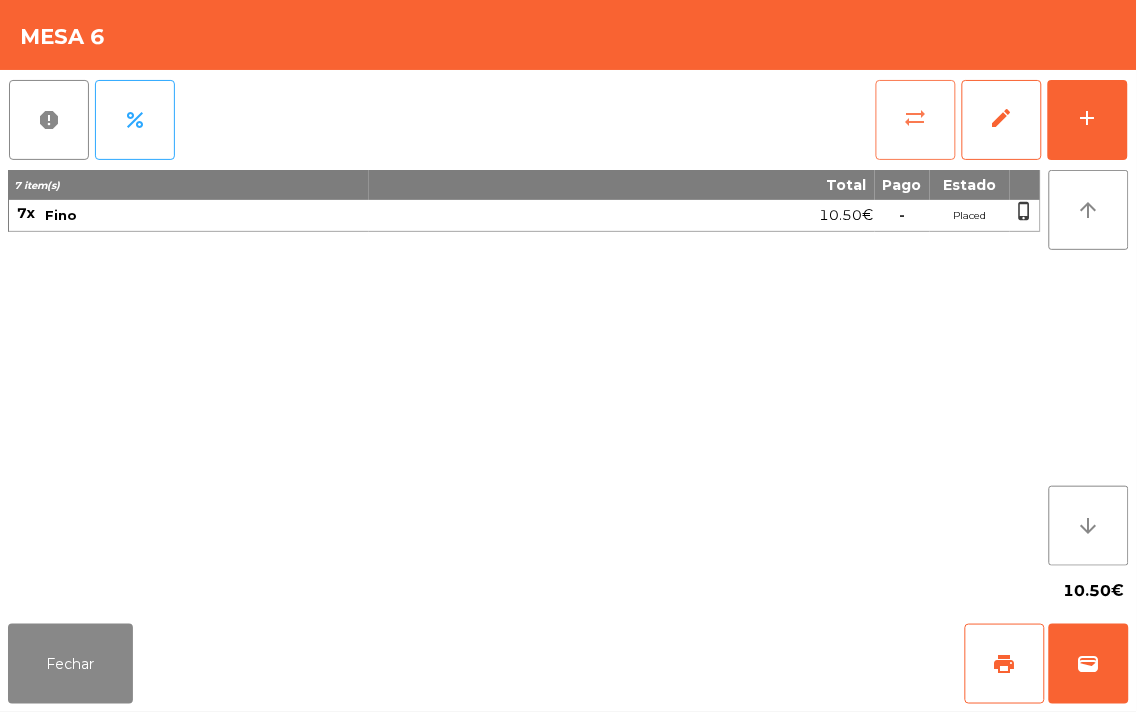click on "sync_alt" 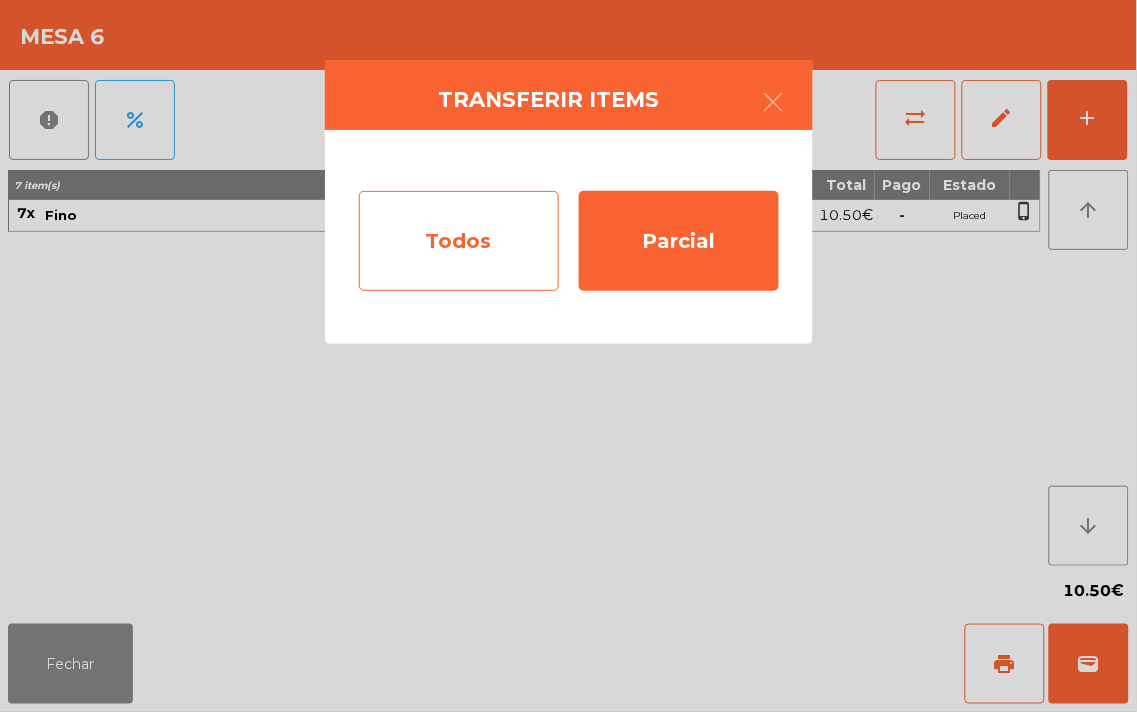 click on "Todos" 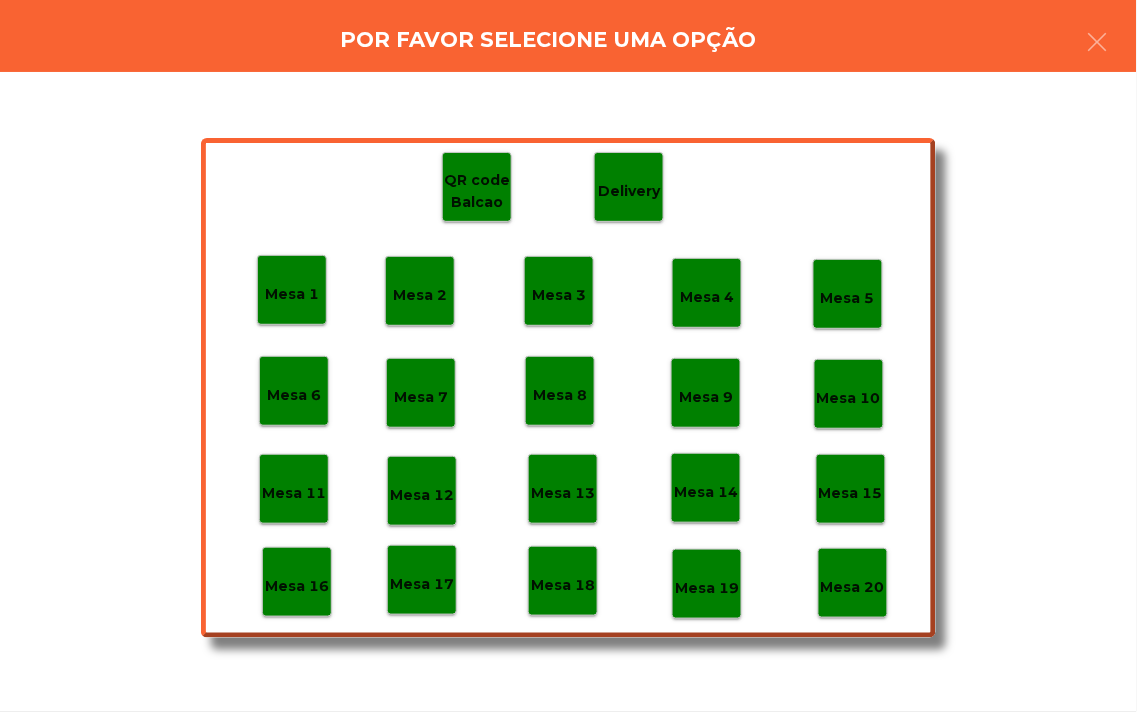 click on "Mesa 20" 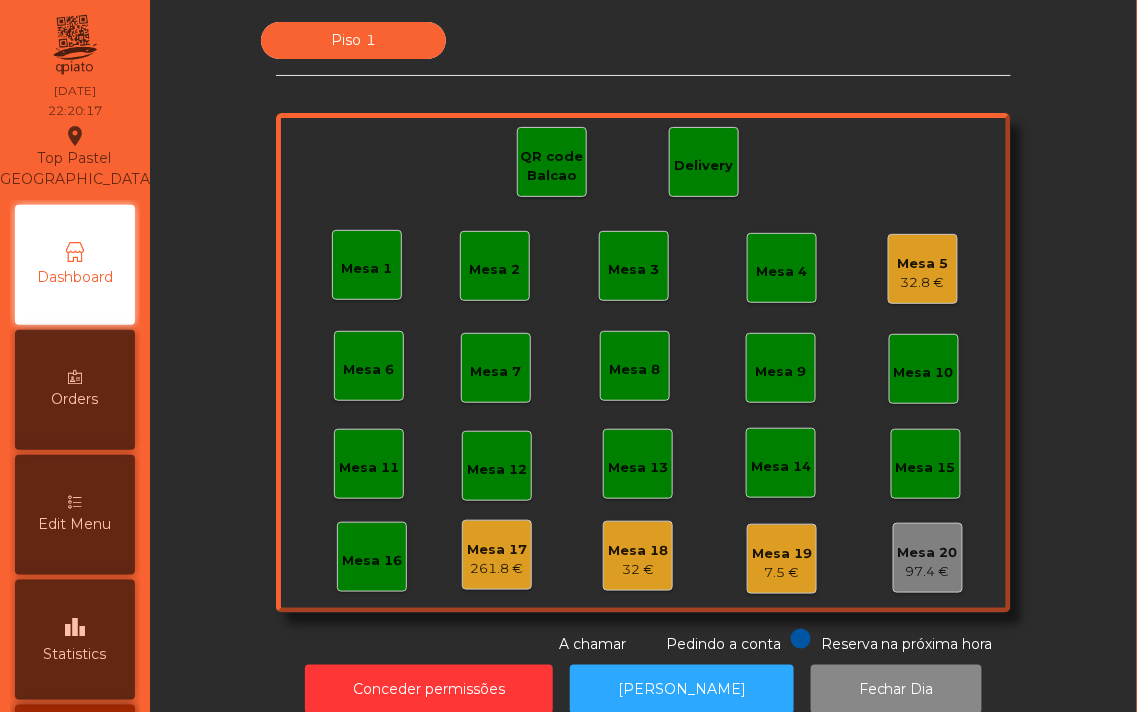click on "Mesa 19" 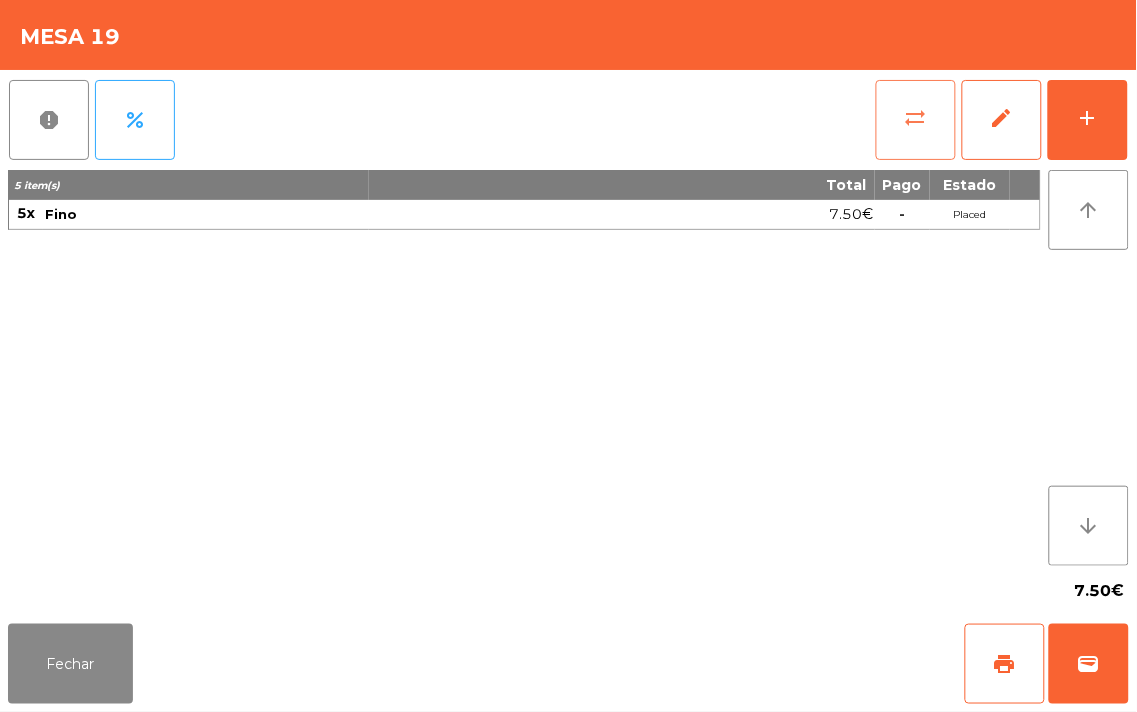 click on "sync_alt" 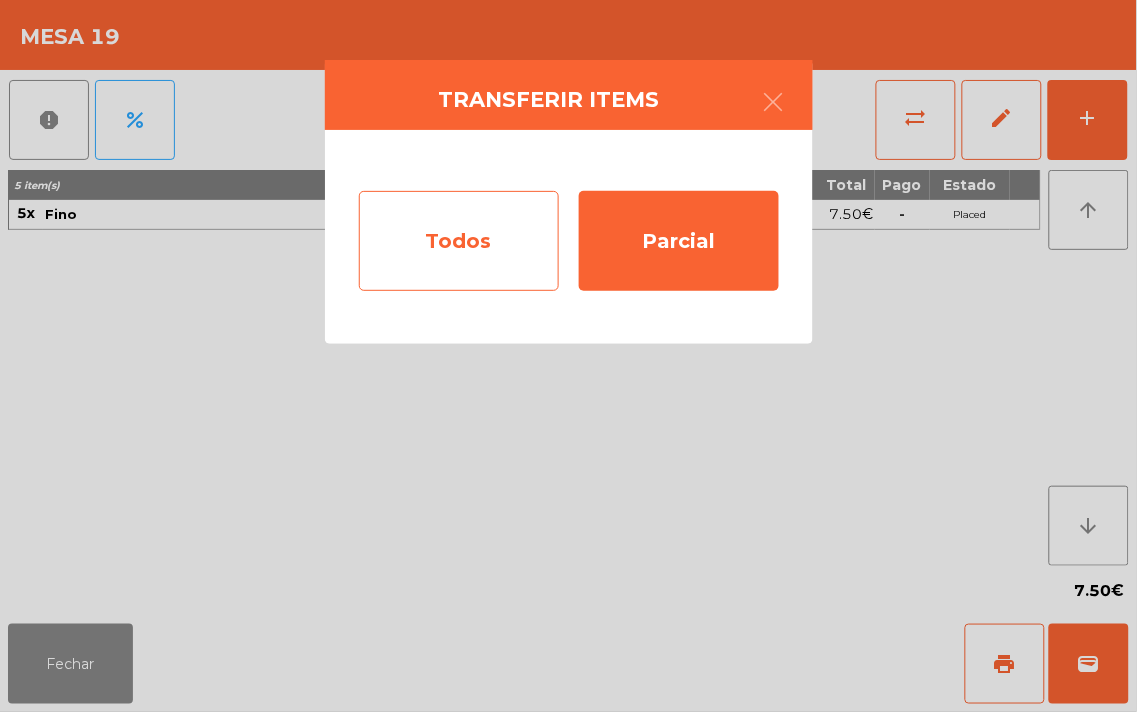 click on "Todos" 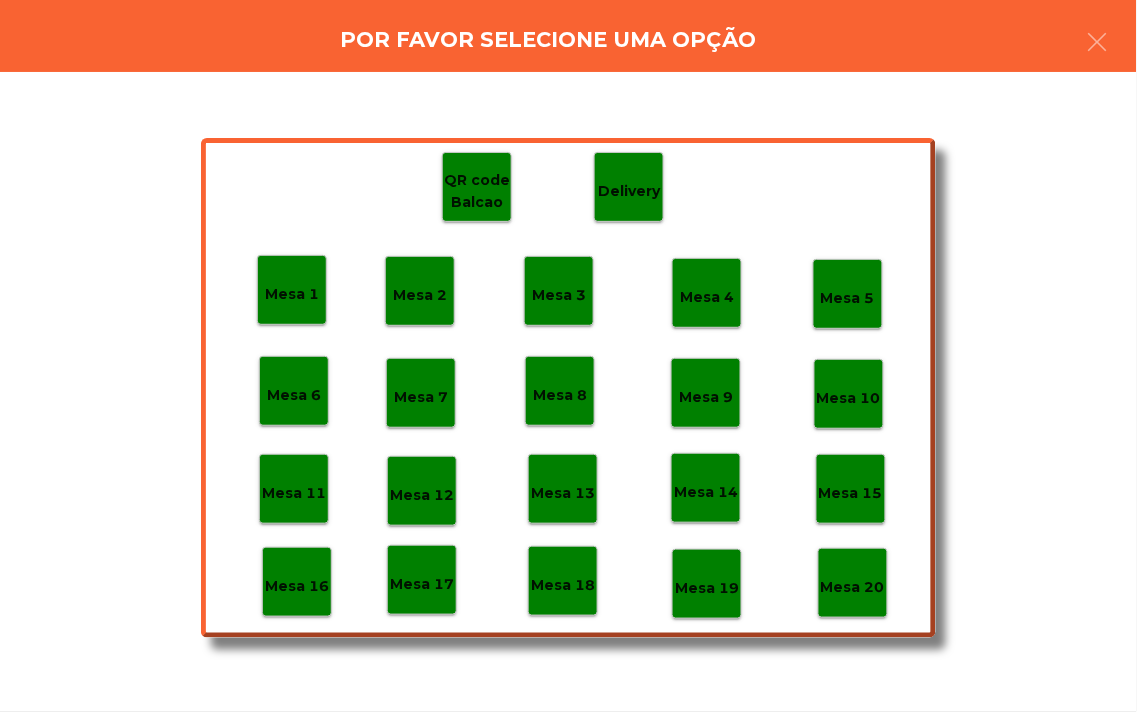 click on "Mesa 20" 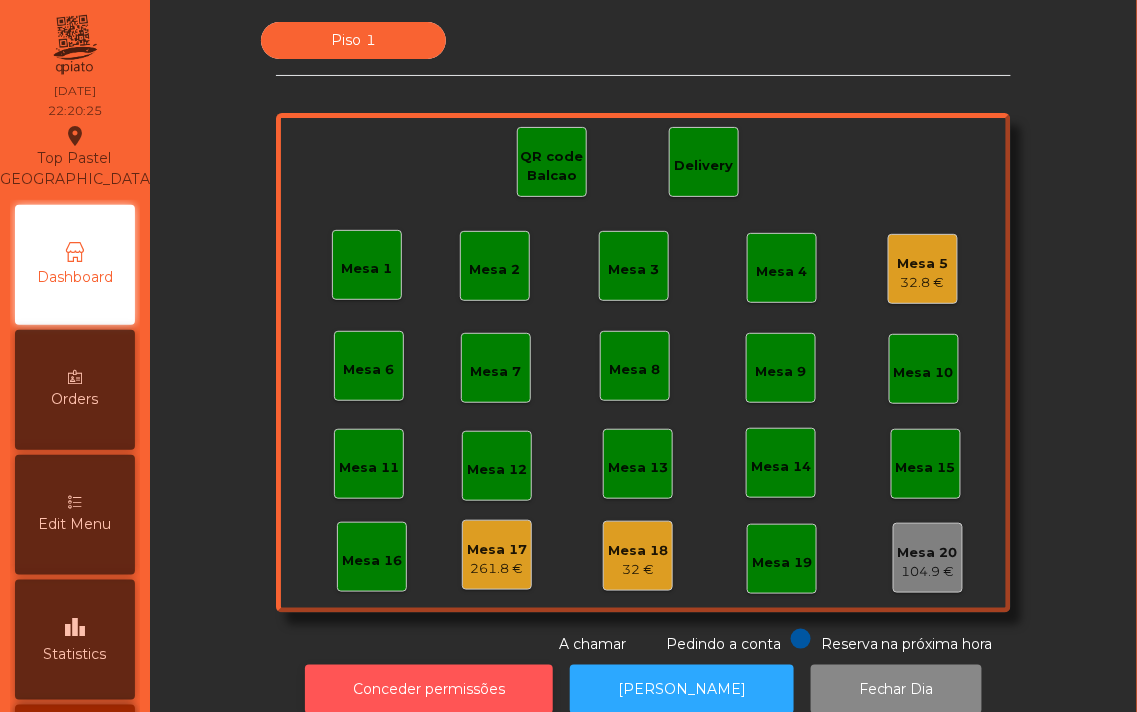 click on "Conceder permissões" 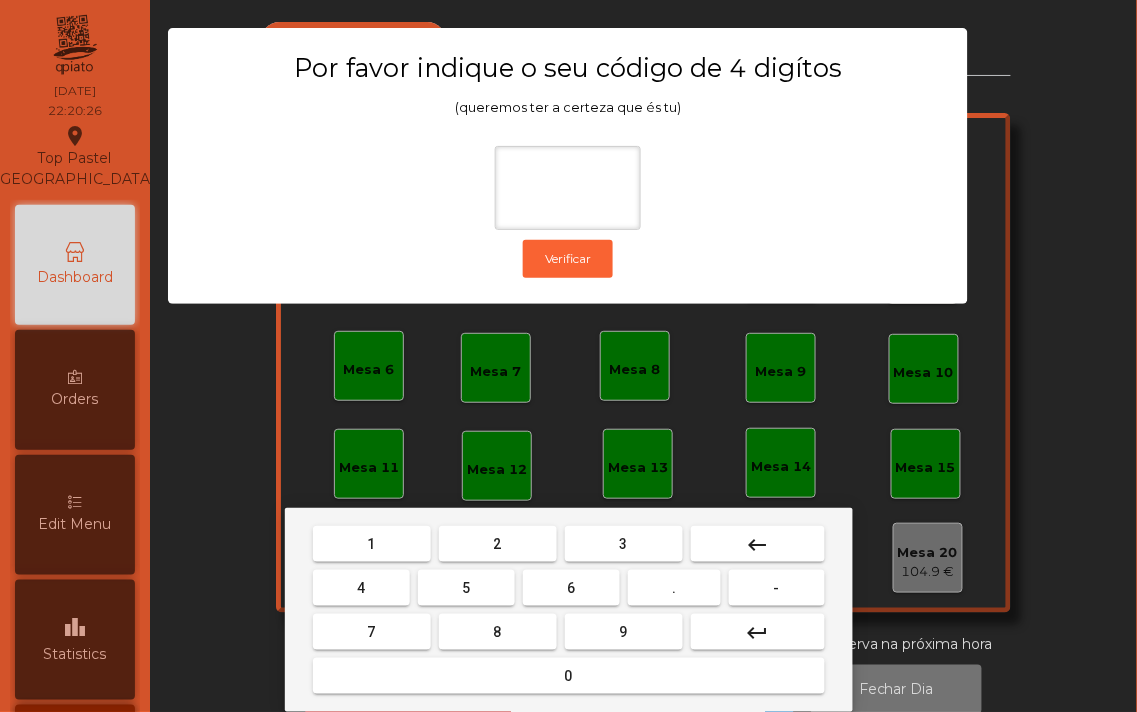 click on "1" at bounding box center [372, 544] 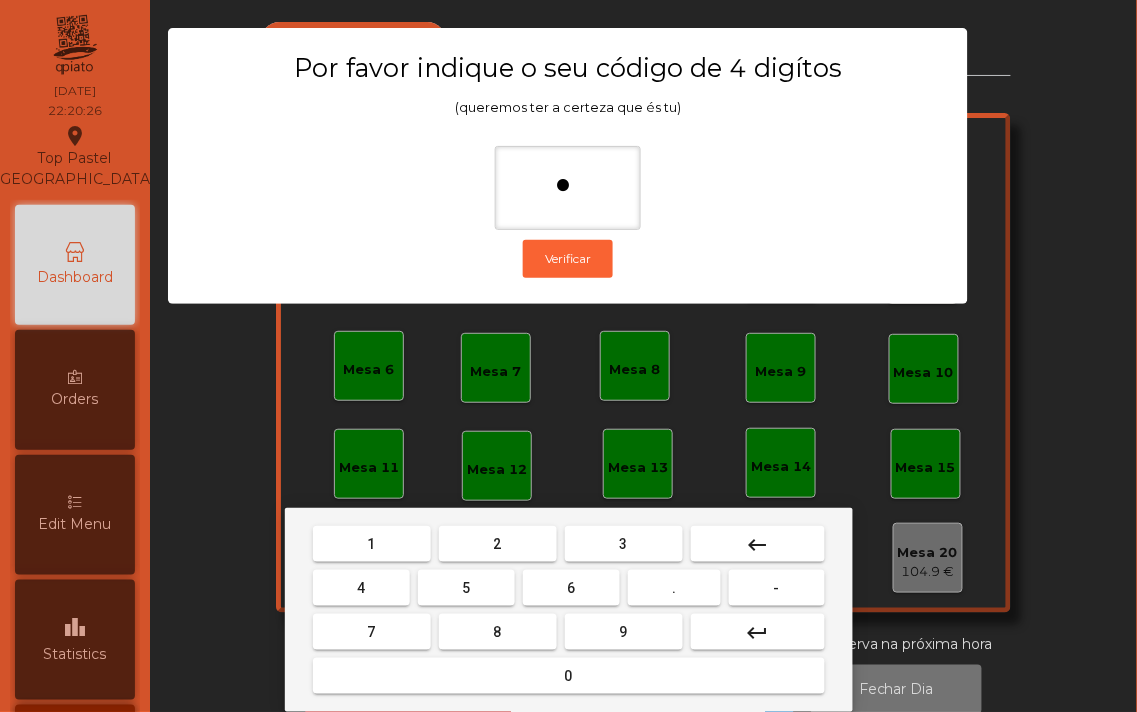 click on "0" at bounding box center [569, 676] 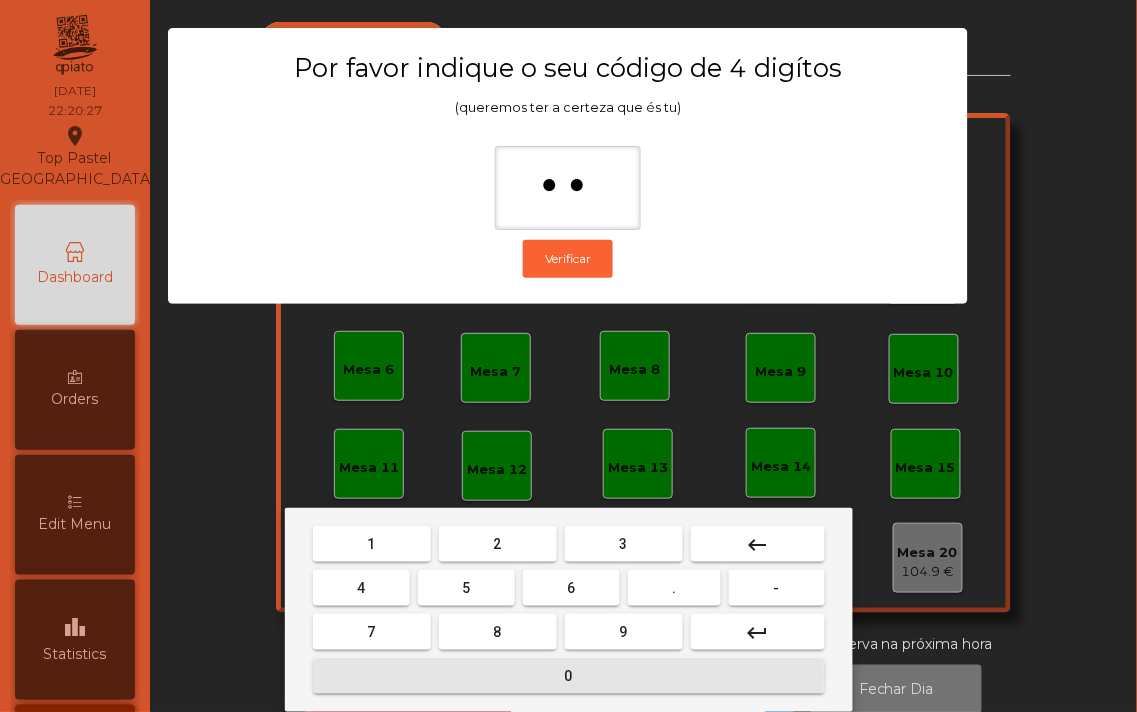 click on "1" at bounding box center (372, 544) 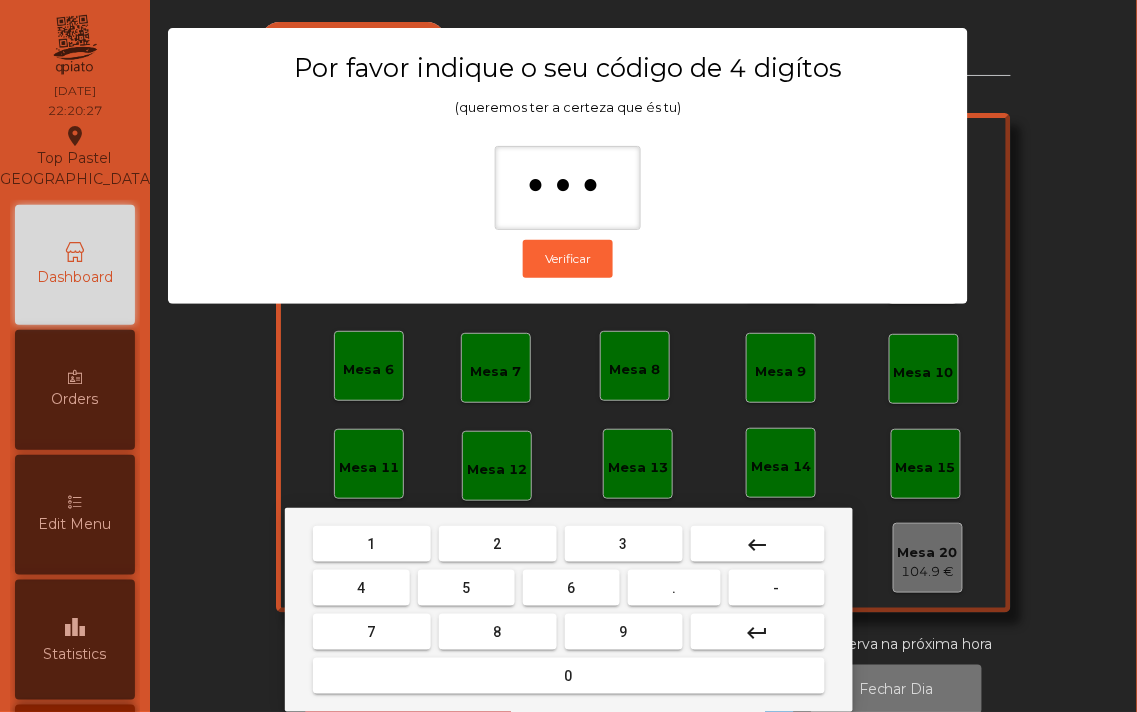 click on "0" at bounding box center (569, 676) 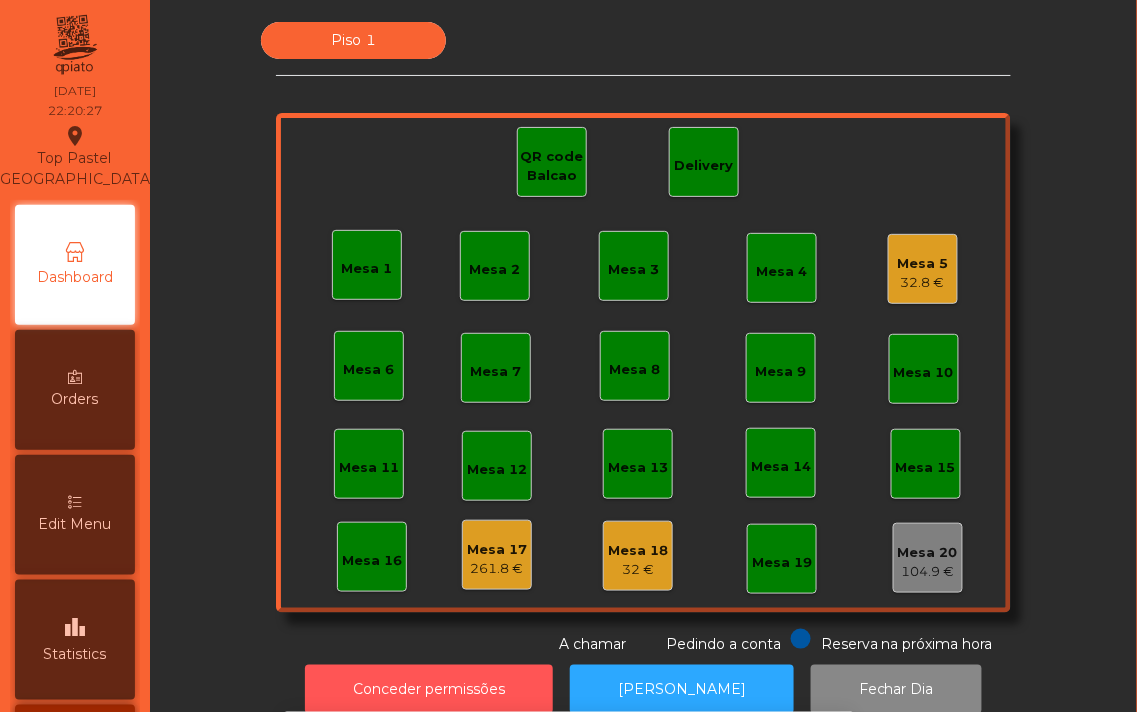 scroll, scrollTop: 18, scrollLeft: 0, axis: vertical 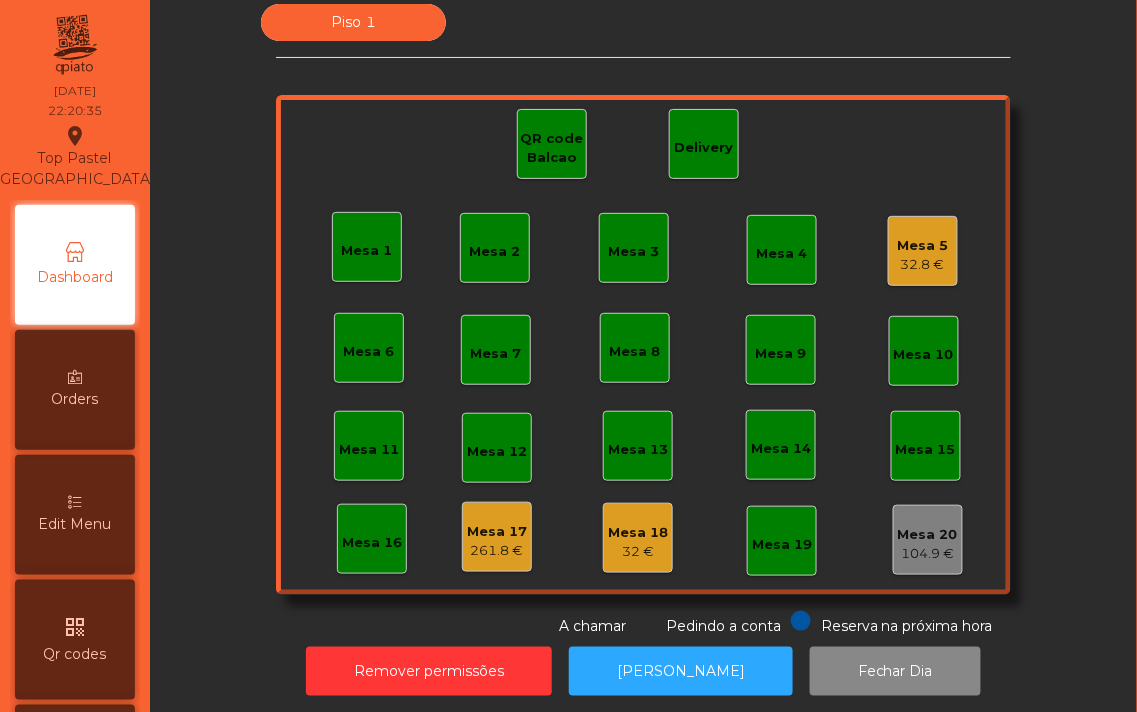 click on "Mesa 17" 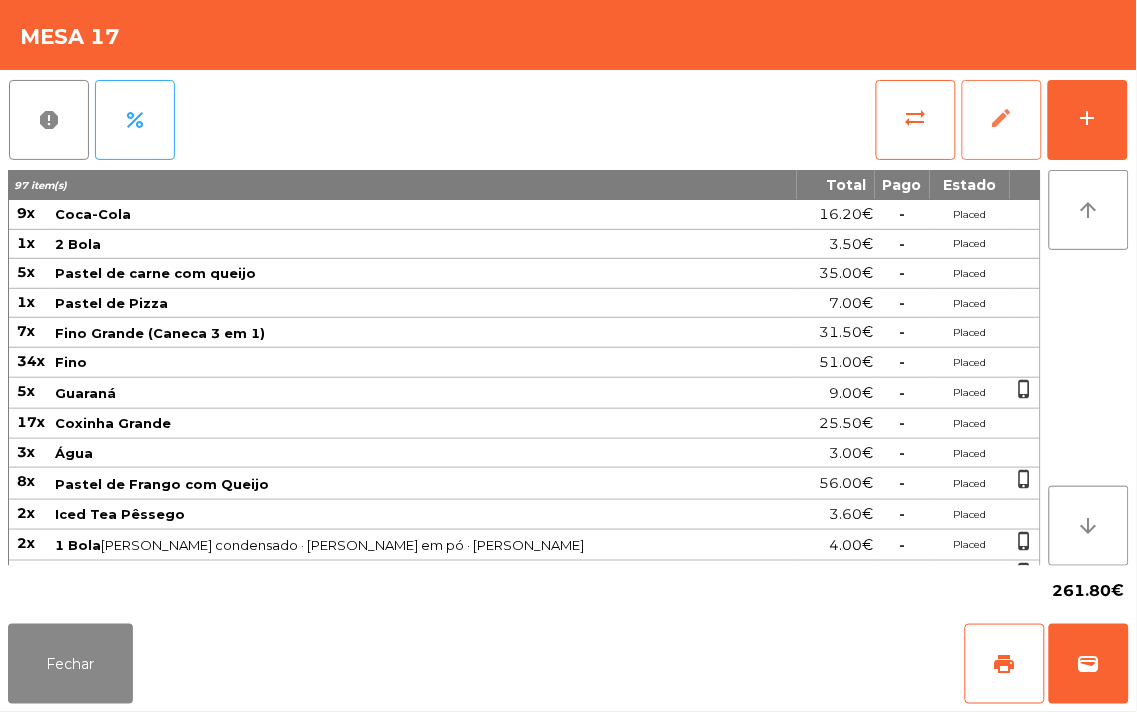 click on "edit" 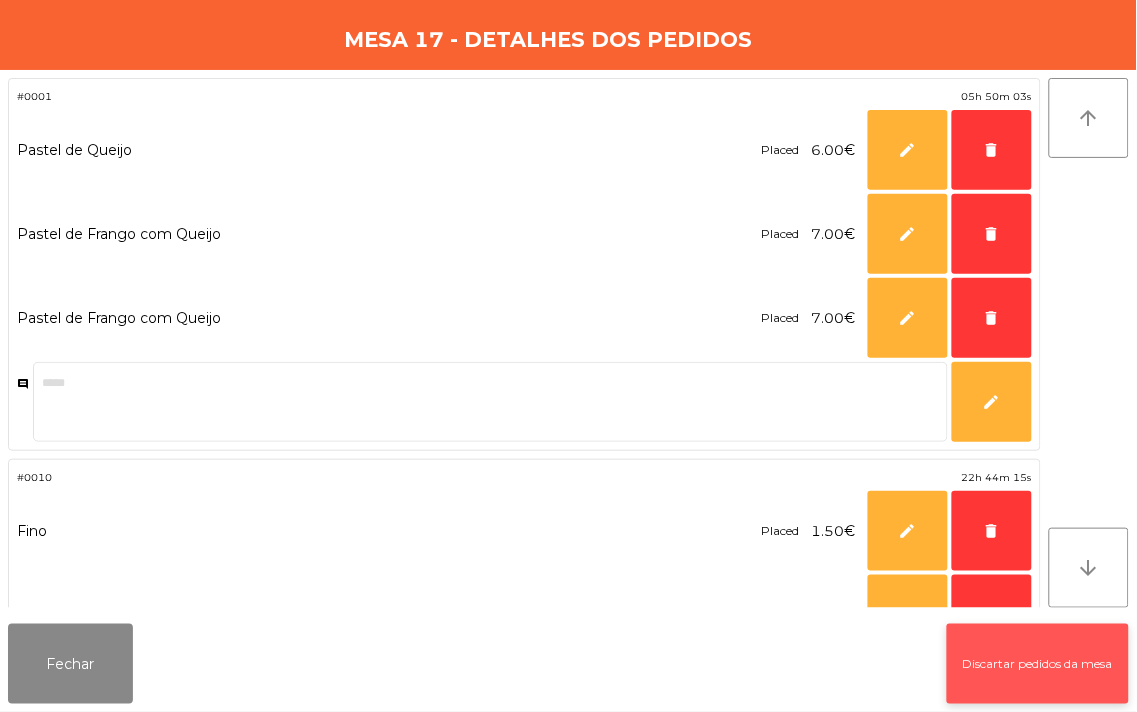 click on "Discartar pedidos da mesa" 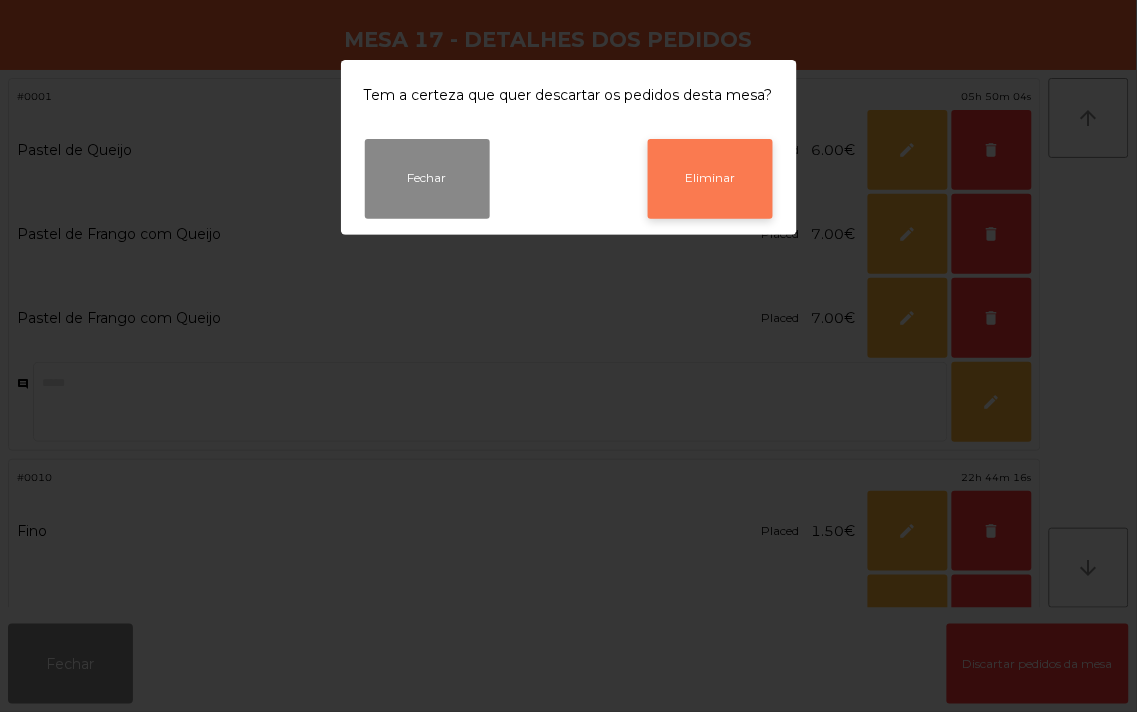 click on "Eliminar" 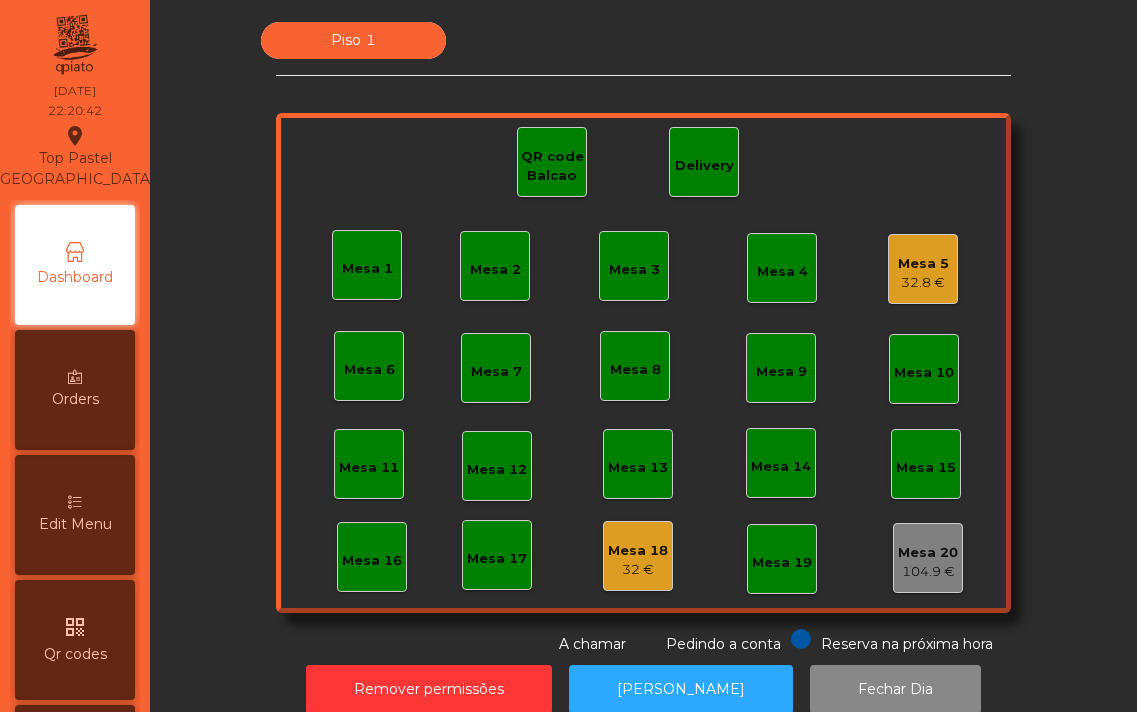 scroll, scrollTop: 0, scrollLeft: 0, axis: both 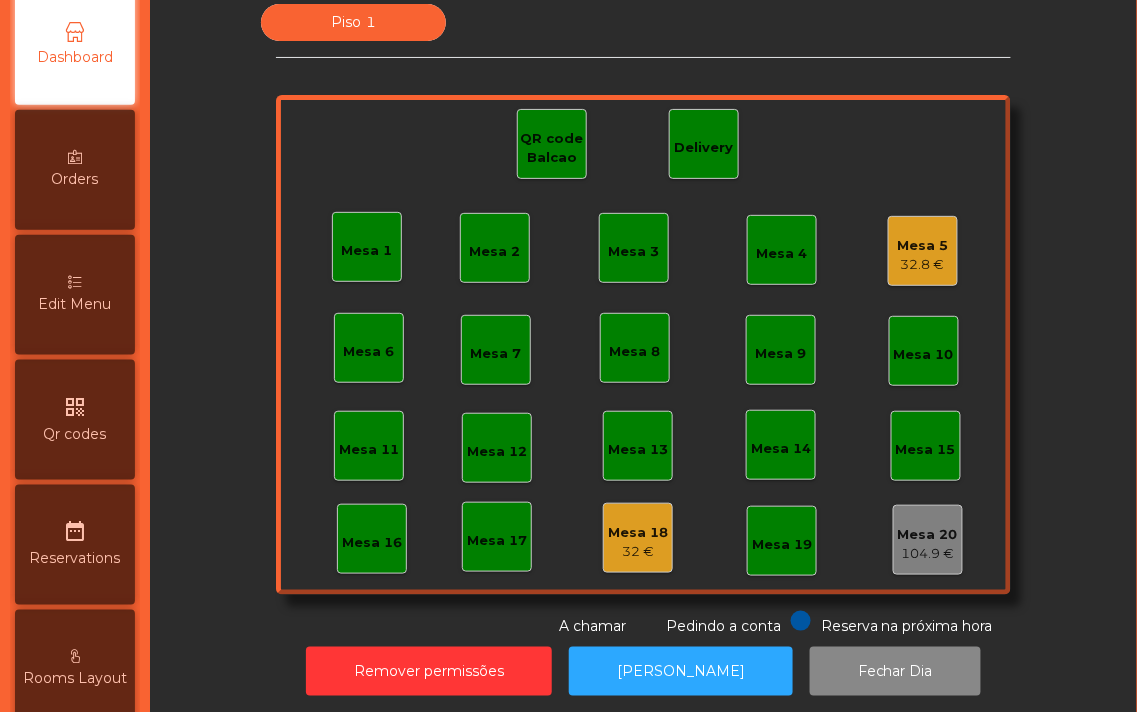 click on "date_range  Reservations" at bounding box center (75, 545) 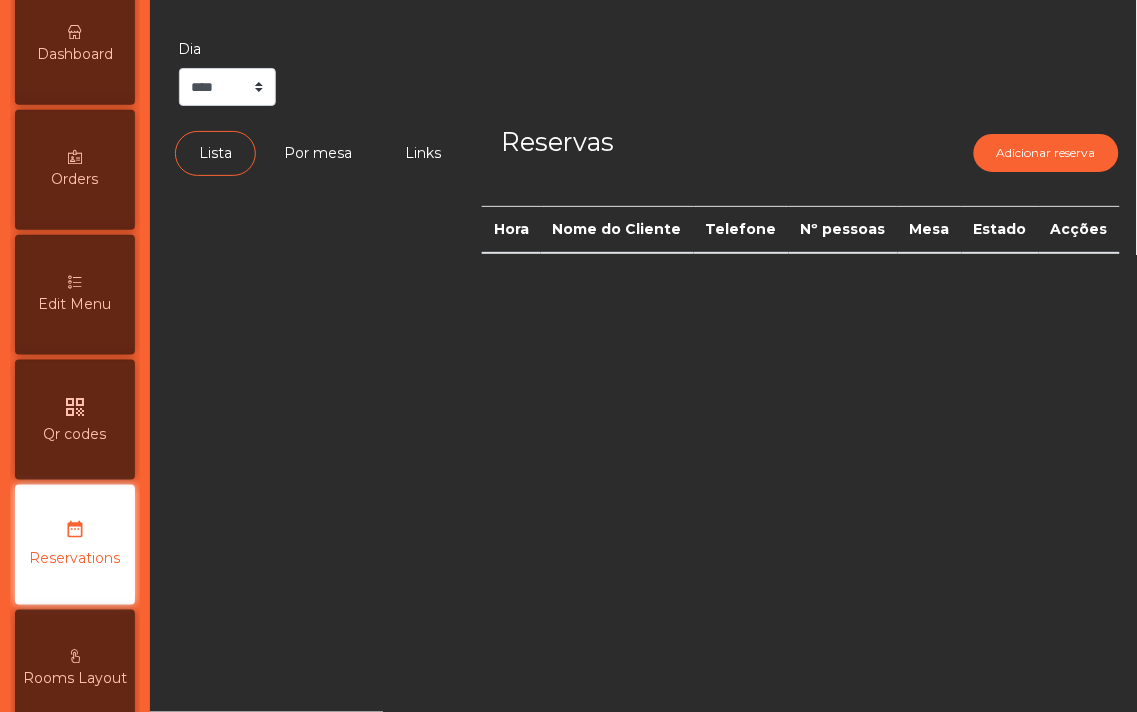 scroll, scrollTop: 408, scrollLeft: 0, axis: vertical 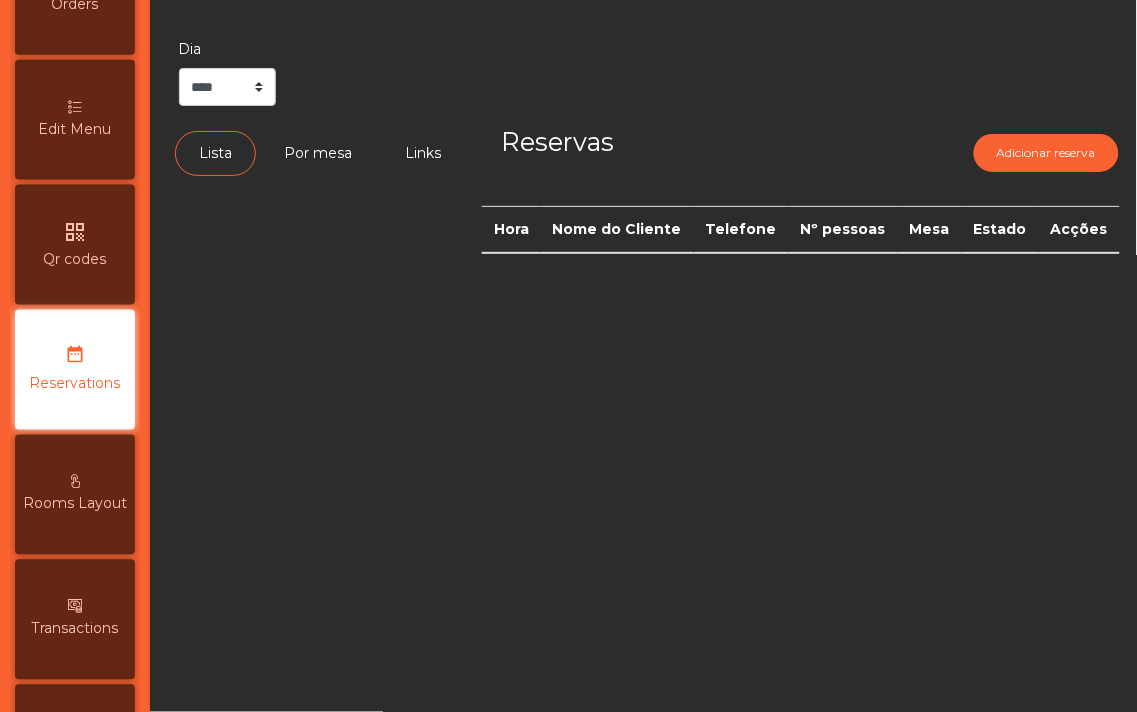 click on "Rooms Layout" at bounding box center (75, 504) 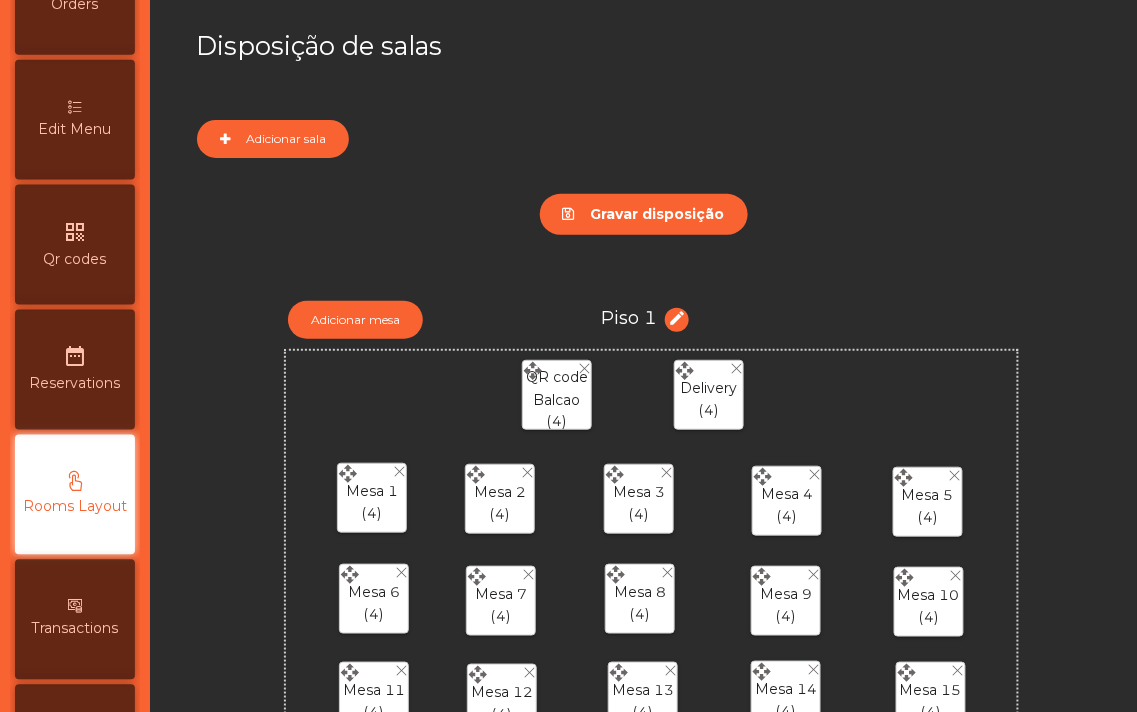 scroll, scrollTop: 533, scrollLeft: 0, axis: vertical 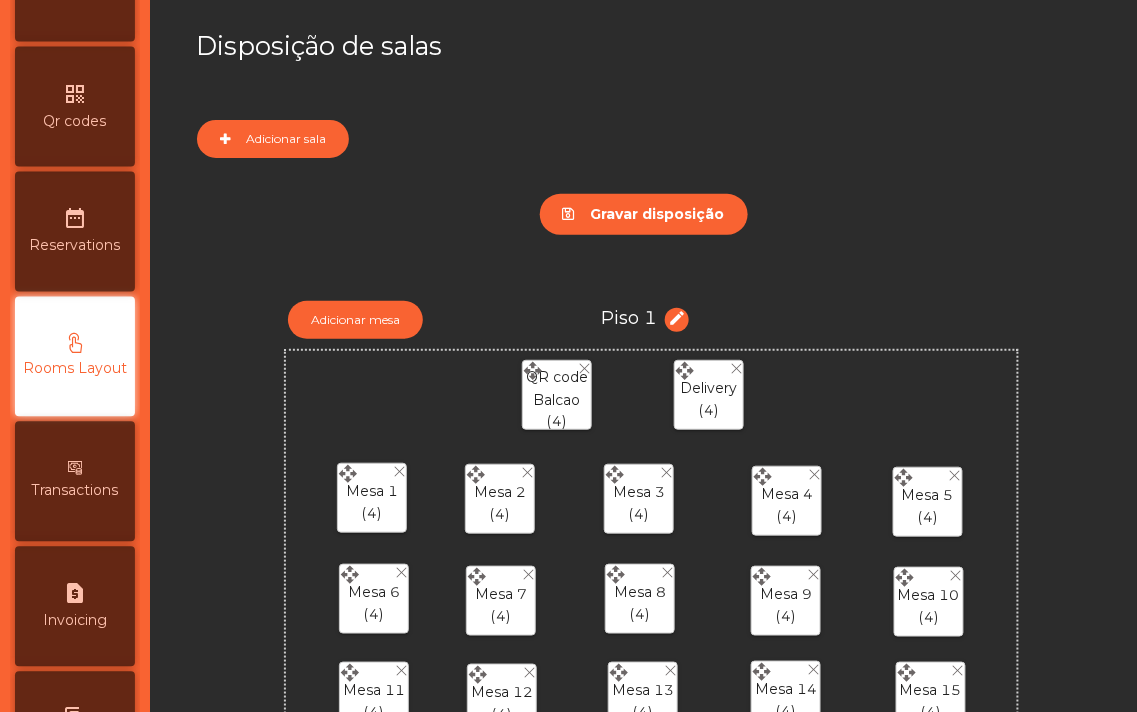click on "Gravar disposição" 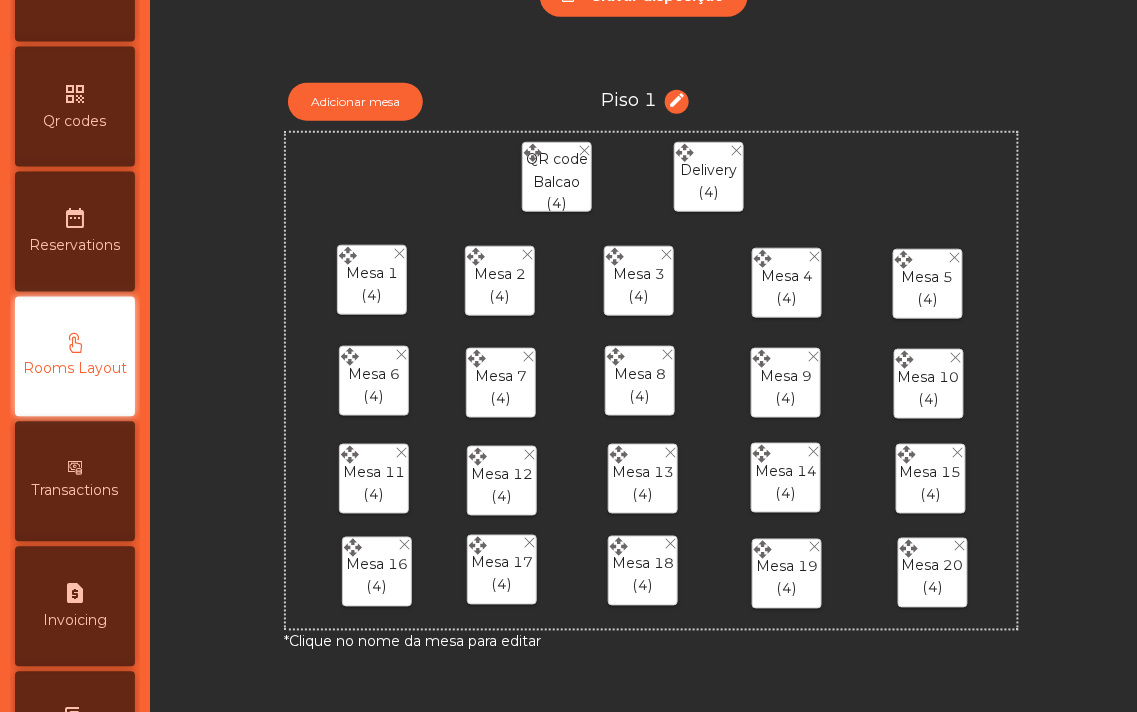 scroll, scrollTop: 233, scrollLeft: 0, axis: vertical 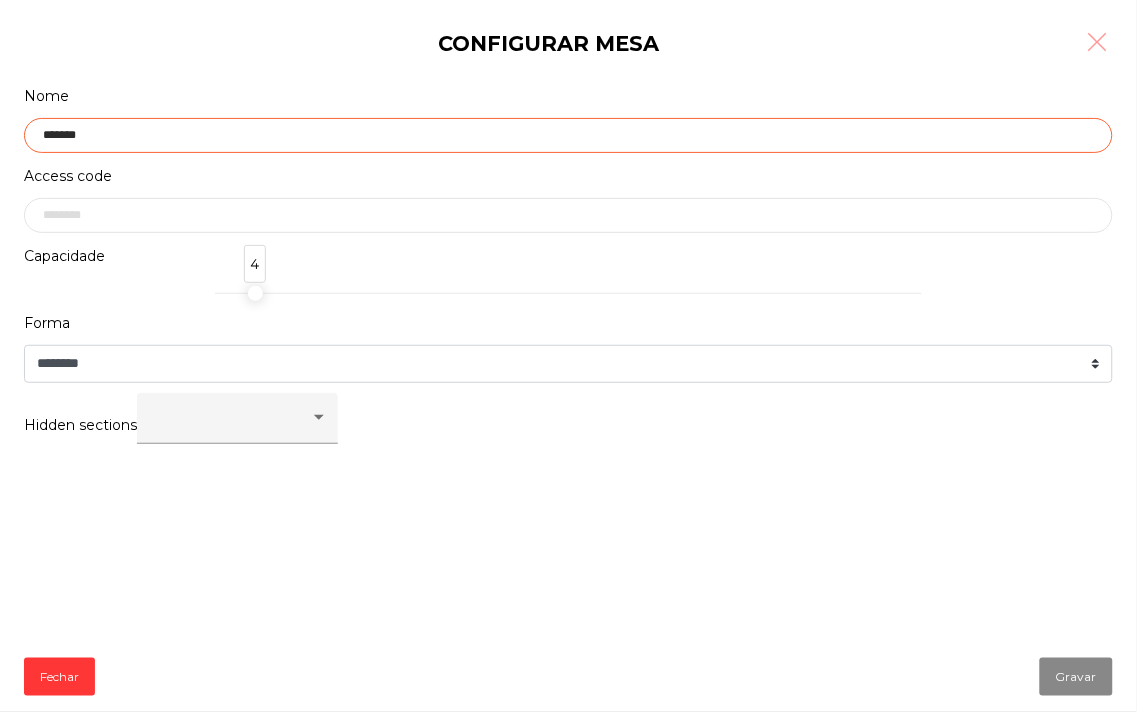 click on "*******" 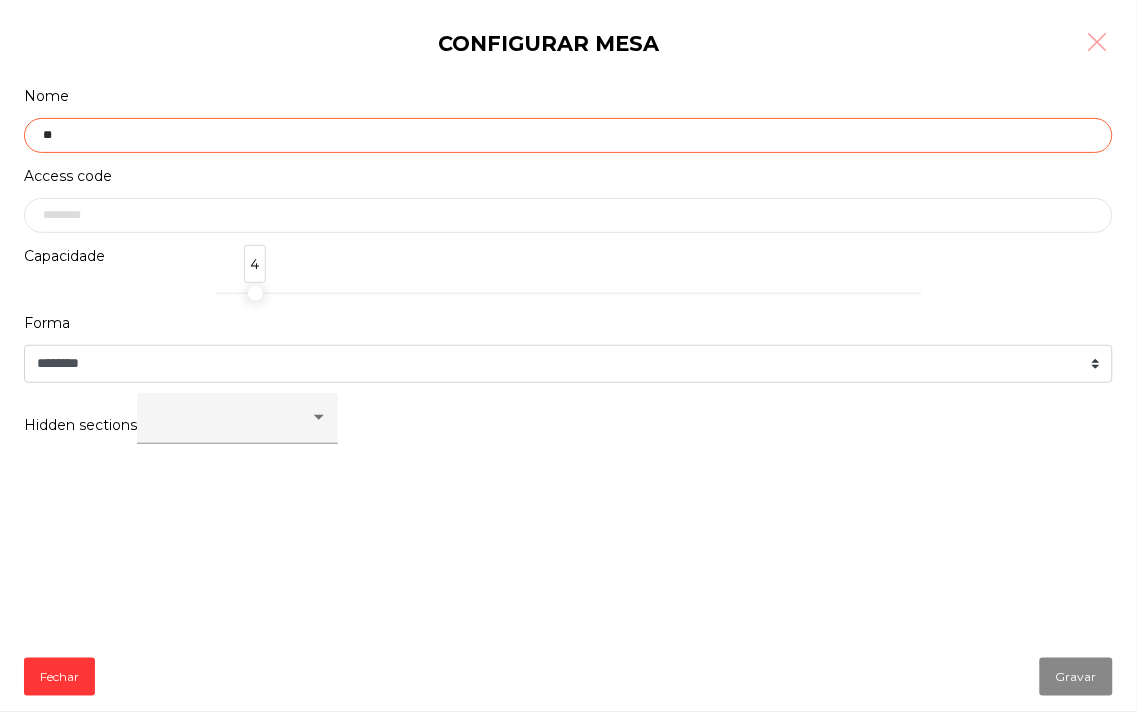 type on "*" 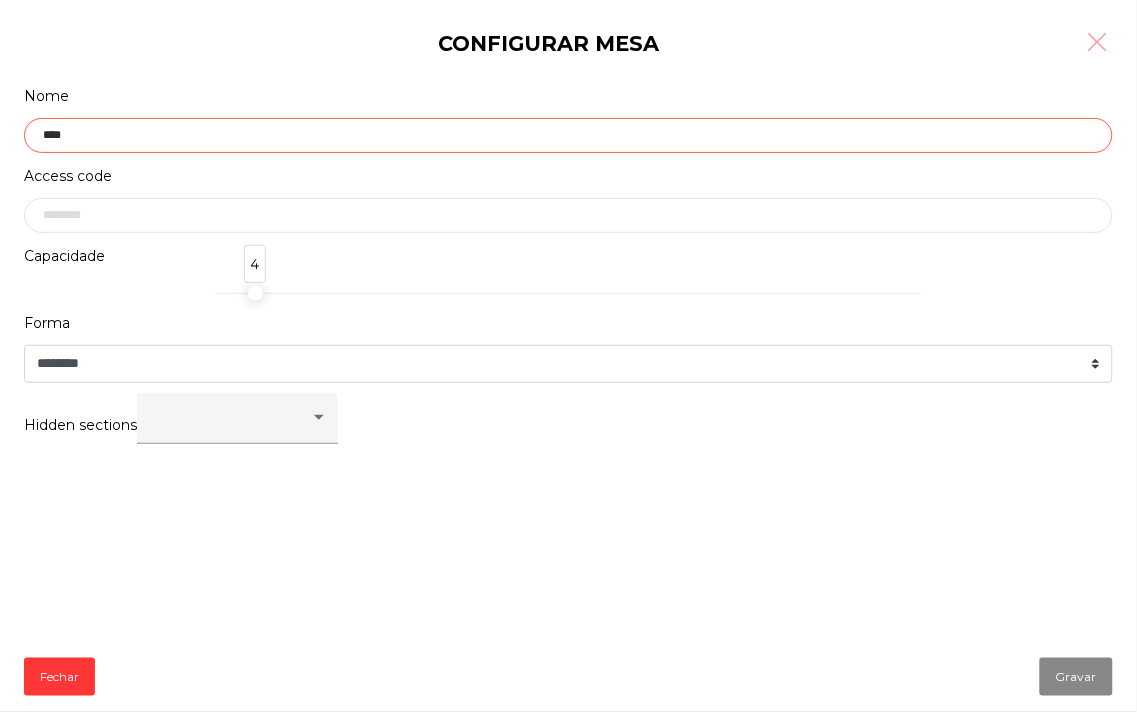 type on "****" 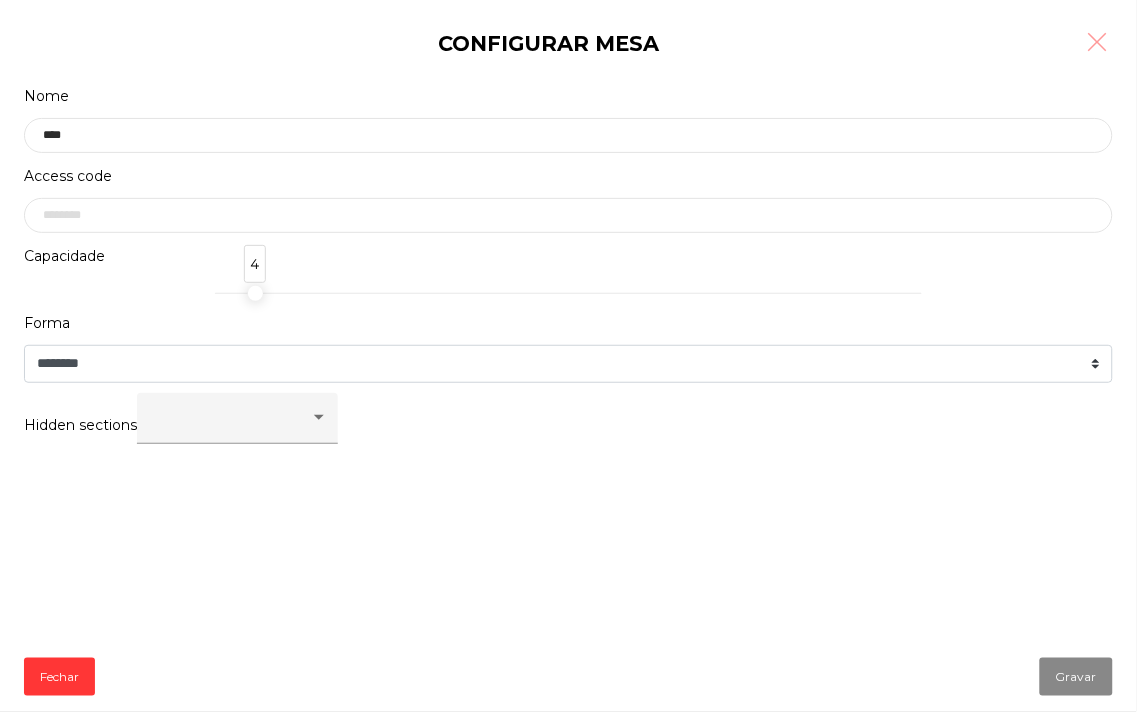 click on "Configurar mesa" 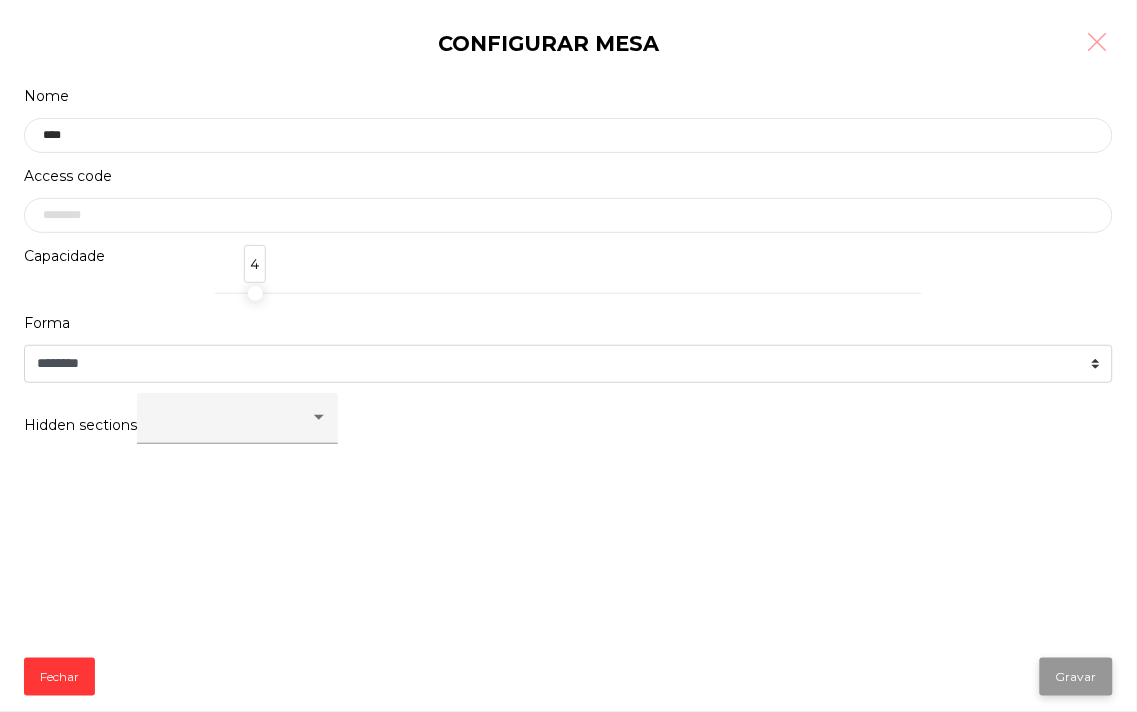click on "Gravar" 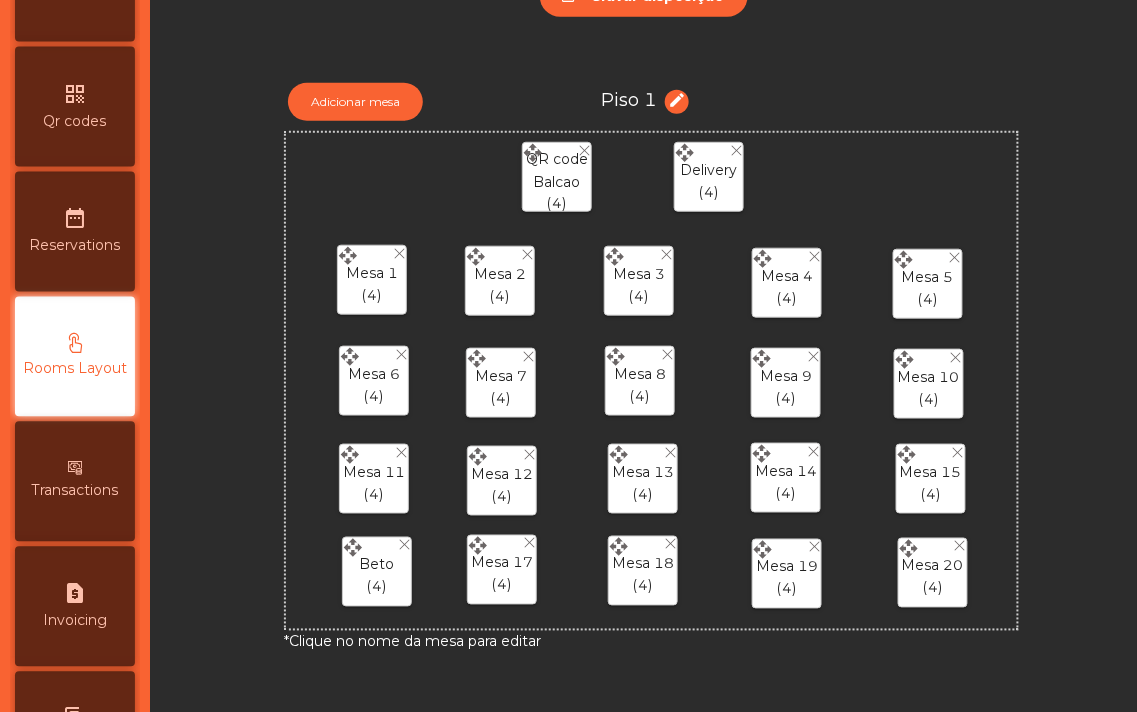 click on "Mesa 17" 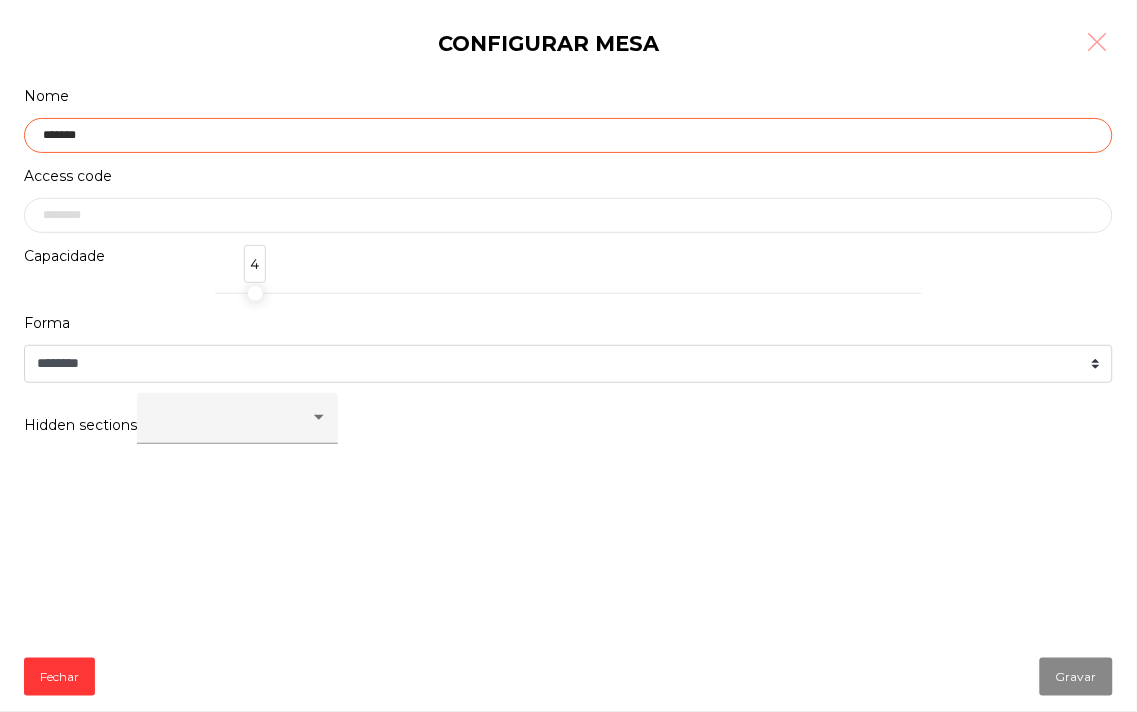 click on "*******" 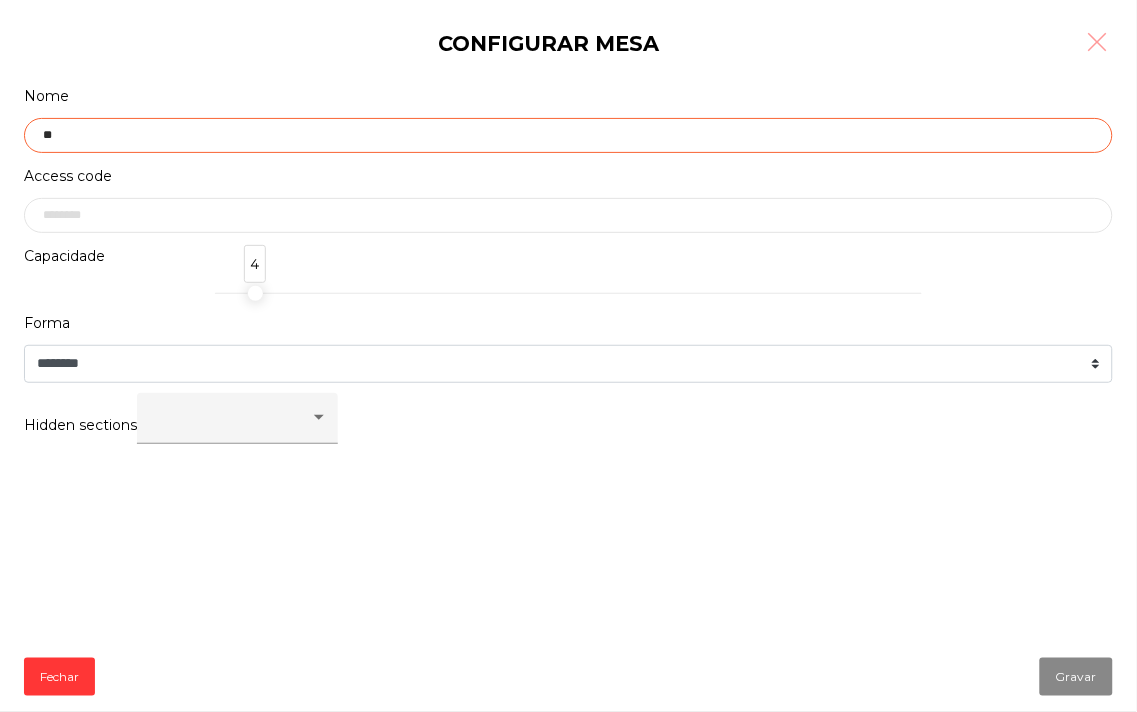 type on "*" 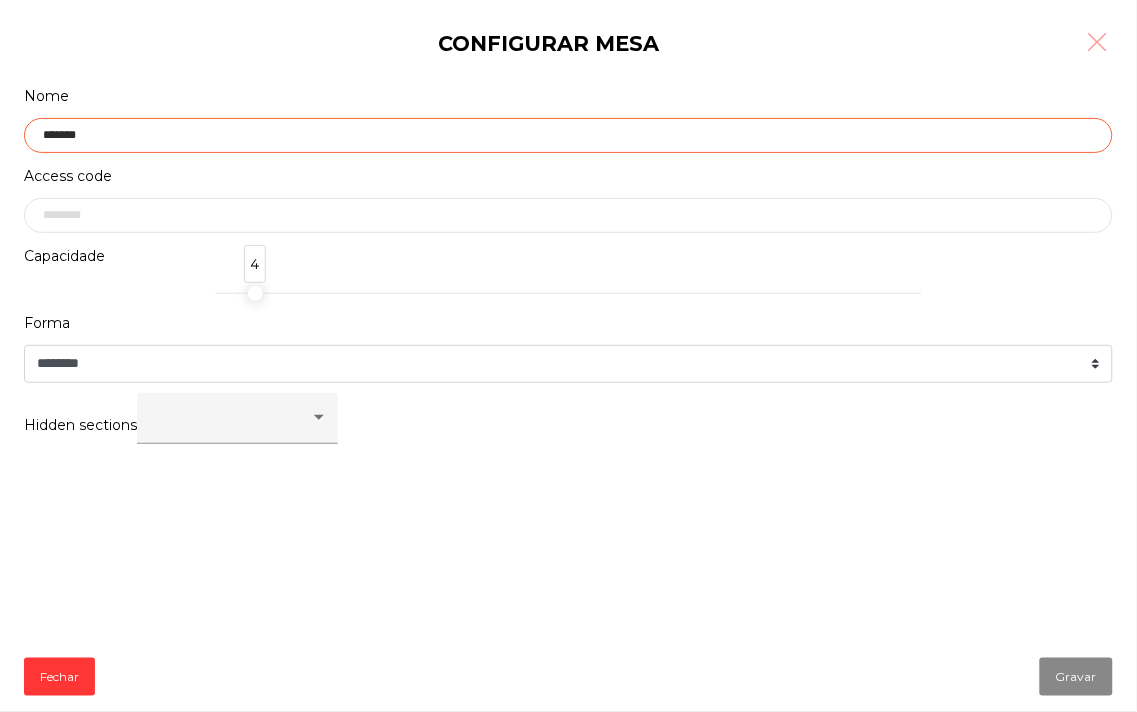 type on "*******" 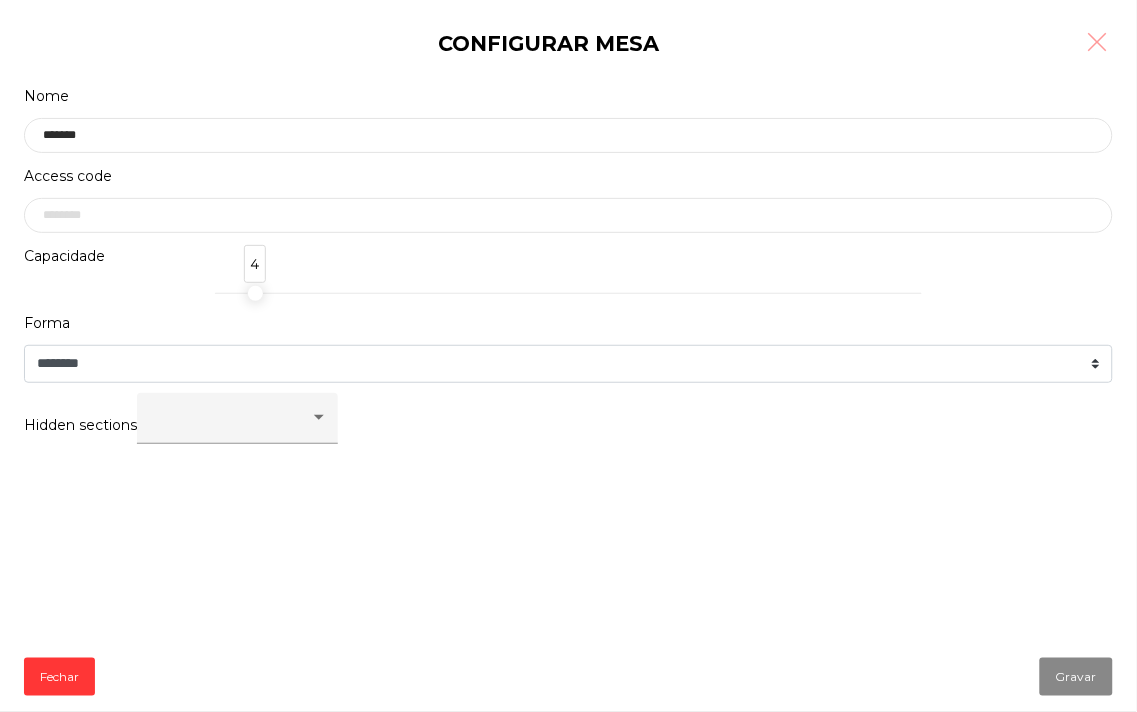 click on "Hidden sections" 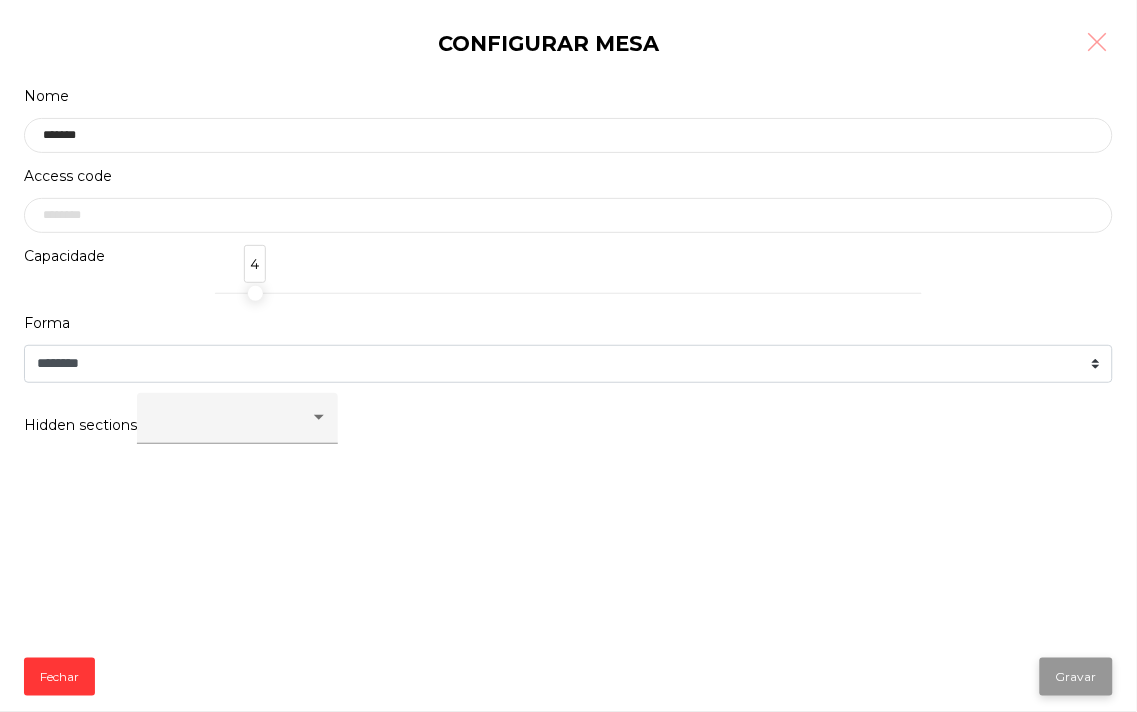 click on "Gravar" 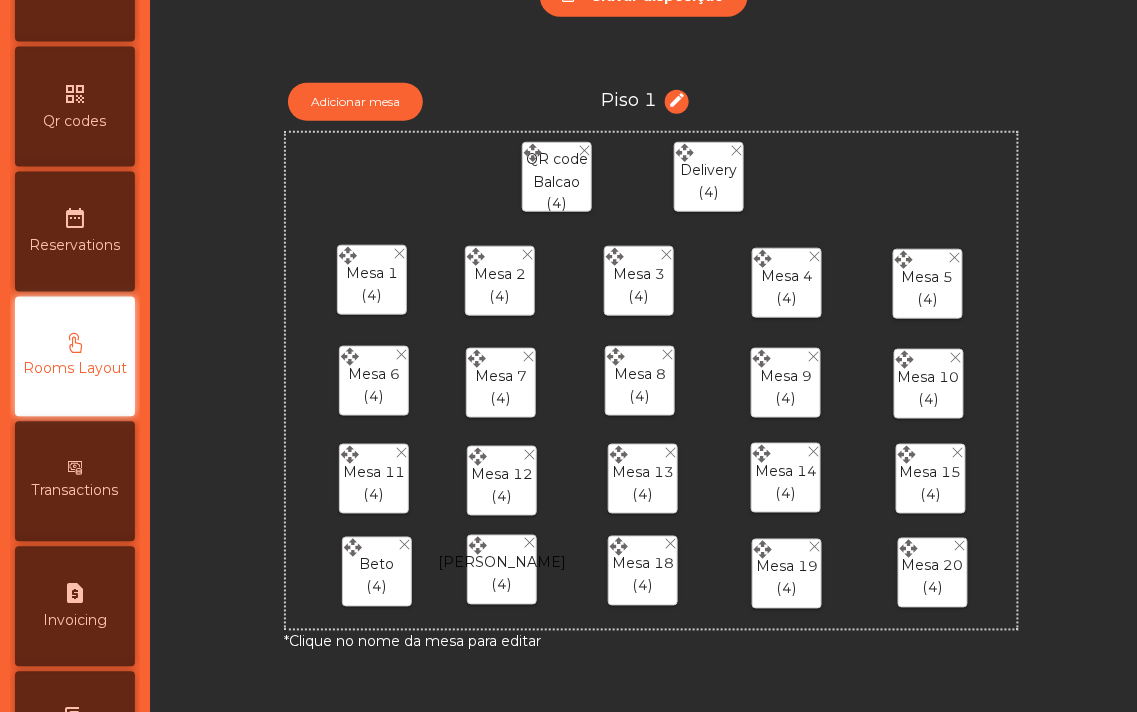 scroll, scrollTop: 234, scrollLeft: 0, axis: vertical 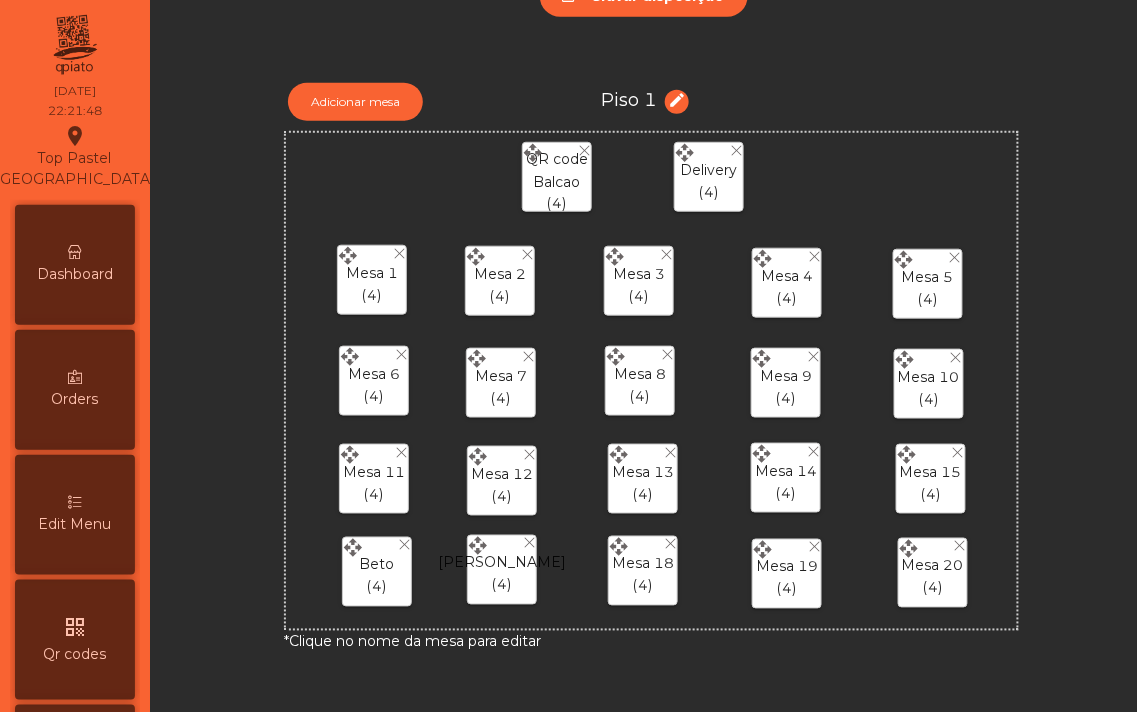 click on "Dashboard" at bounding box center (75, 265) 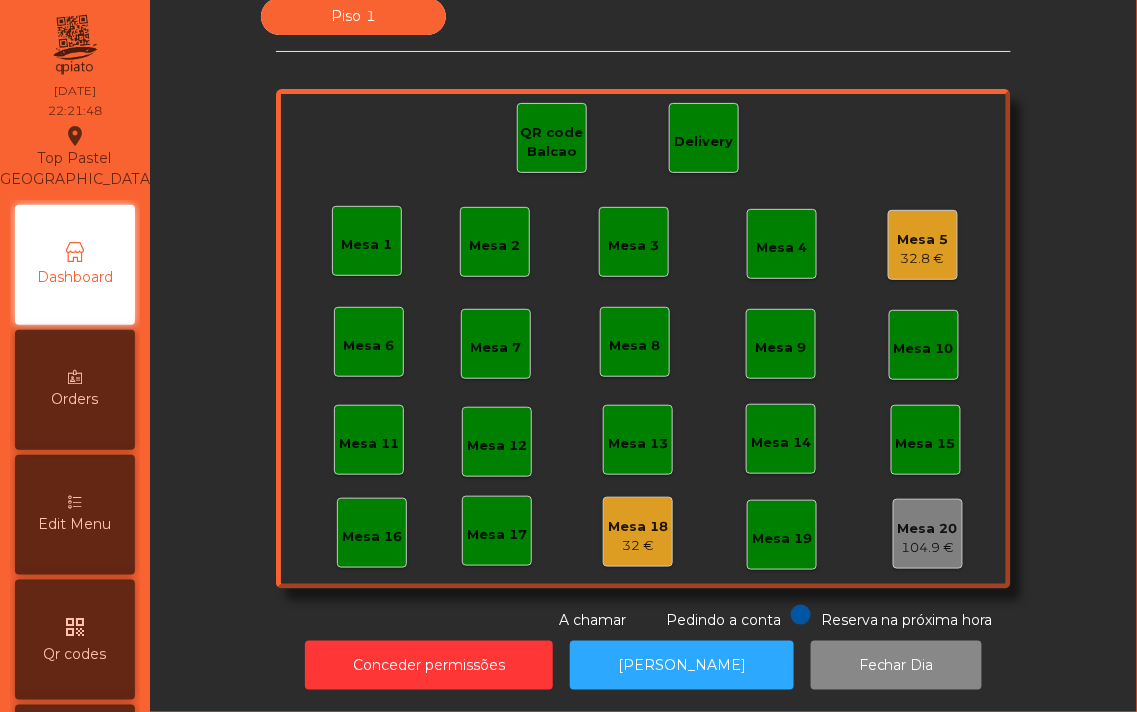 scroll, scrollTop: 41, scrollLeft: 0, axis: vertical 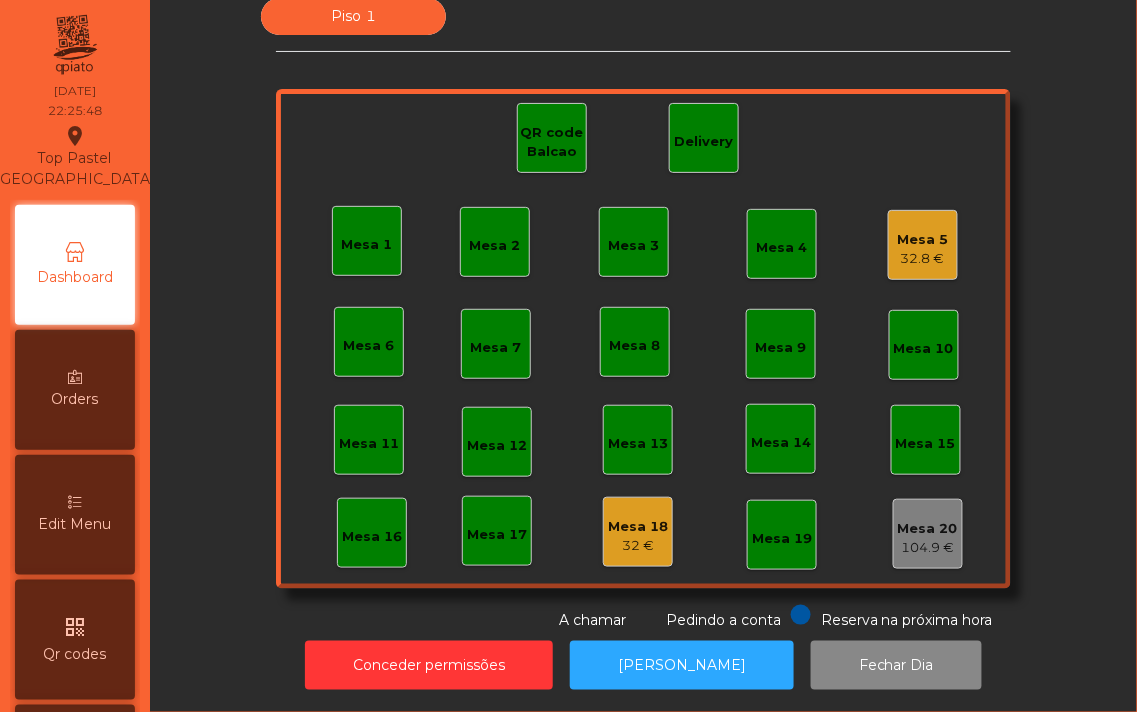 click on "Mesa 18" 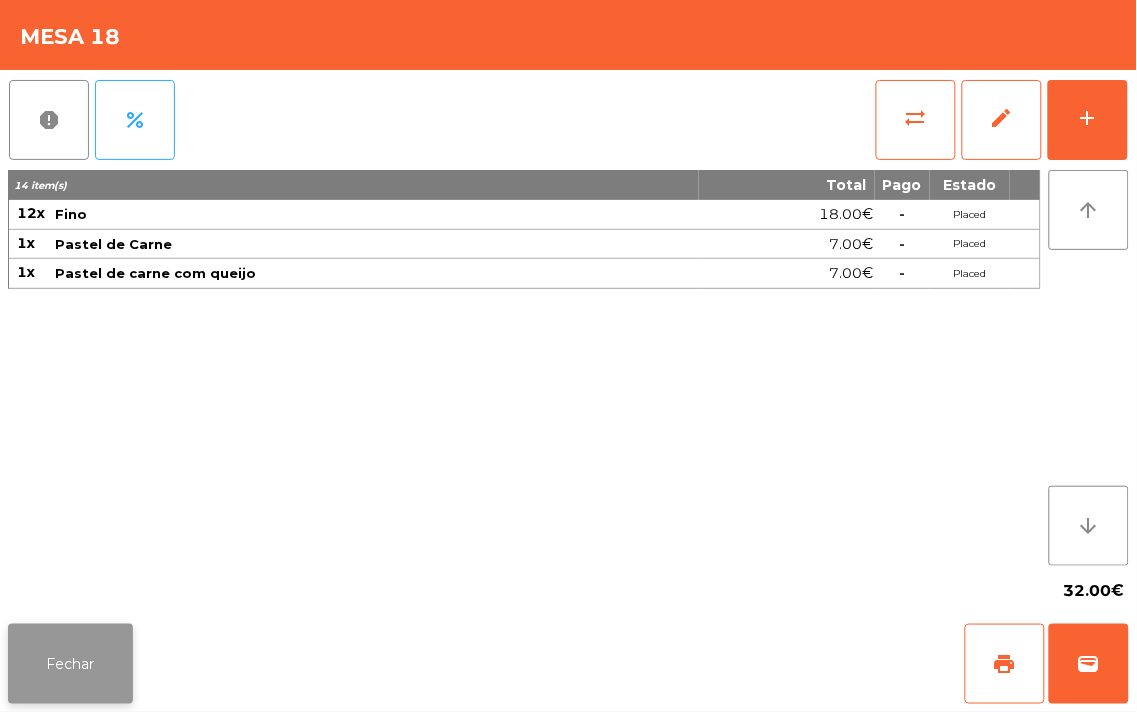 click on "Fechar" 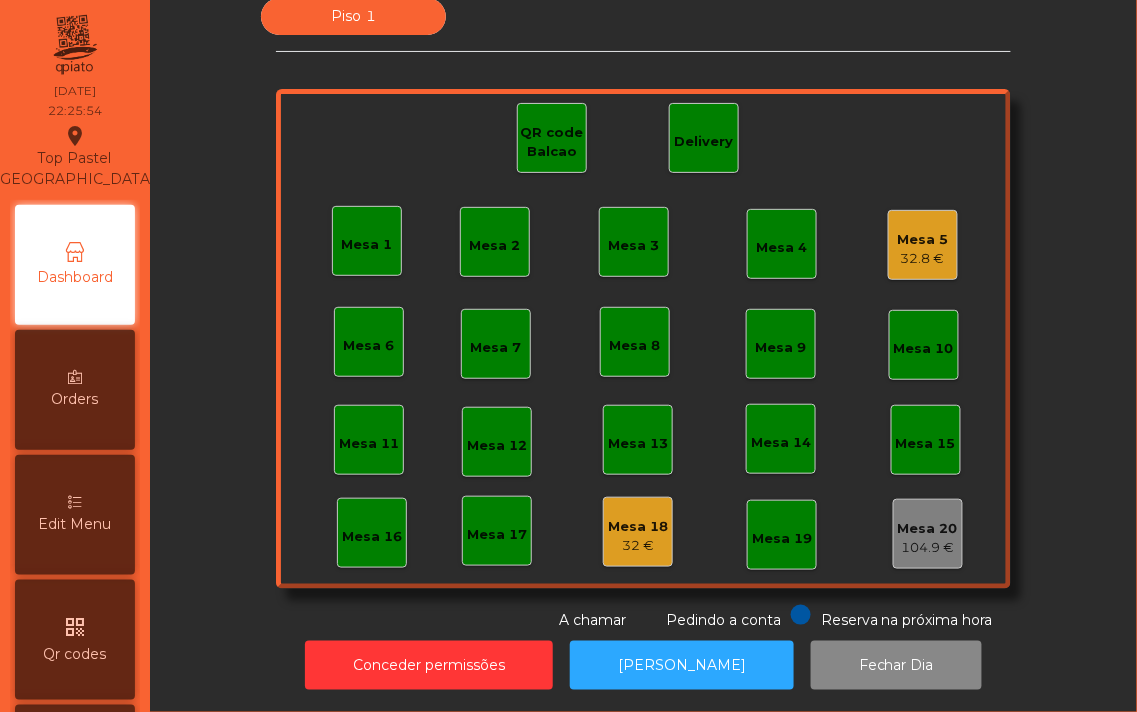 click on "32 €" 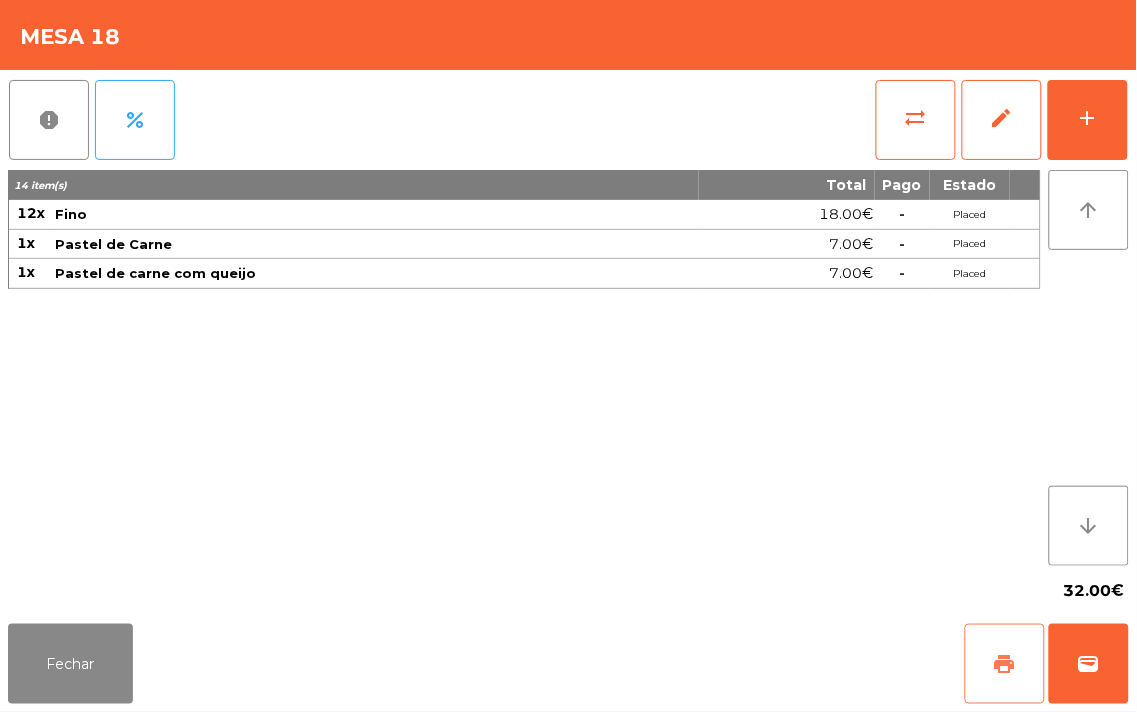 click on "print" 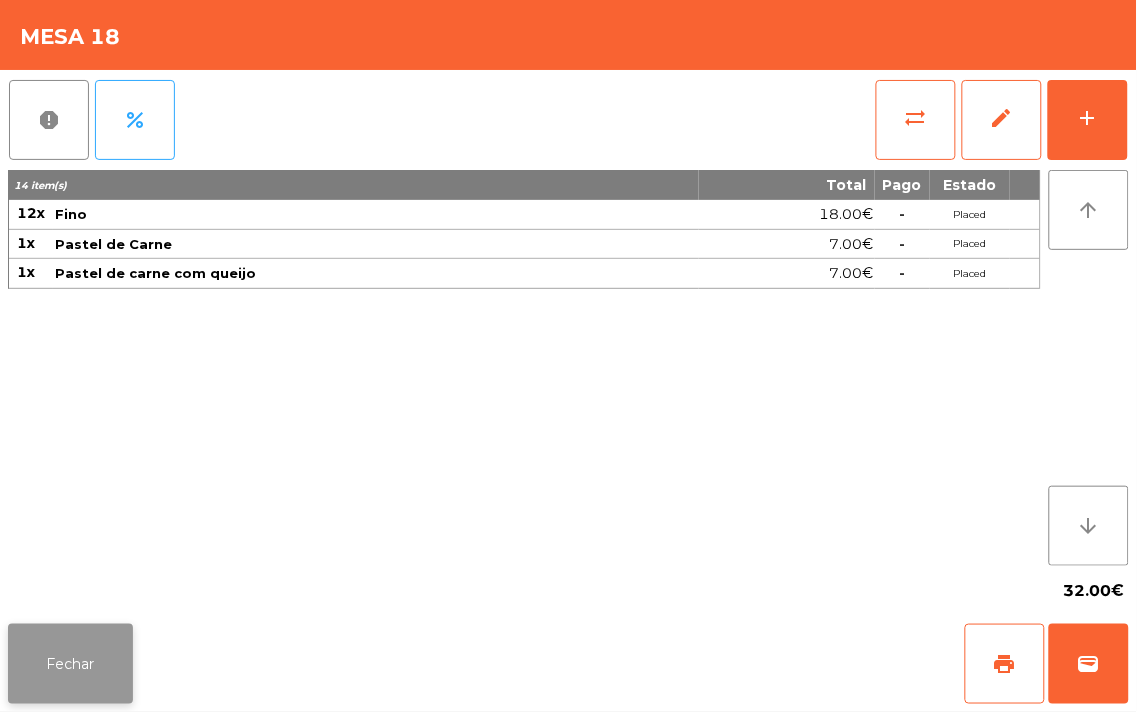 click on "Fechar" 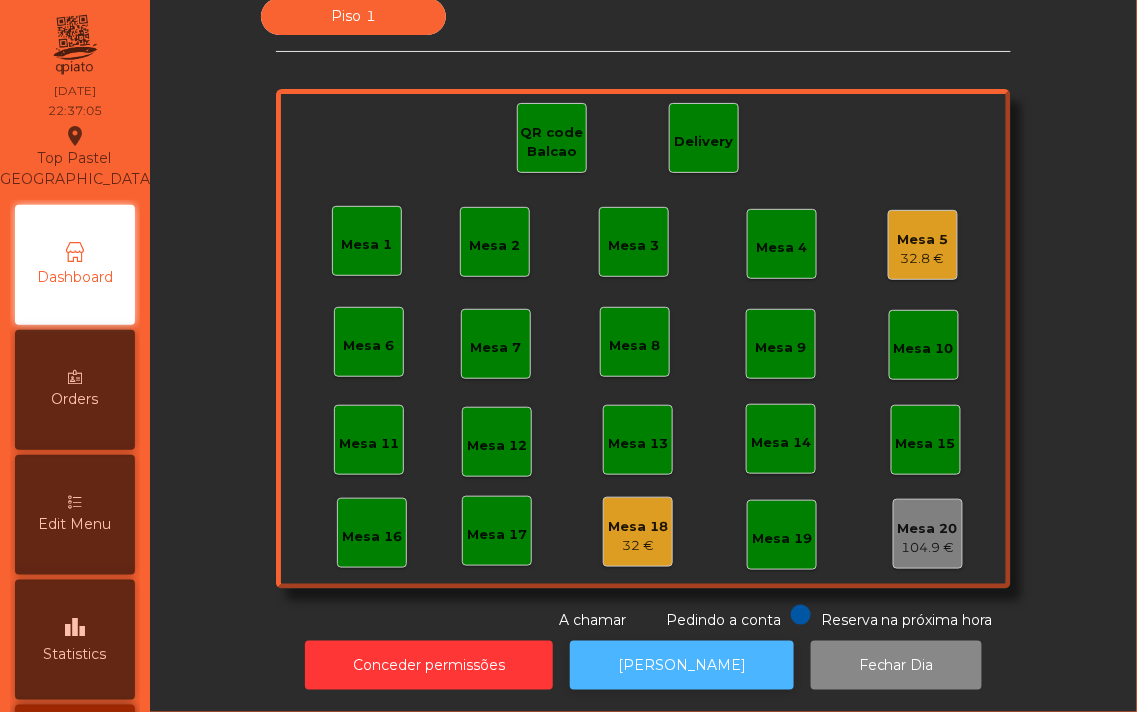 click on "[PERSON_NAME]" 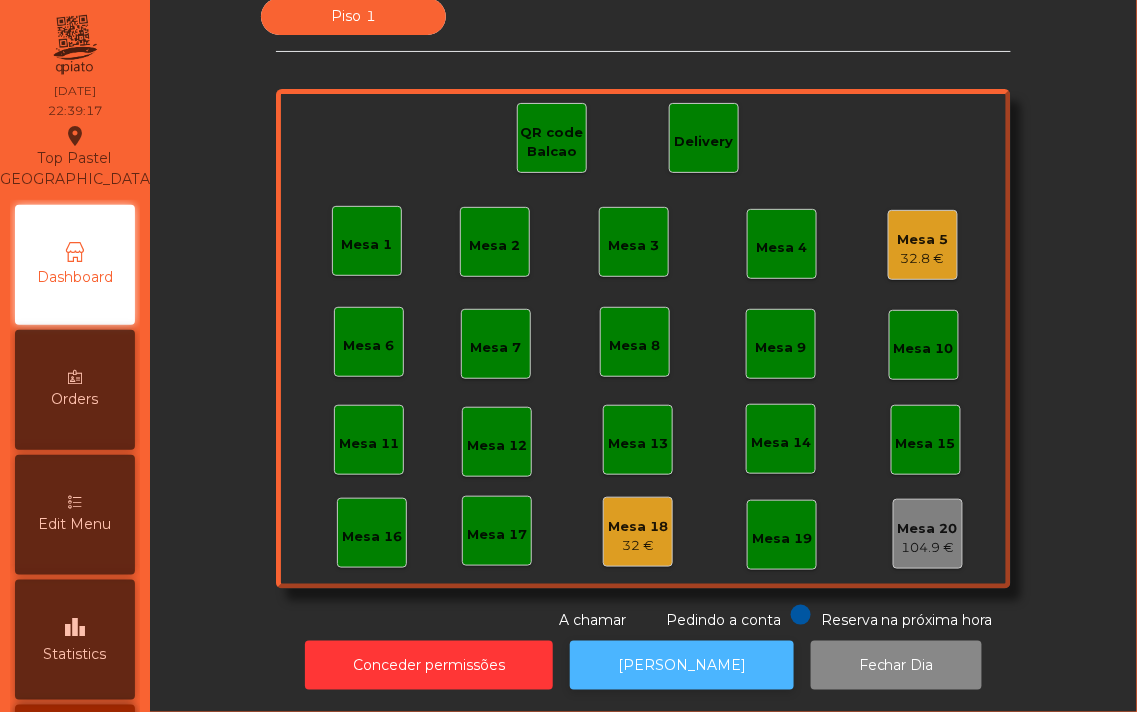 click on "[PERSON_NAME]" 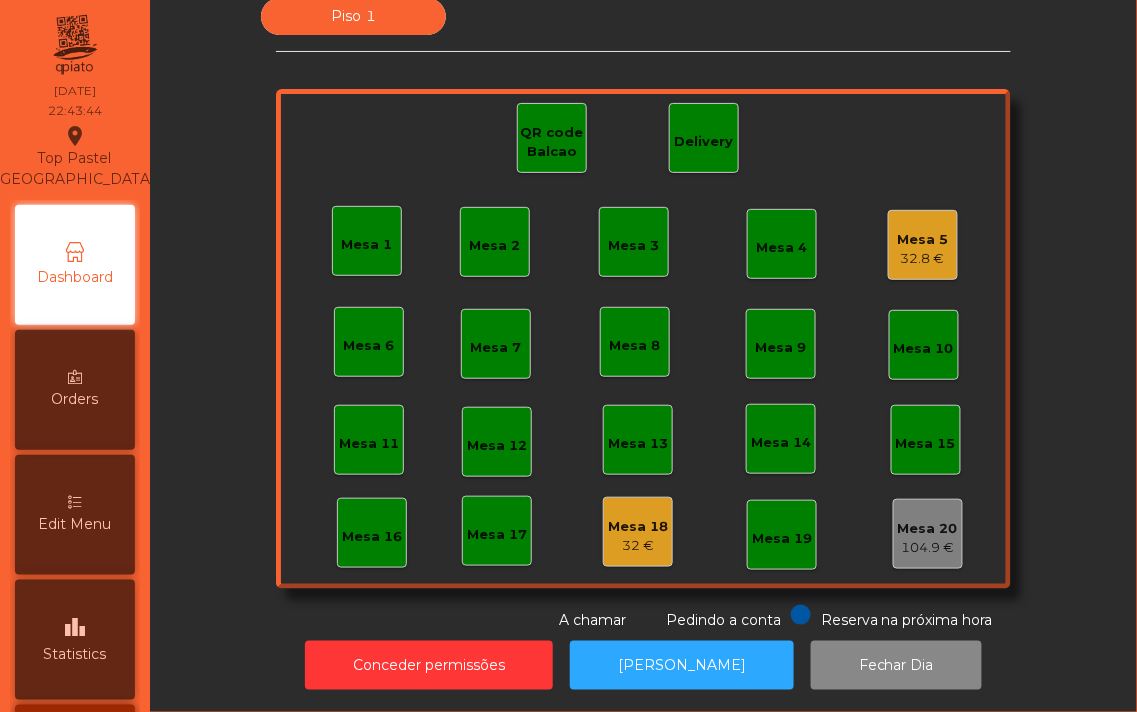 click on "Mesa 5   32.8 €" 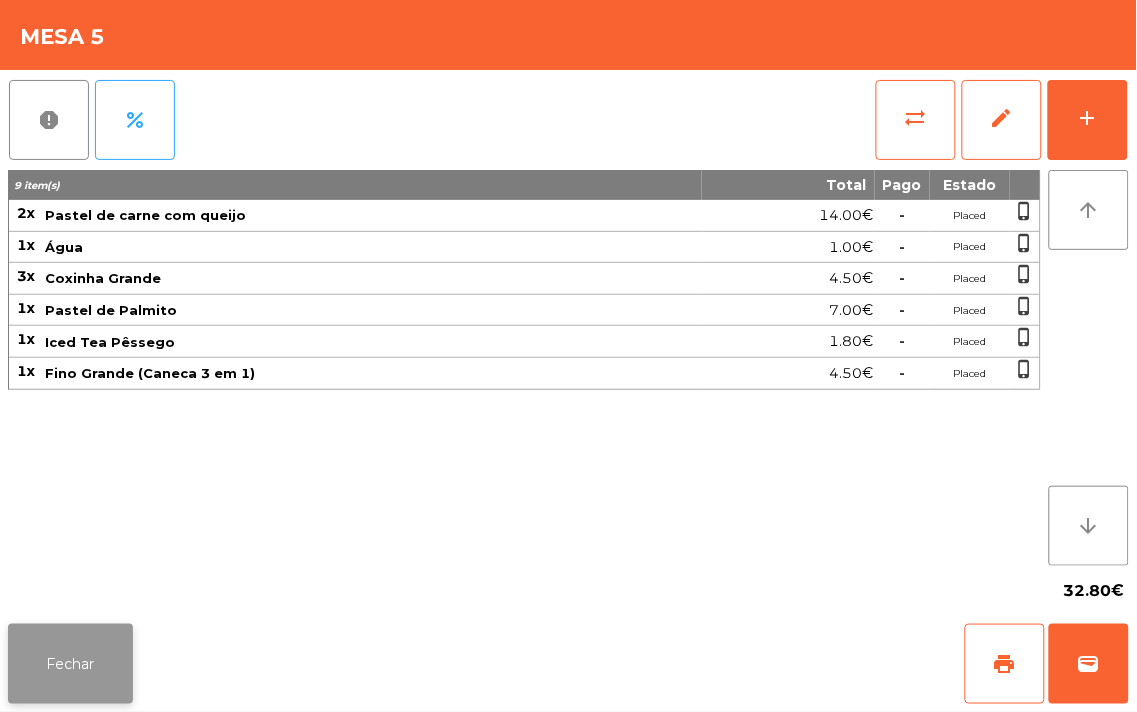 click on "Fechar" 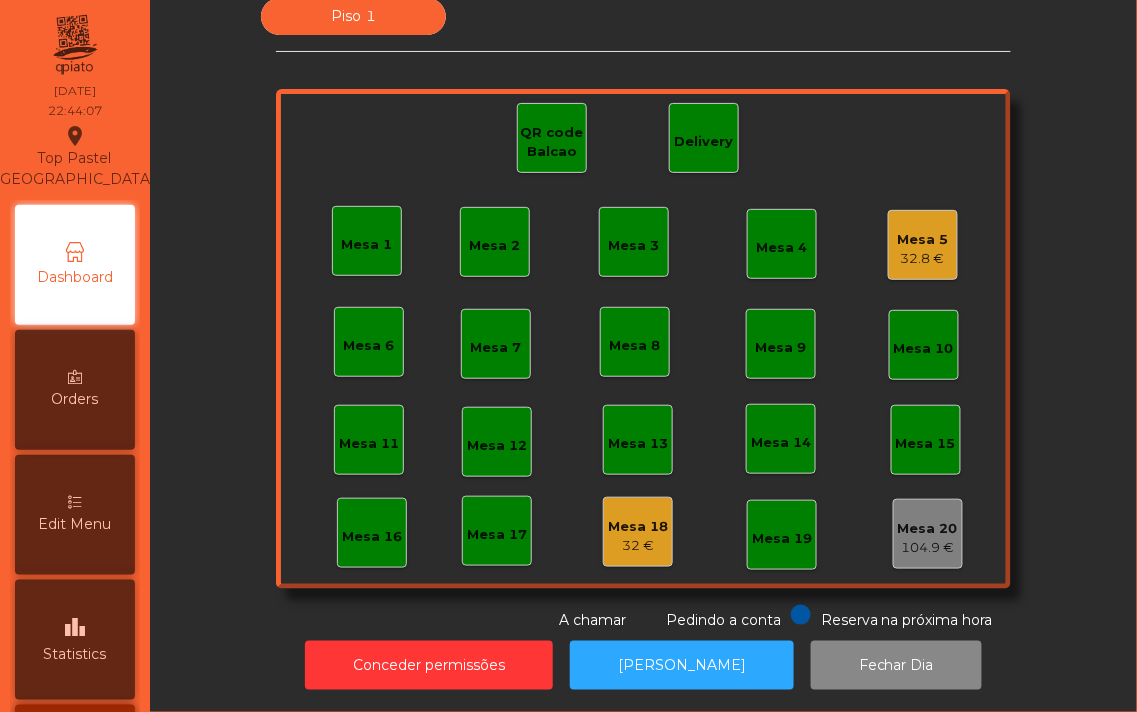 click on "Delivery" 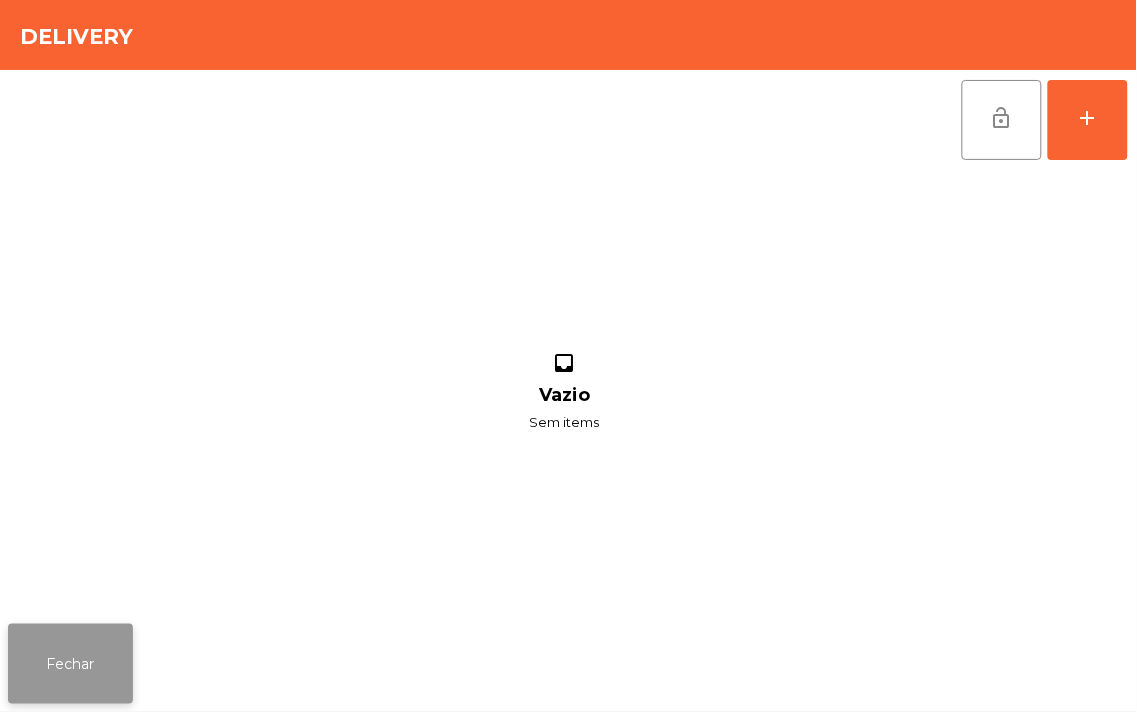 click on "Fechar" 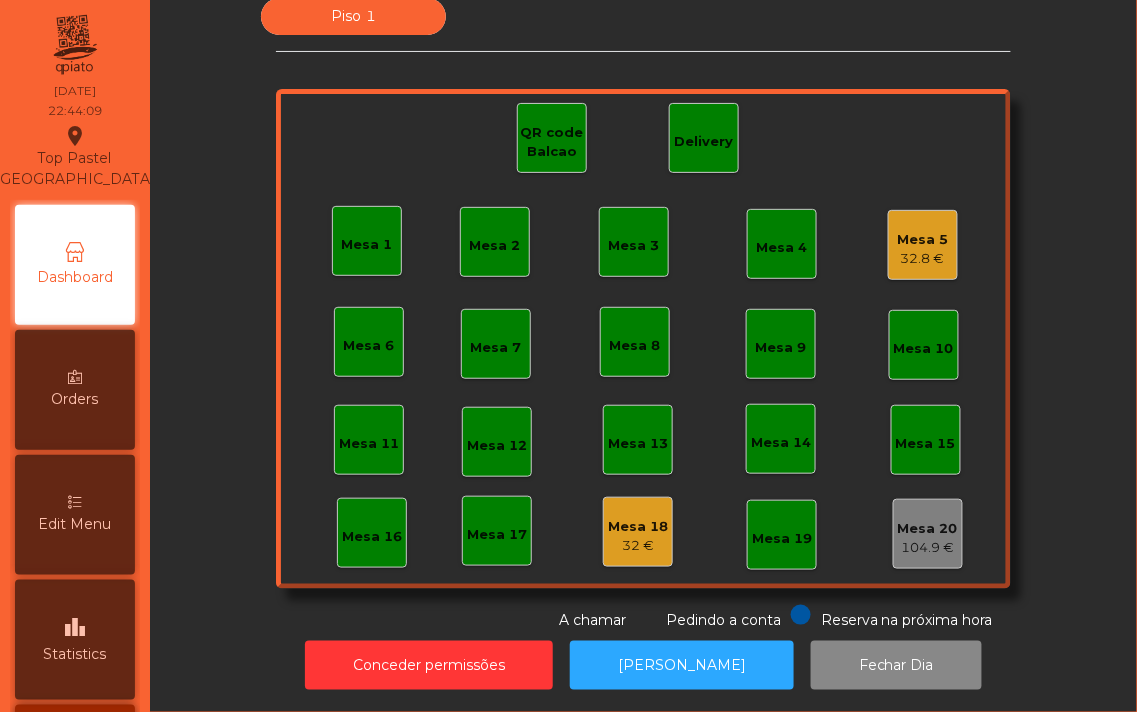 click on "QR code Balcao" 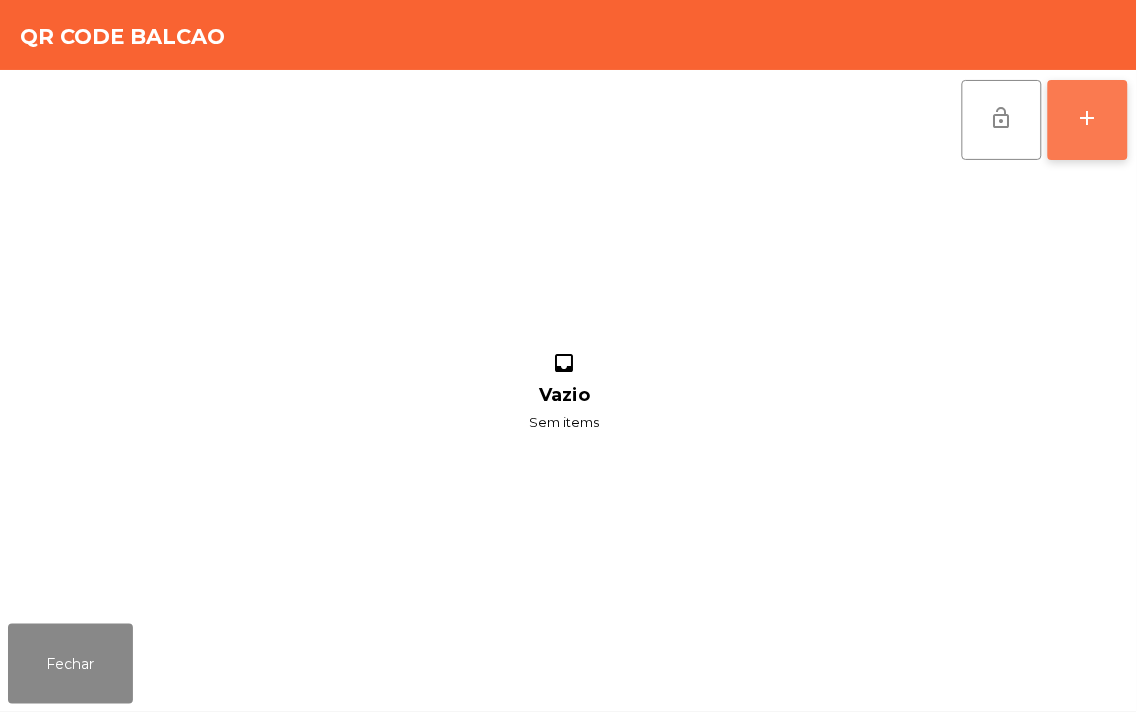 click on "add" 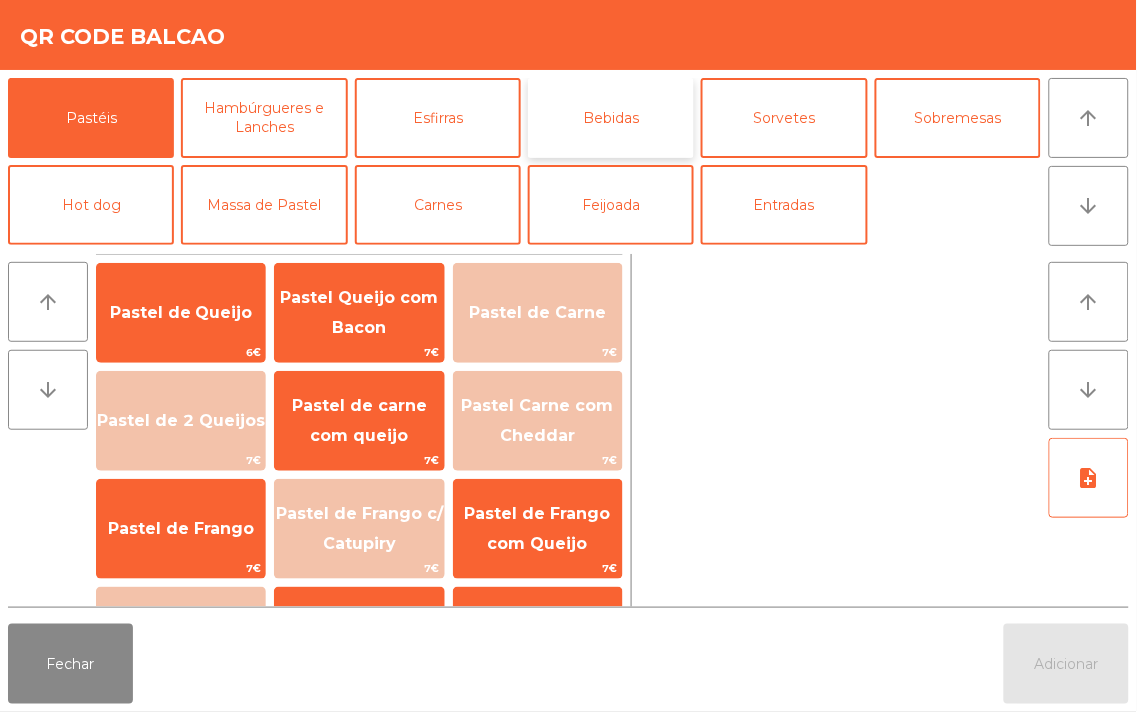 click on "Bebidas" 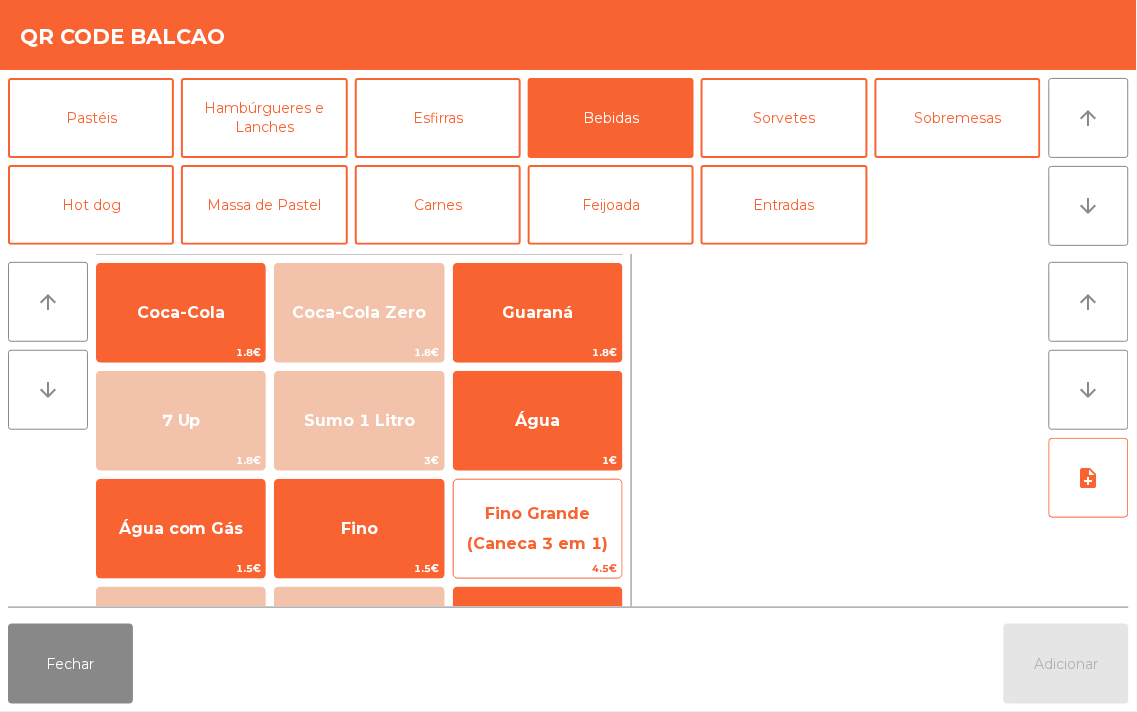 click on "Fino Grande (Caneca 3 em 1)" 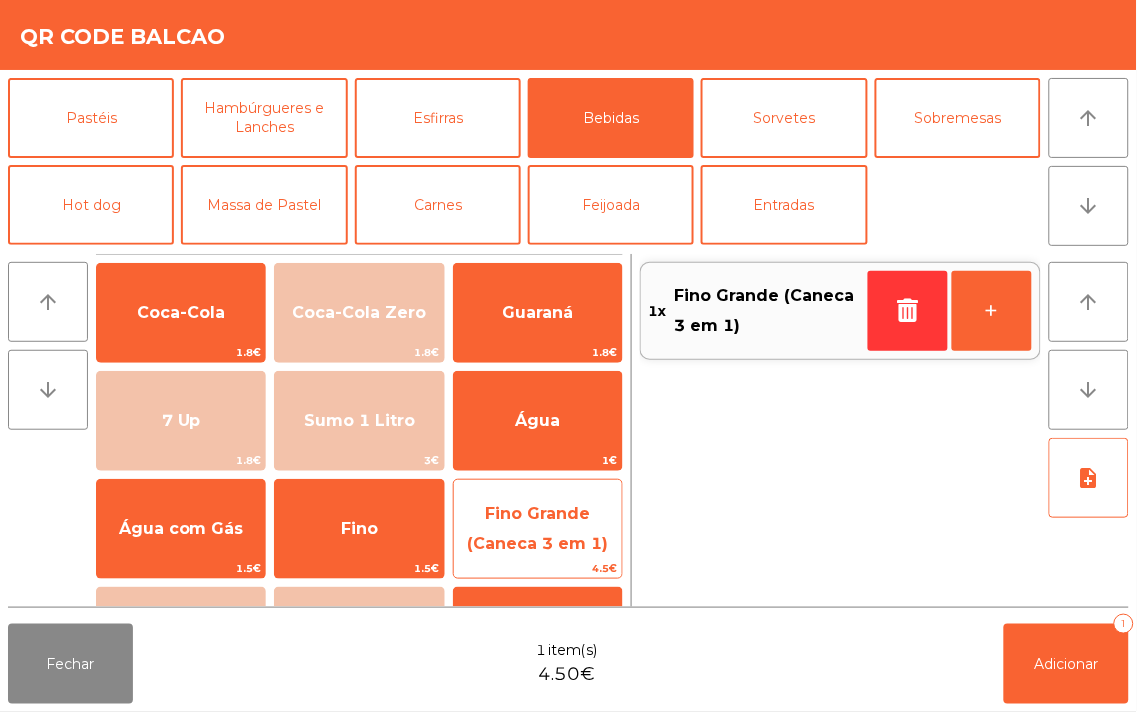click on "Fino Grande (Caneca 3 em 1)" 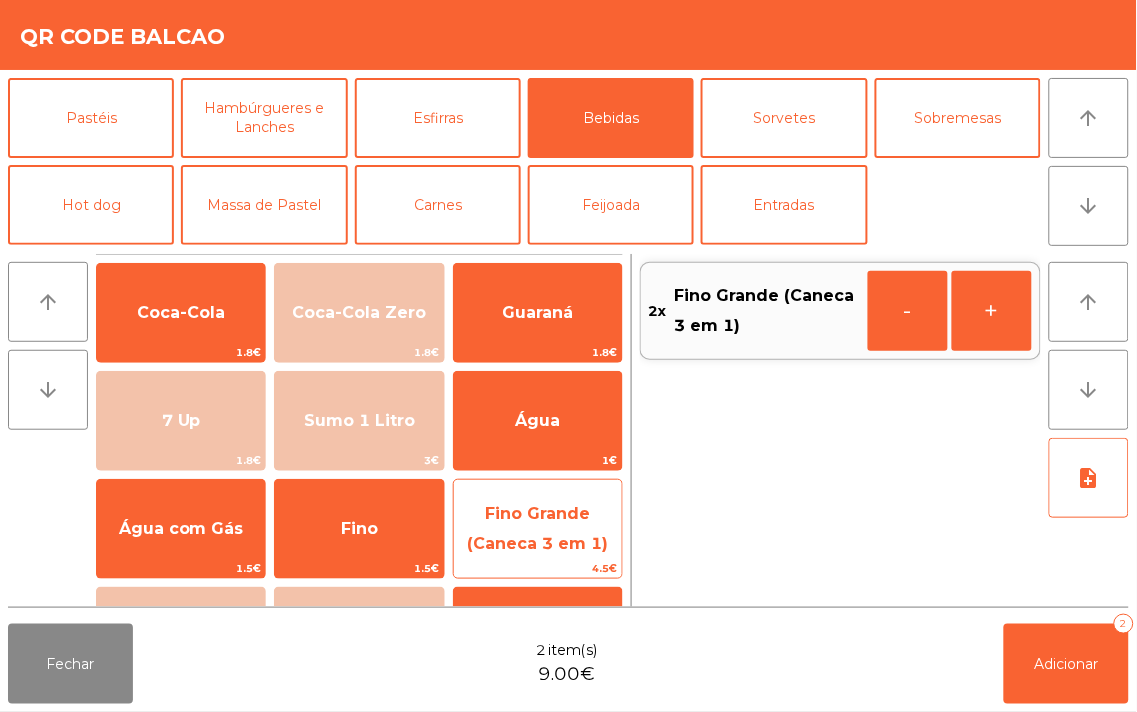 click on "Fino Grande (Caneca 3 em 1)" 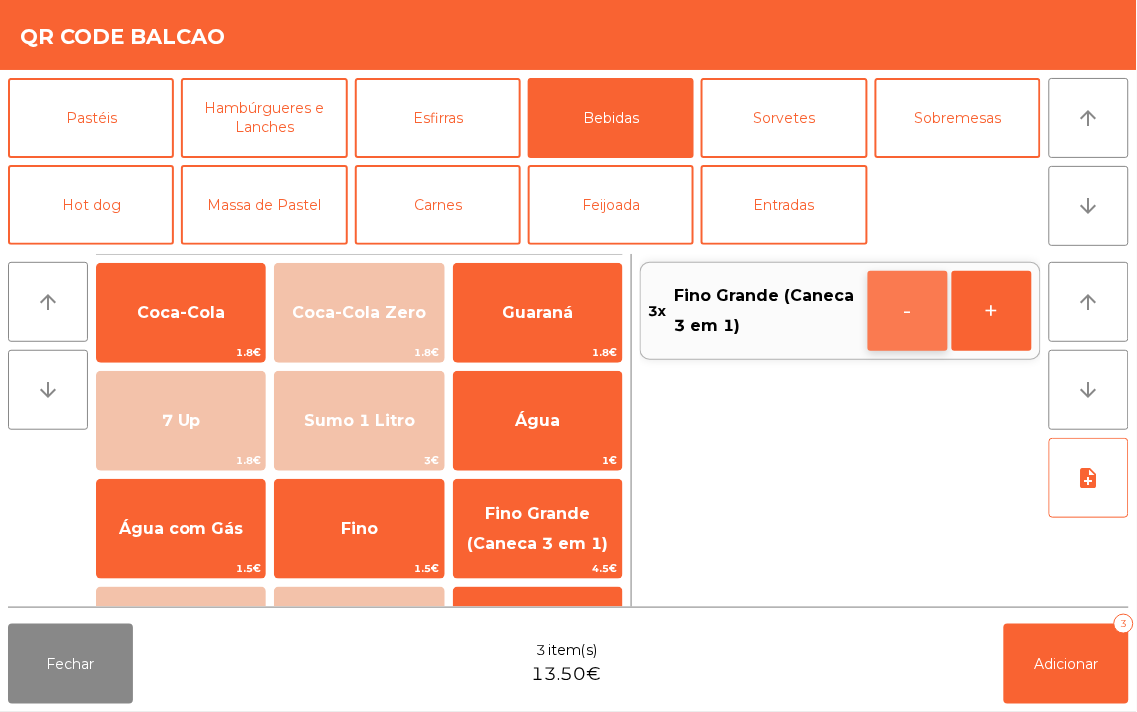 click on "-" 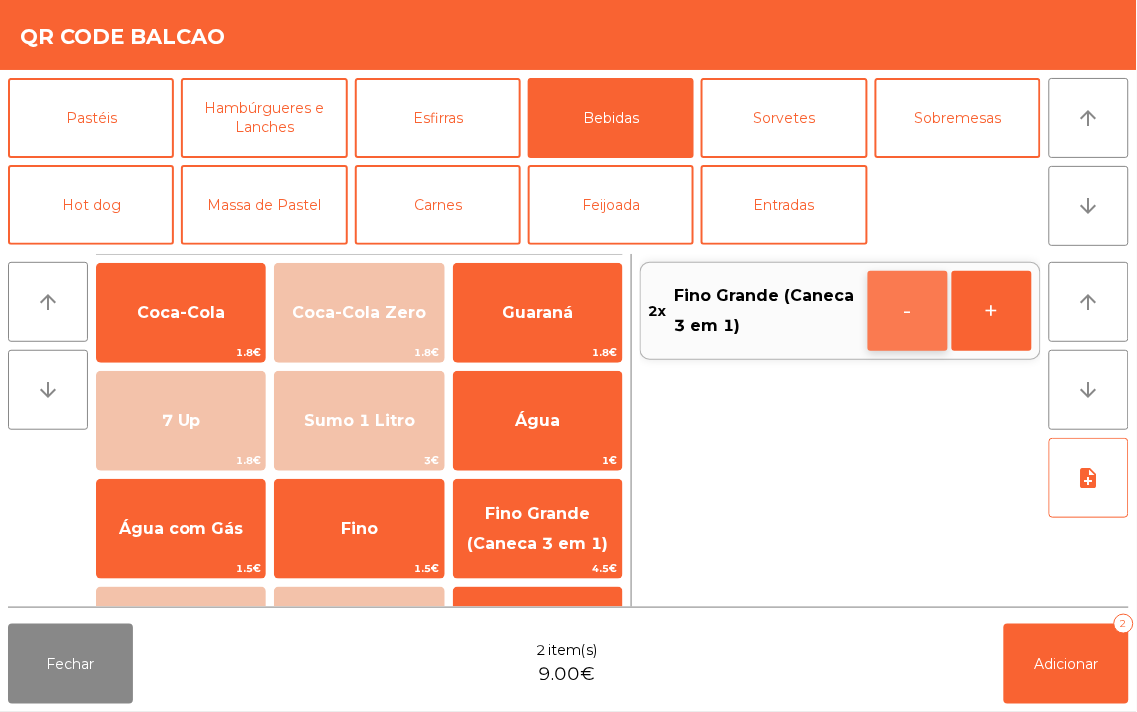 click on "-" 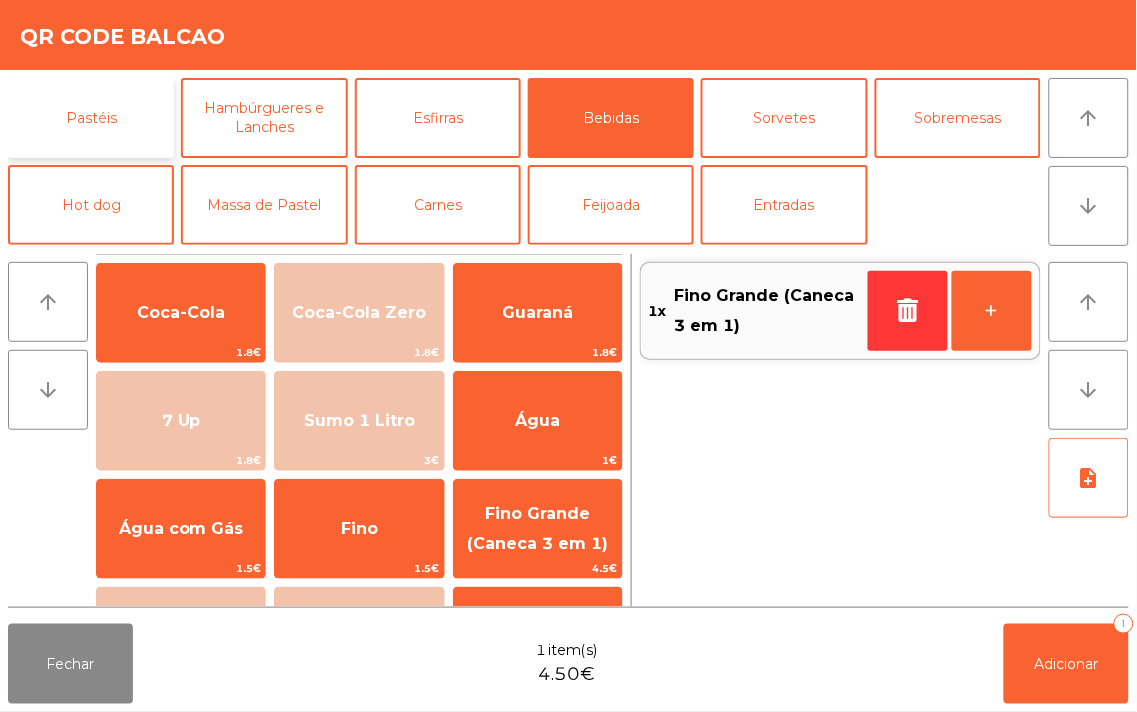 click on "Pastéis" 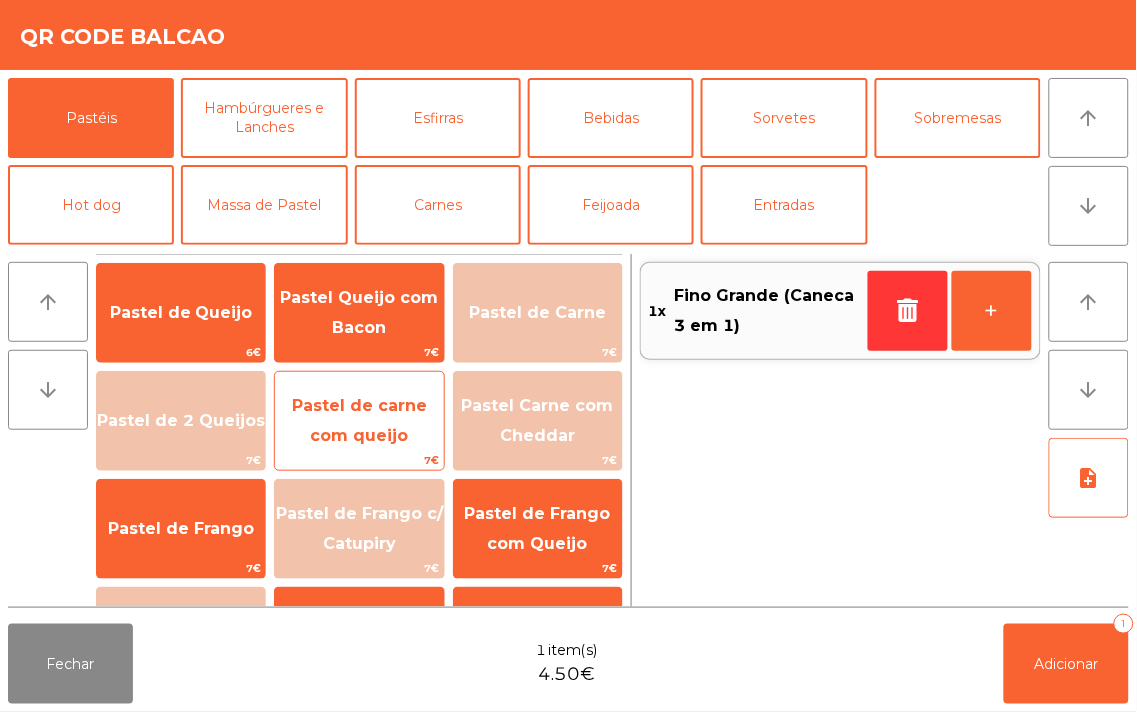 click on "Pastel de carne com queijo" 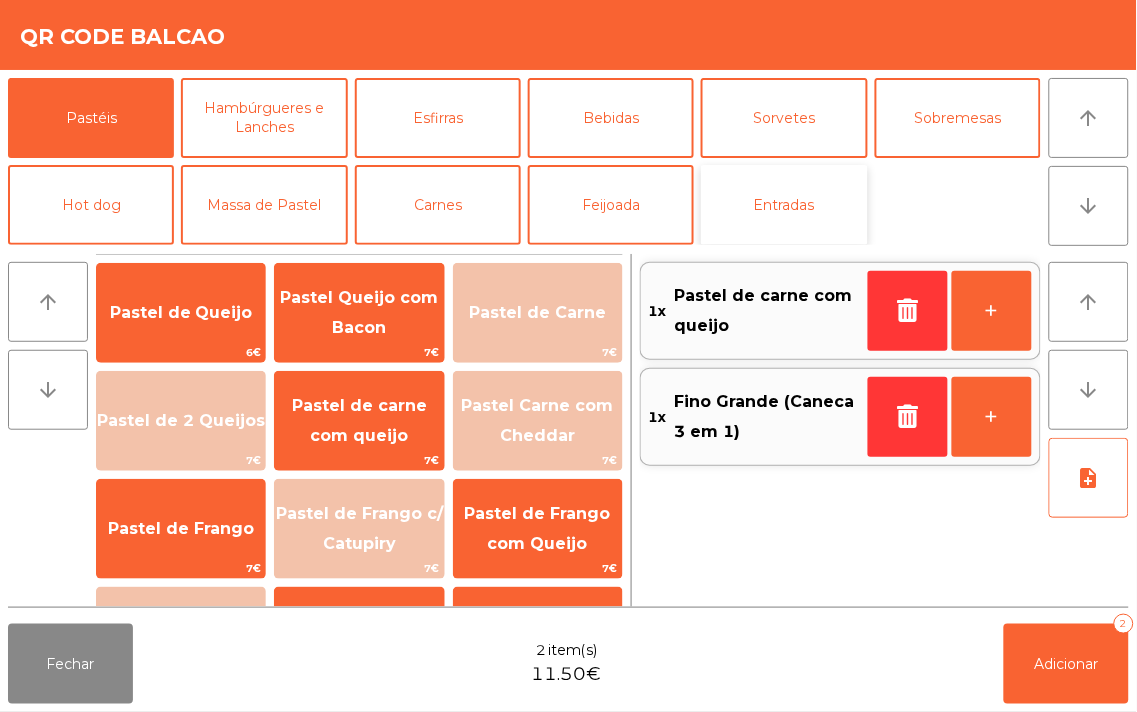 click on "Entradas" 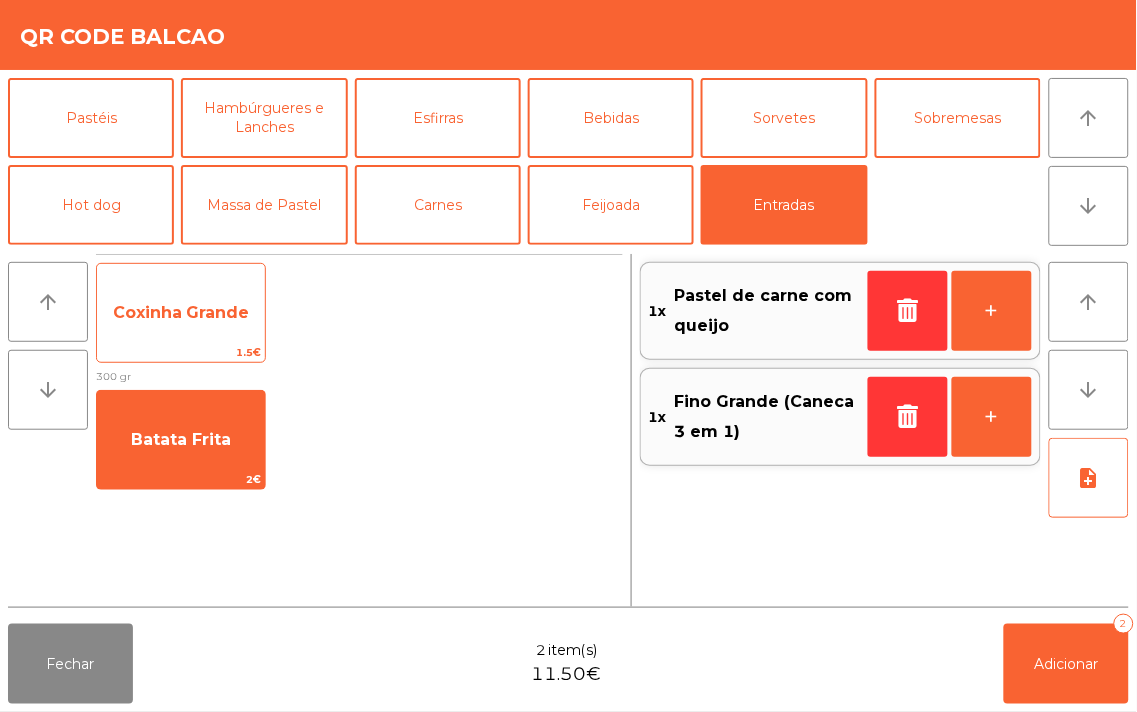 click on "Coxinha Grande" 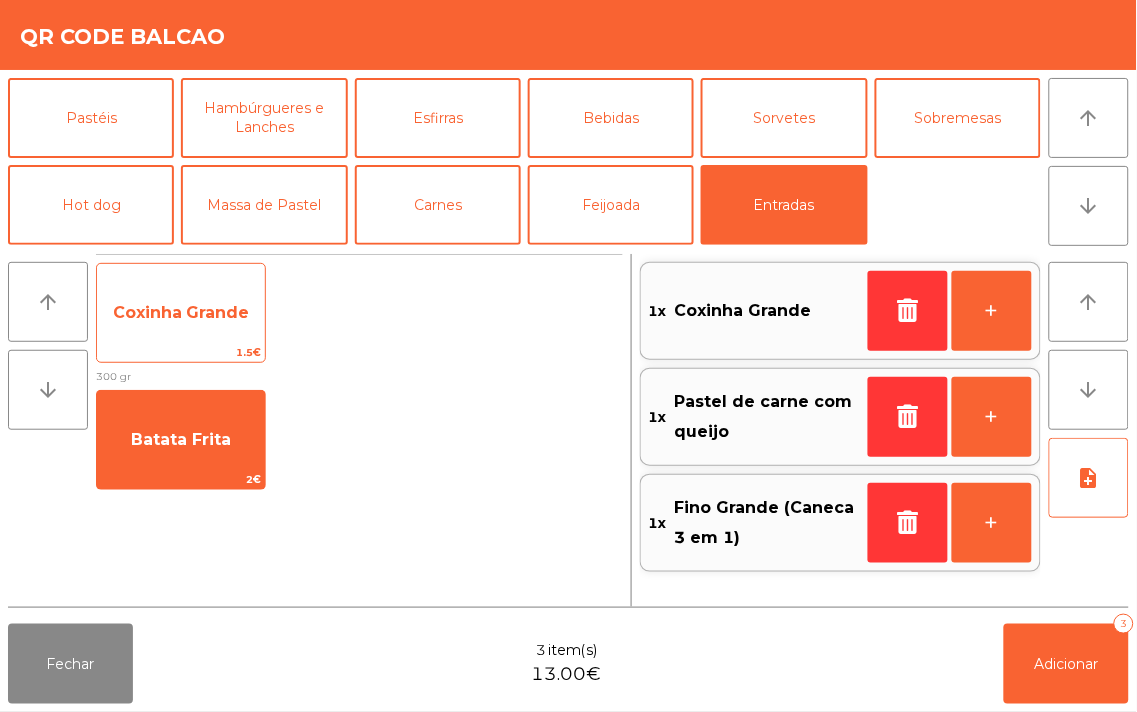 click on "Coxinha Grande" 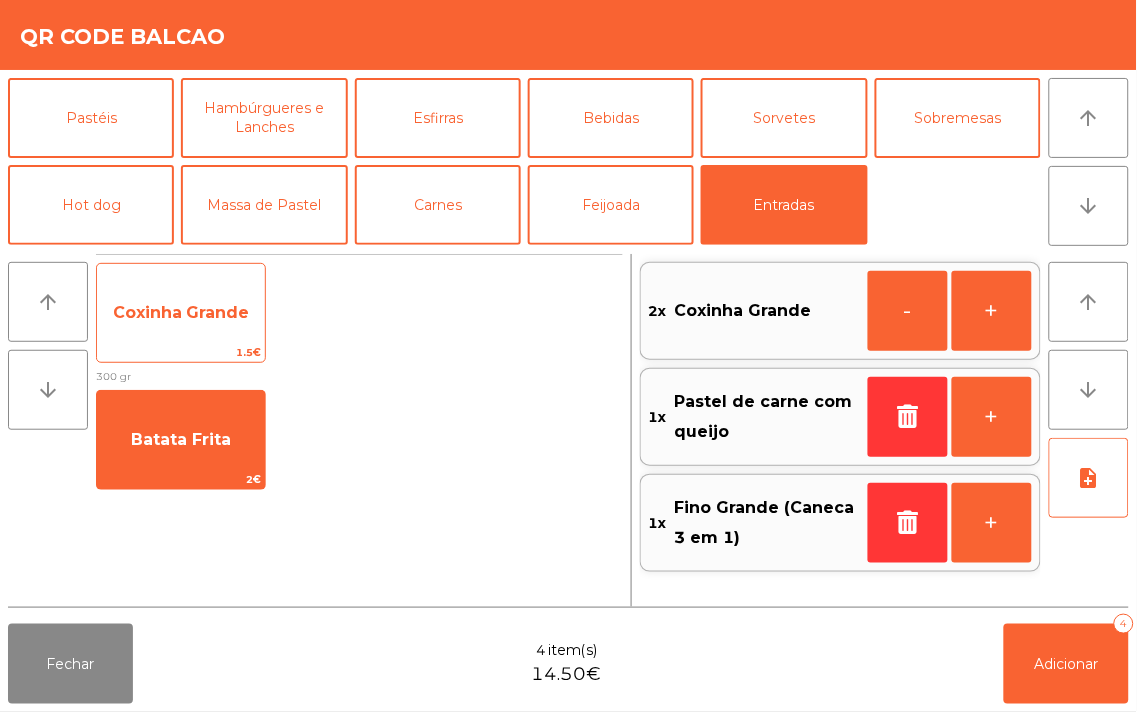 click on "Coxinha Grande" 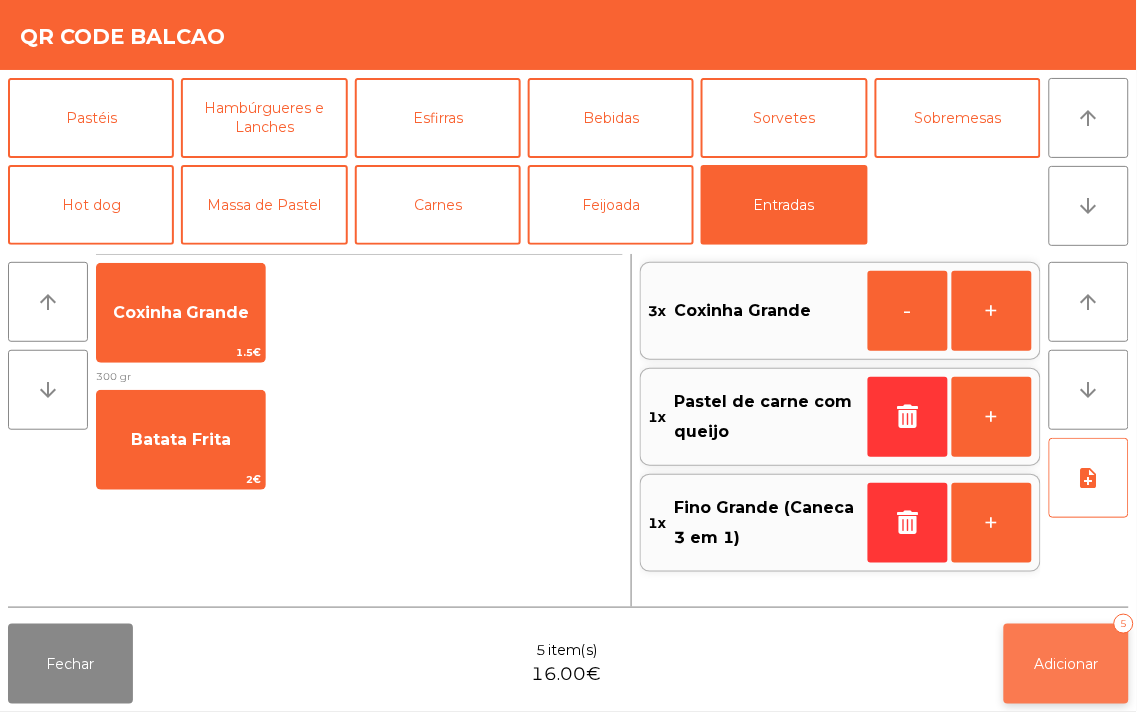 click on "Adicionar   5" 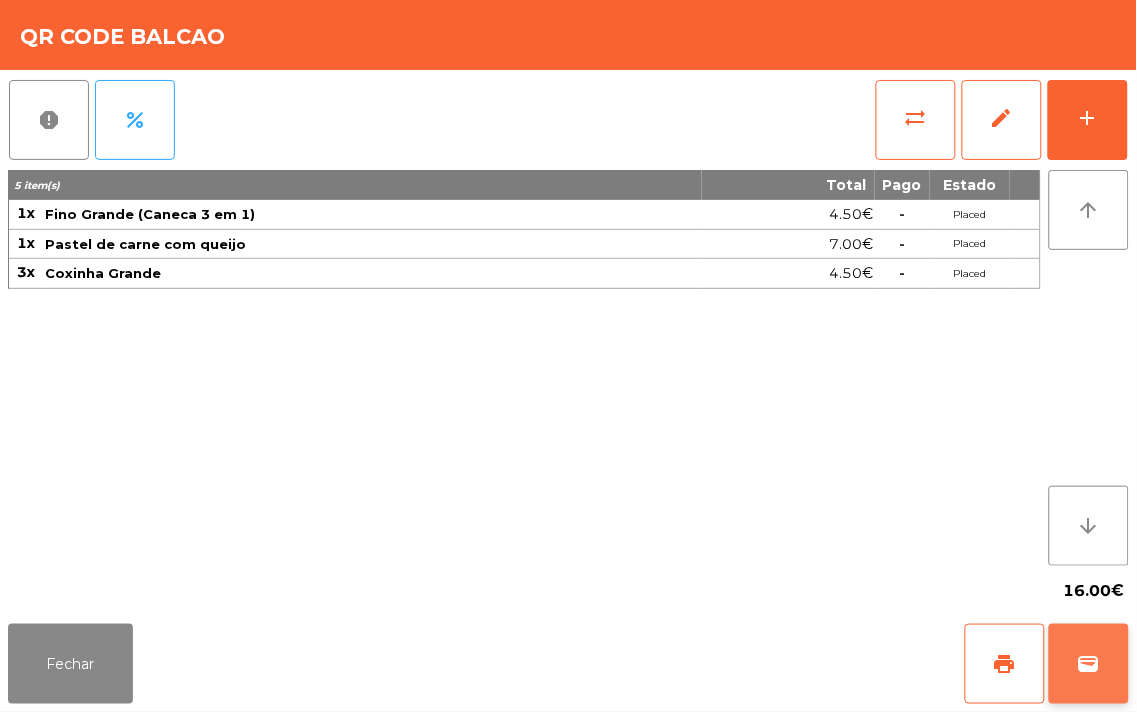 click on "wallet" 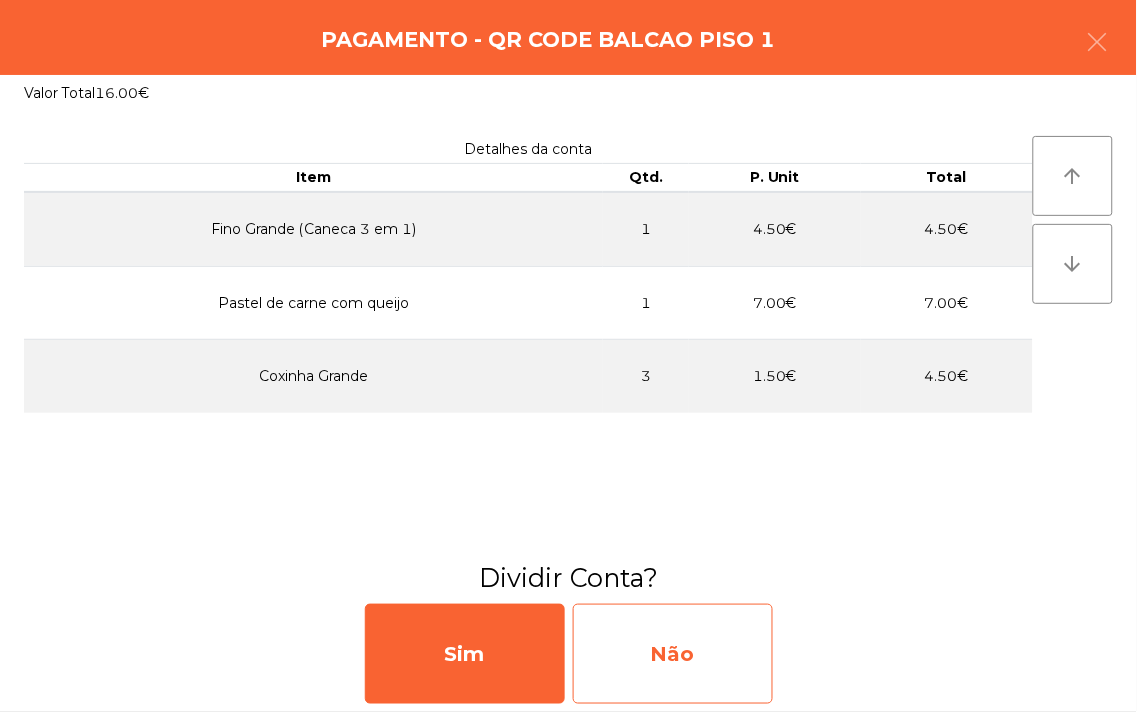 click on "Não" 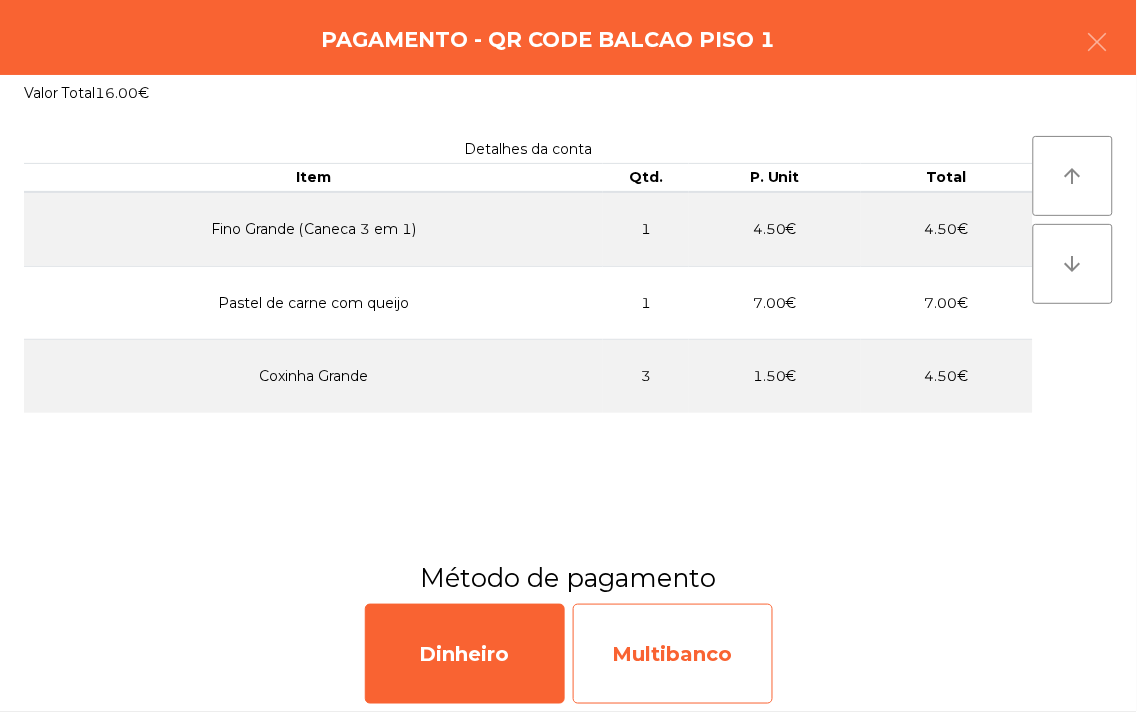 click on "Multibanco" 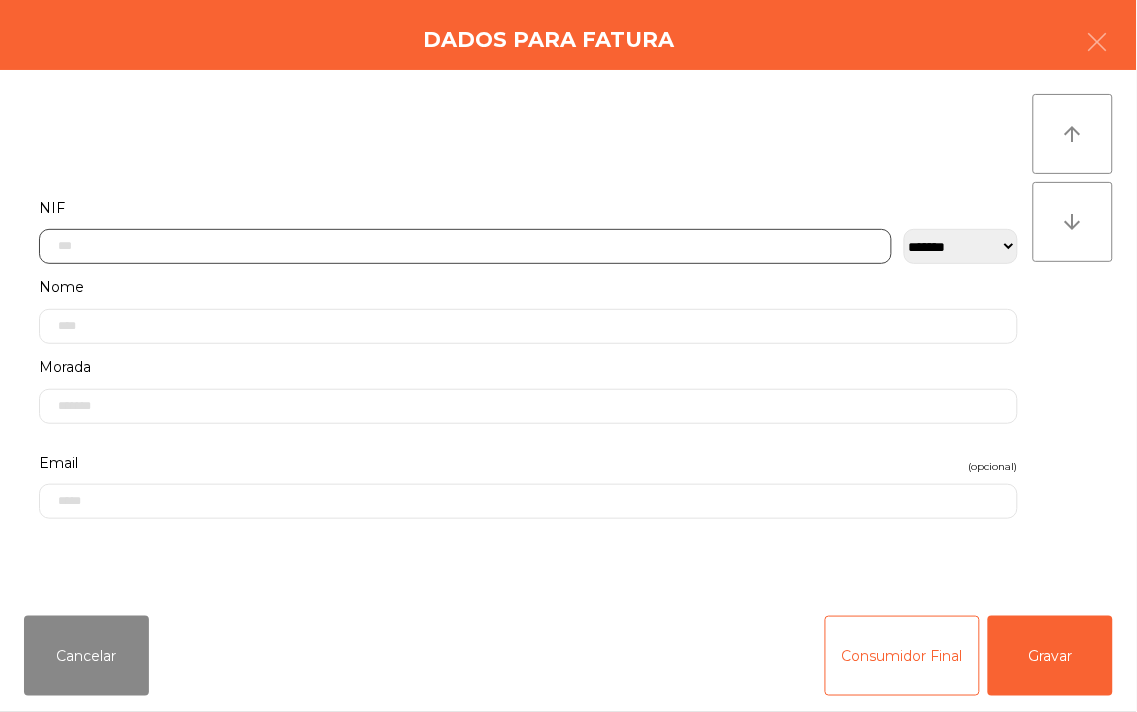 click 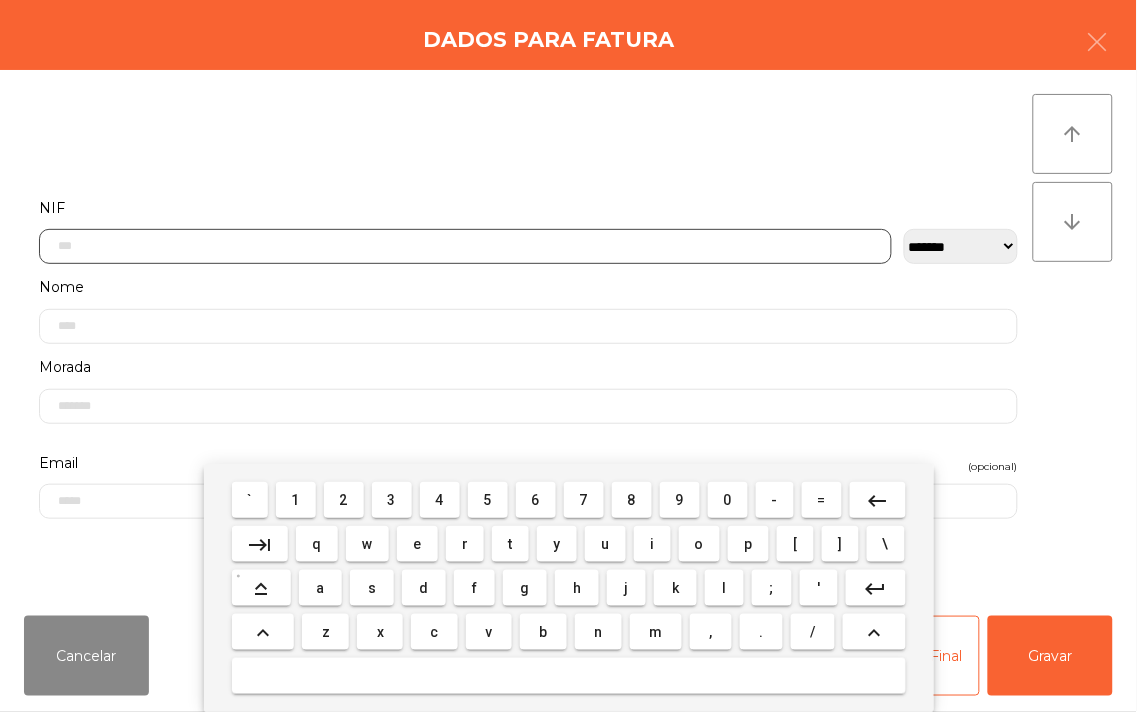 scroll, scrollTop: 98, scrollLeft: 0, axis: vertical 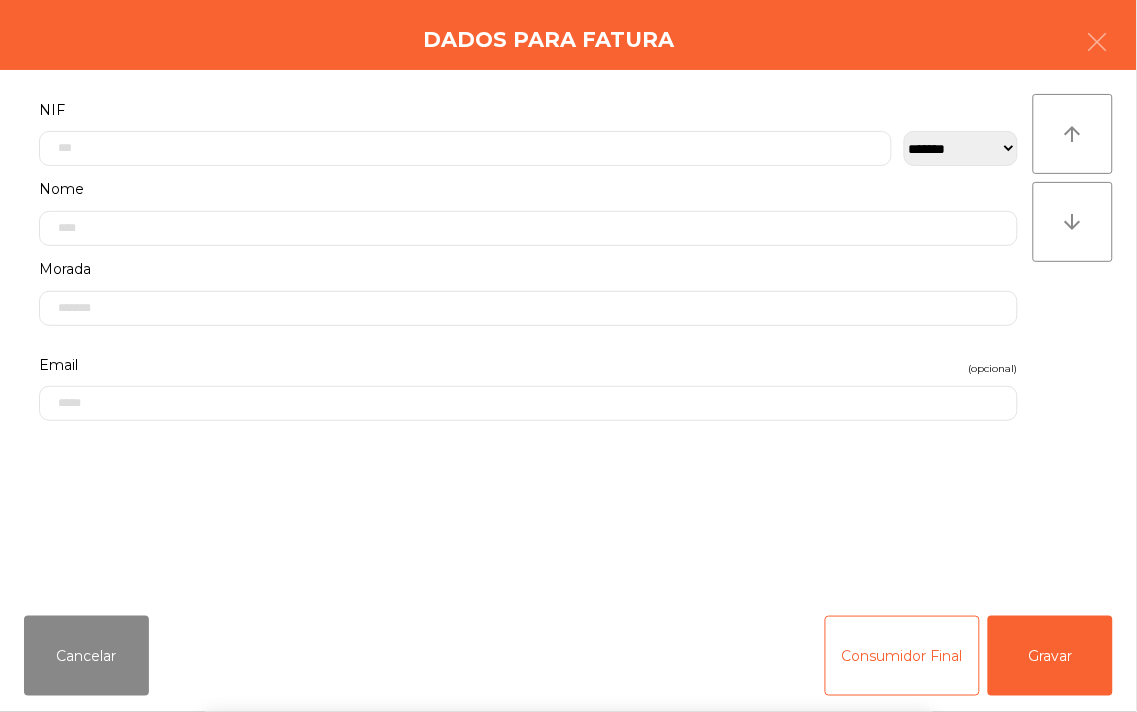 click on "` 1 2 3 4 5 6 7 8 9 0 - = keyboard_backspace keyboard_tab q w e r t y u i o p [ ] \ keyboard_capslock a s d f g h j k l ; ' keyboard_return keyboard_arrow_up z x c v b n m , . / keyboard_arrow_up" at bounding box center (568, 588) 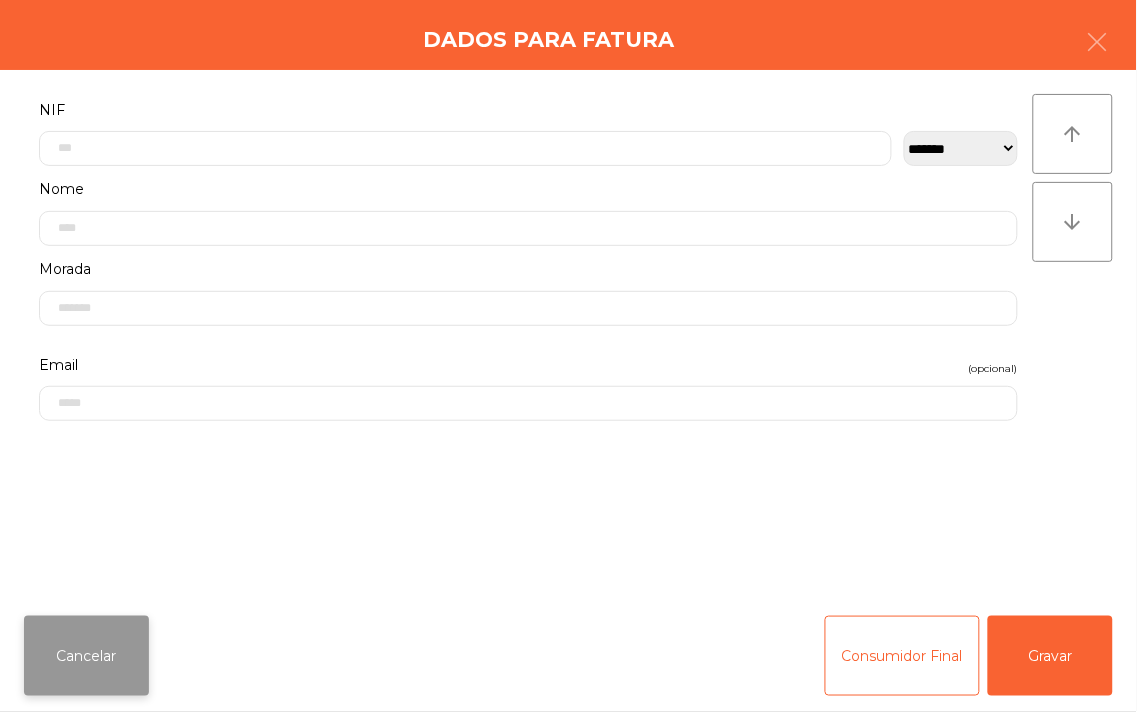 click on "Cancelar" 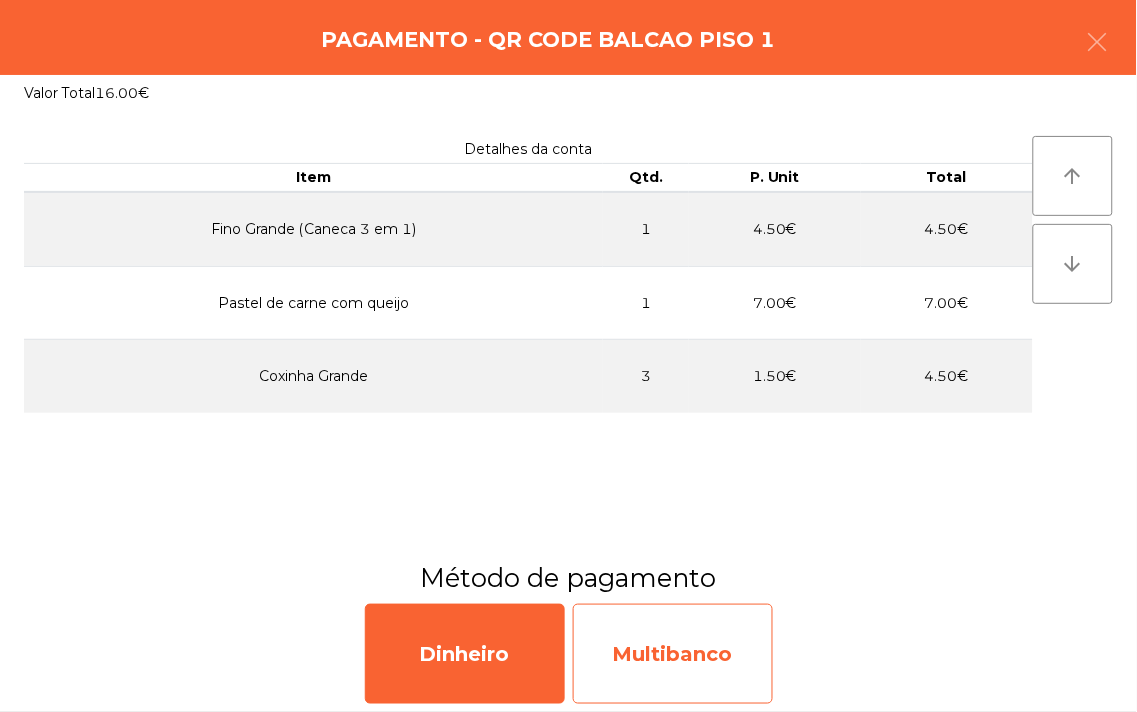 click on "Multibanco" 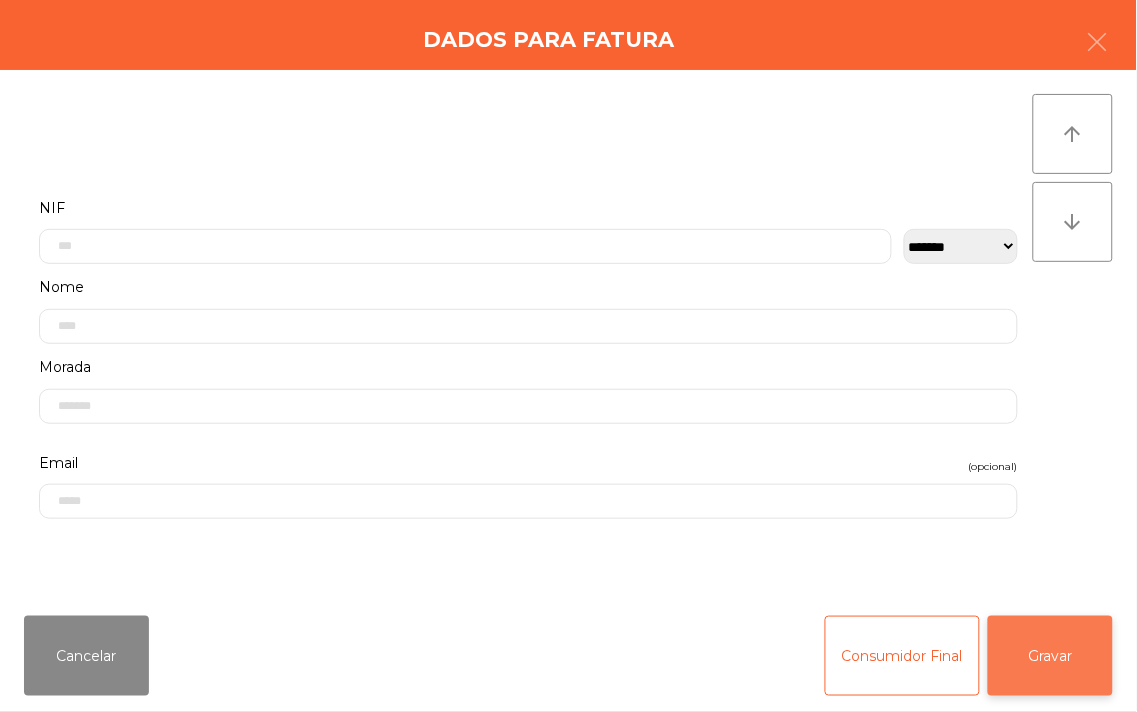 click on "Gravar" 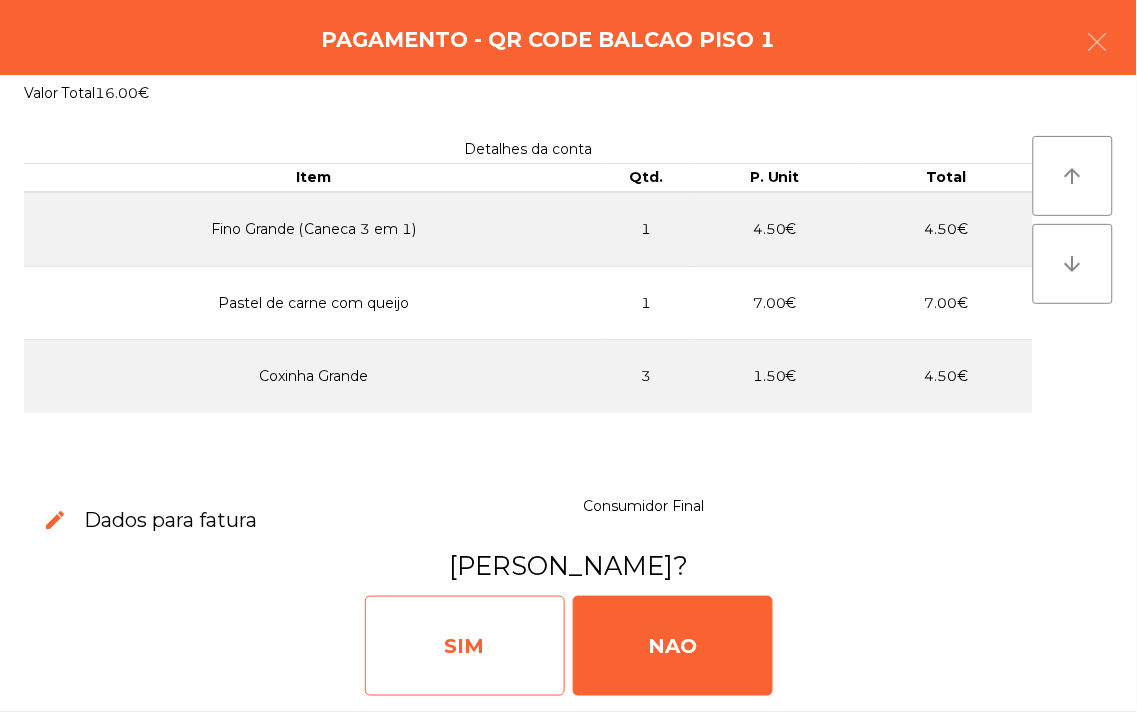 click on "SIM" 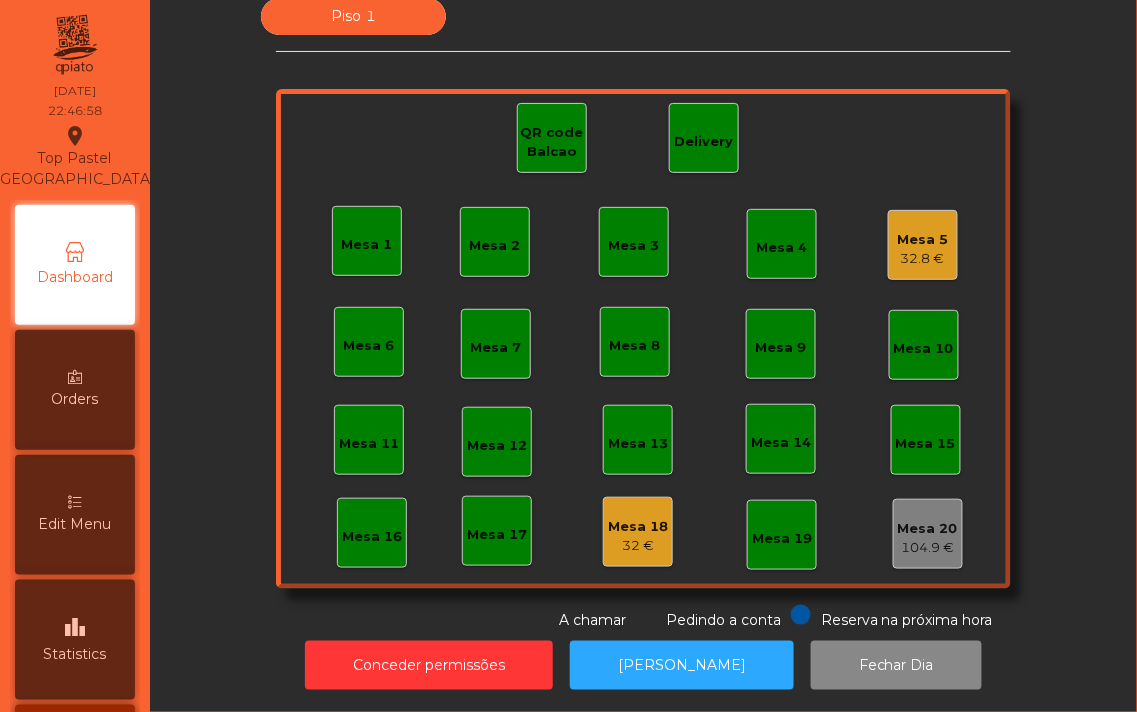 click on "Mesa 1" 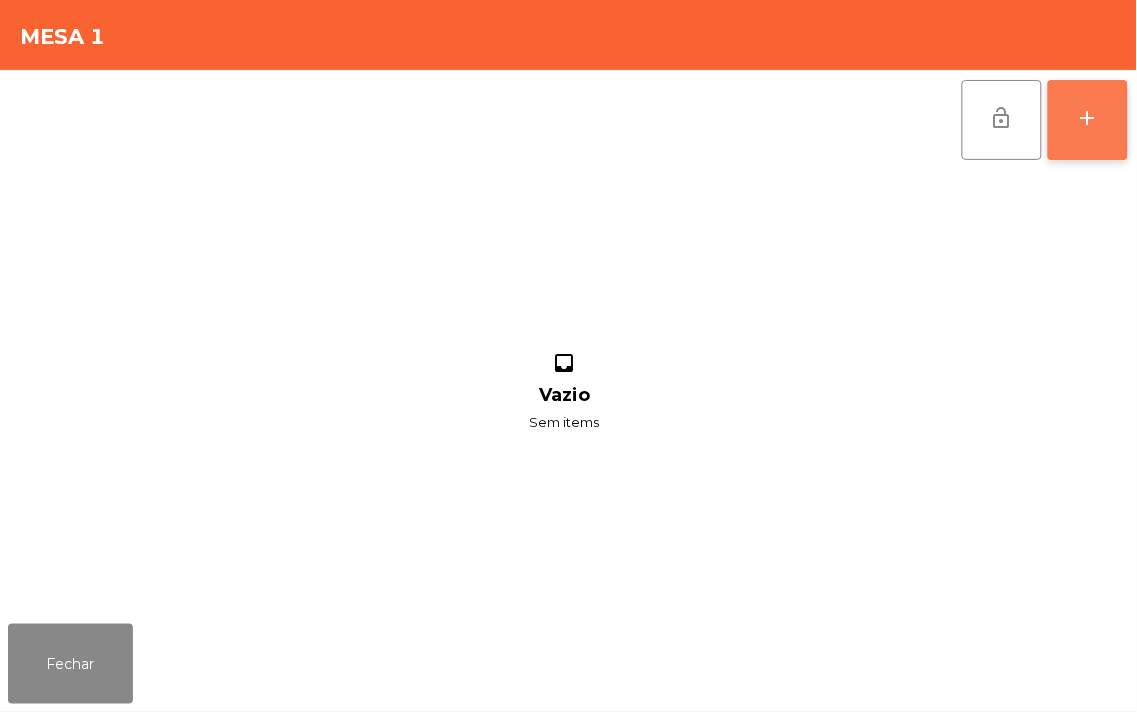 click on "add" 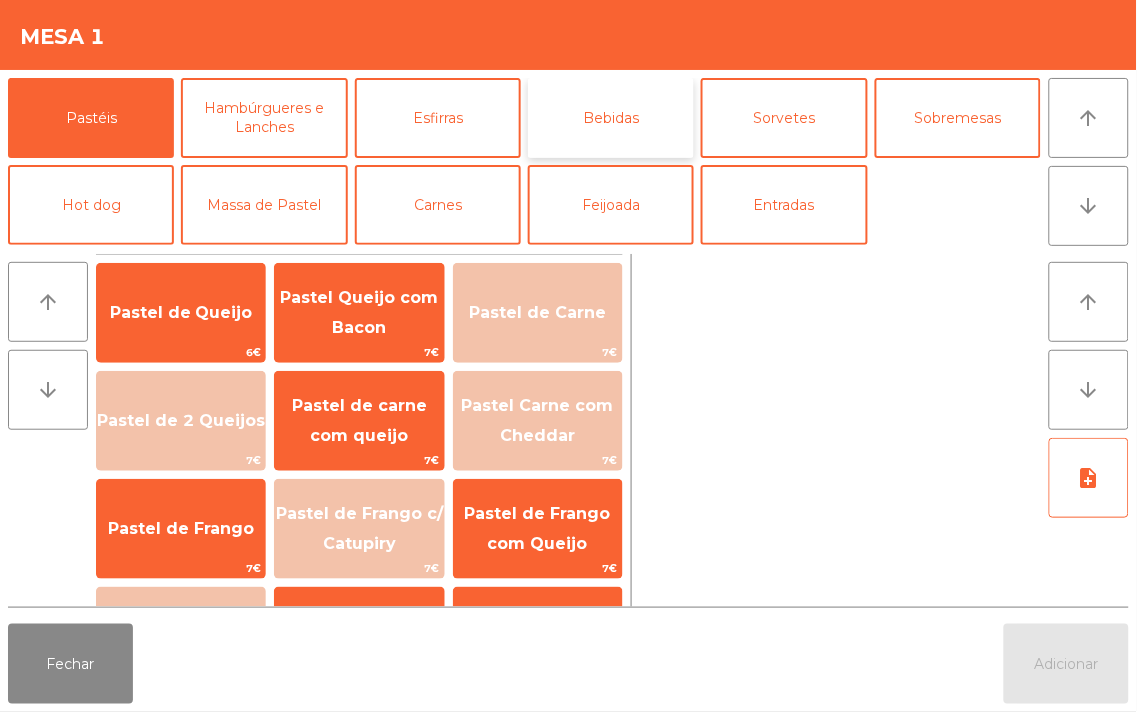 click on "Bebidas" 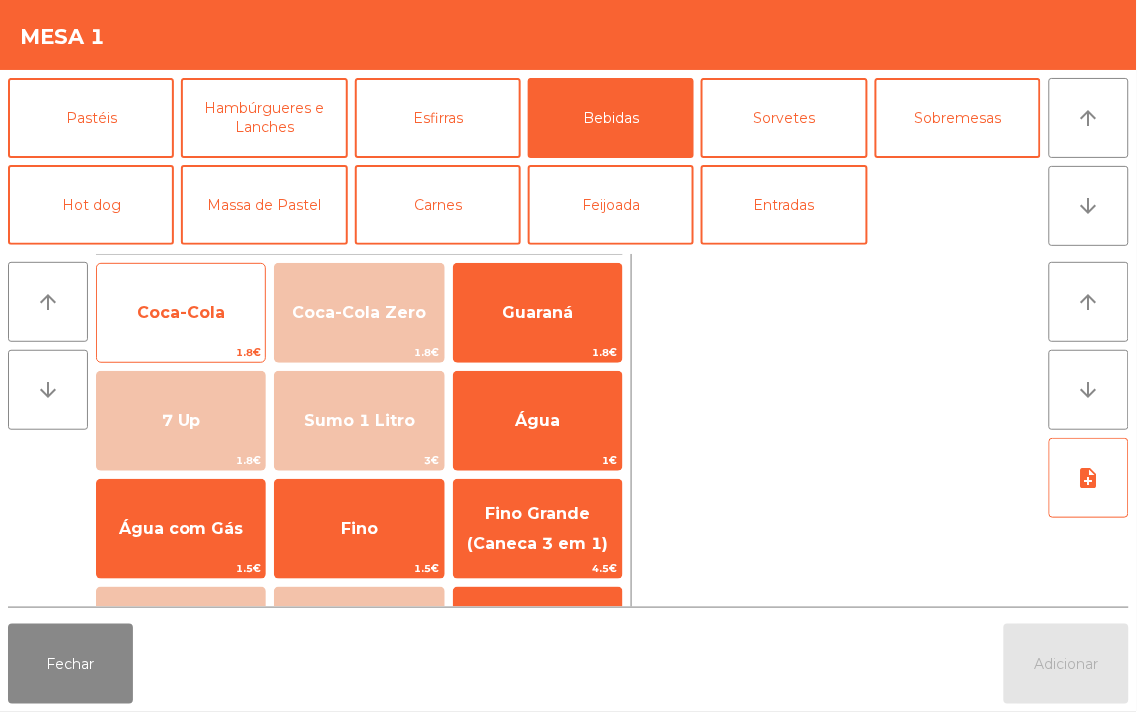 click on "Coca-Cola" 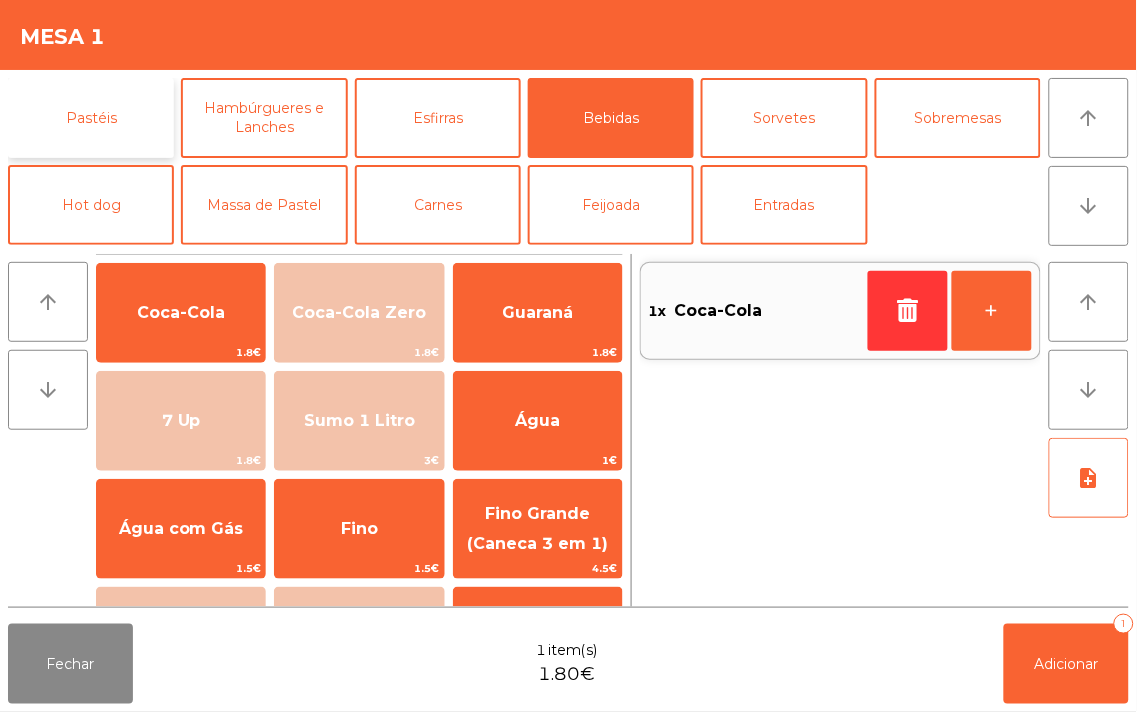 click on "Pastéis" 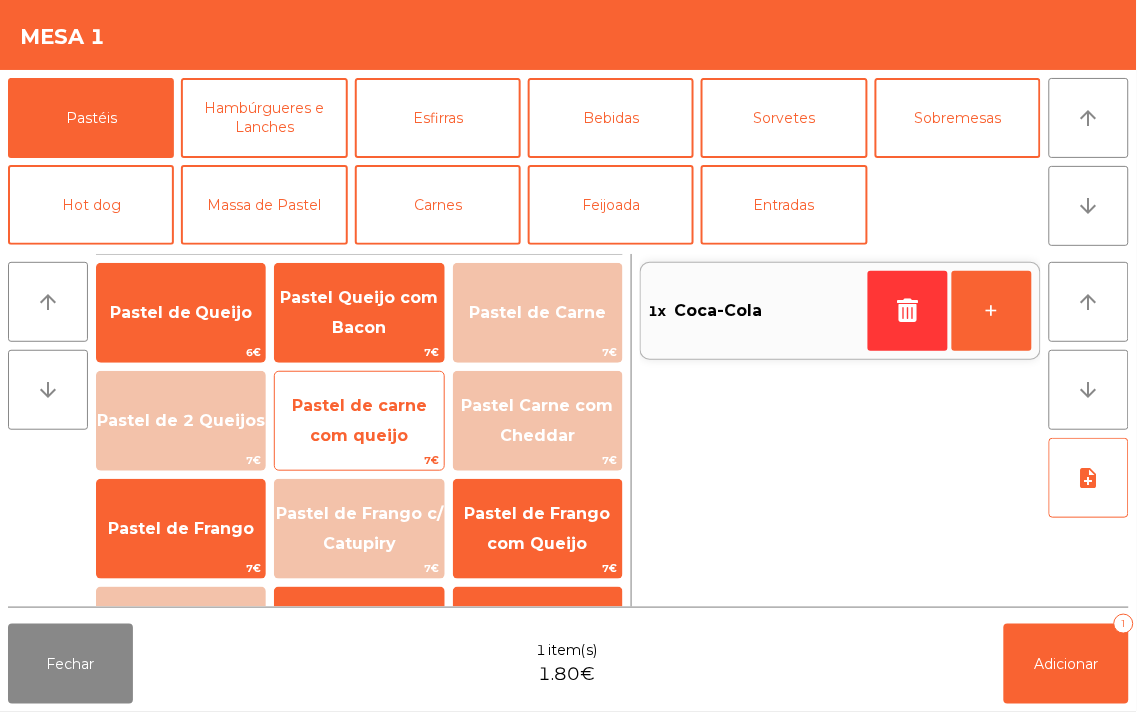 click on "Pastel de carne com queijo" 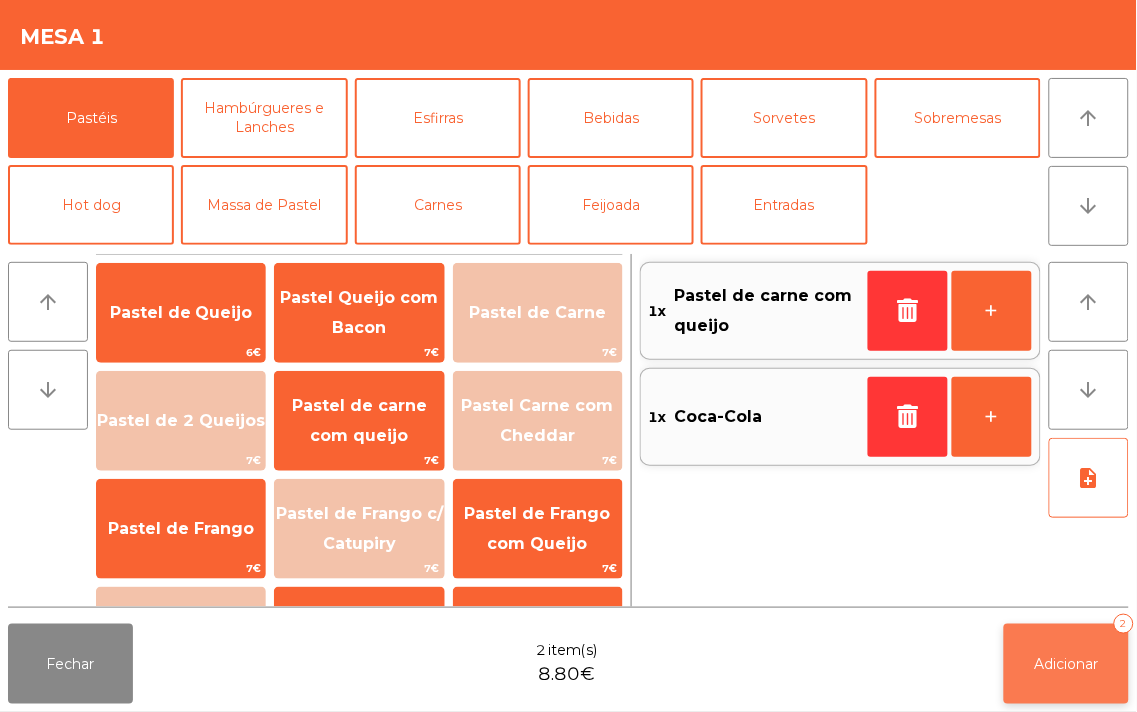 click on "Adicionar" 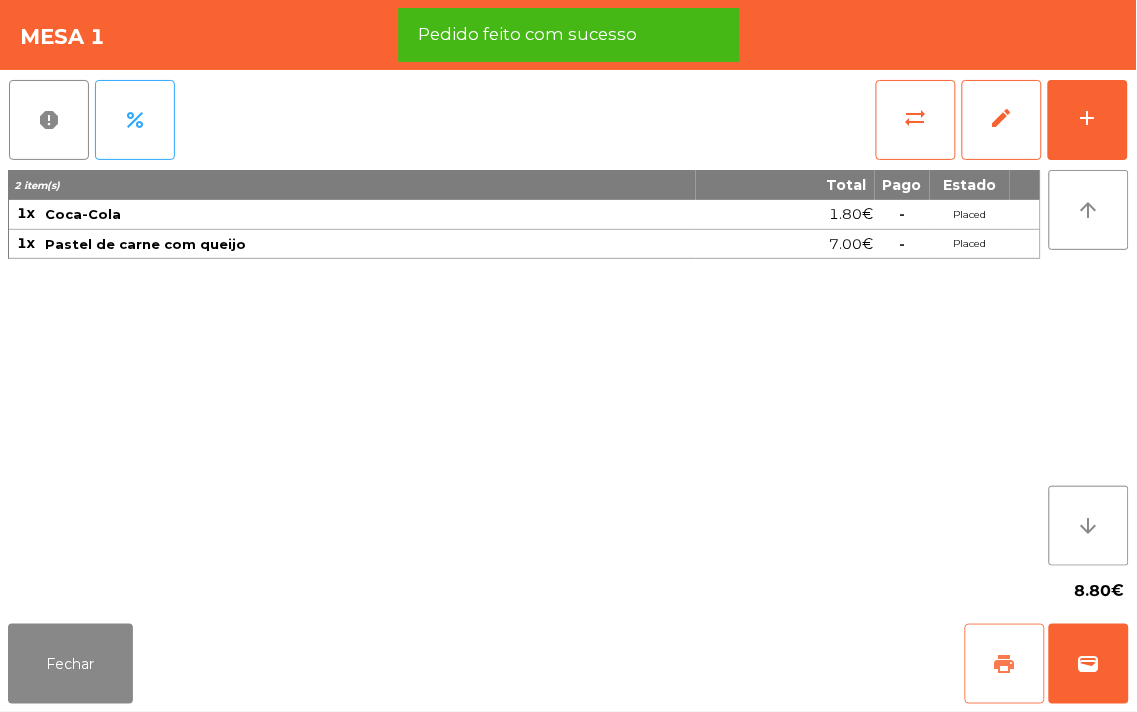 click on "print" 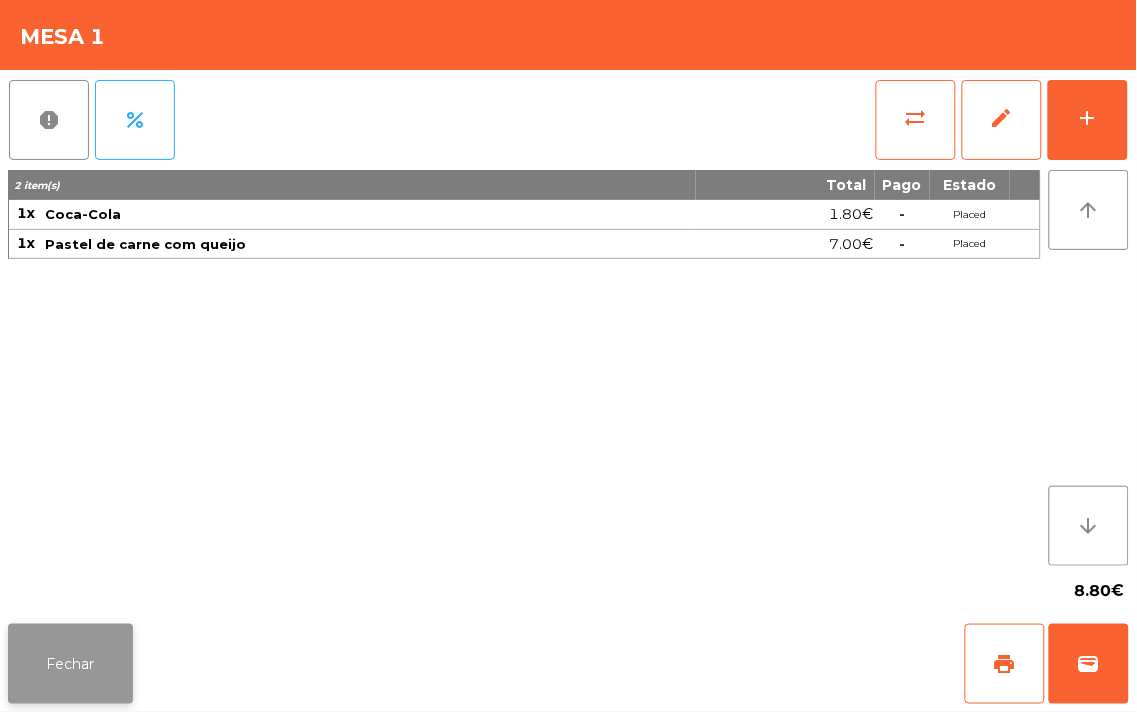 click on "Fechar" 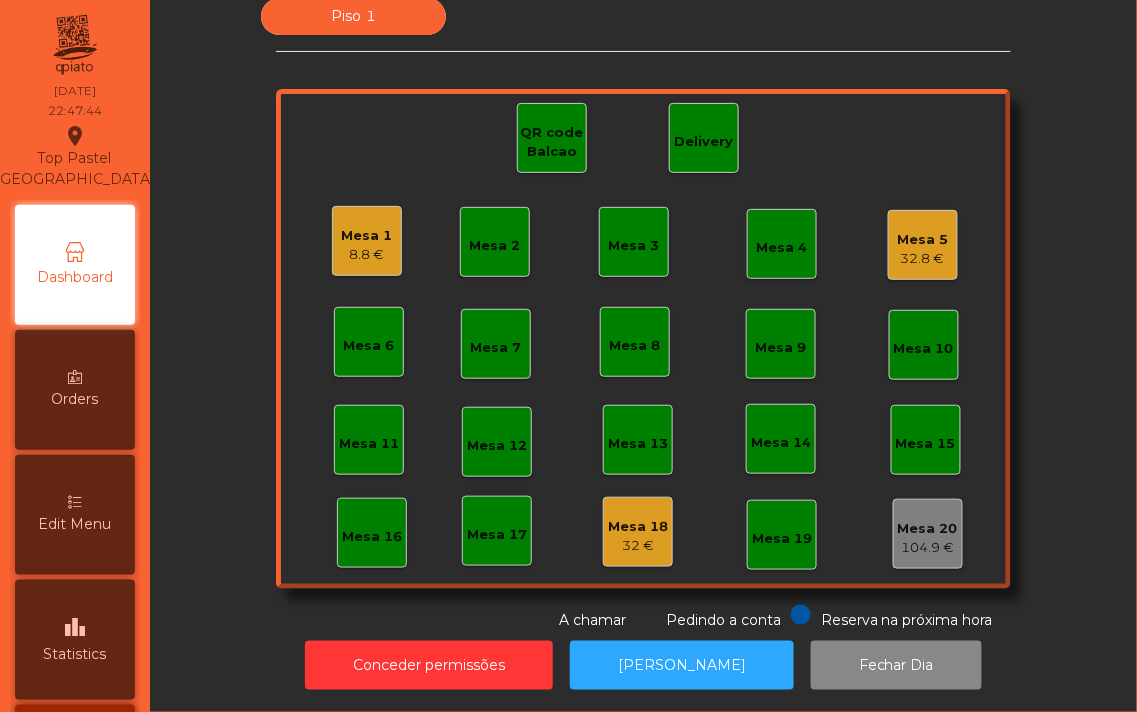 click on "Mesa 2" 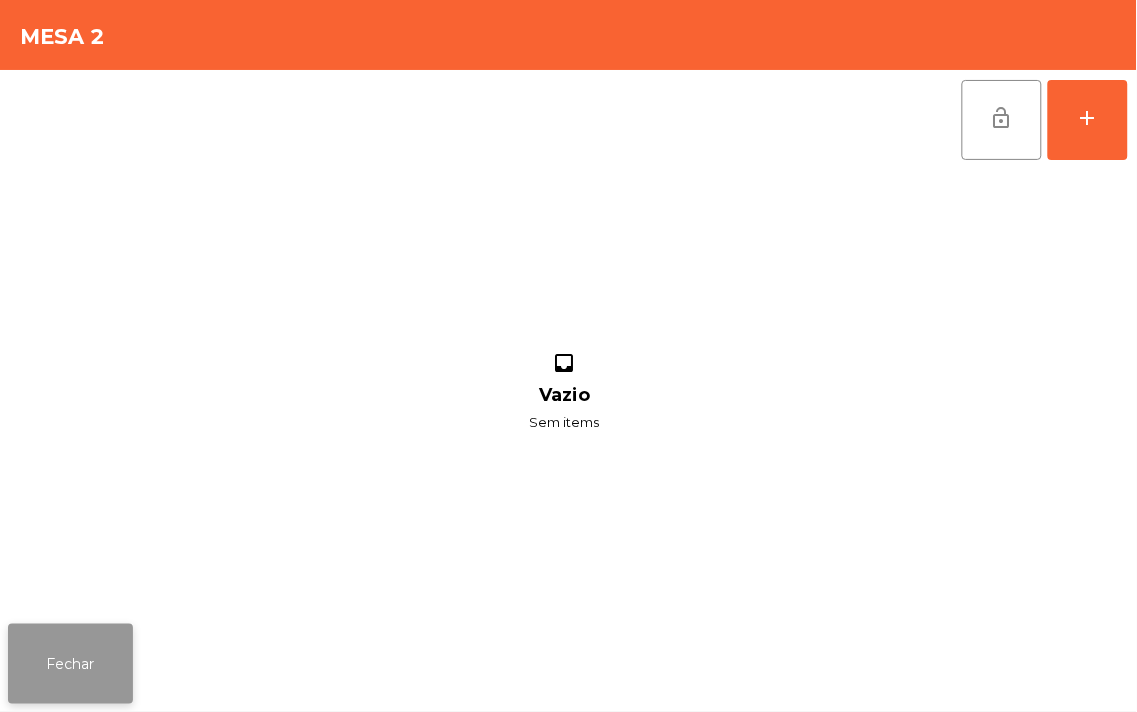 click on "Fechar" 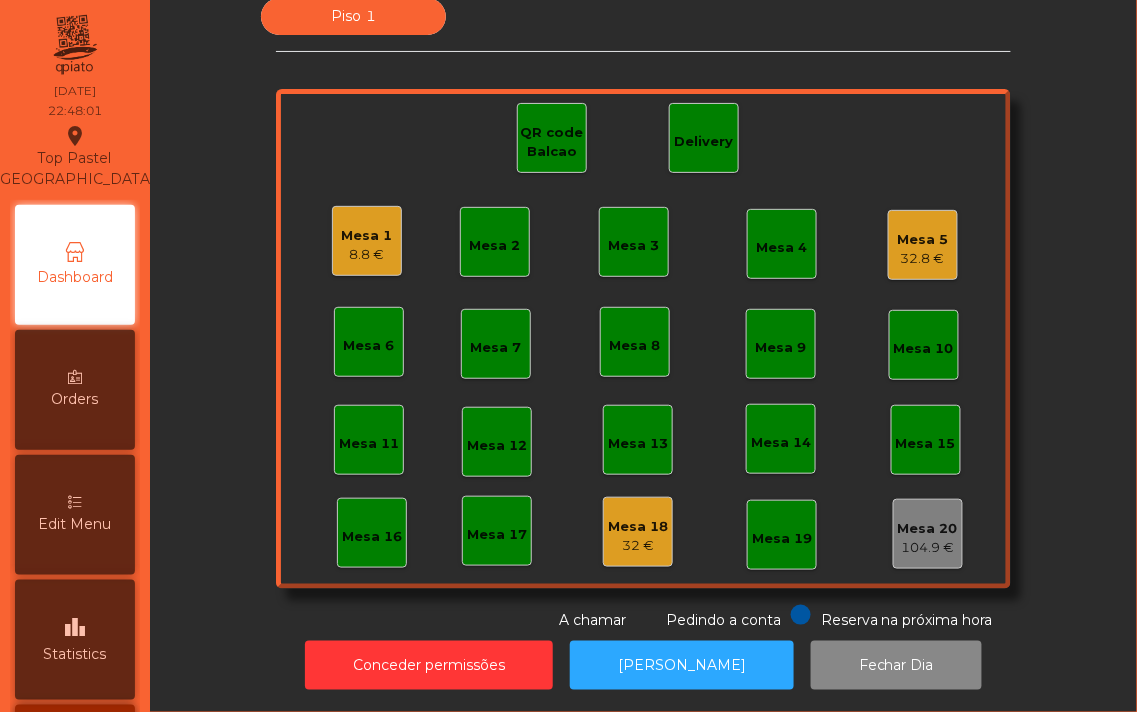 click on "Mesa 1" 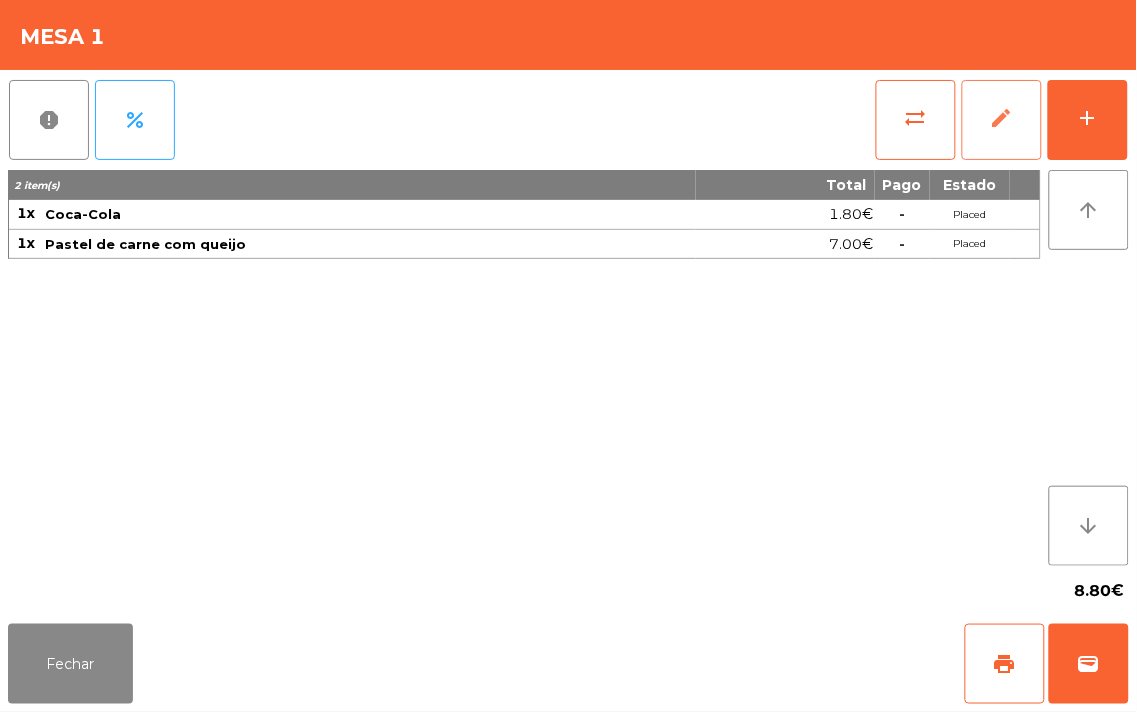 click on "edit" 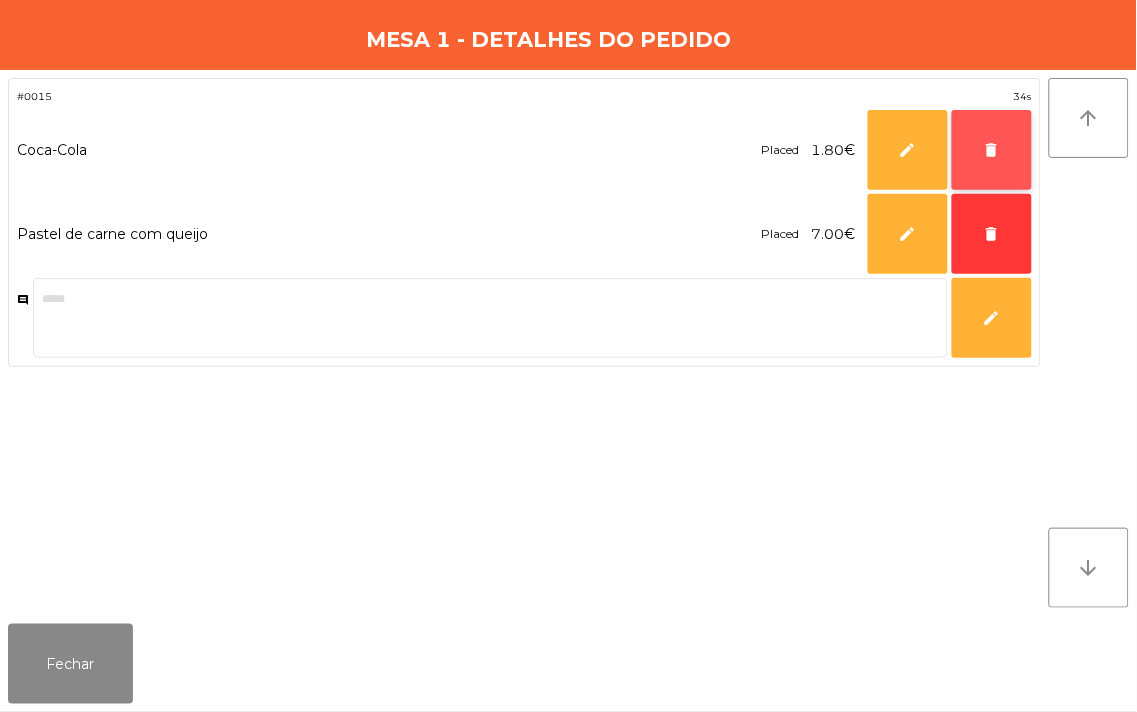 click on "delete" 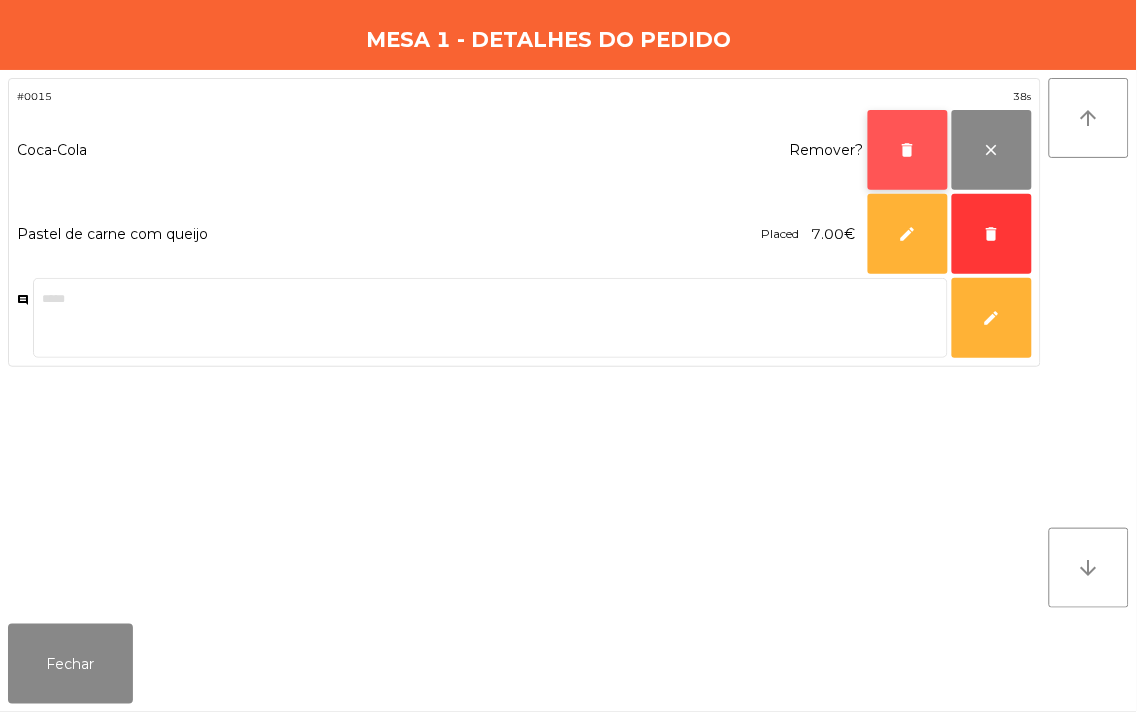 click on "delete" 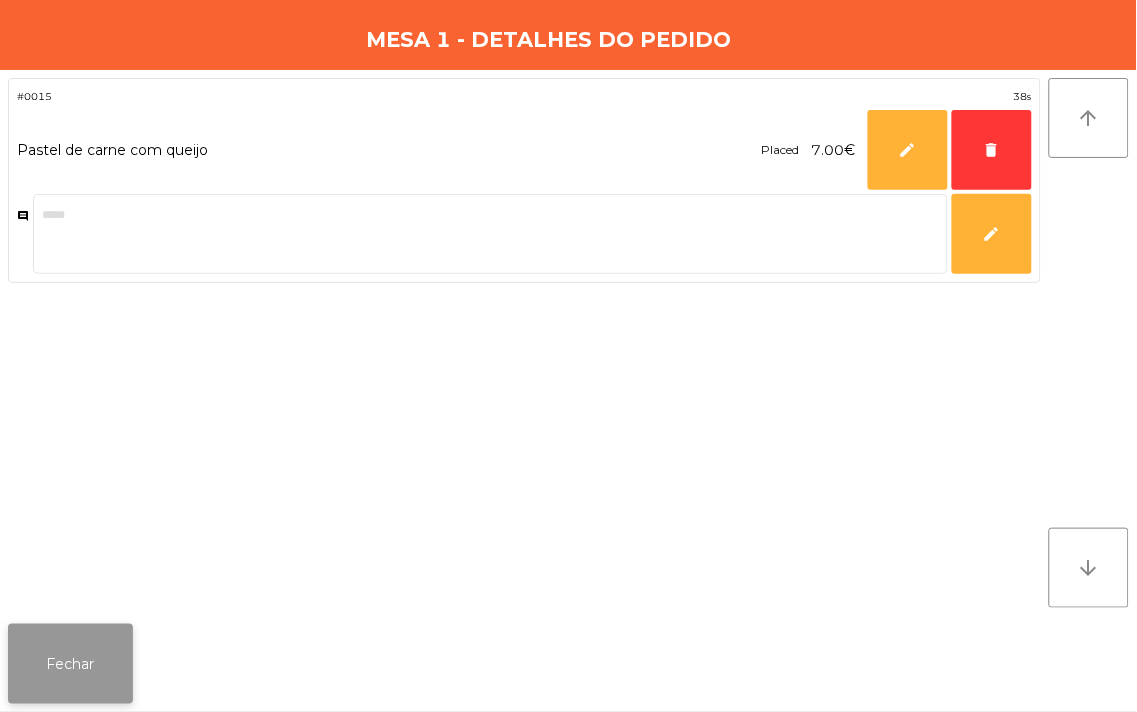 click on "Fechar" 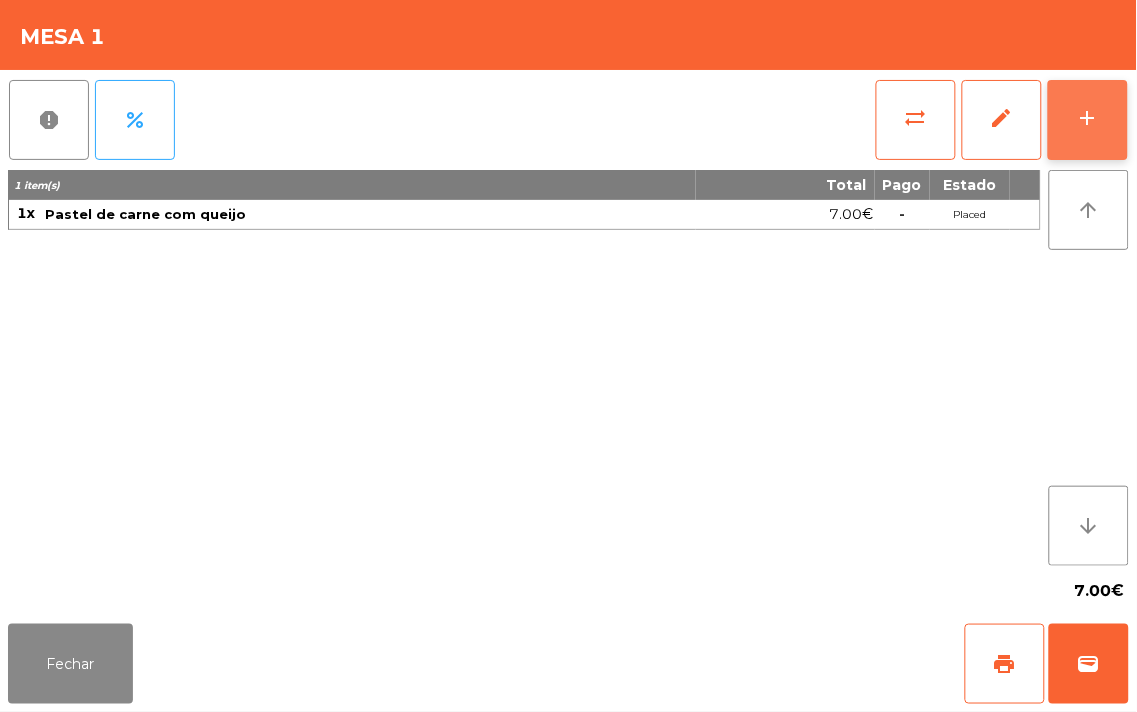 click on "add" 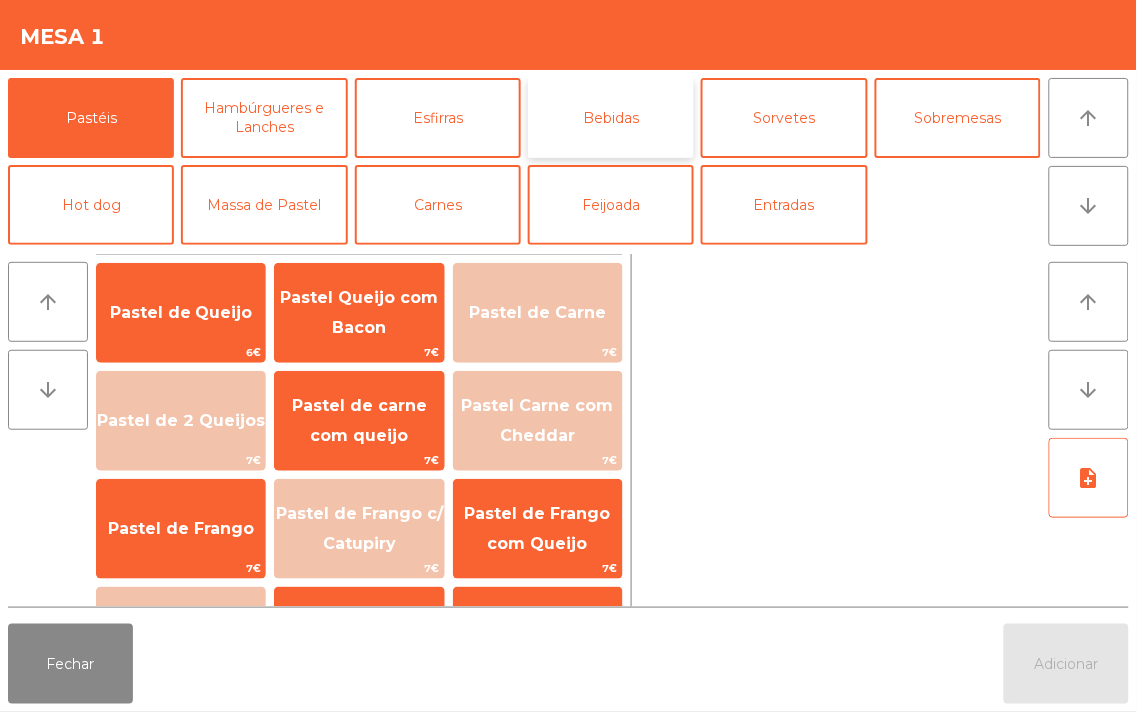 click on "Bebidas" 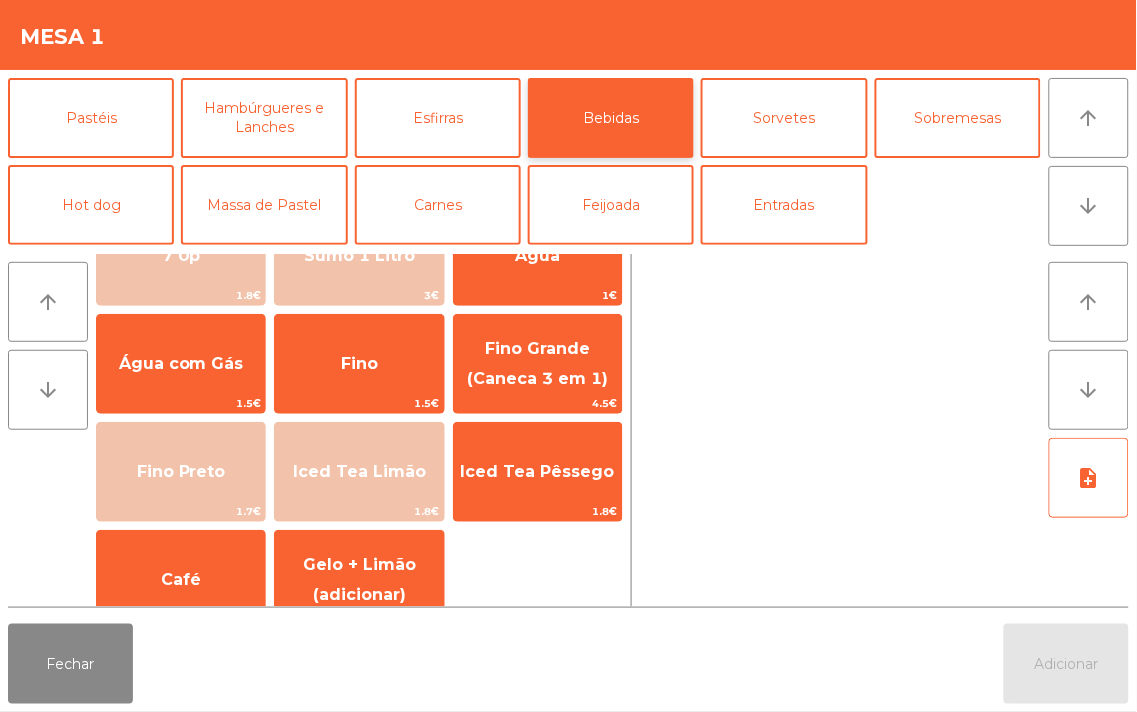 scroll, scrollTop: 164, scrollLeft: 0, axis: vertical 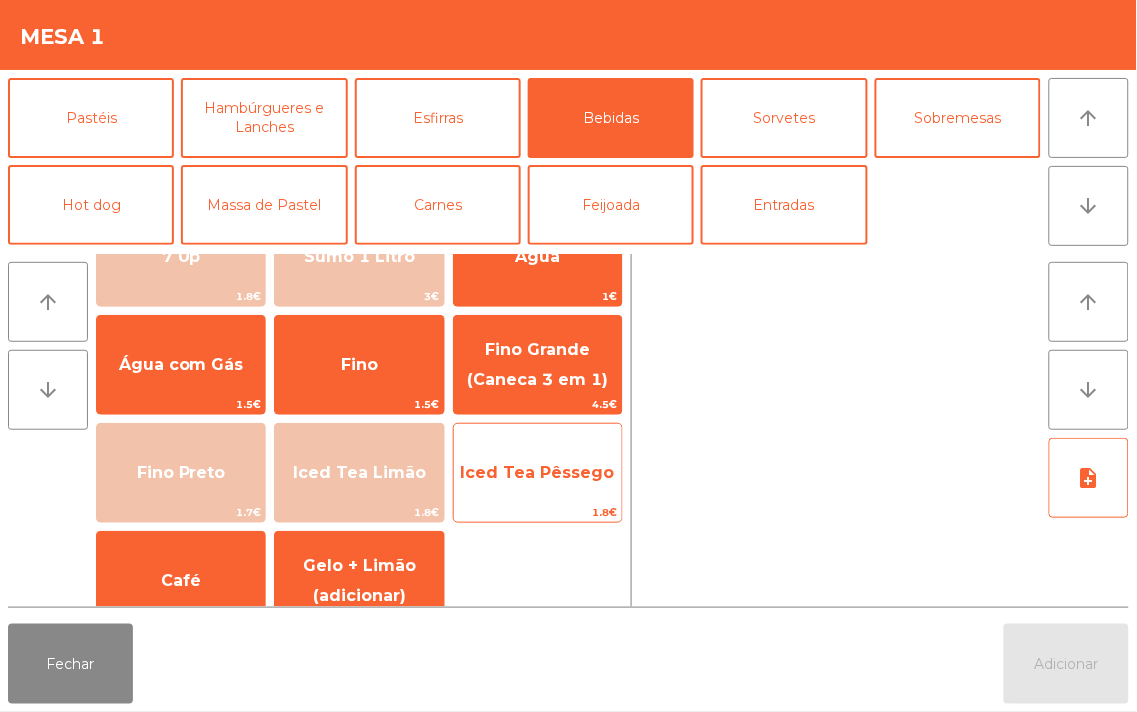 click on "Iced Tea Pêssego" 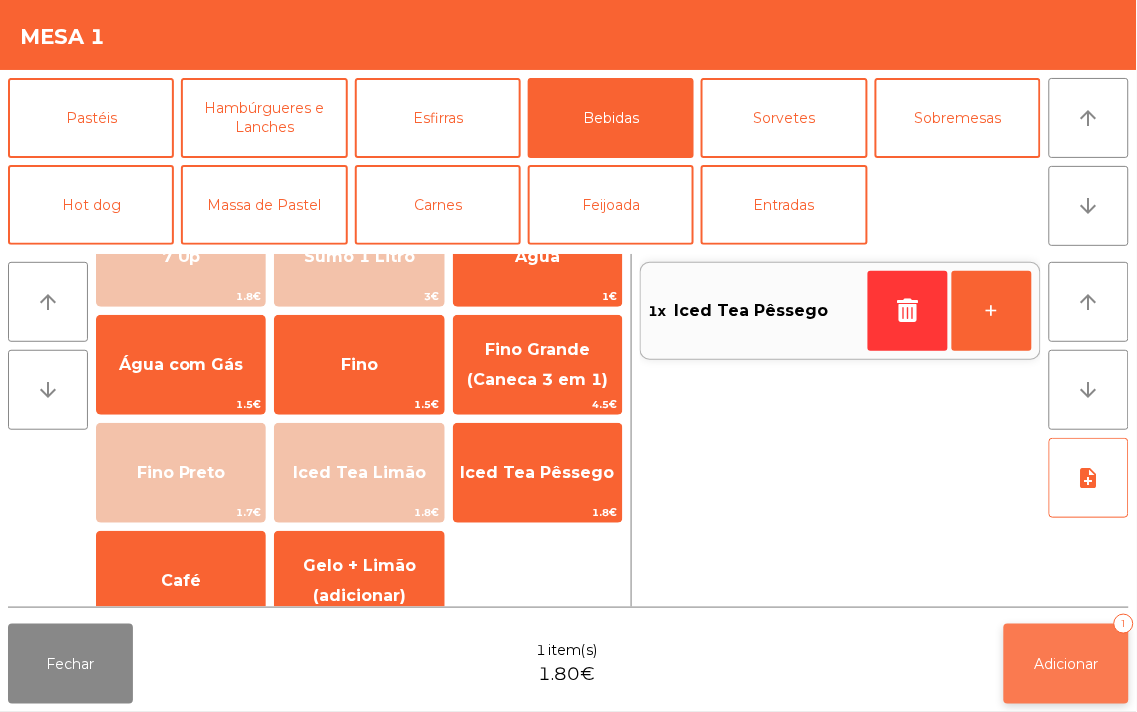 click on "Adicionar" 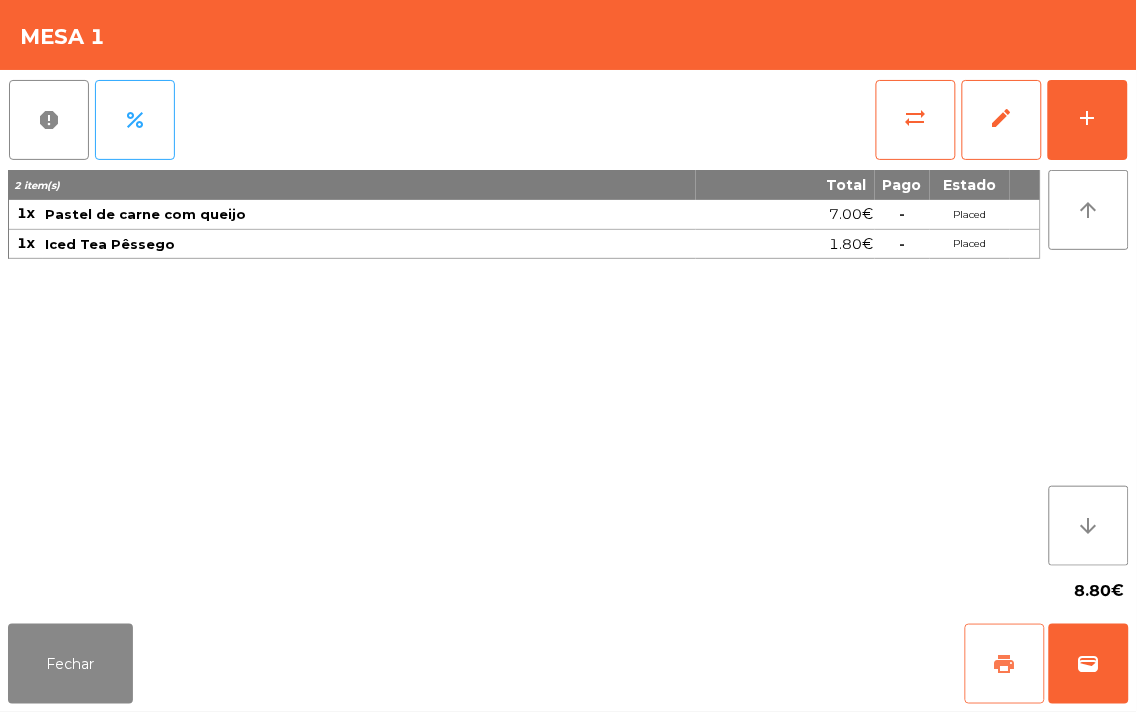click on "print" 